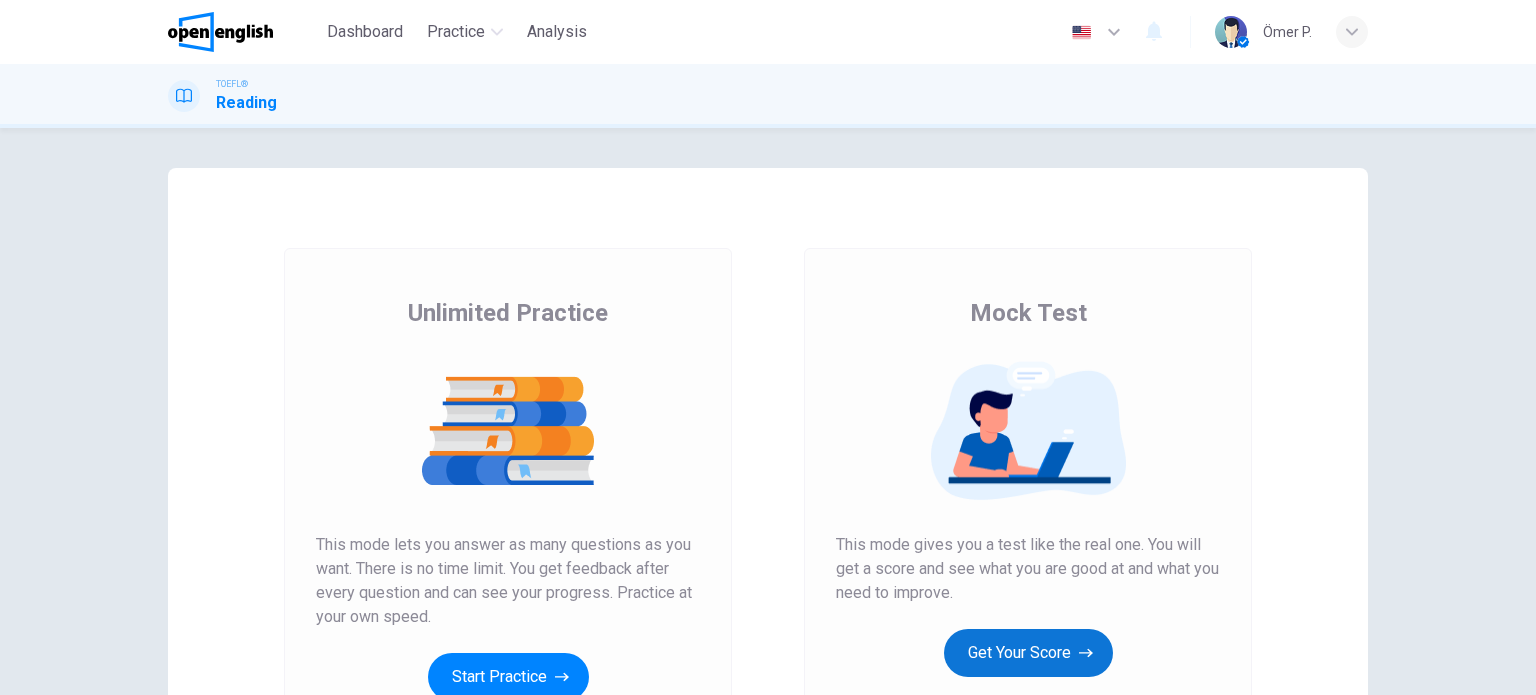 scroll, scrollTop: 0, scrollLeft: 0, axis: both 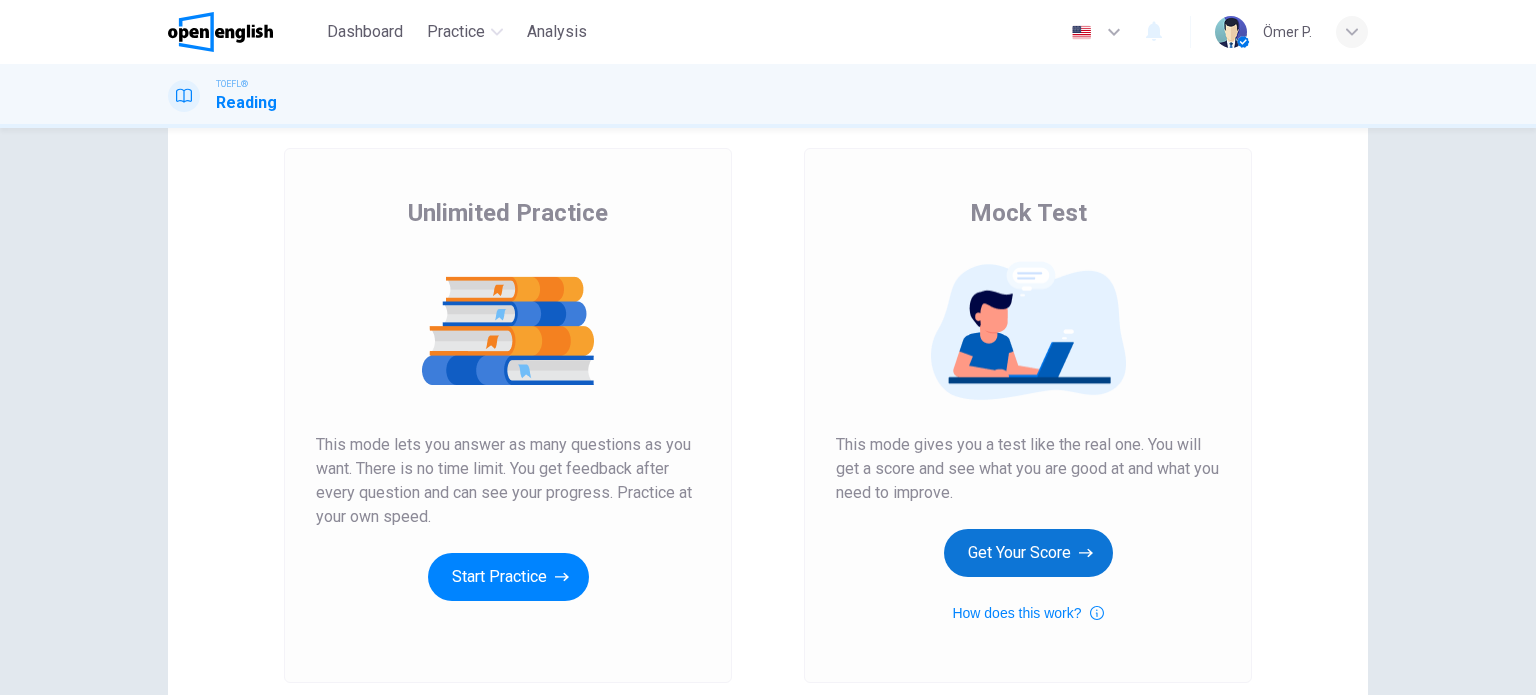 click on "Get Your Score" at bounding box center [1028, 553] 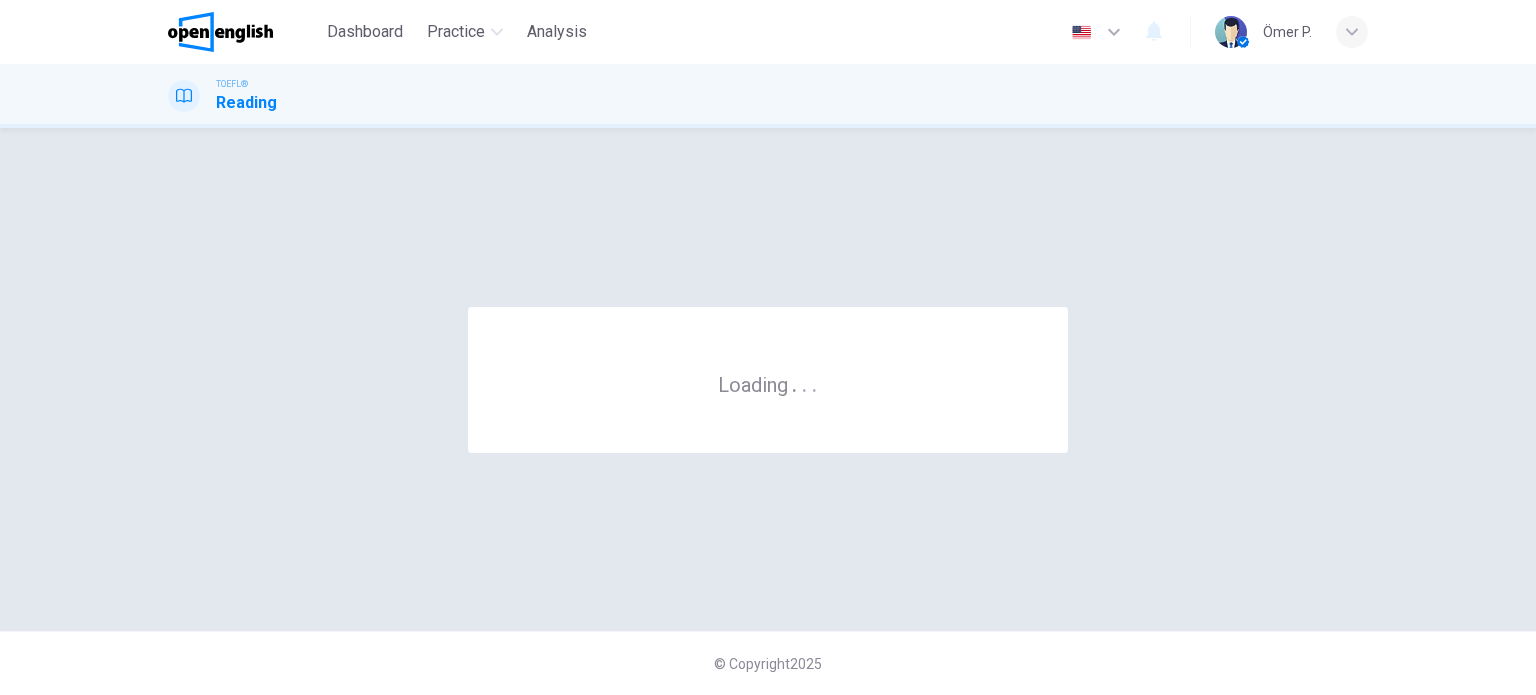 scroll, scrollTop: 0, scrollLeft: 0, axis: both 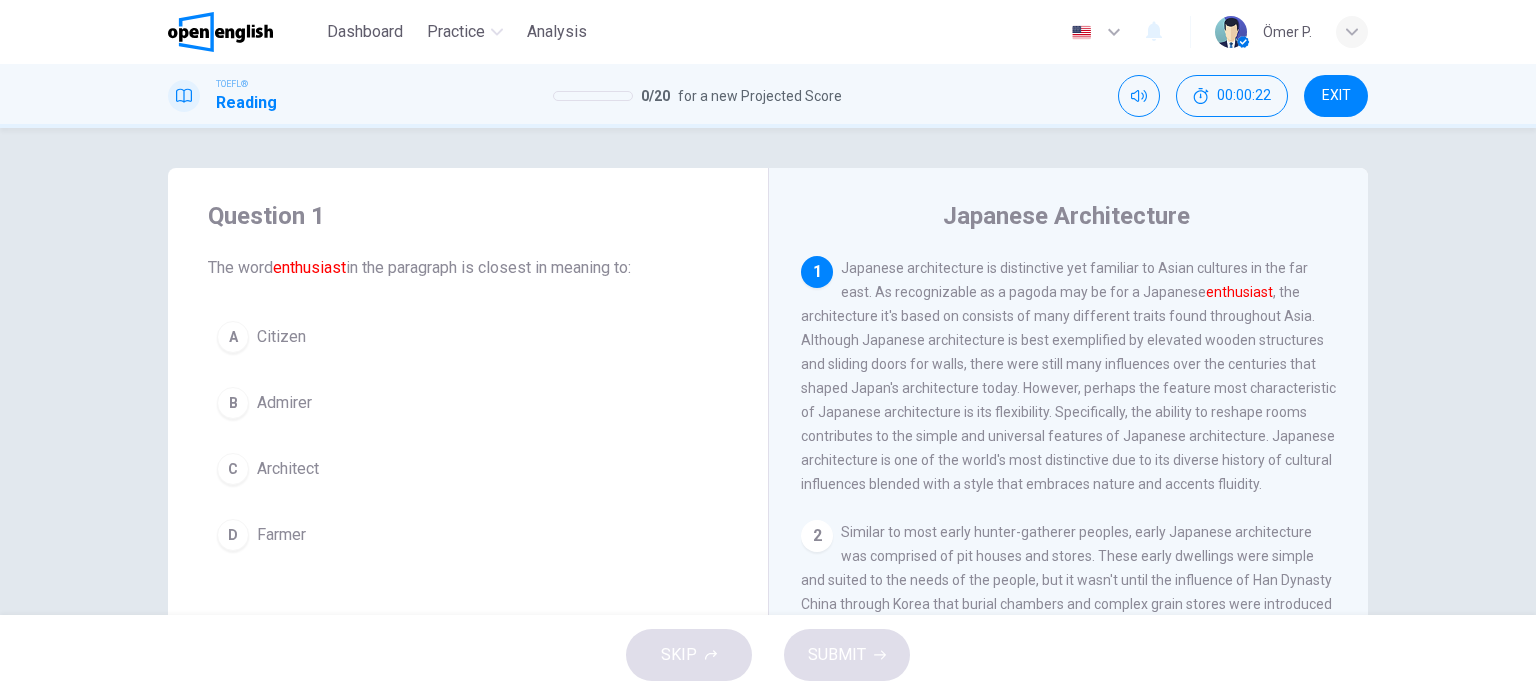 click on "[COUNTRY] architecture is distinctive yet familiar to Asian cultures in the far east. As recognizable as a pagoda may be for a Japanese  enthusiast , the architecture it's based on consists of many different traits found throughout Asia. Although Japanese architecture is best exemplified by elevated wooden structures and sliding doors for walls, there were still many influences over the centuries that shaped [COUNTRY]'s architecture today. However, perhaps the feature most characteristic of Japanese architecture is its flexibility. Specifically, the ability to reshape rooms contributes to the simple and universal features of Japanese architecture. Japanese architecture is one of the world's most distinctive due to its diverse history of cultural influences blended with a style that embraces nature and accents fluidity." at bounding box center (1068, 376) 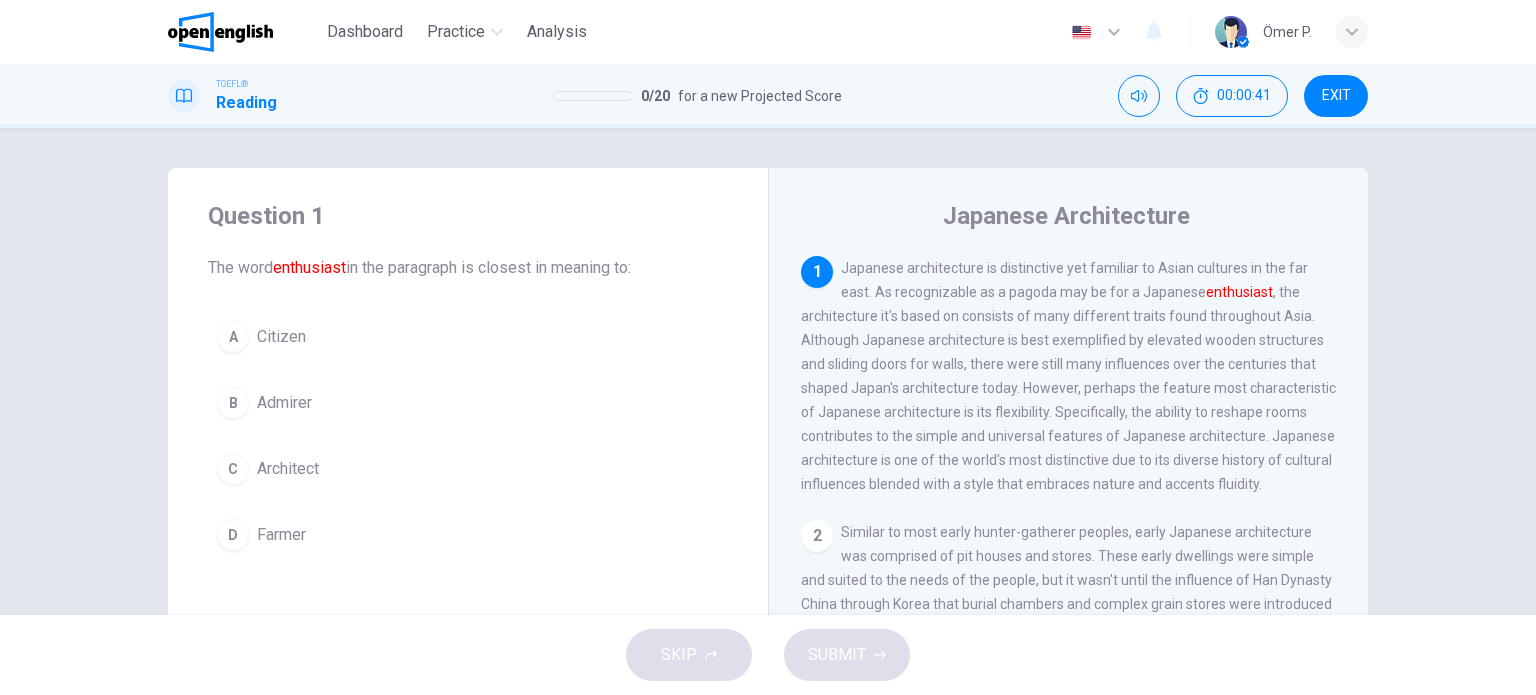 click on "B Admirer" at bounding box center [468, 403] 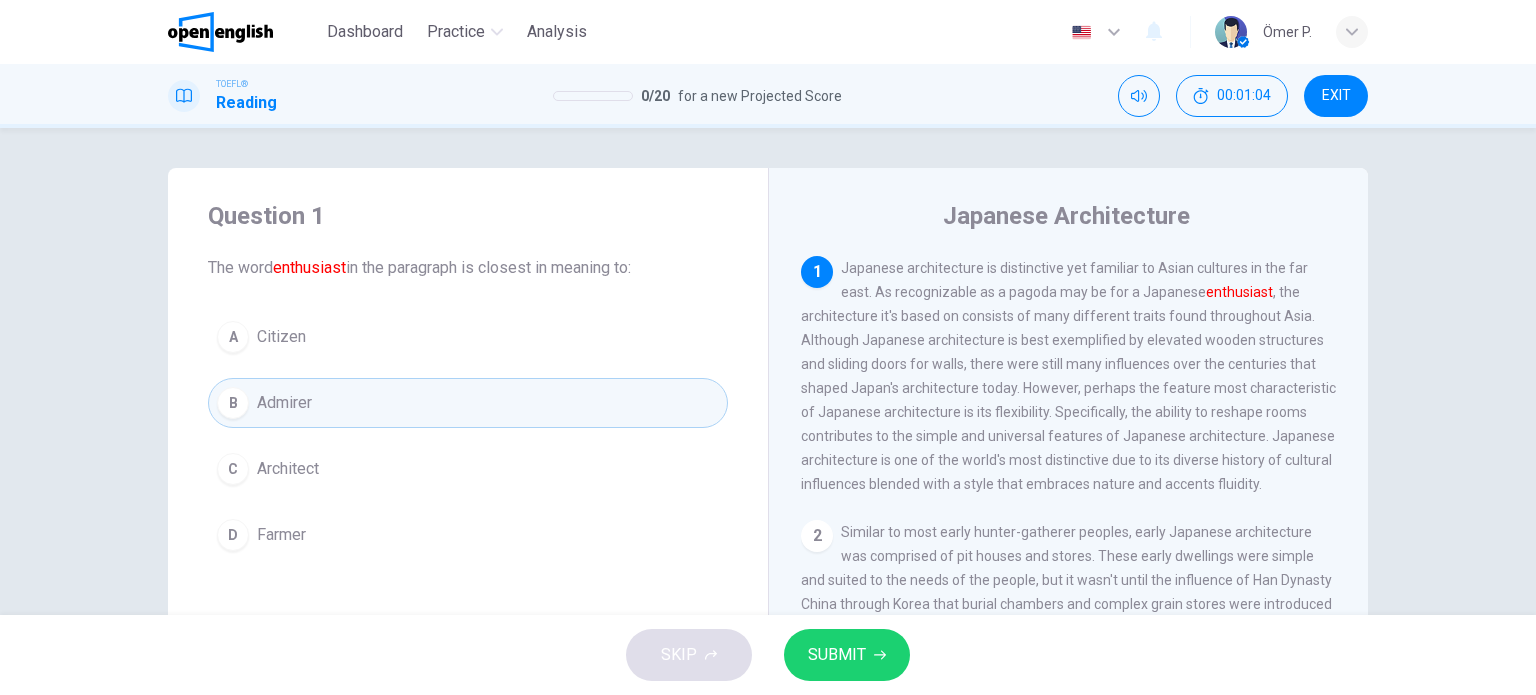 click on "SUBMIT" at bounding box center (837, 655) 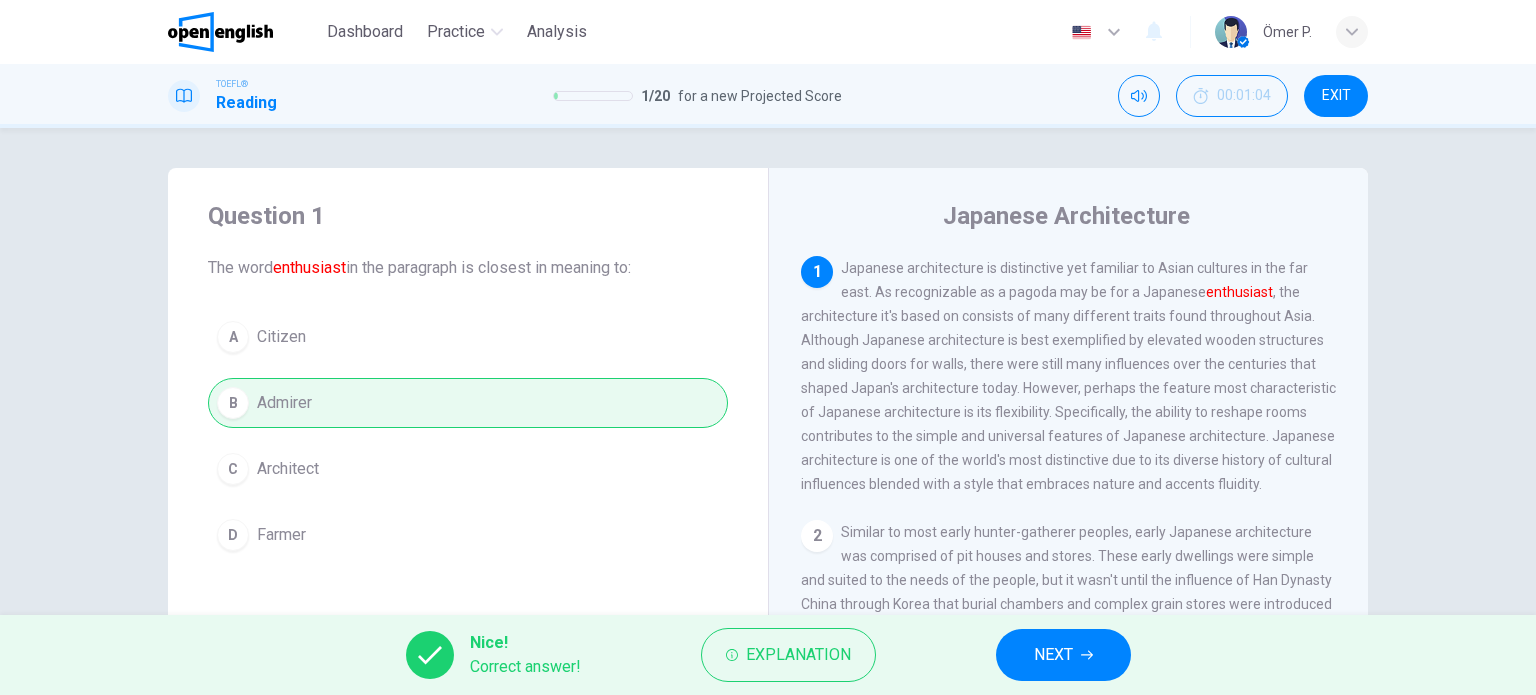 click on "NEXT" at bounding box center (1053, 655) 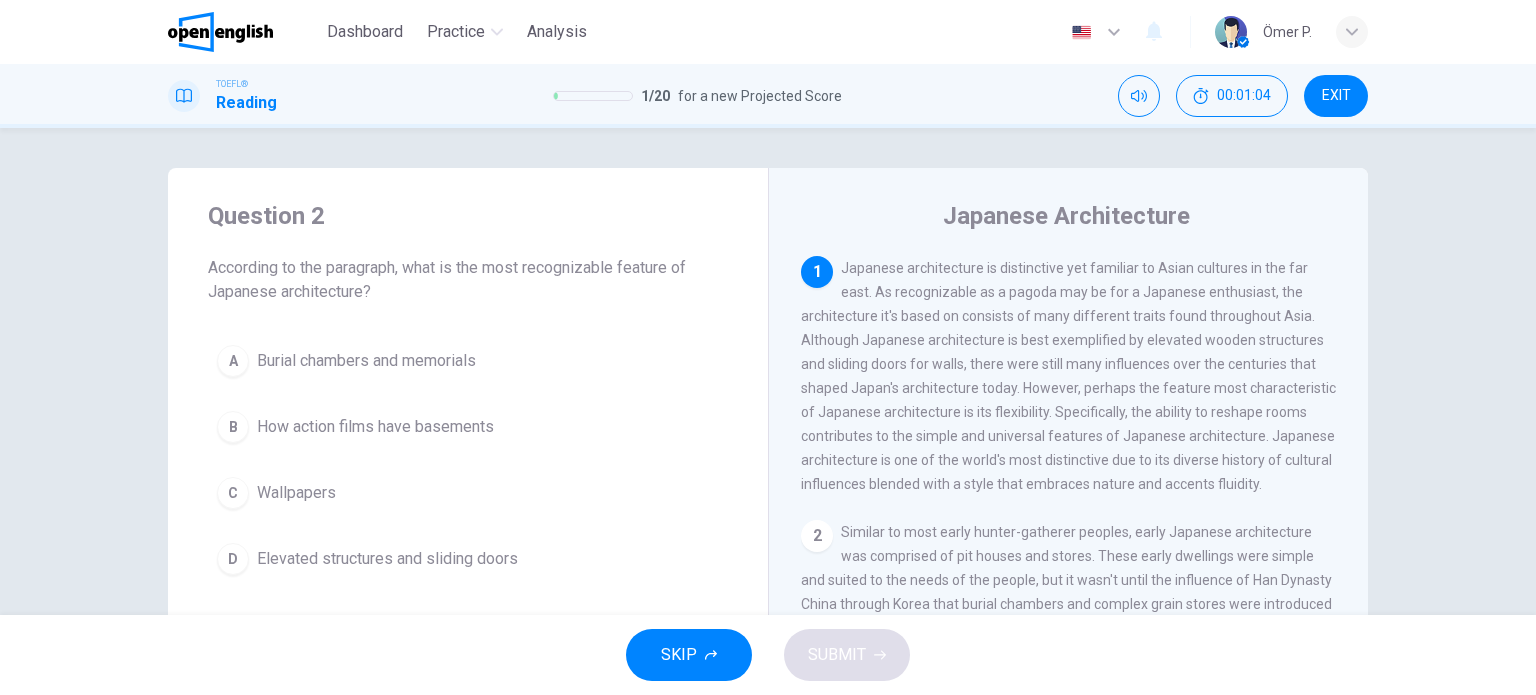click on "SKIP SUBMIT" at bounding box center (768, 655) 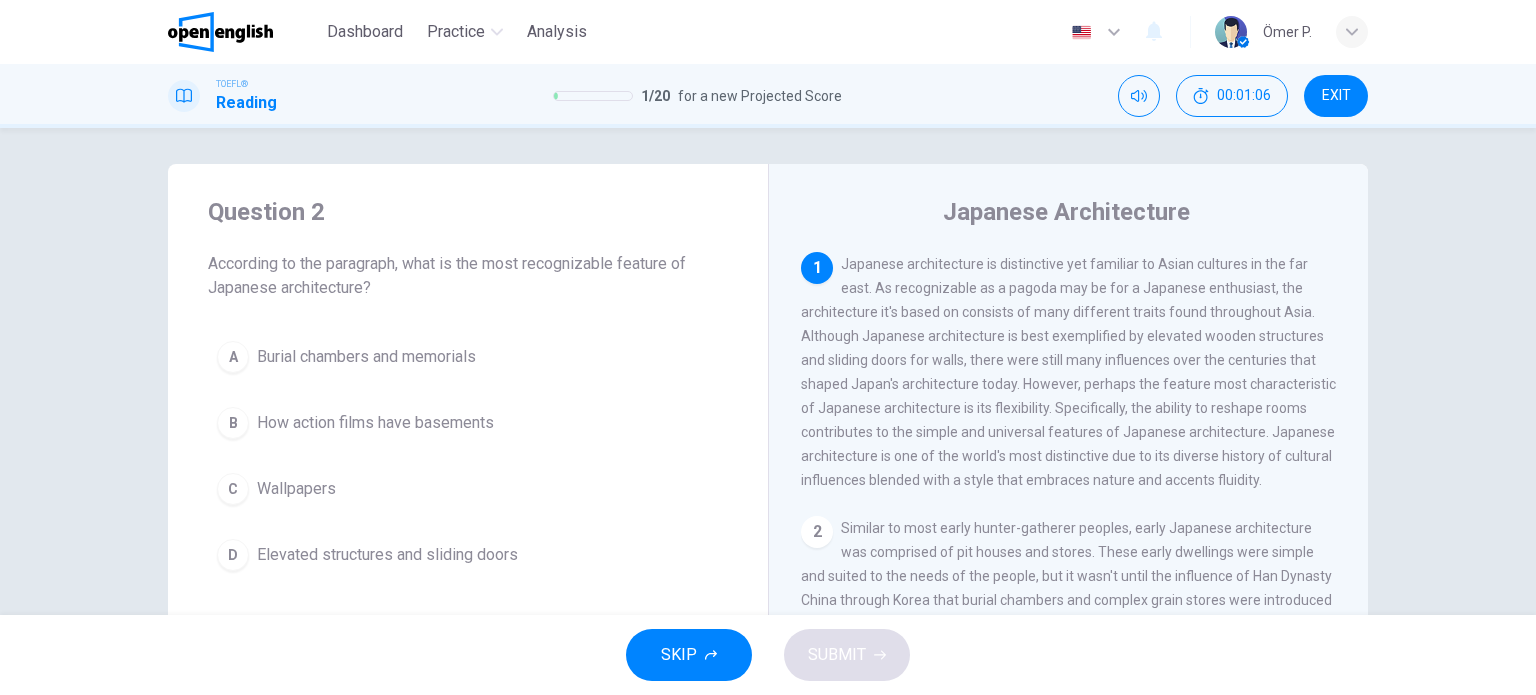 scroll, scrollTop: 0, scrollLeft: 0, axis: both 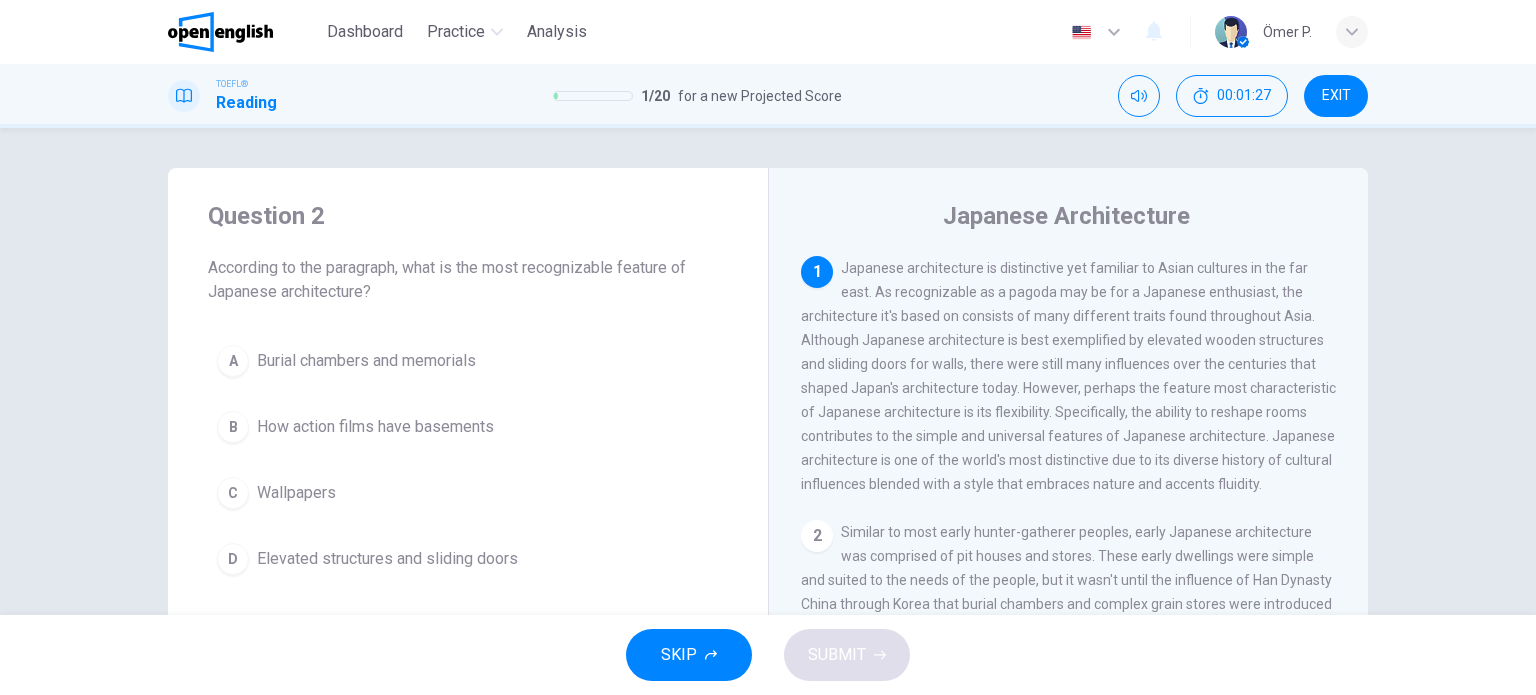 click on "Elevated structures and sliding doors" at bounding box center (387, 559) 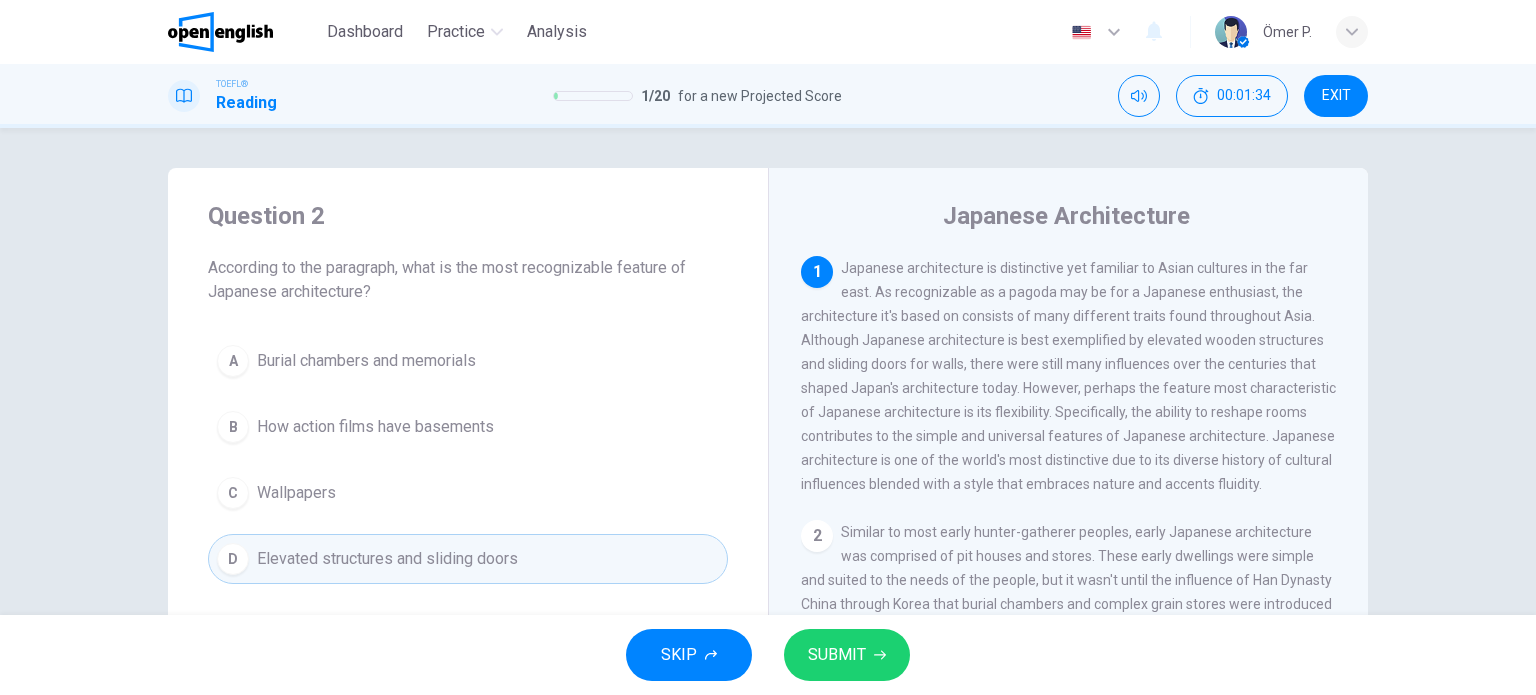 click on "SUBMIT" at bounding box center [847, 655] 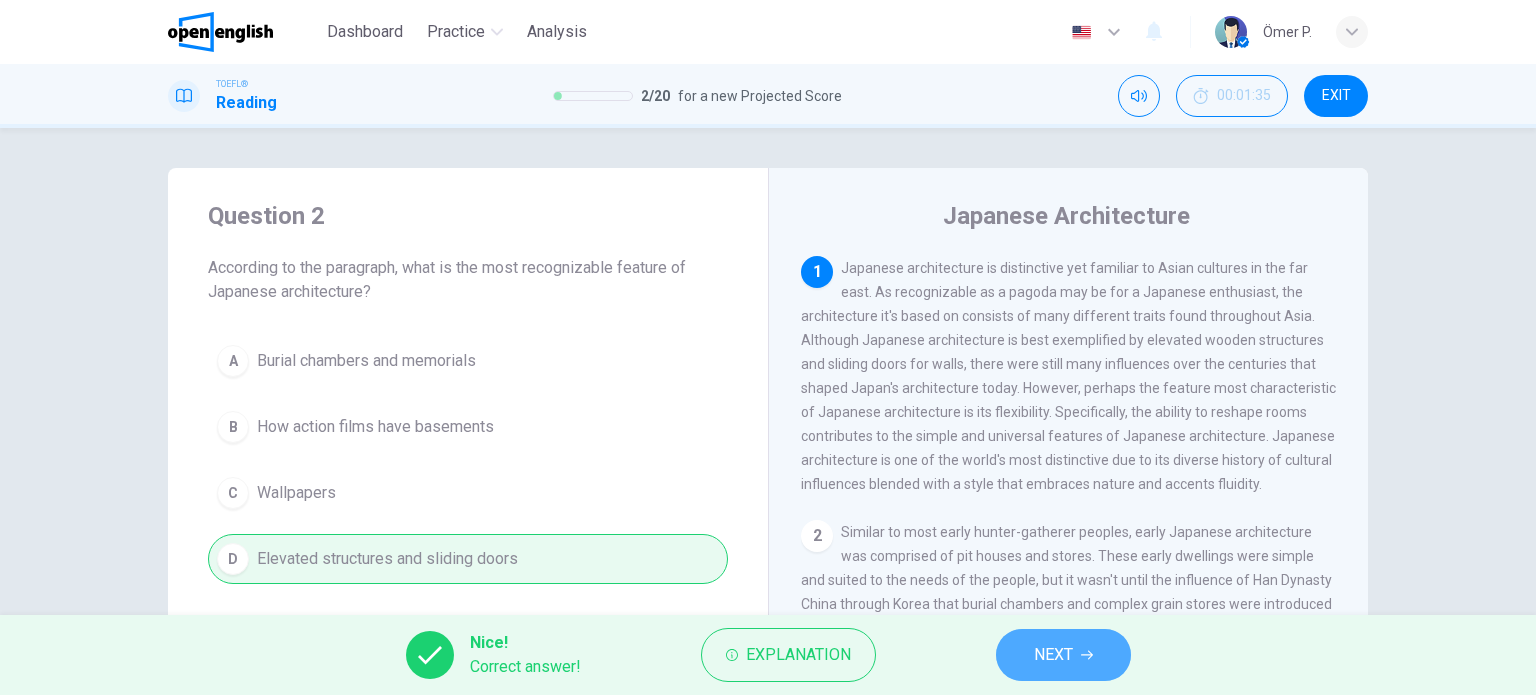 click on "NEXT" at bounding box center (1063, 655) 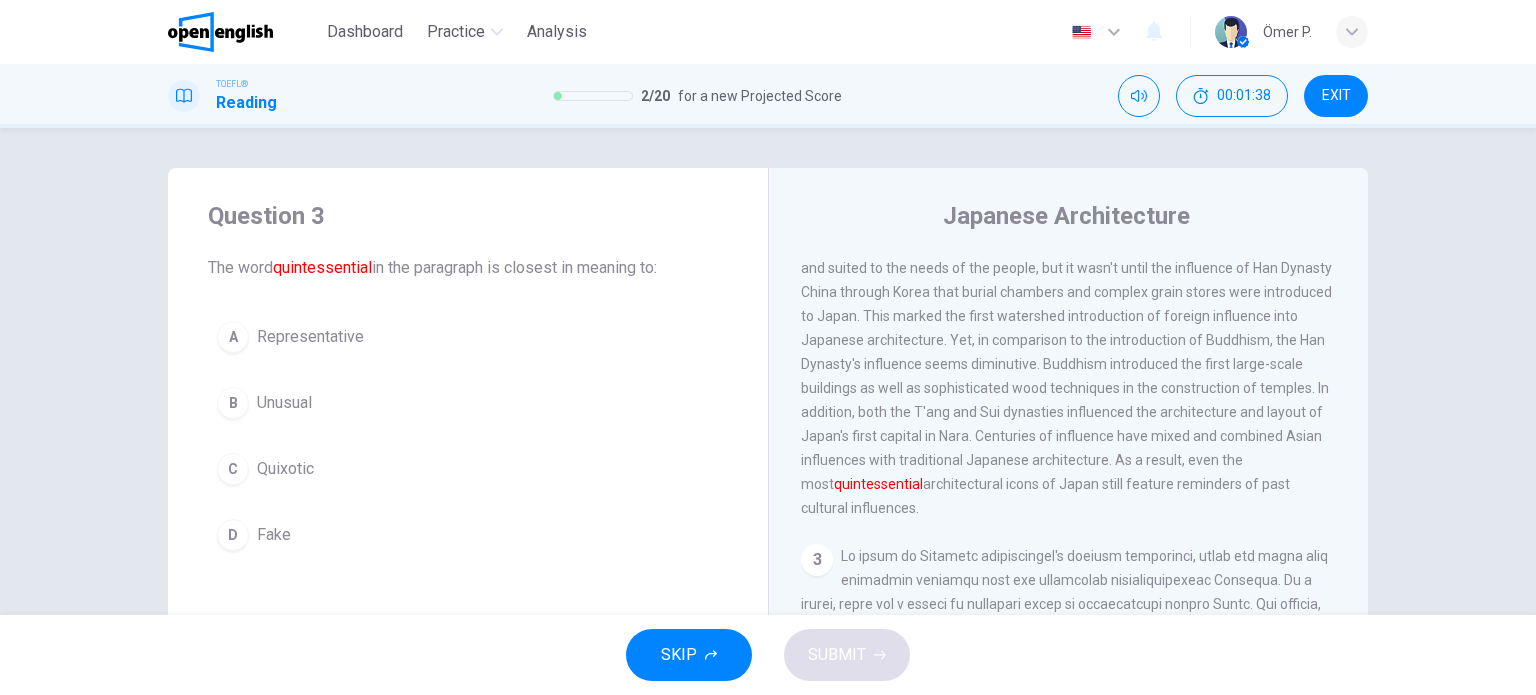 scroll, scrollTop: 319, scrollLeft: 0, axis: vertical 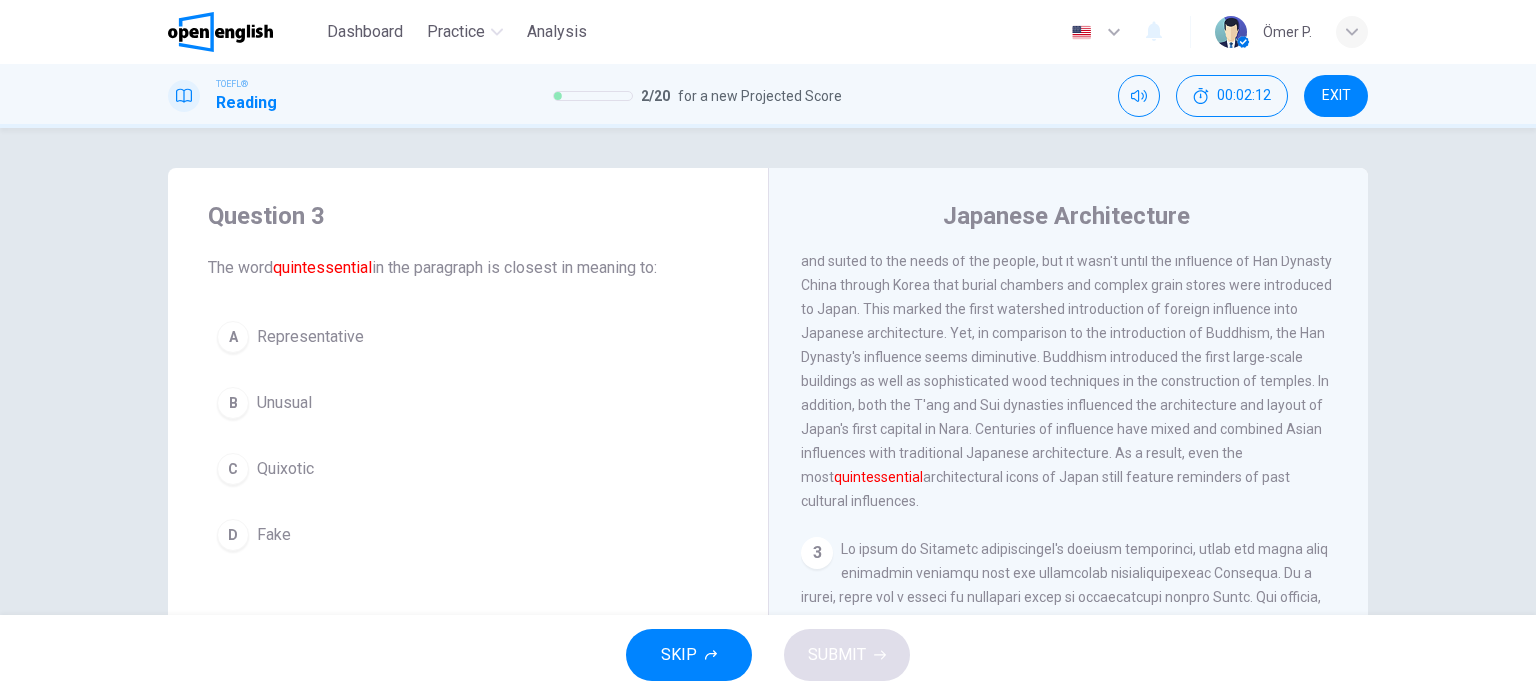 click on "B Unusual" at bounding box center (468, 403) 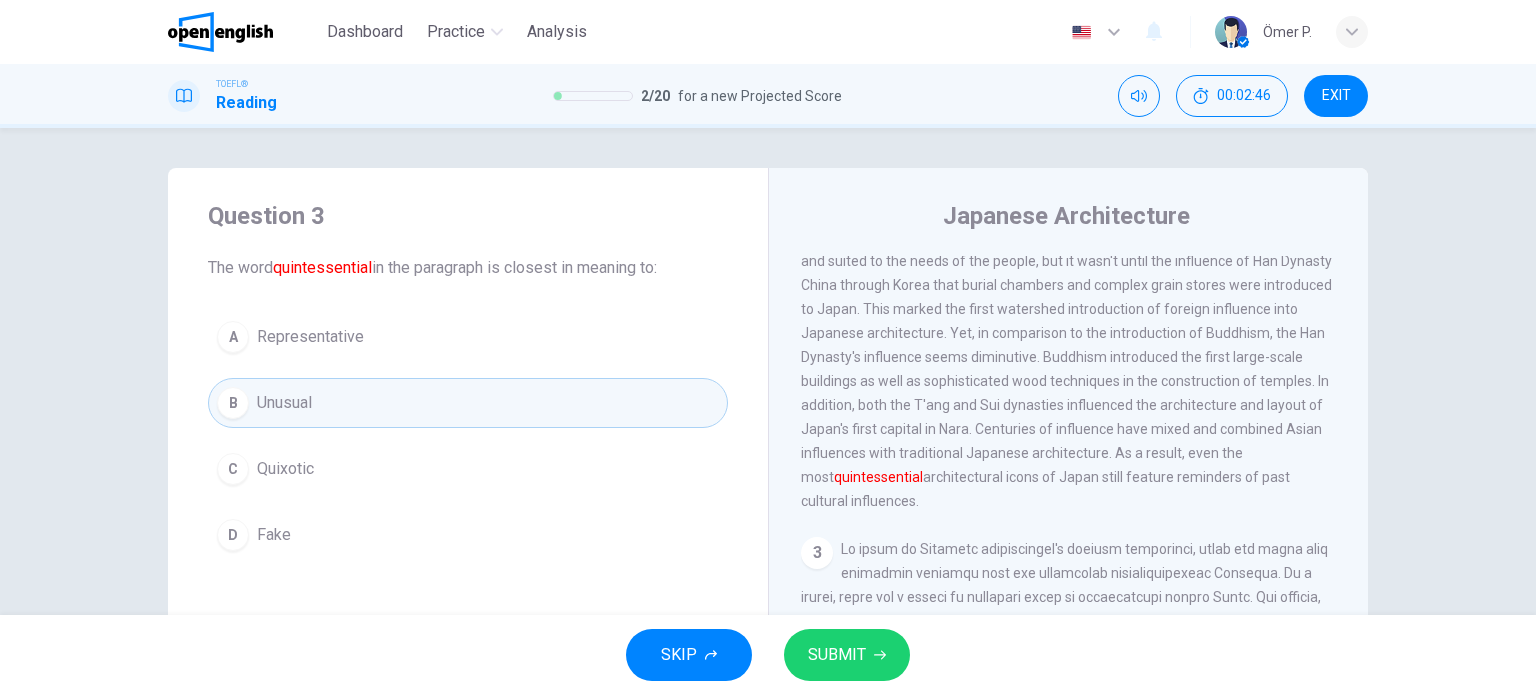 click on "SUBMIT" at bounding box center (847, 655) 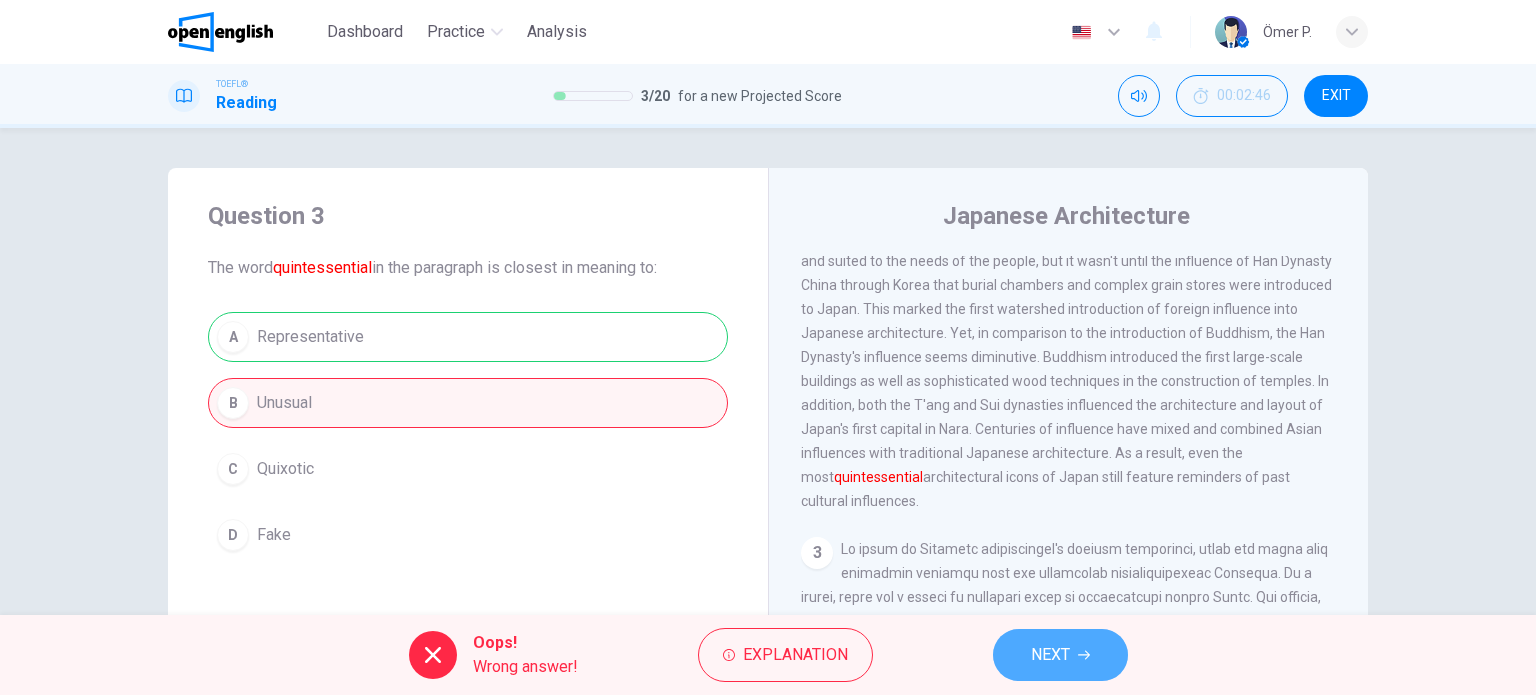 click on "NEXT" at bounding box center [1060, 655] 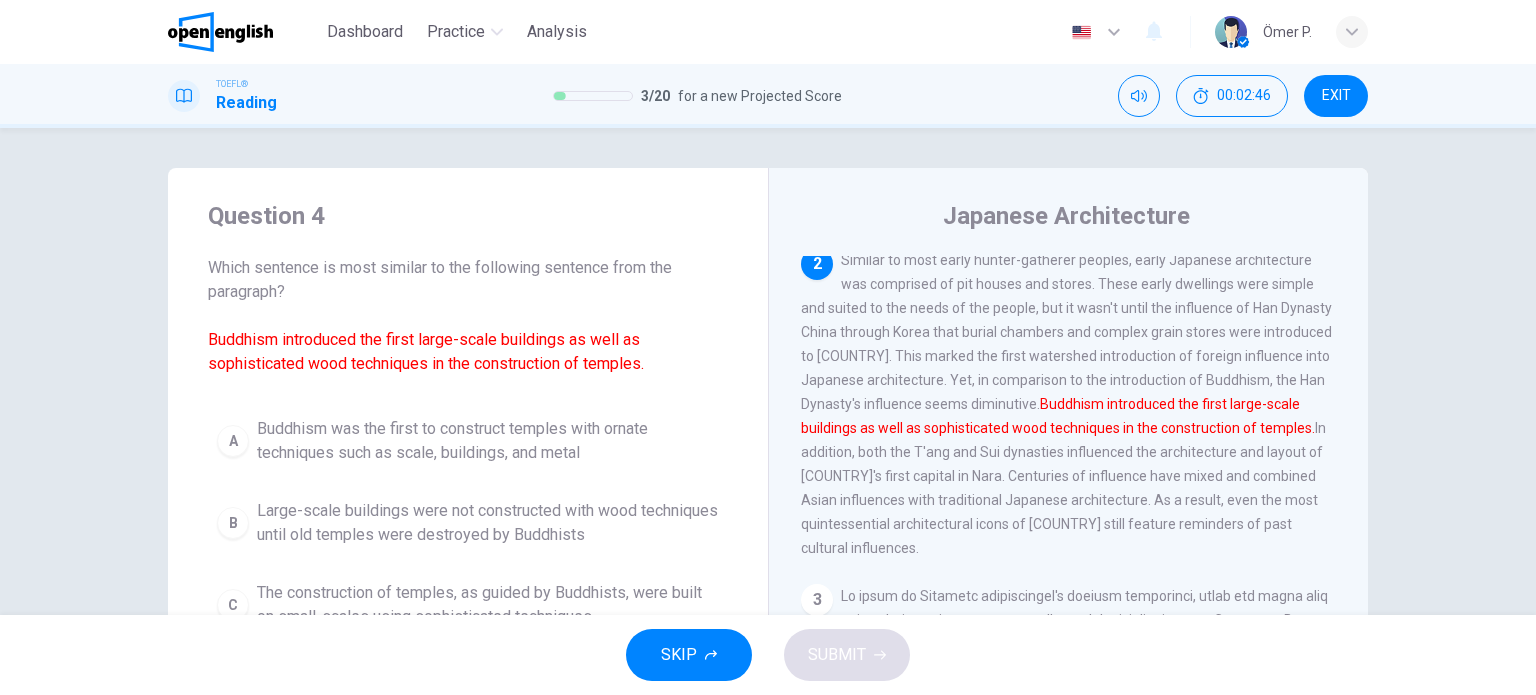 scroll, scrollTop: 272, scrollLeft: 0, axis: vertical 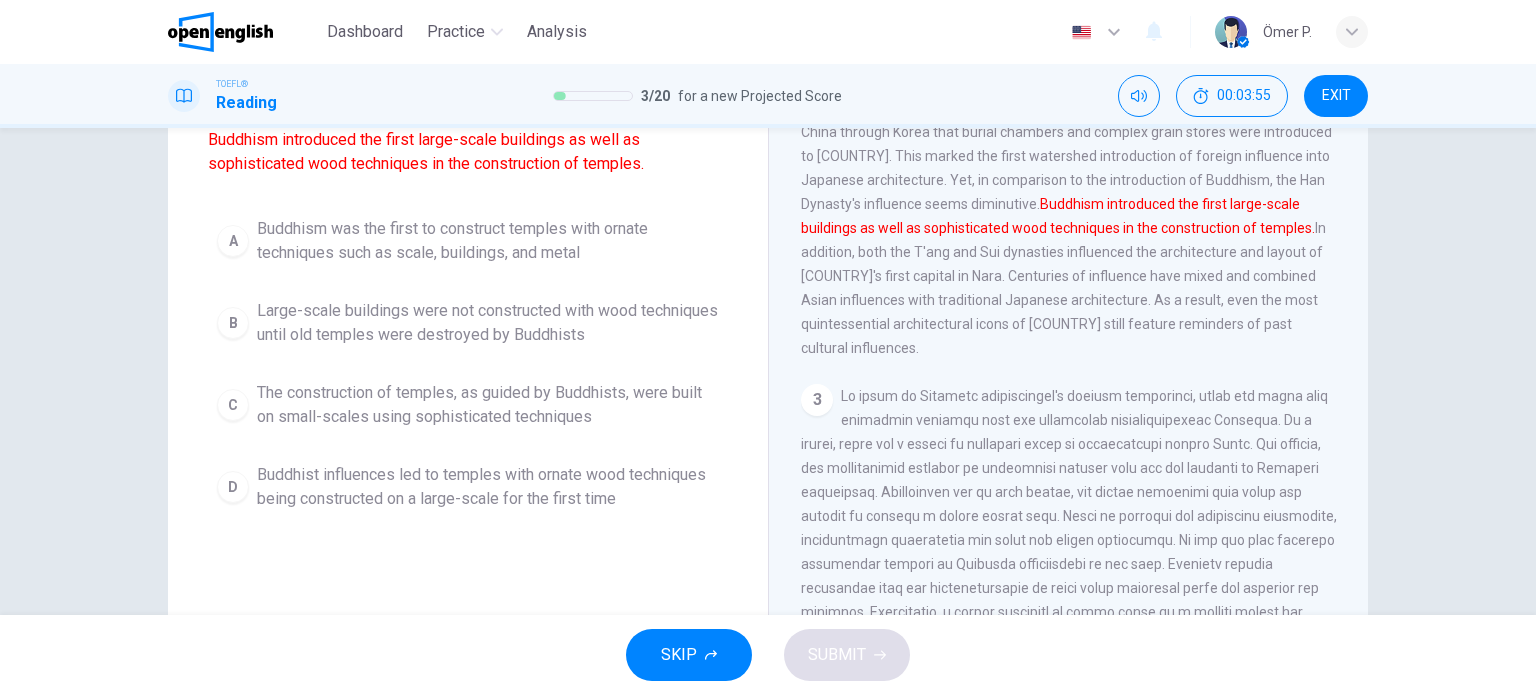 click on "Buddhist influences led to temples with ornate wood techniques being constructed on a large-scale for the first time" at bounding box center [488, 487] 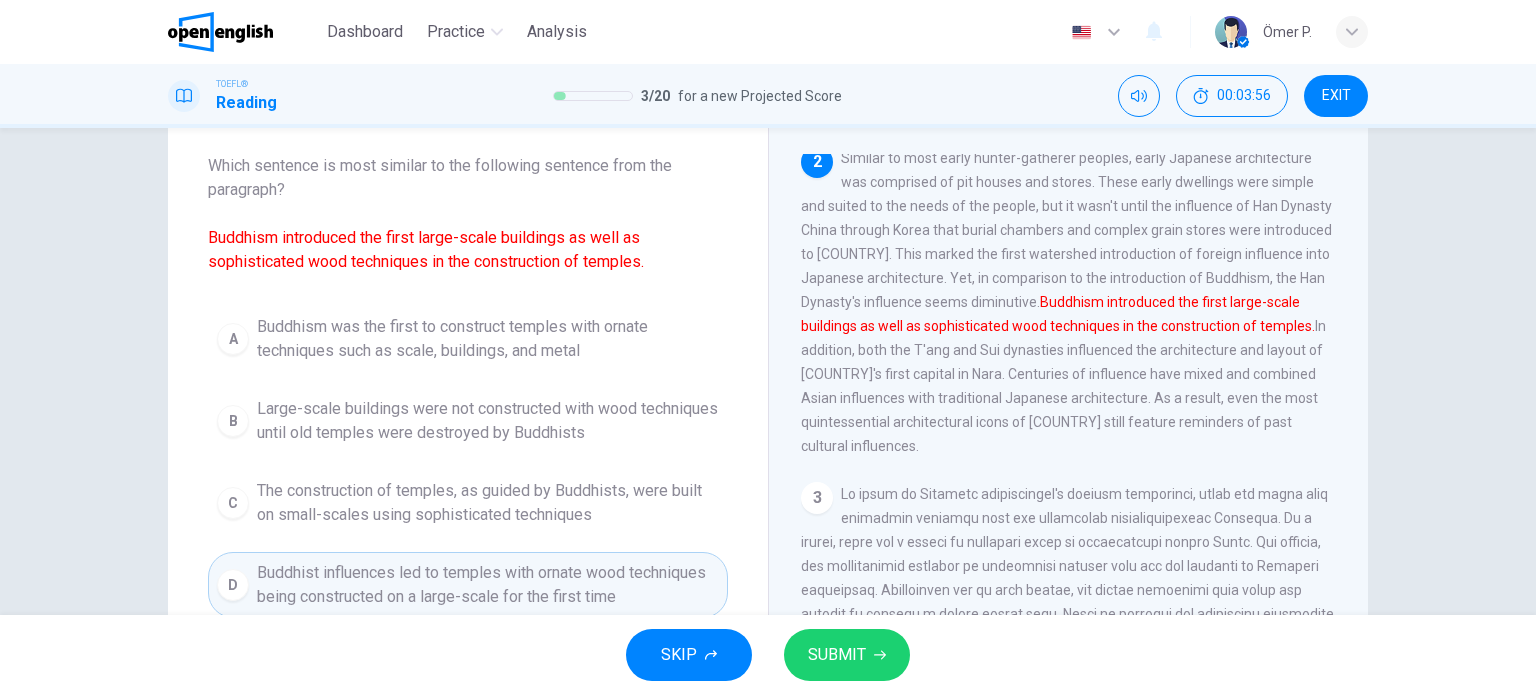 scroll, scrollTop: 100, scrollLeft: 0, axis: vertical 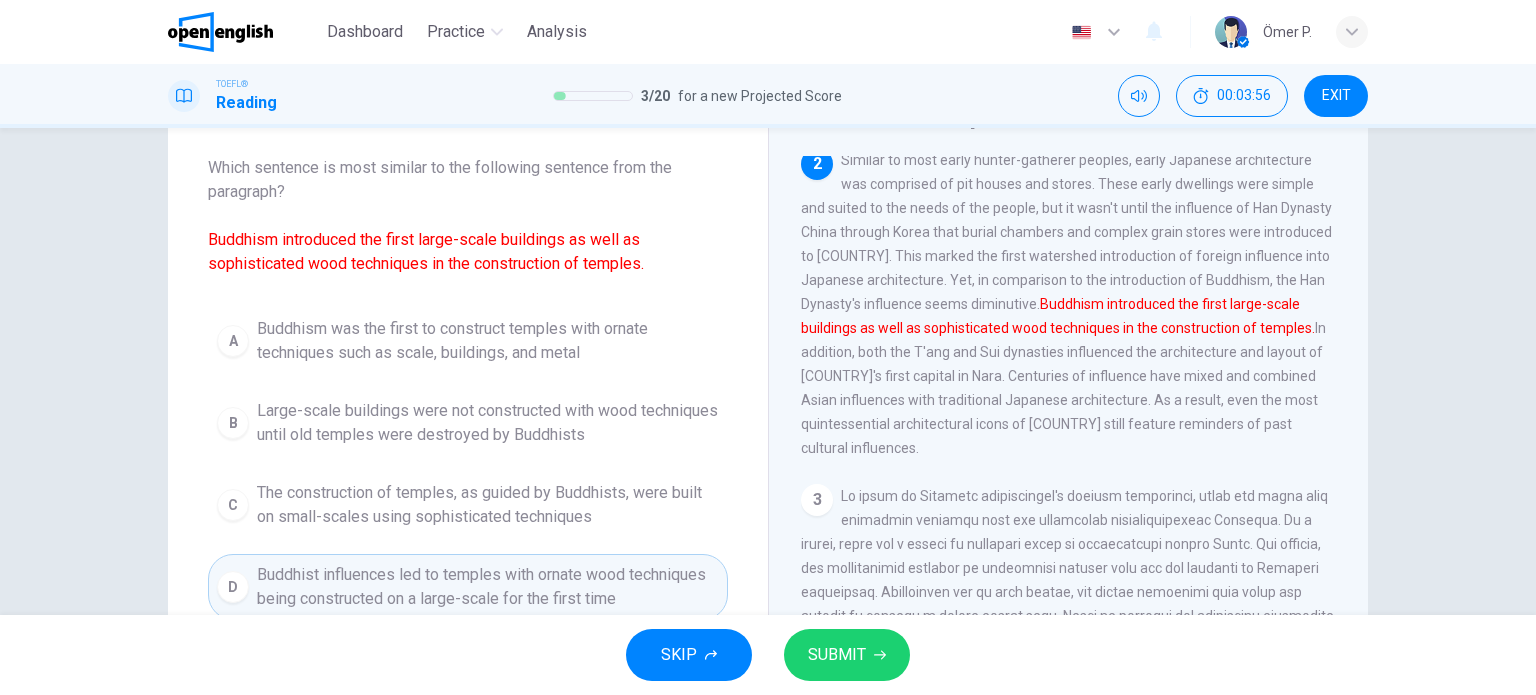 click on "SUBMIT" at bounding box center [837, 655] 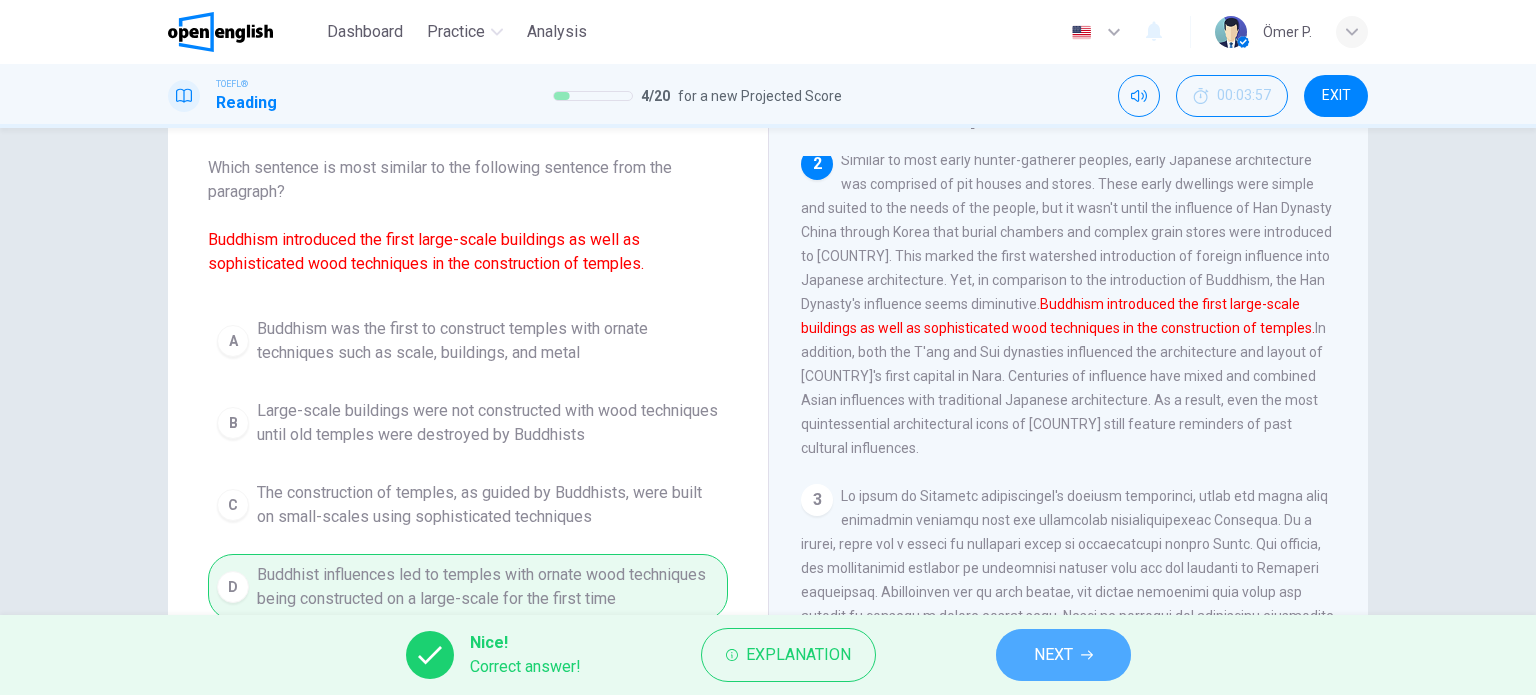 click on "NEXT" at bounding box center [1063, 655] 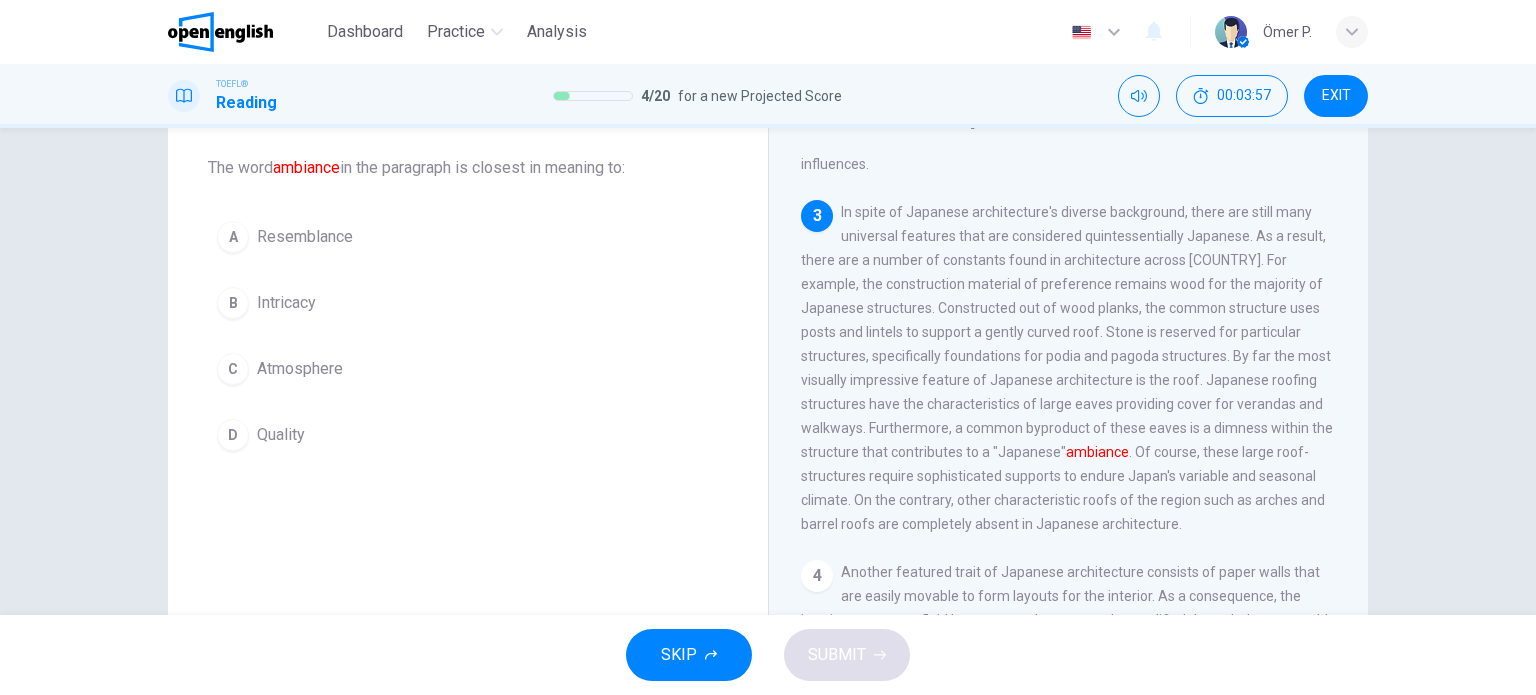 scroll, scrollTop: 590, scrollLeft: 0, axis: vertical 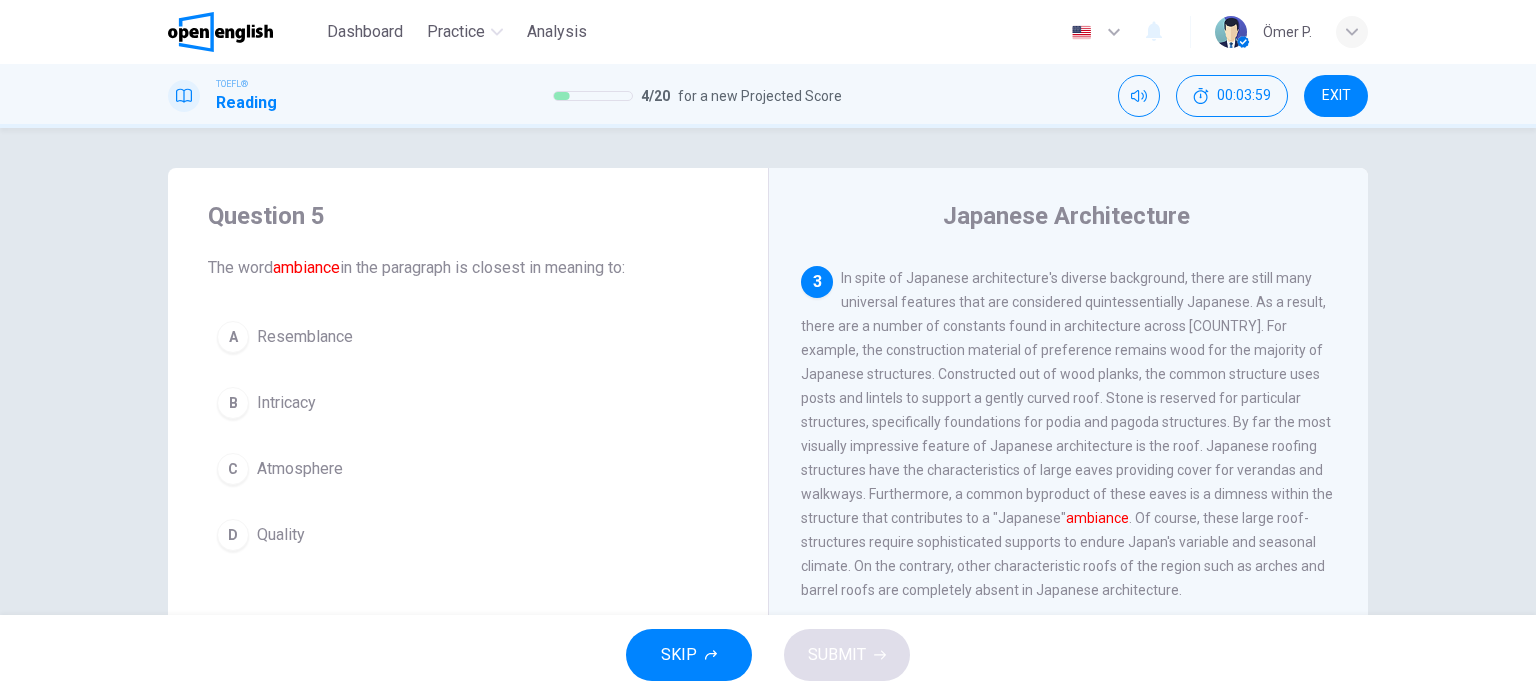 click on "C Atmosphere" at bounding box center (468, 469) 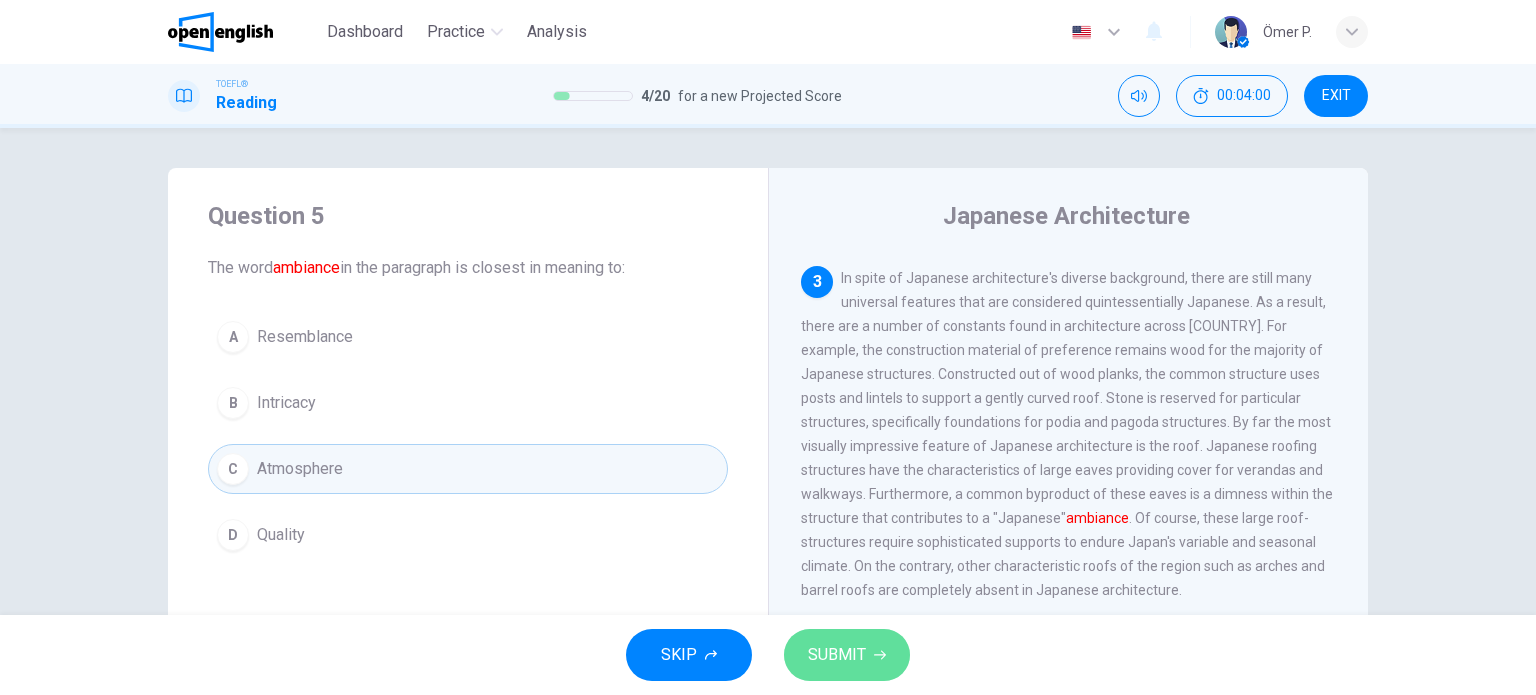 click on "SUBMIT" at bounding box center [847, 655] 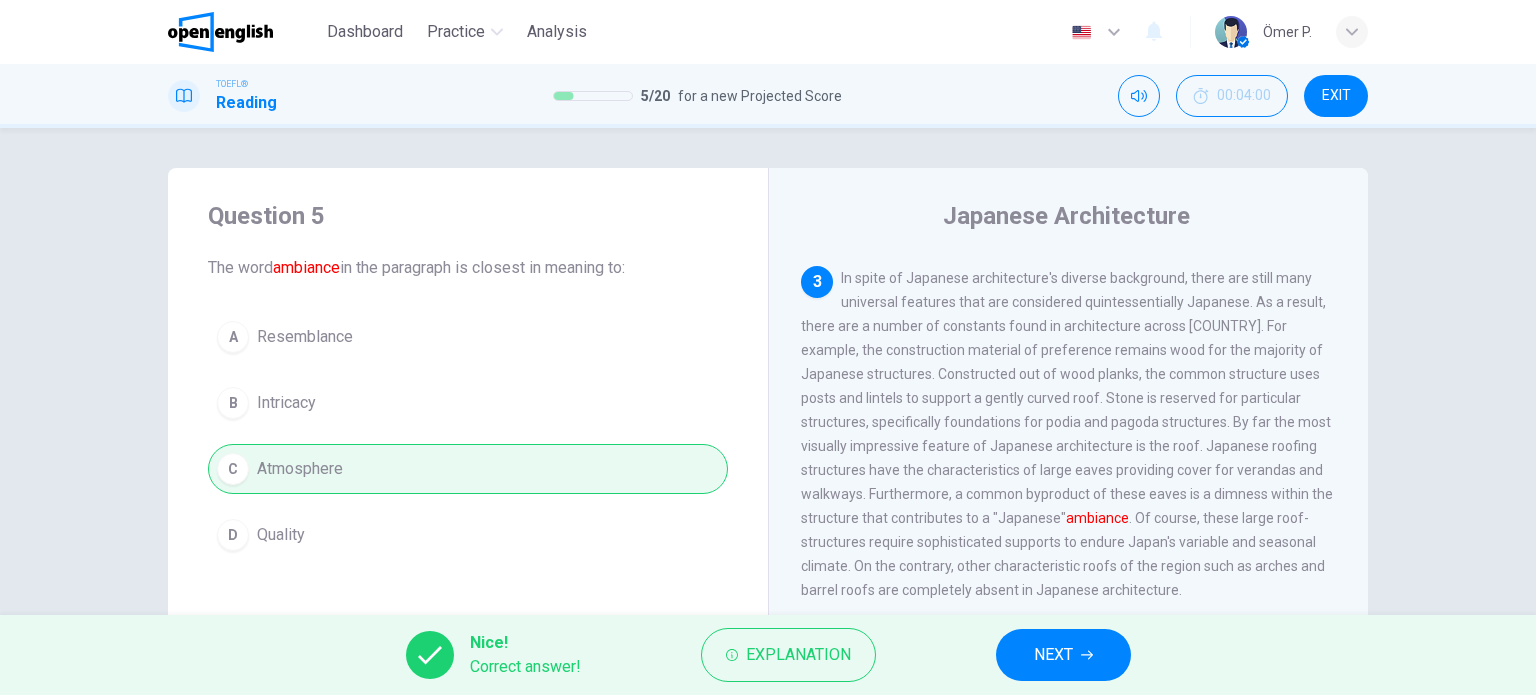 click on "NEXT" at bounding box center (1053, 655) 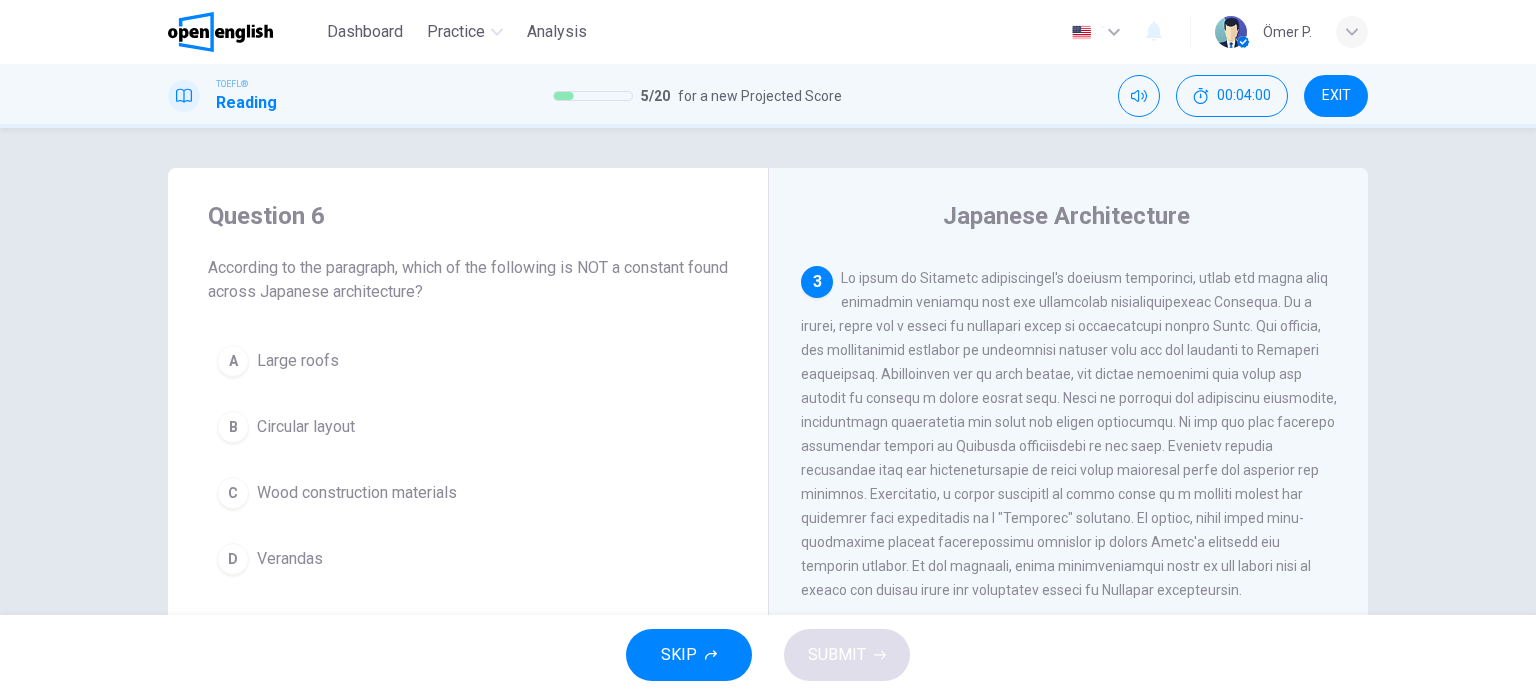 scroll, scrollTop: 618, scrollLeft: 0, axis: vertical 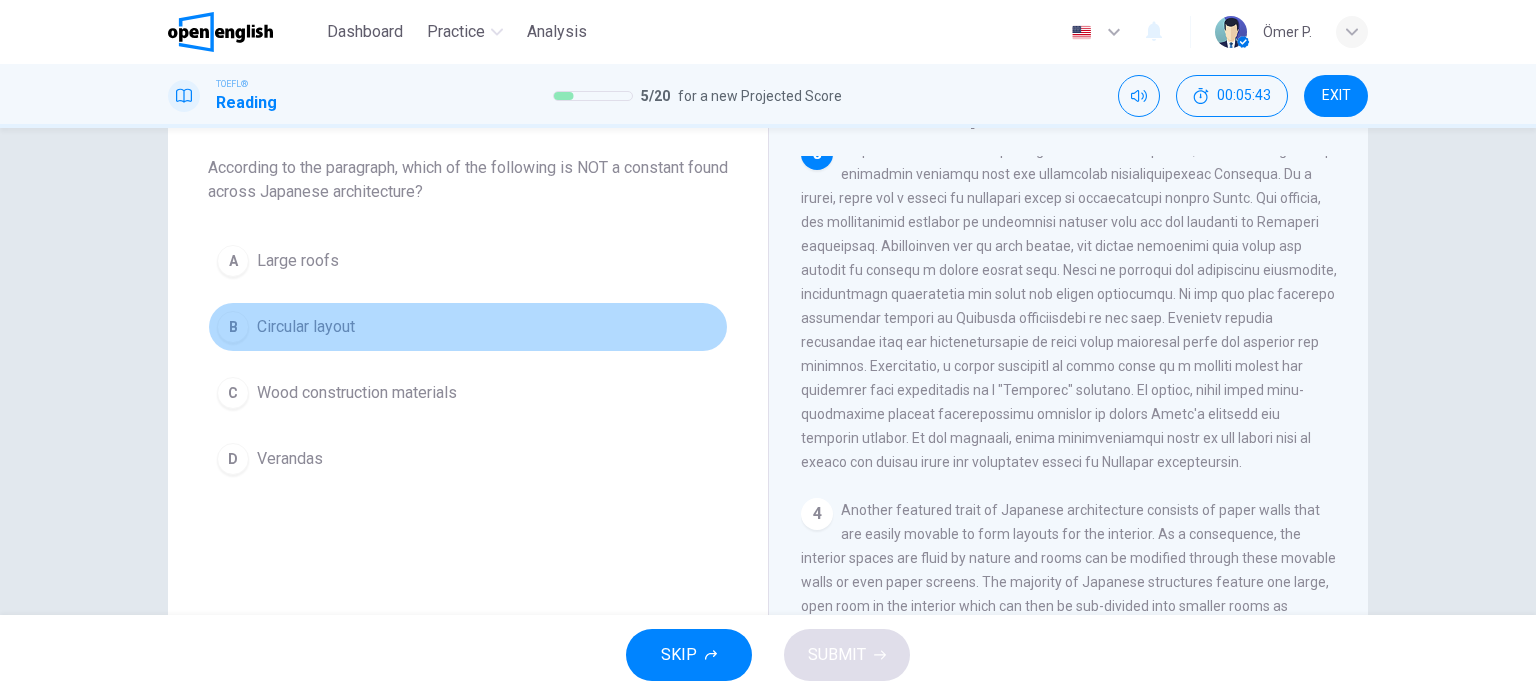 click on "B Circular layout" at bounding box center (468, 327) 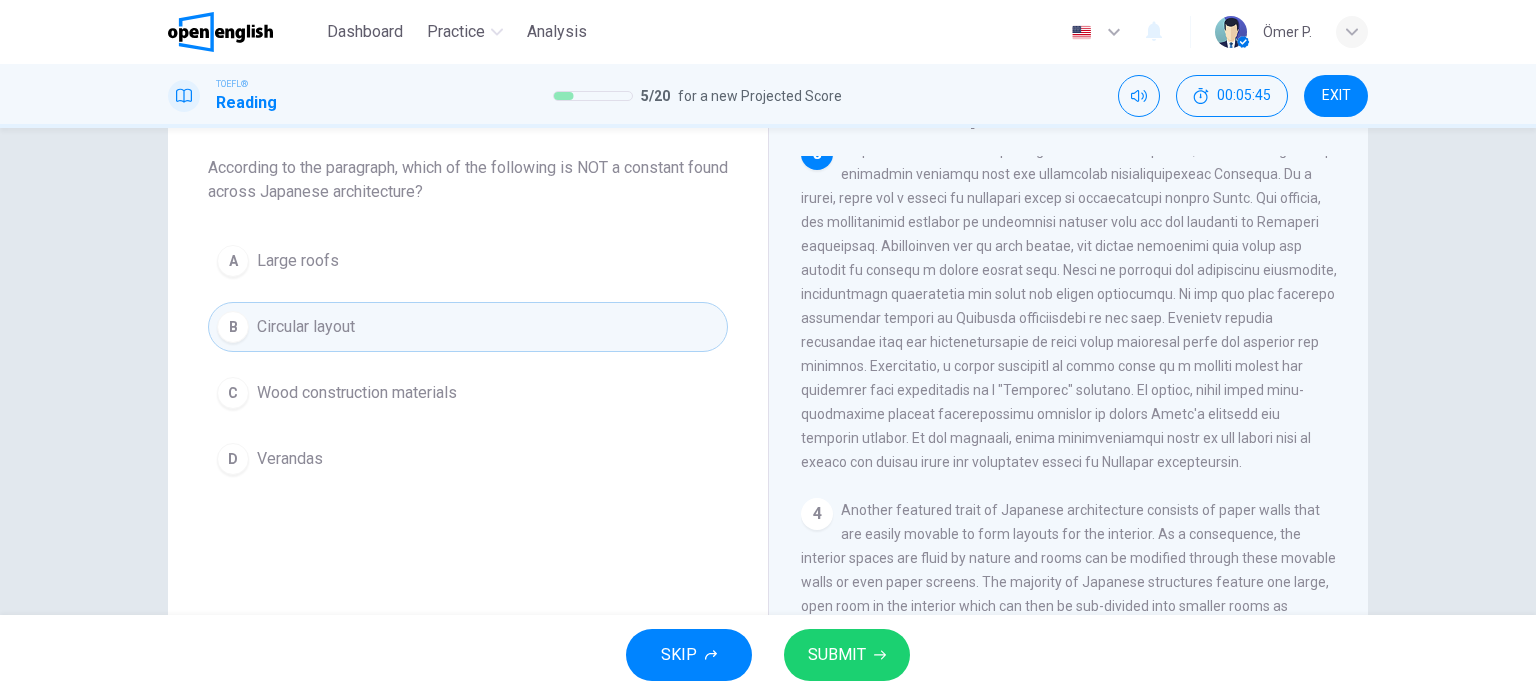 click 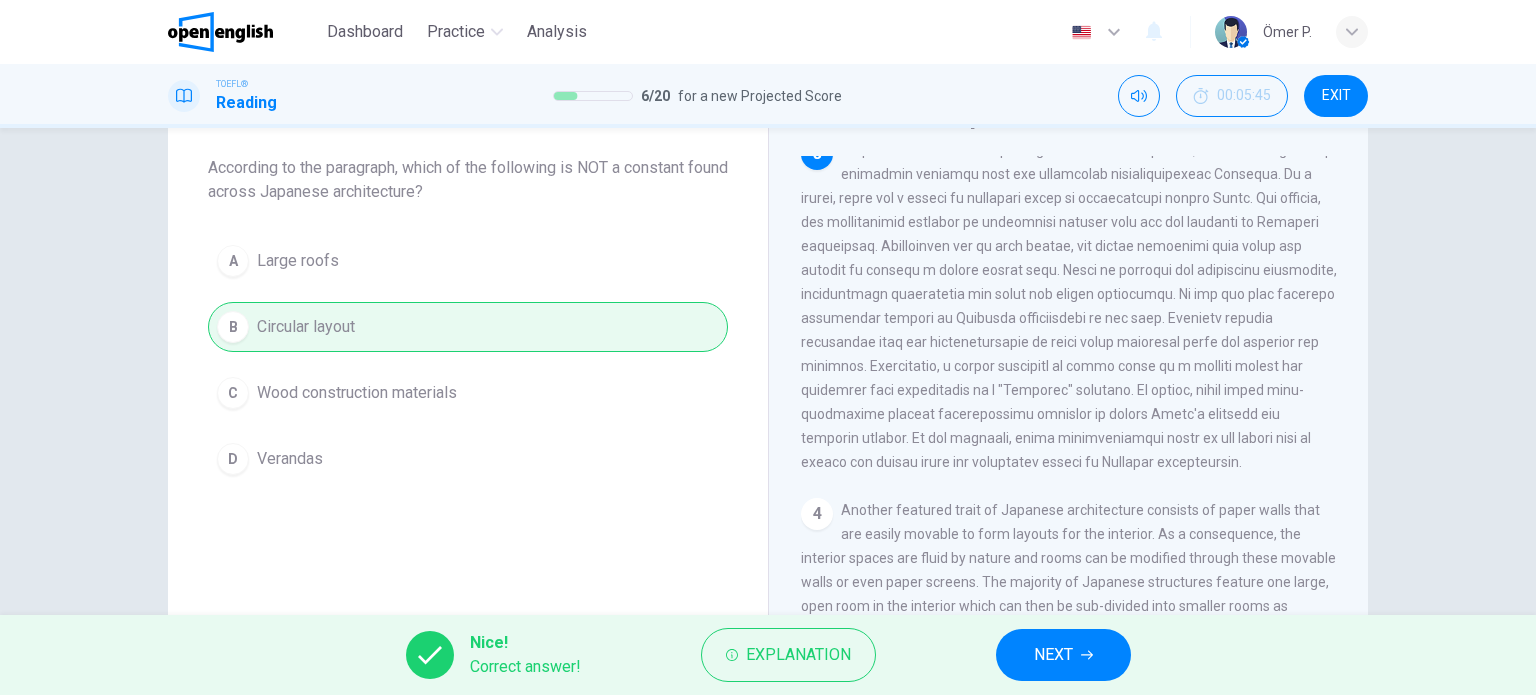 click on "NEXT" at bounding box center (1063, 655) 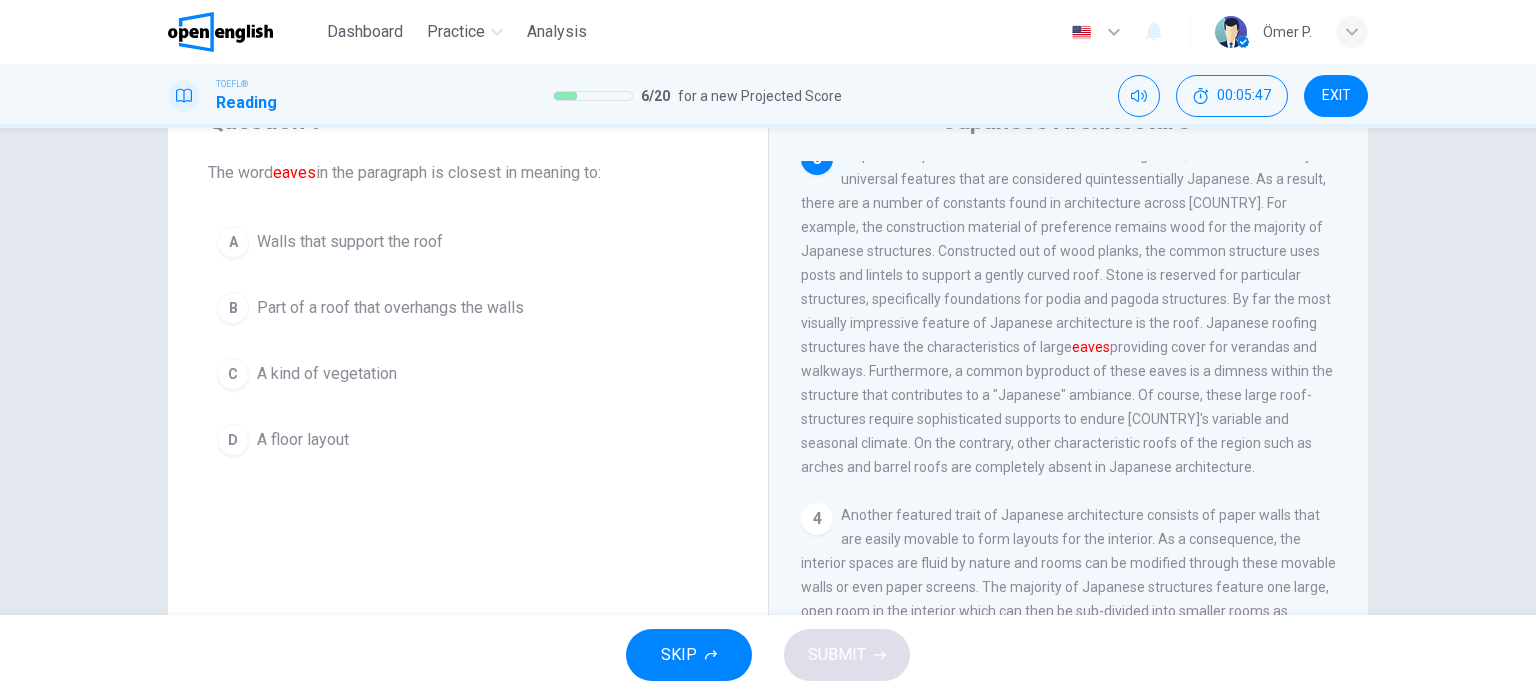 scroll, scrollTop: 100, scrollLeft: 0, axis: vertical 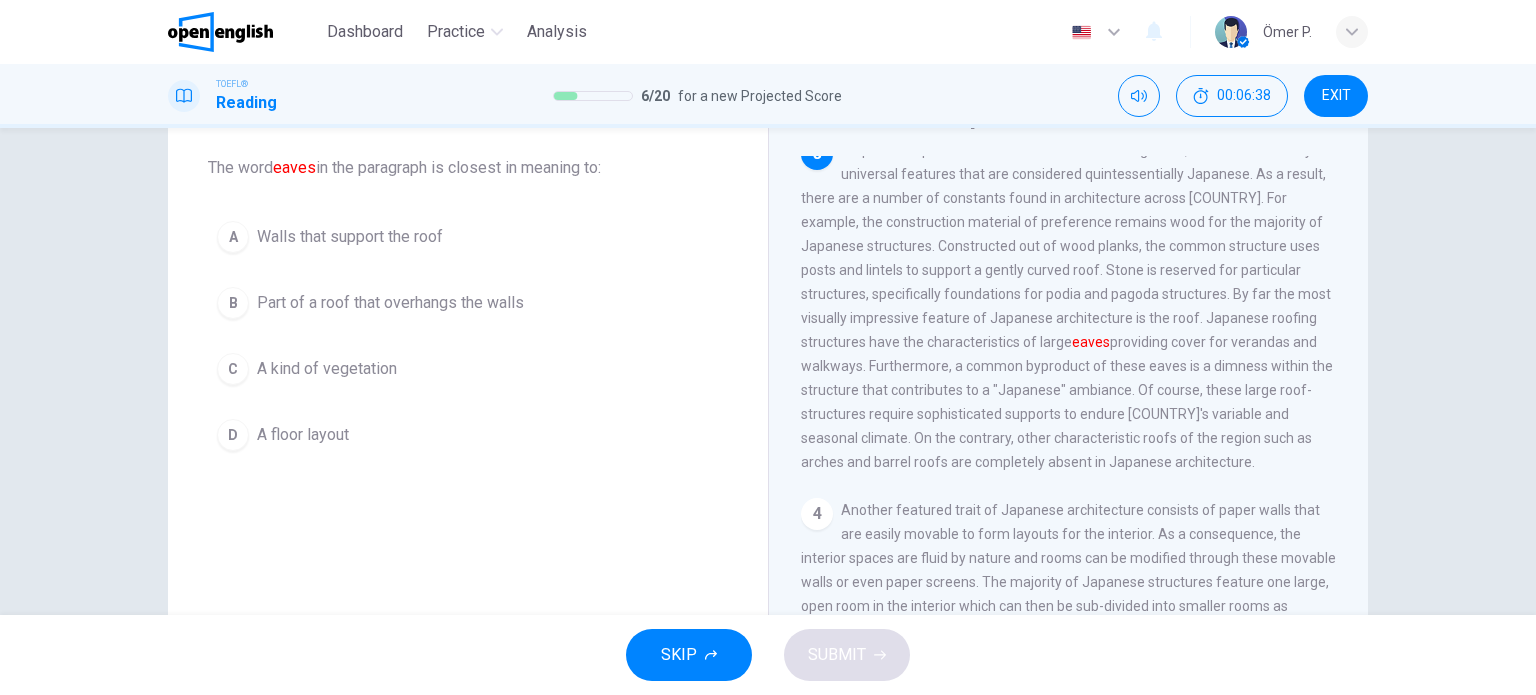click on "A Walls that support the roof B Part of a roof that overhangs the walls C A kind of vegetation D A floor layout" at bounding box center (468, 336) 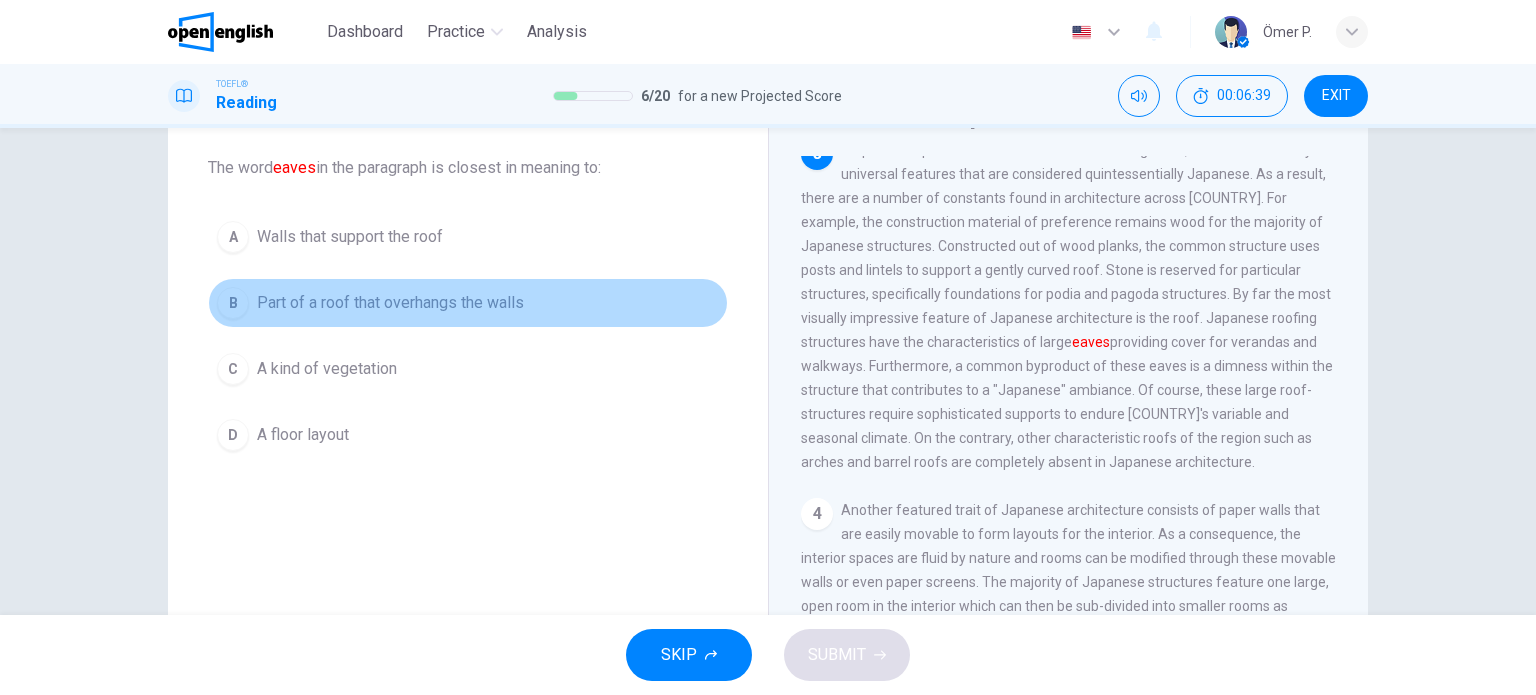 click on "Part of a roof that overhangs the walls" at bounding box center (390, 303) 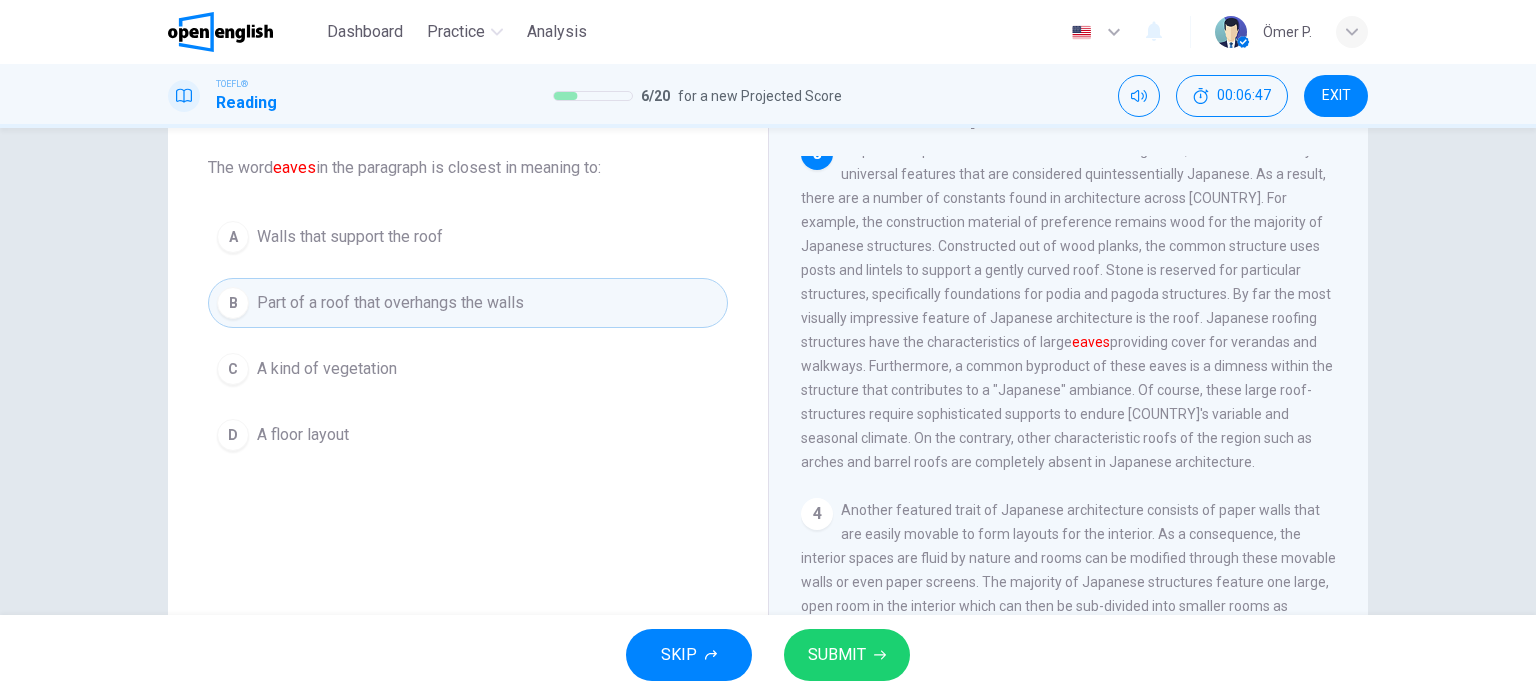 click on "SUBMIT" at bounding box center (837, 655) 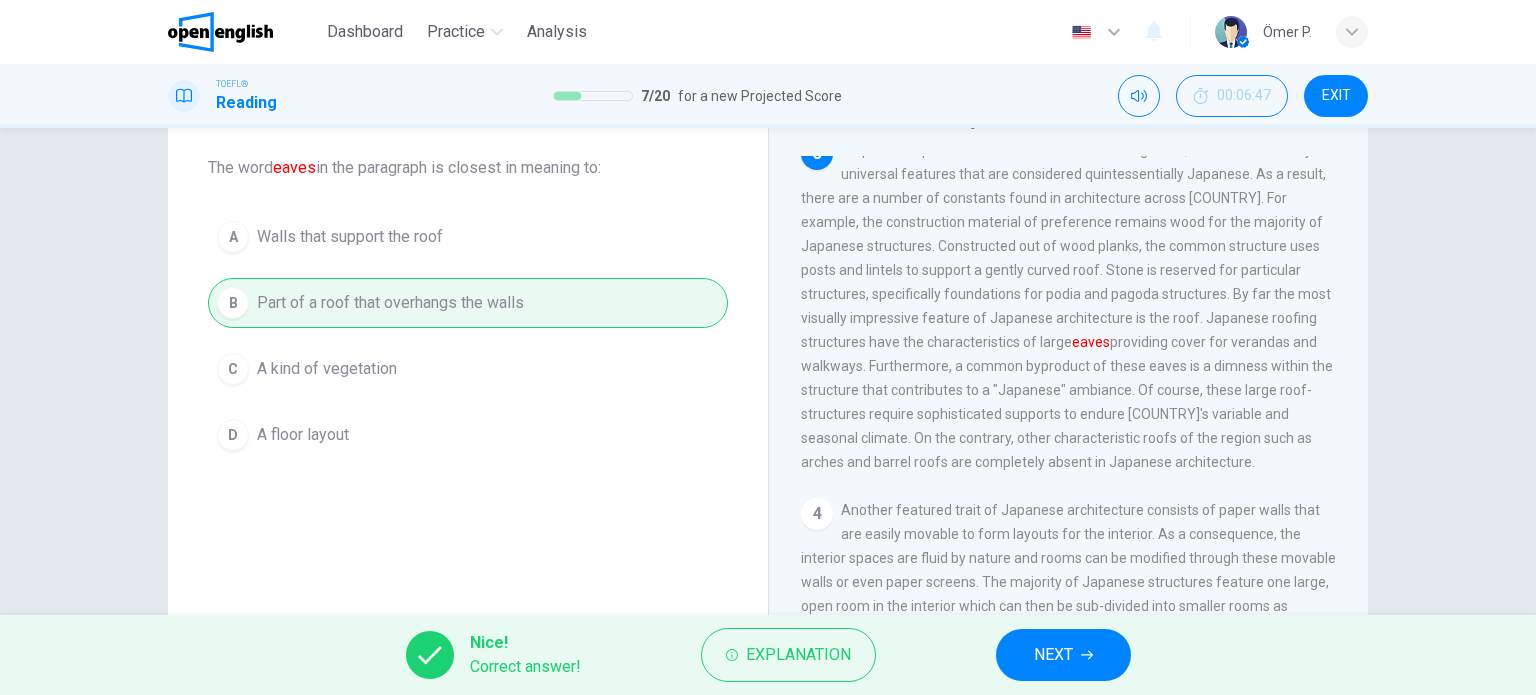 click on "NEXT" at bounding box center (1053, 655) 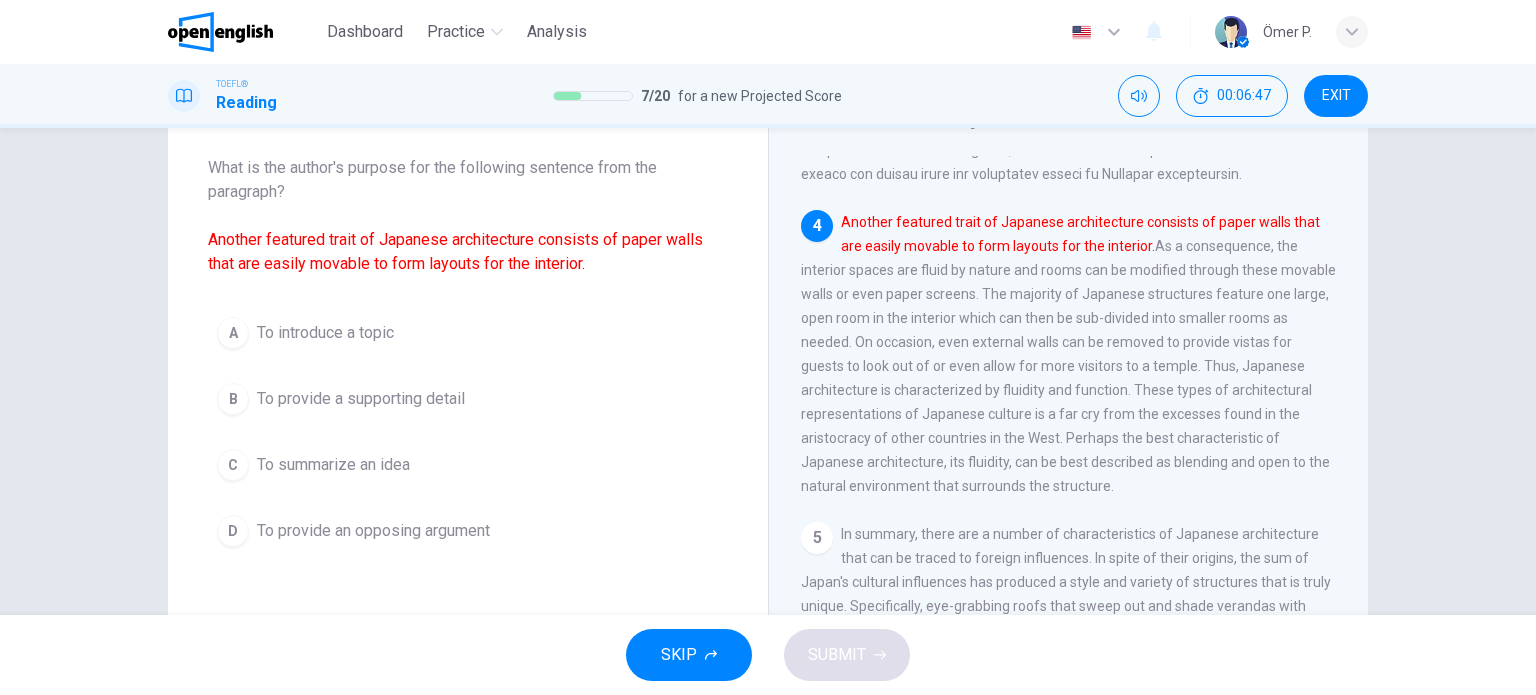 scroll, scrollTop: 912, scrollLeft: 0, axis: vertical 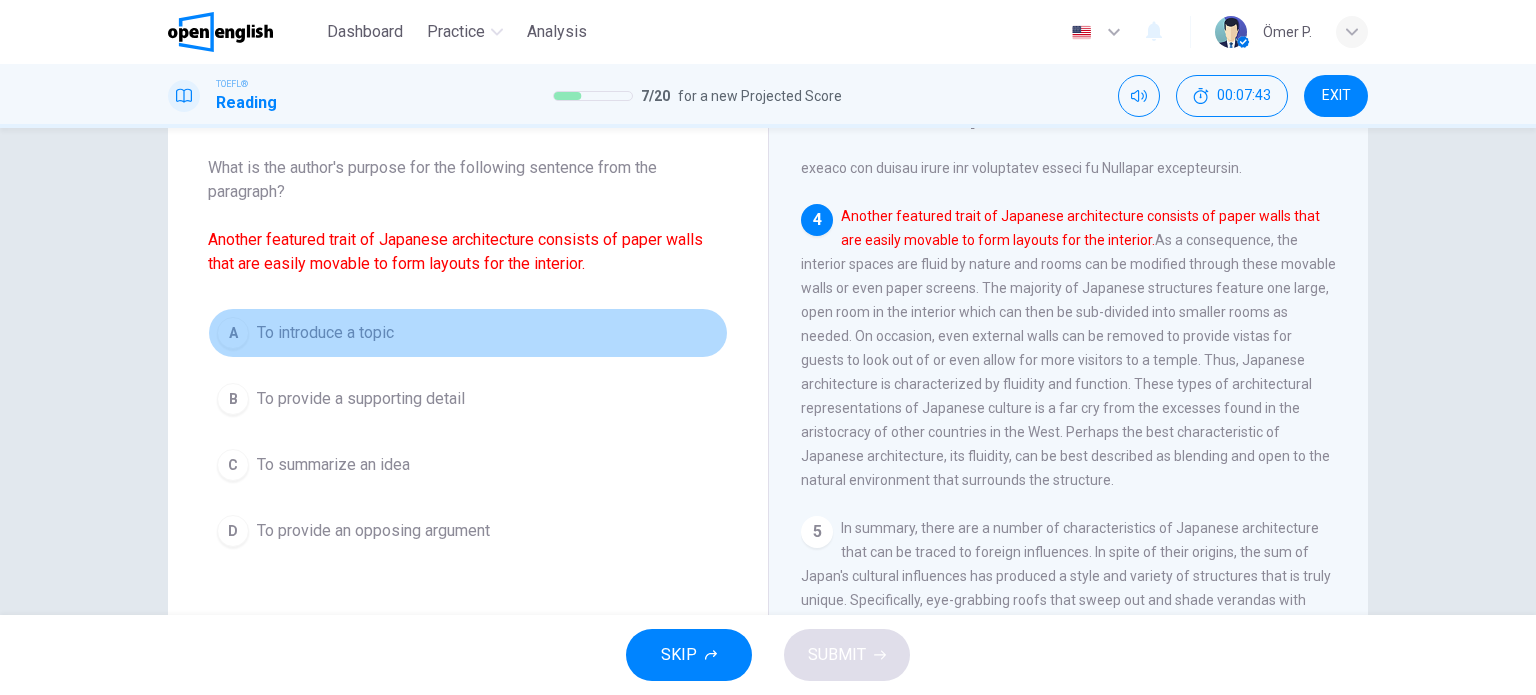 click on "A To introduce a topic" at bounding box center (468, 333) 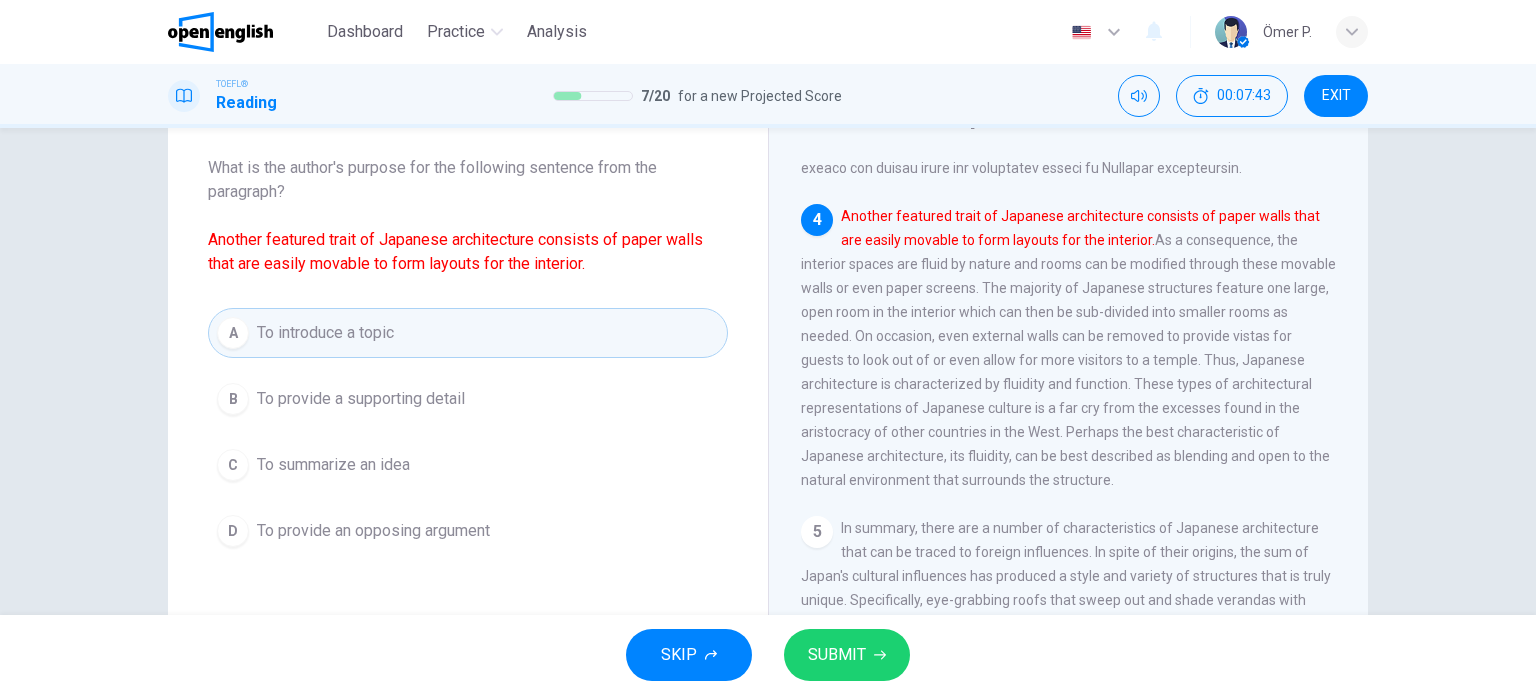 click on "To provide a supporting detail" at bounding box center [361, 399] 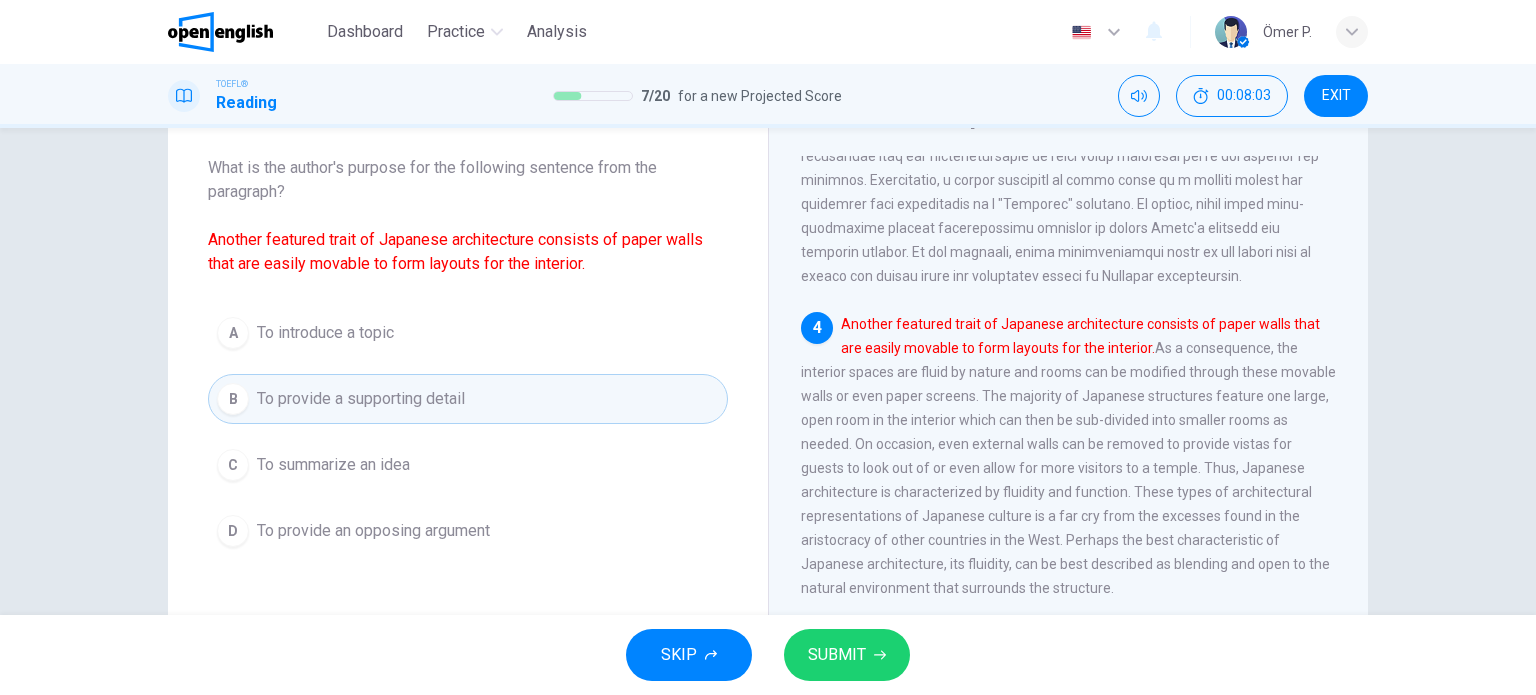 scroll, scrollTop: 812, scrollLeft: 0, axis: vertical 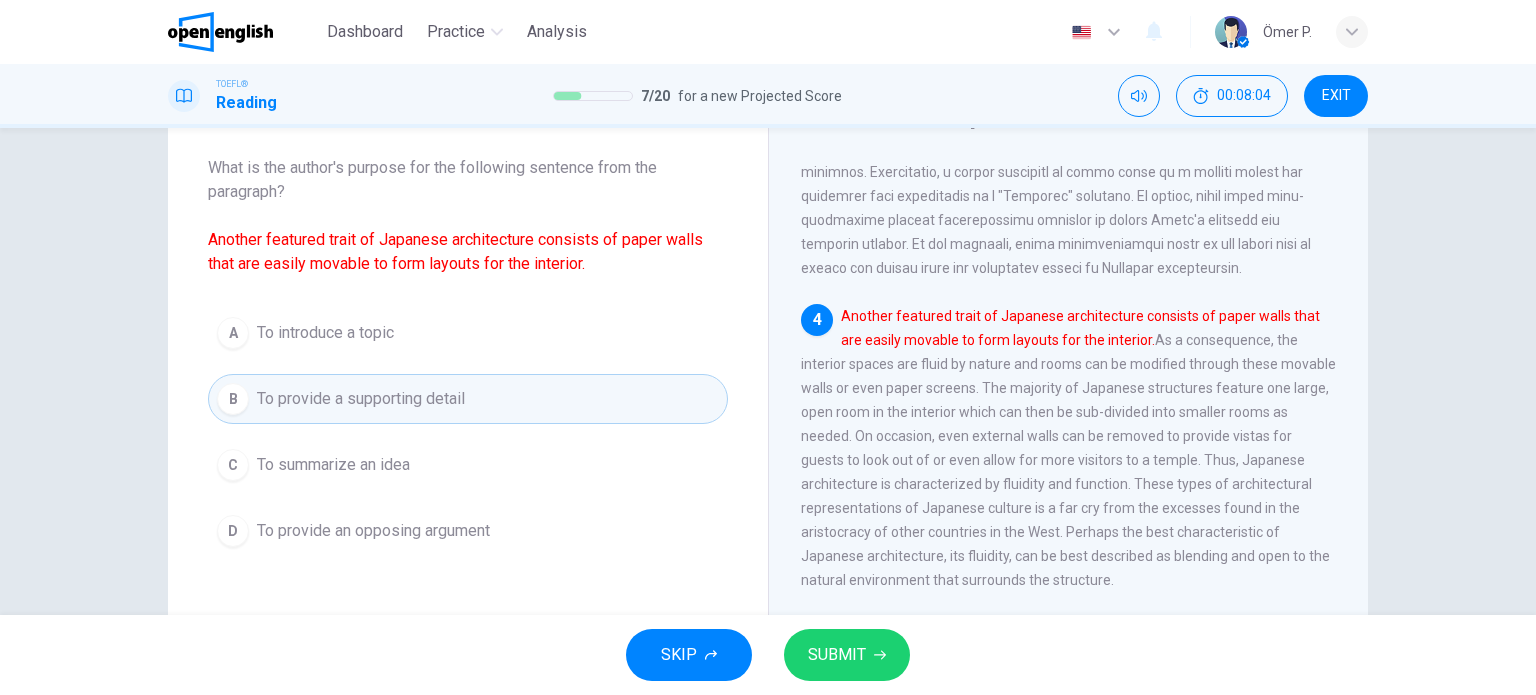 click on "C To summarize an idea" at bounding box center (468, 465) 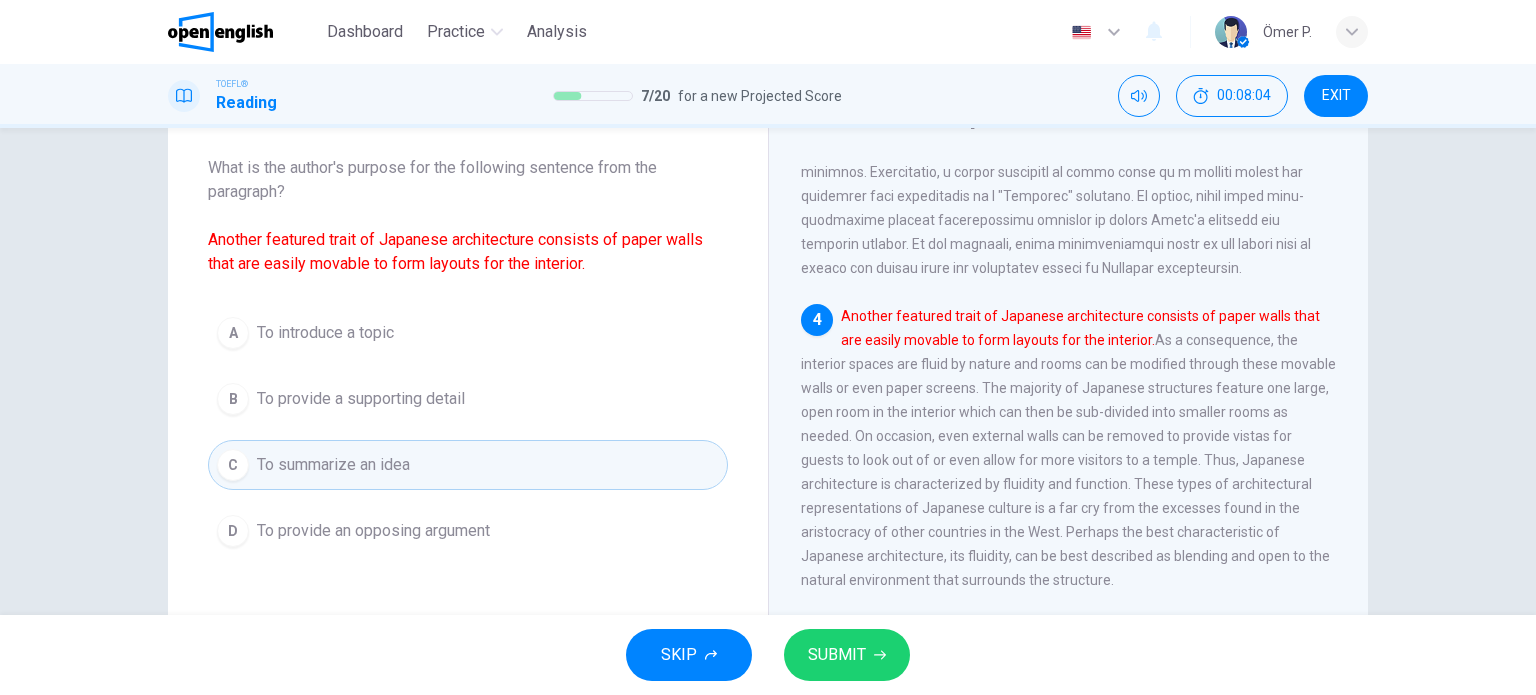 click on "A To introduce a topic" at bounding box center [468, 333] 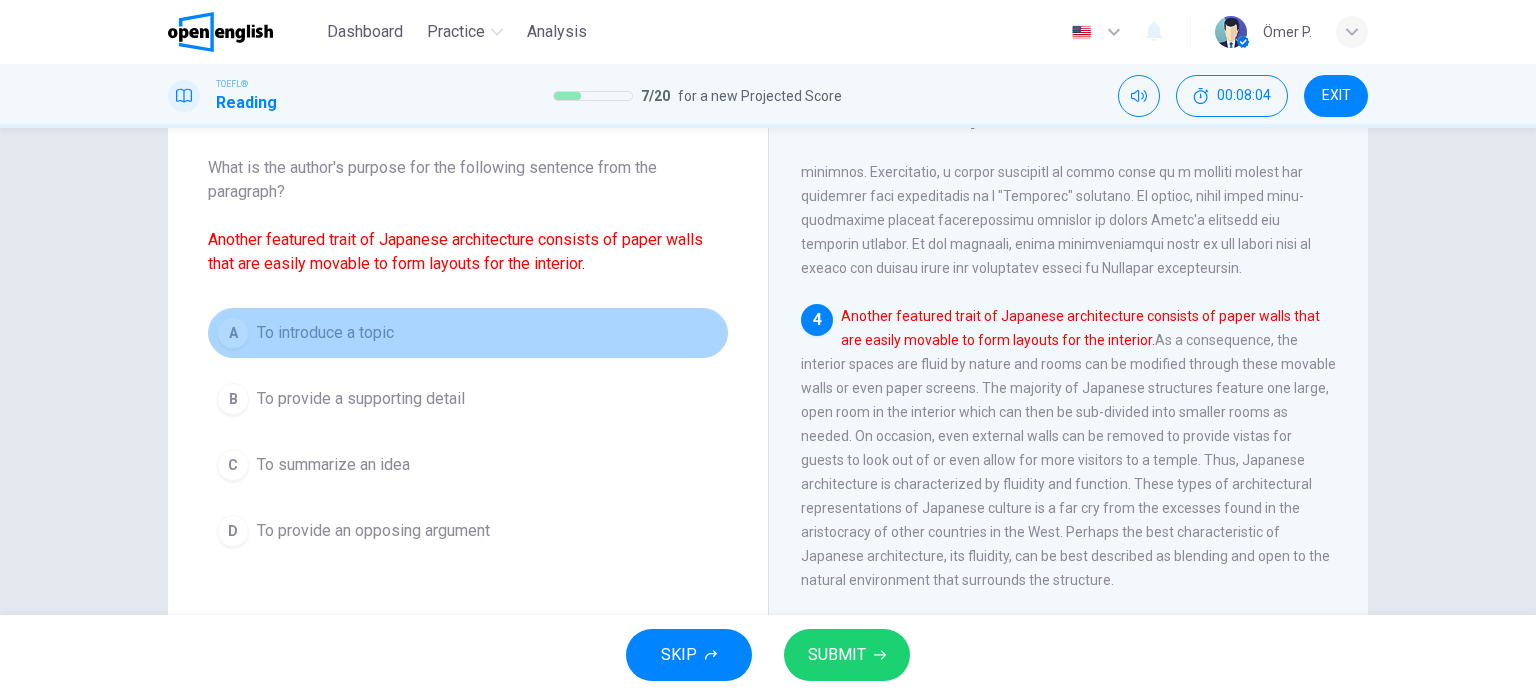 click on "A To introduce a topic" at bounding box center (468, 333) 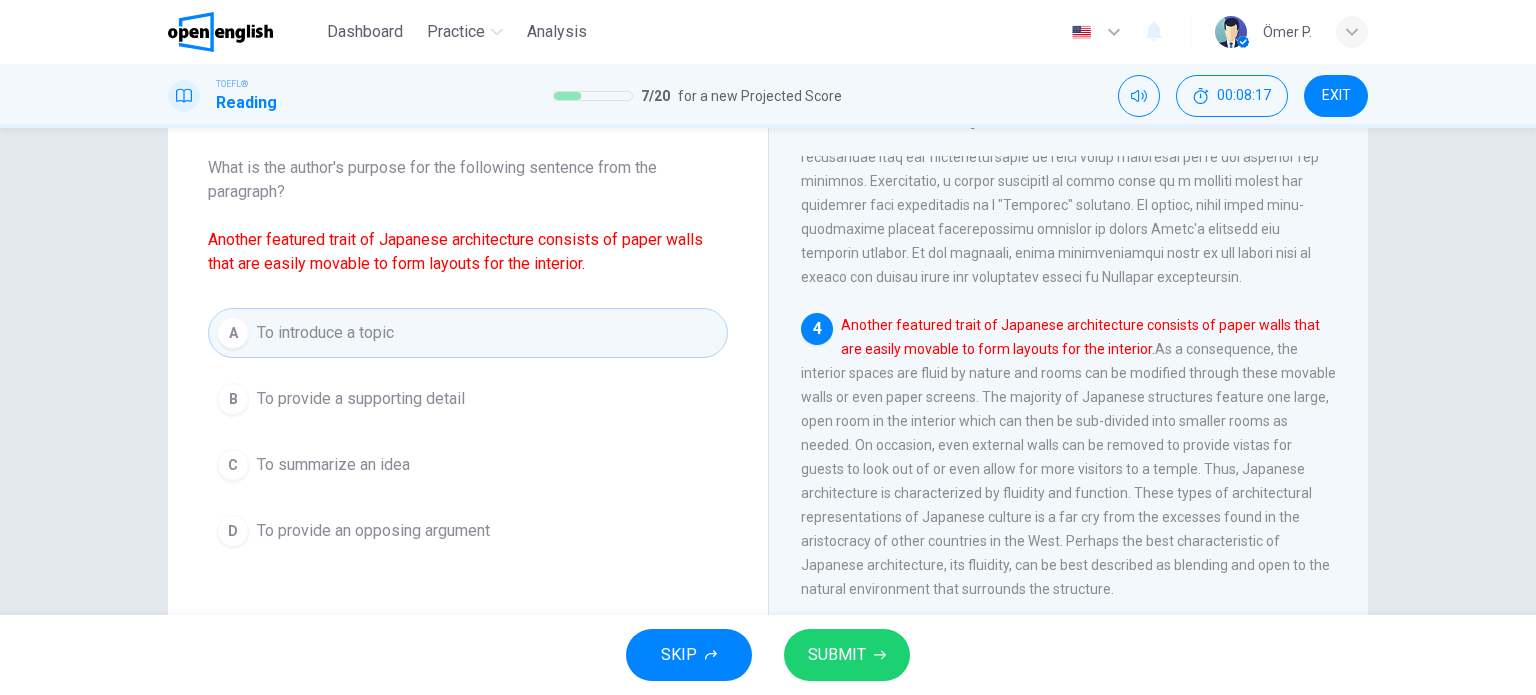scroll, scrollTop: 812, scrollLeft: 0, axis: vertical 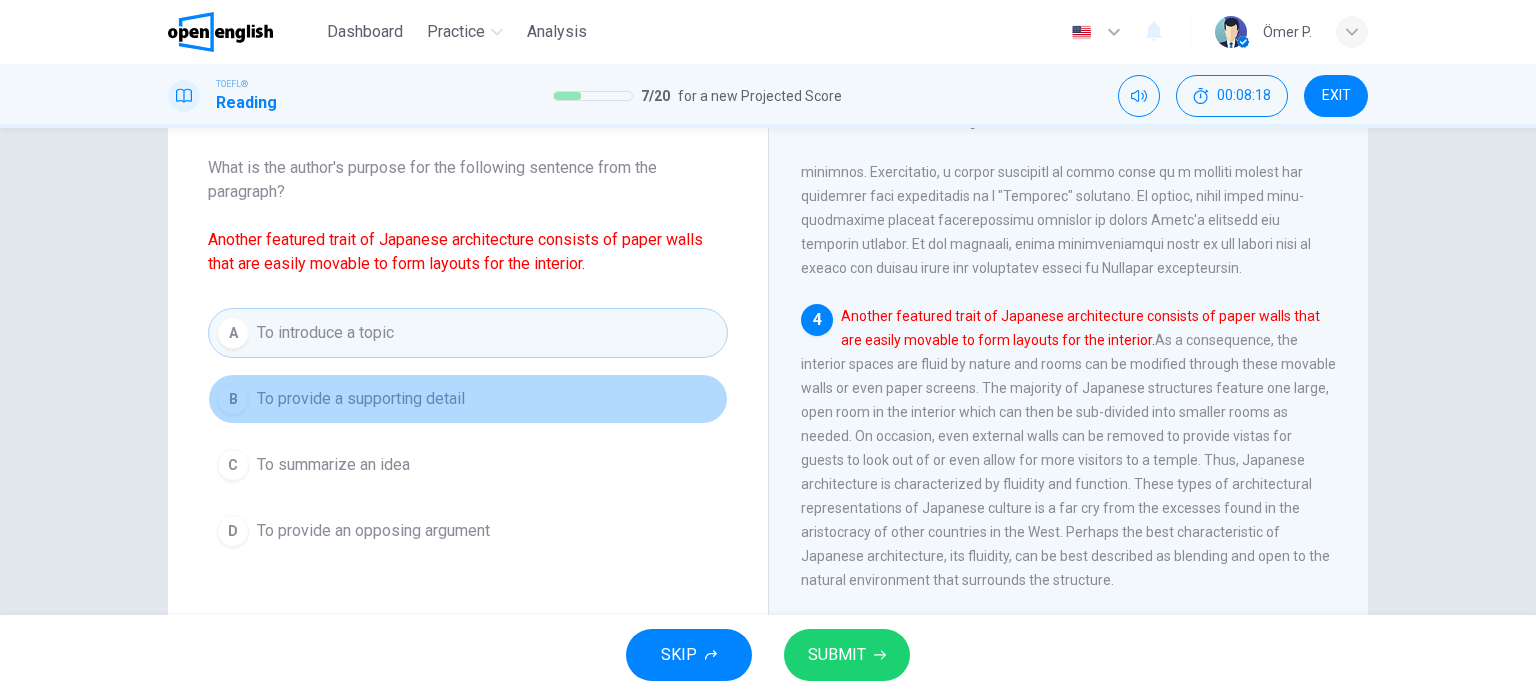 click on "To provide a supporting detail" at bounding box center (361, 399) 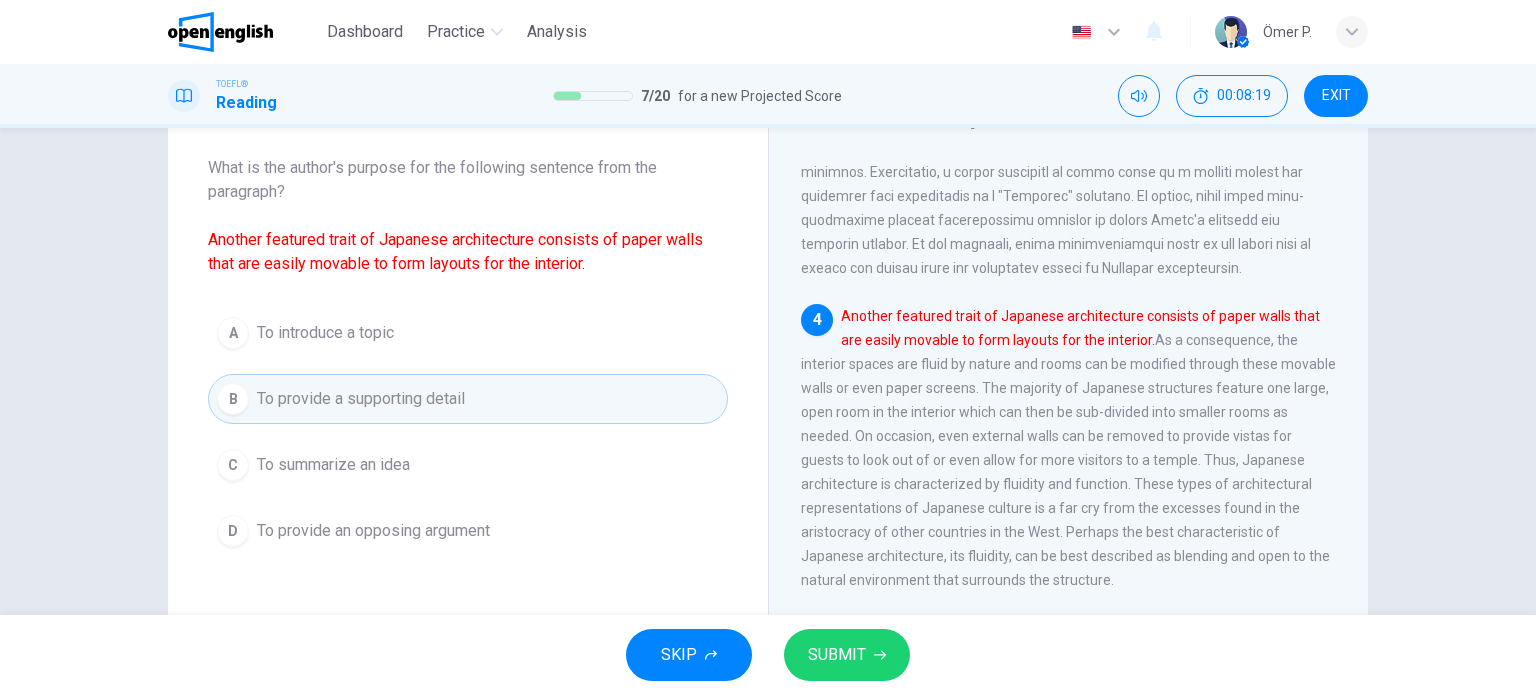 click on "SUBMIT" at bounding box center (837, 655) 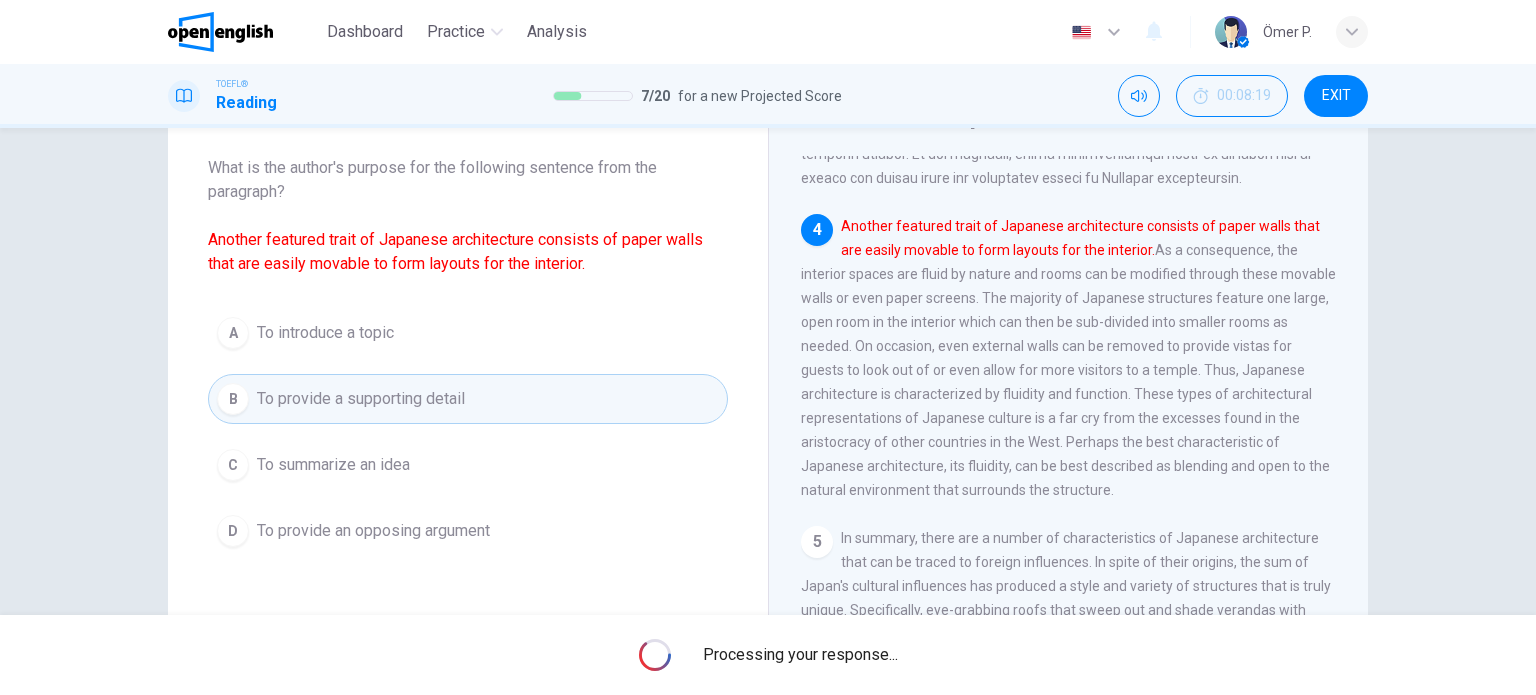 scroll, scrollTop: 912, scrollLeft: 0, axis: vertical 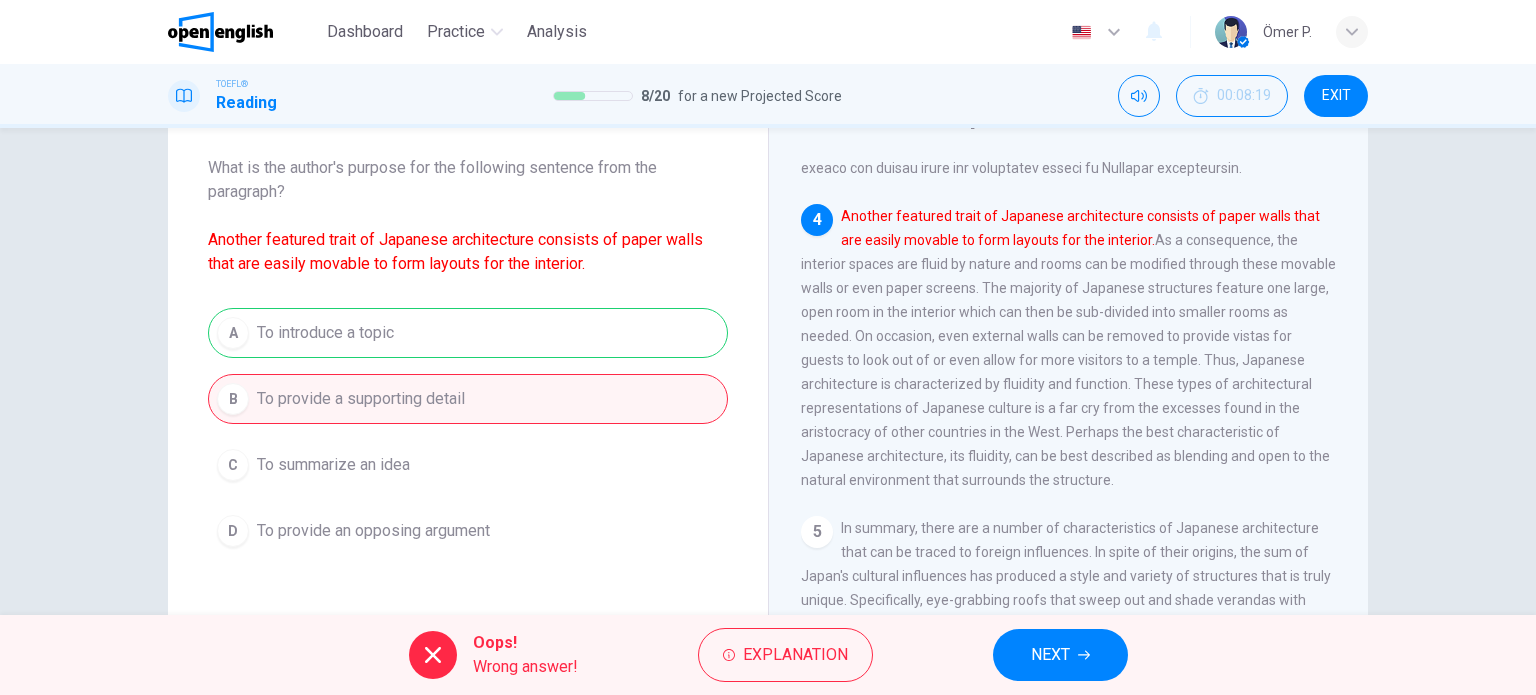 click on "NEXT" at bounding box center [1050, 655] 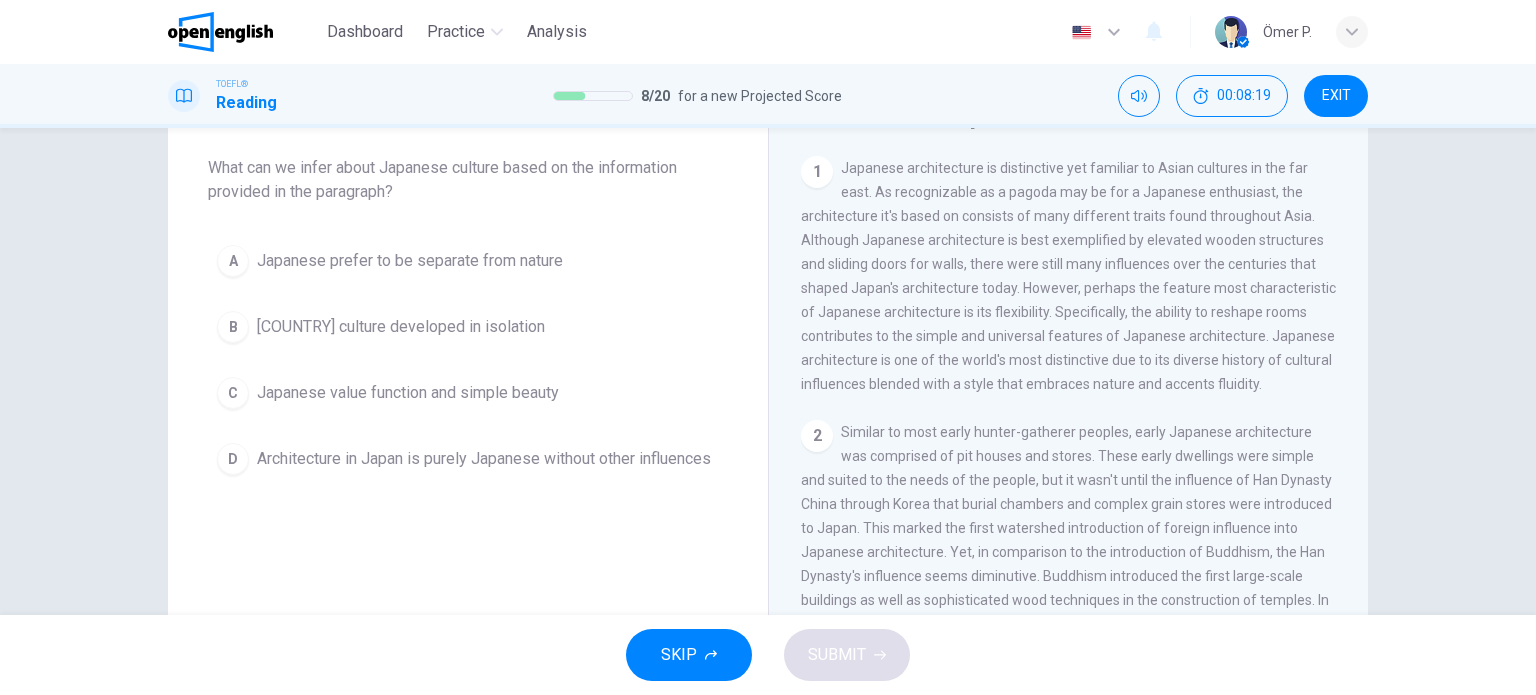 scroll, scrollTop: 0, scrollLeft: 0, axis: both 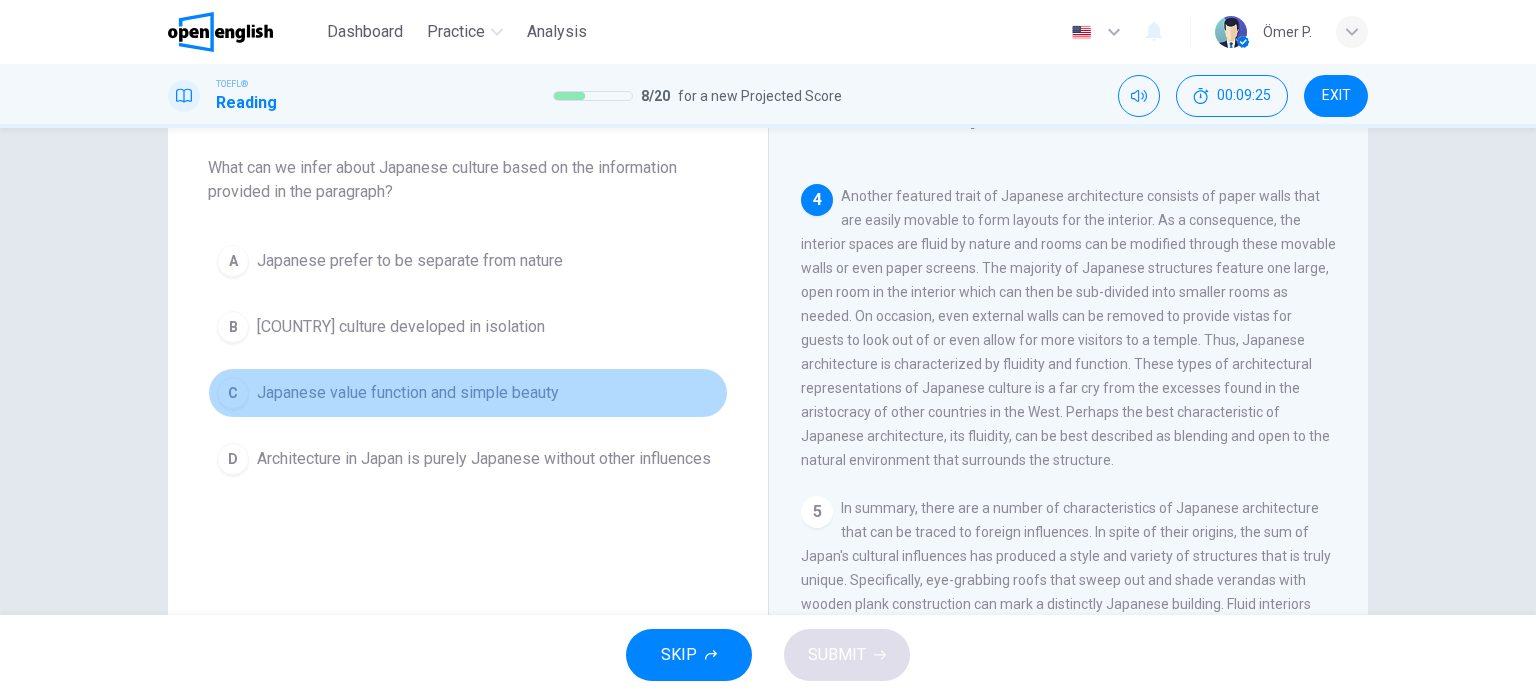 click on "Japanese value function and simple beauty" at bounding box center [408, 393] 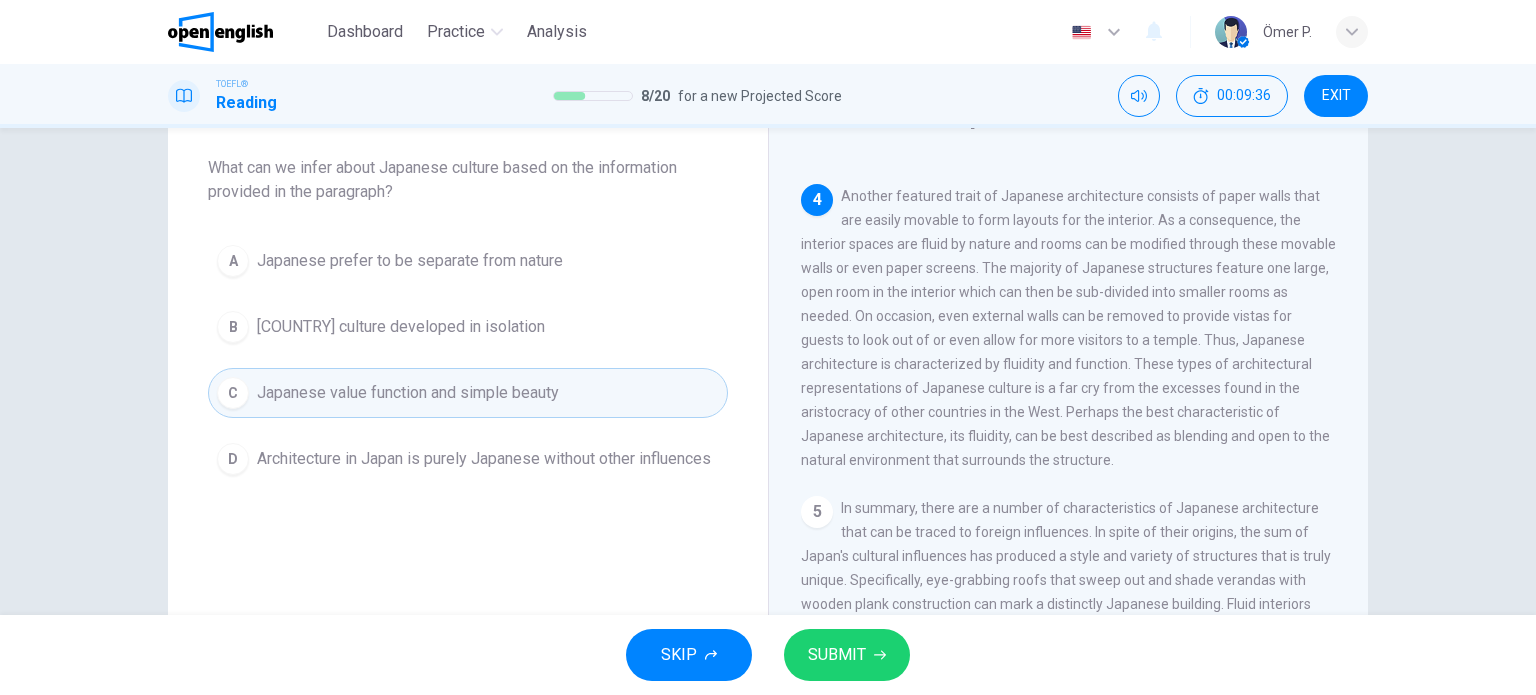 click on "SUBMIT" at bounding box center [837, 655] 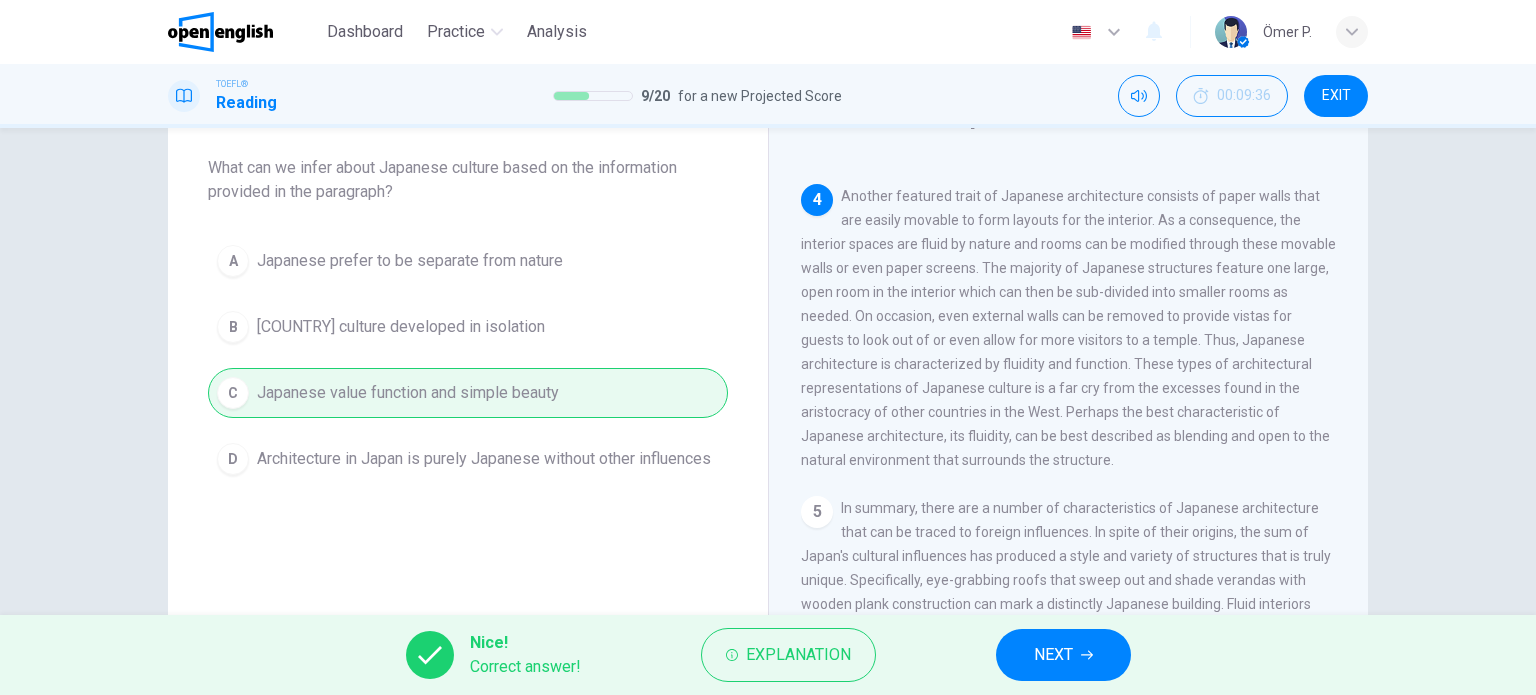 click on "NEXT" at bounding box center (1053, 655) 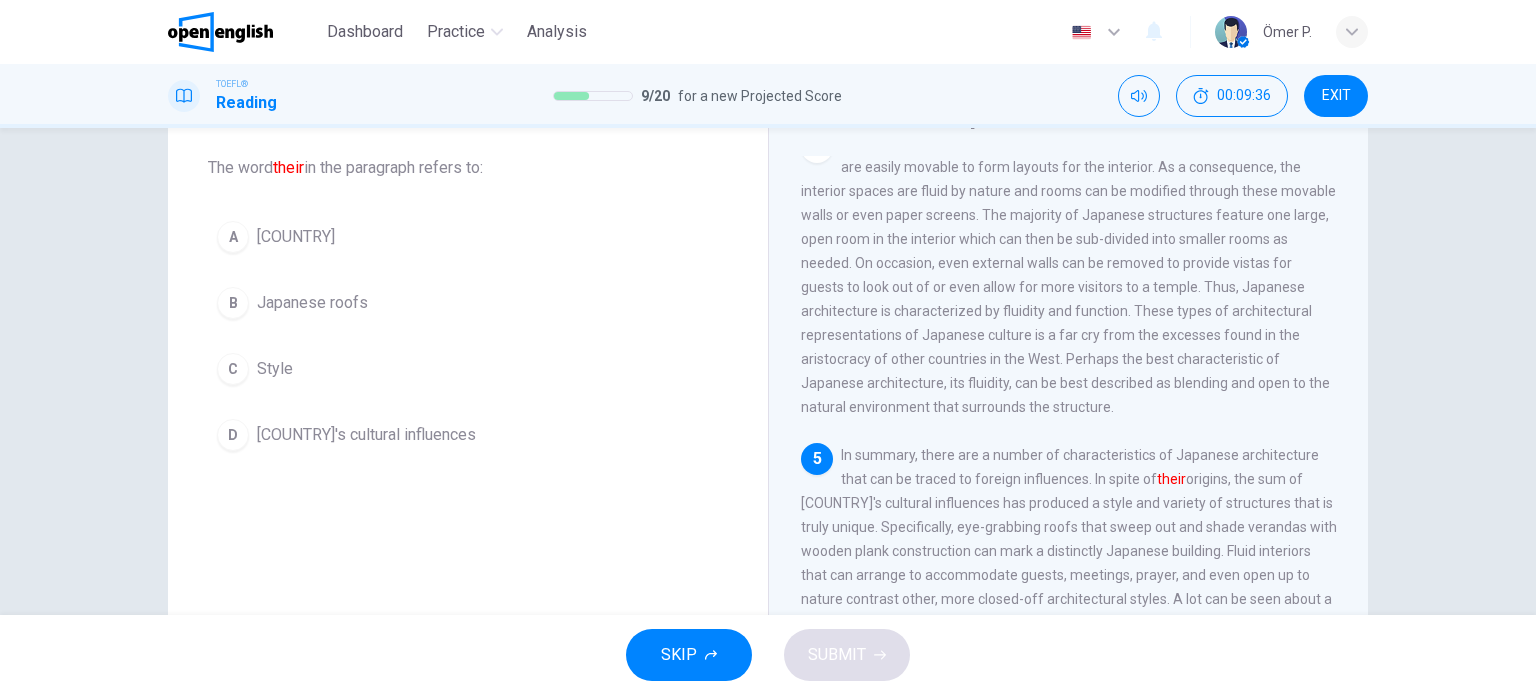 scroll, scrollTop: 1032, scrollLeft: 0, axis: vertical 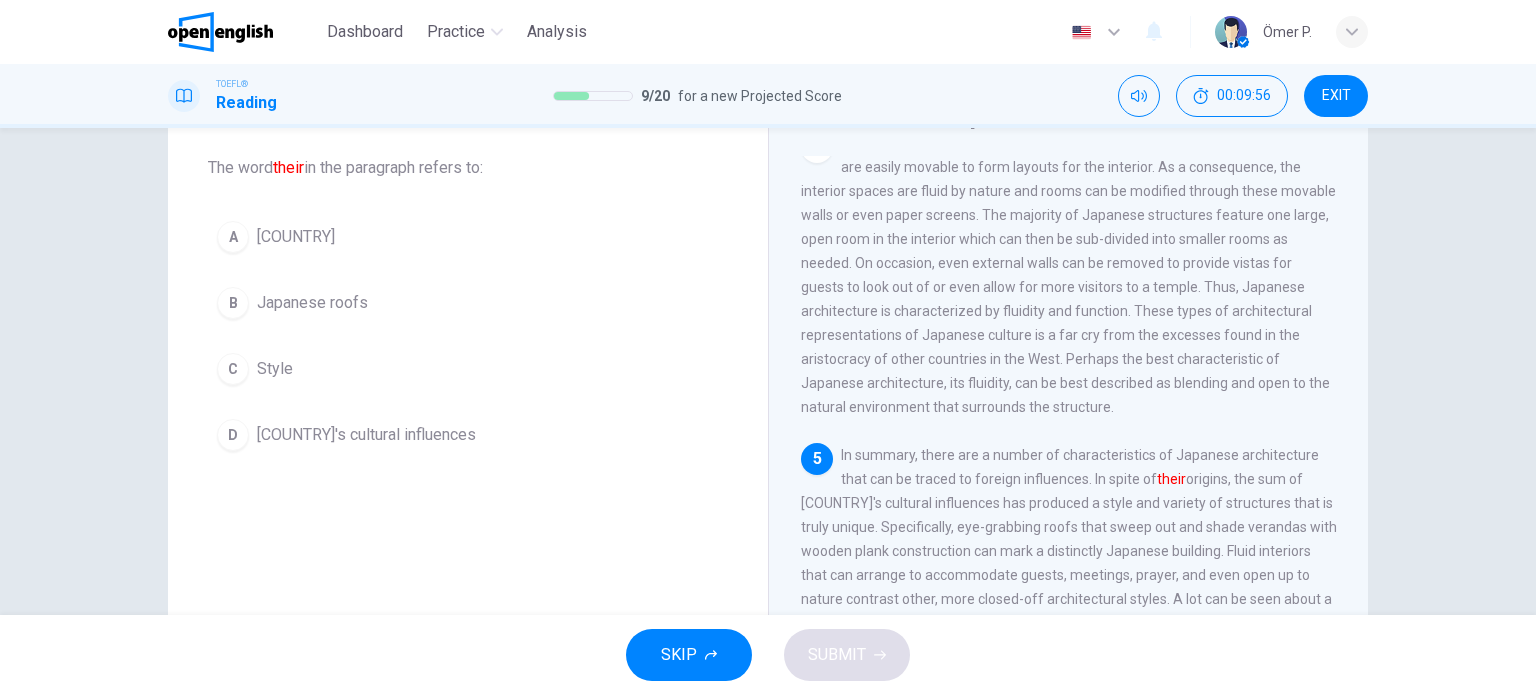 click on "A Japan" at bounding box center [468, 237] 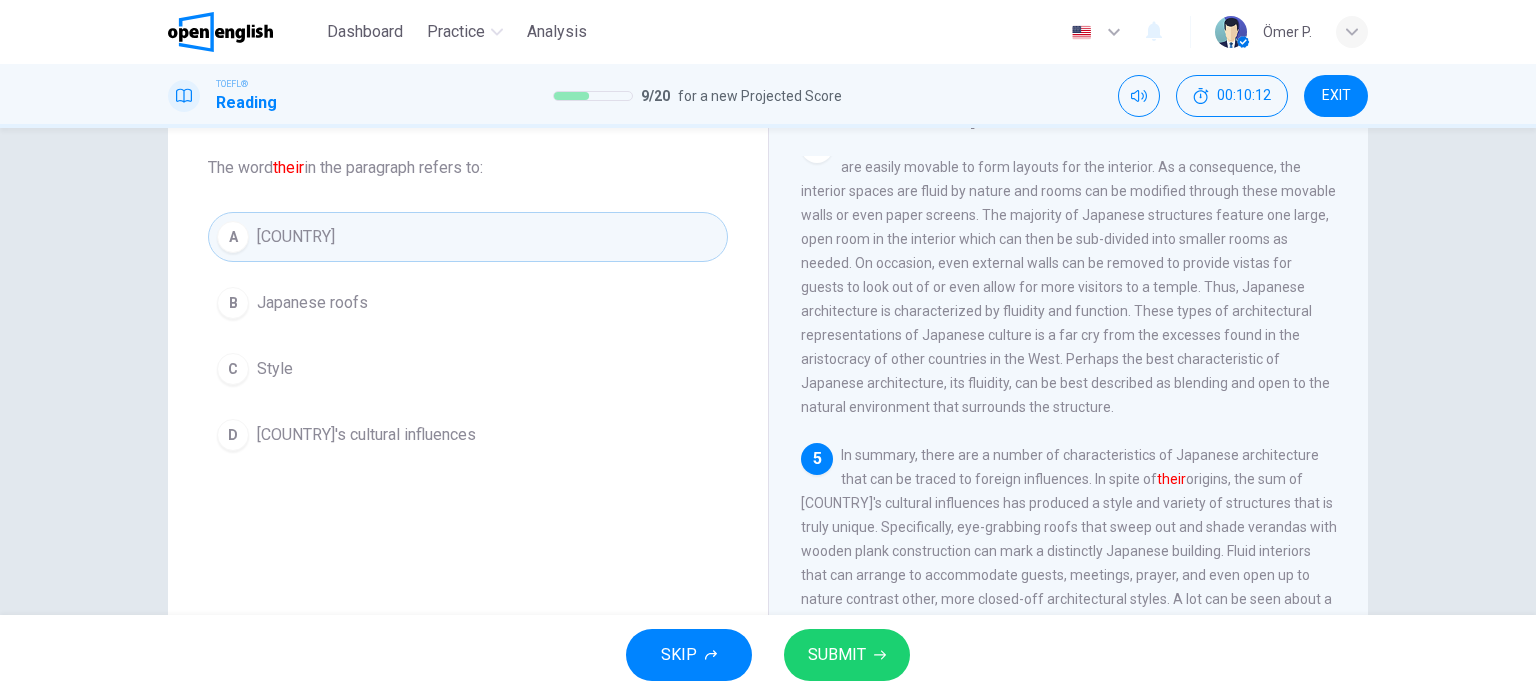 click on "SUBMIT" at bounding box center (847, 655) 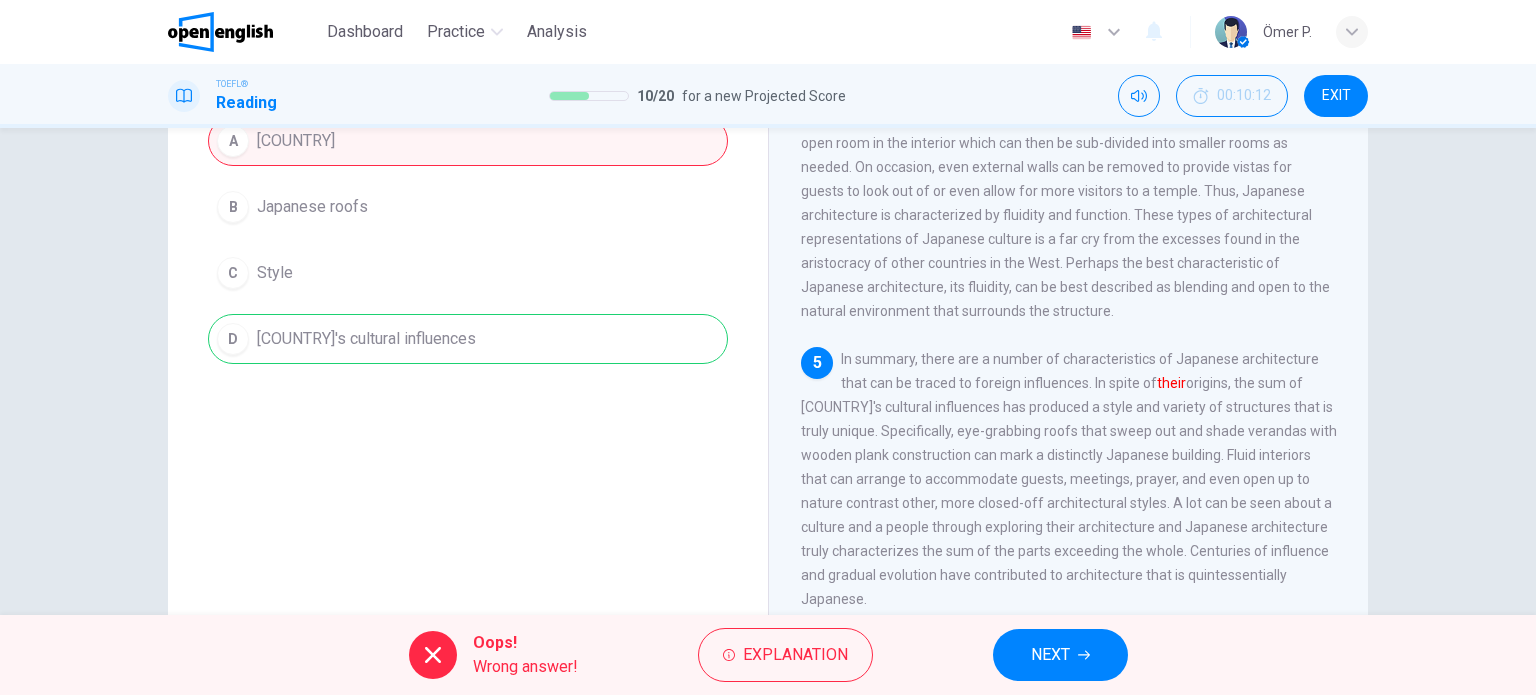 scroll, scrollTop: 200, scrollLeft: 0, axis: vertical 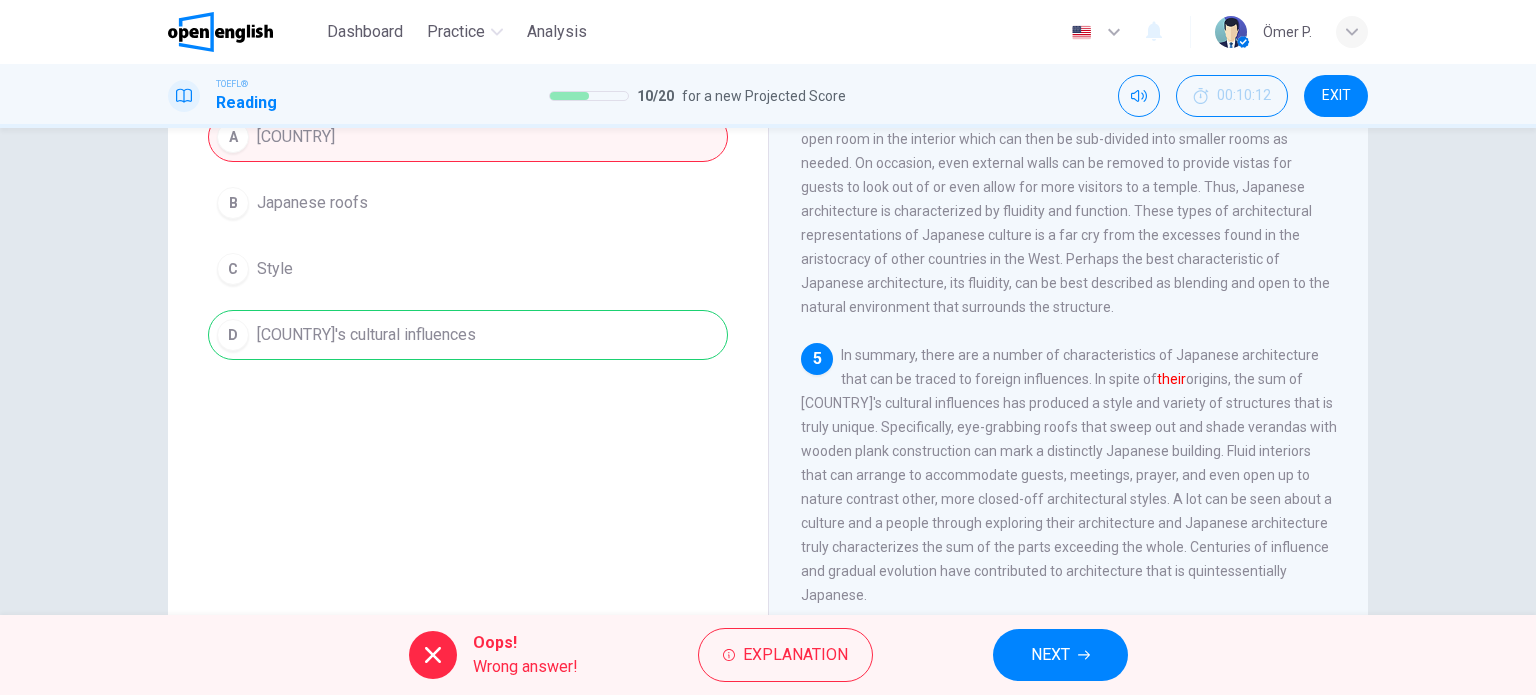 click on "NEXT" at bounding box center (1060, 655) 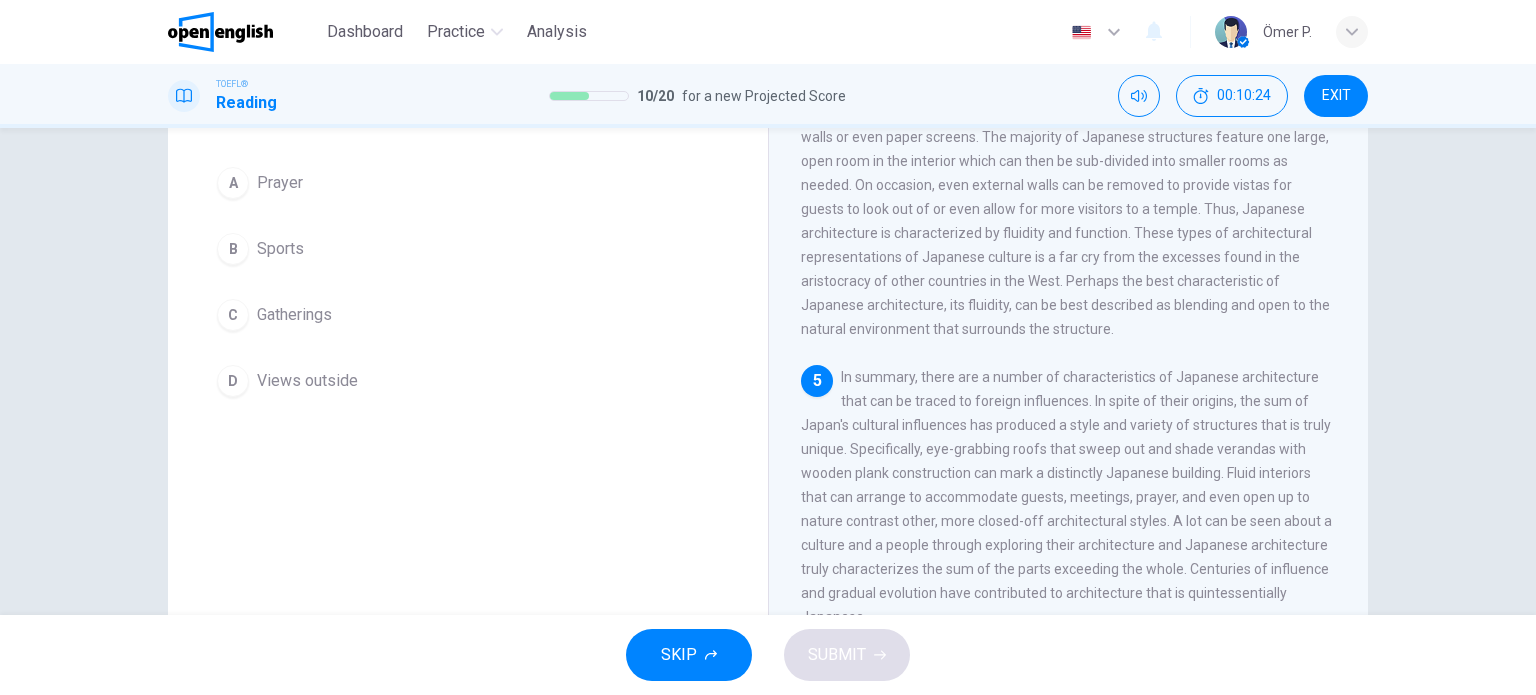 scroll, scrollTop: 224, scrollLeft: 0, axis: vertical 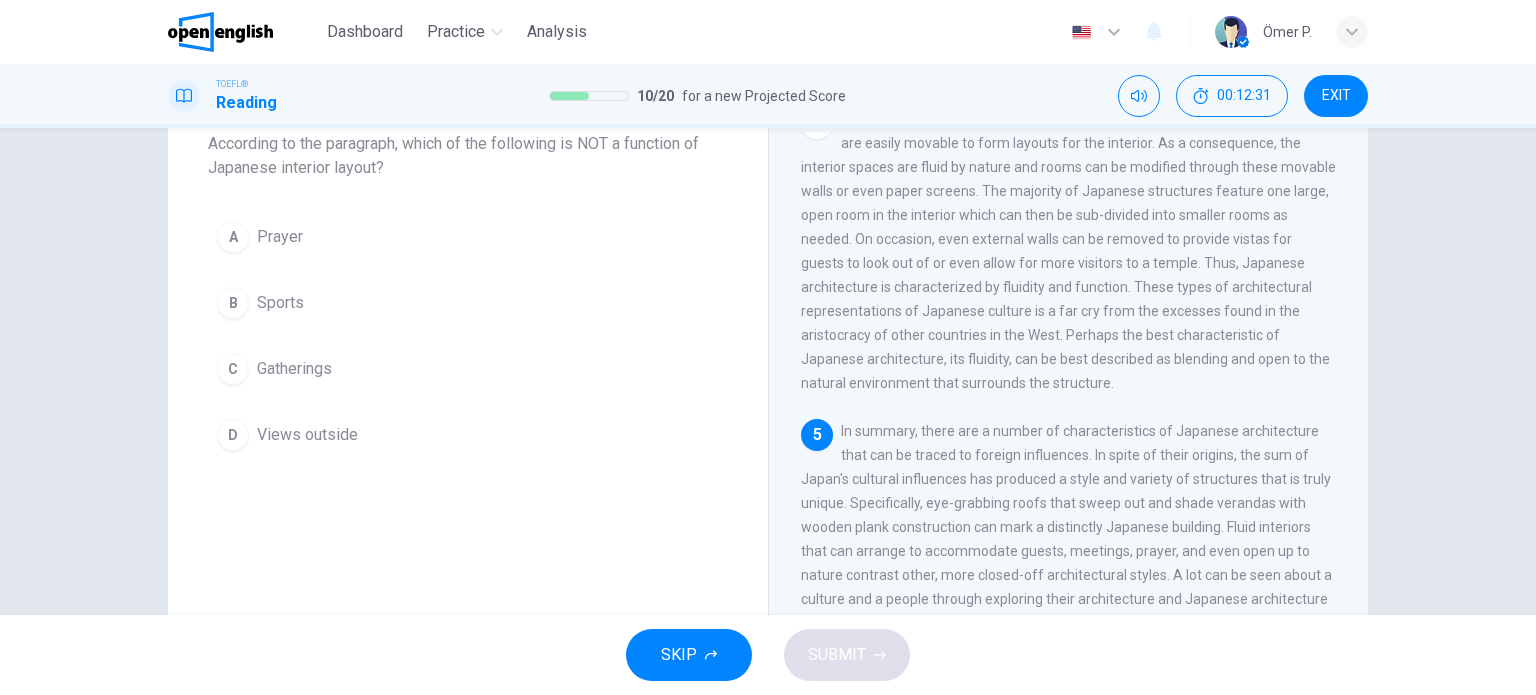 click on "D Views outside" at bounding box center [468, 435] 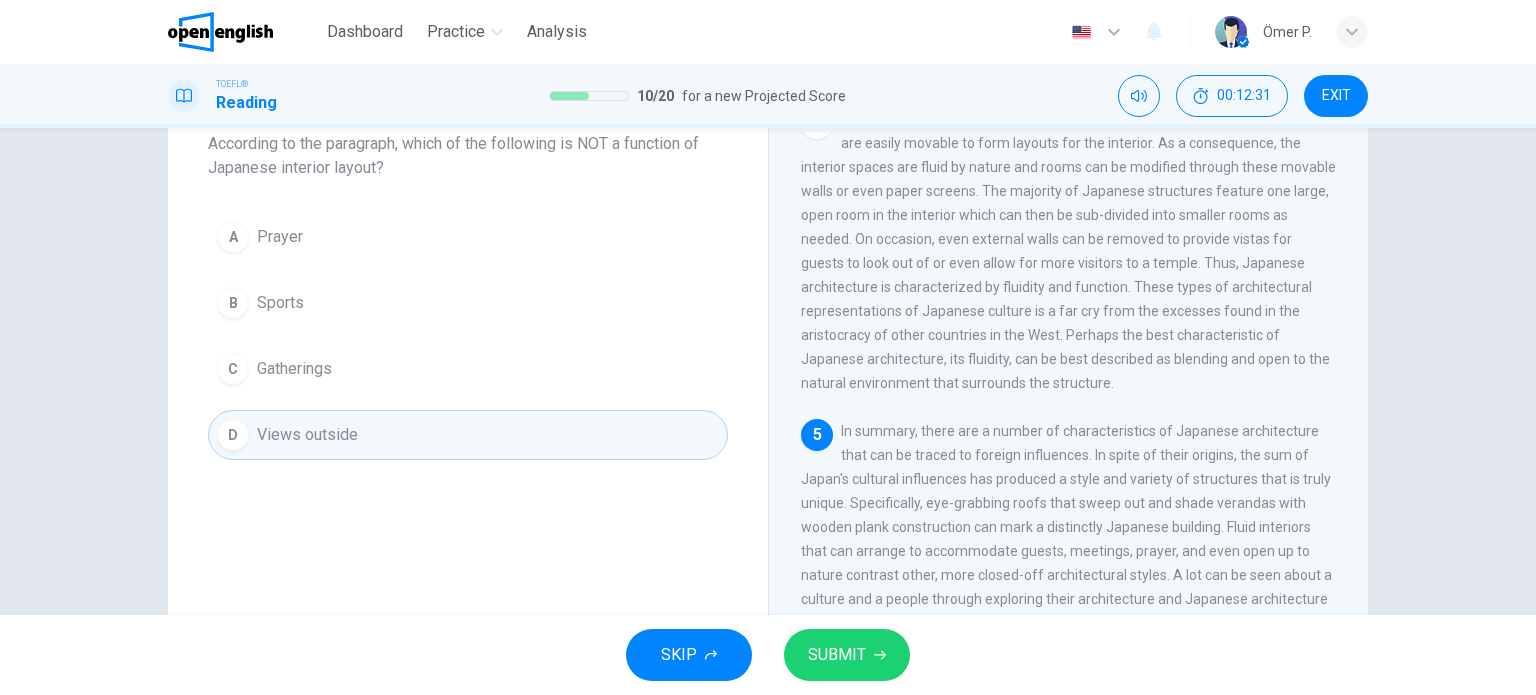 click on "C Gatherings" at bounding box center [468, 369] 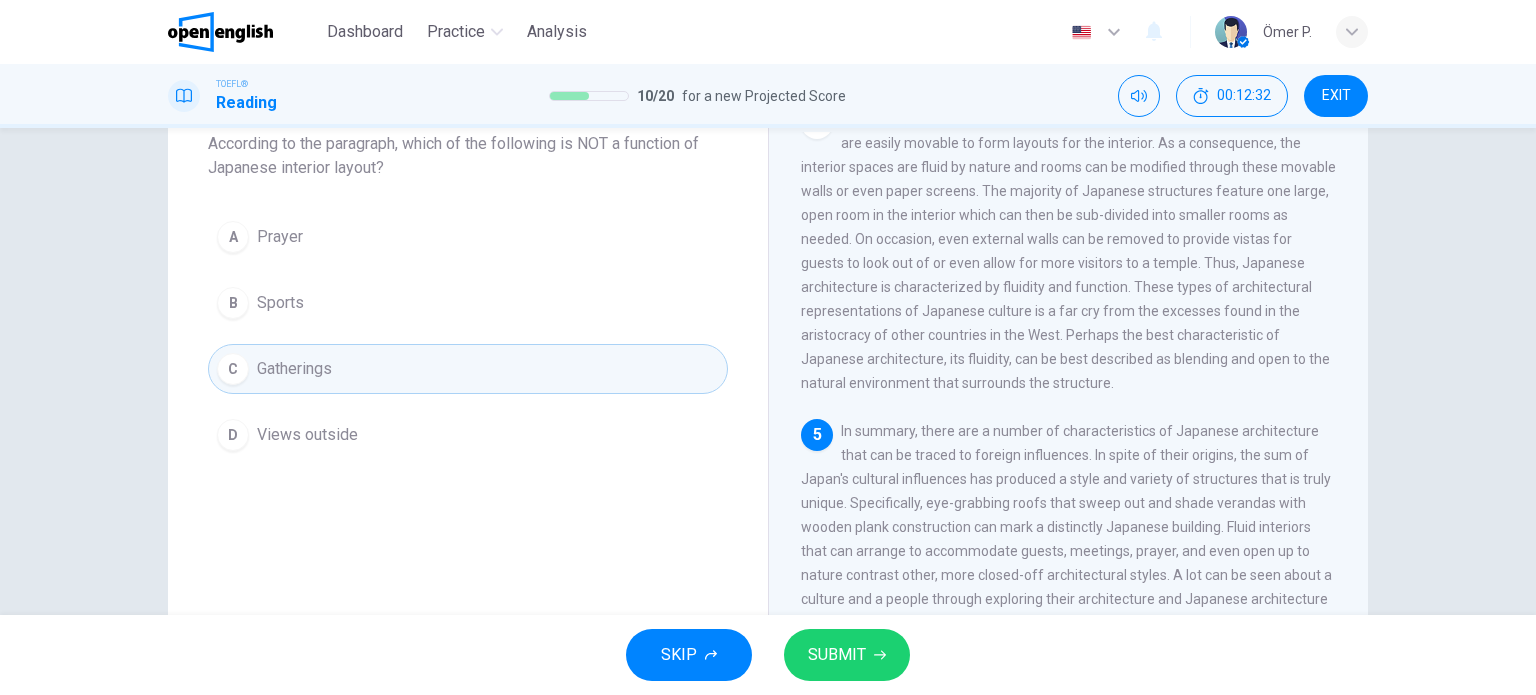 click on "B Sports" at bounding box center (468, 303) 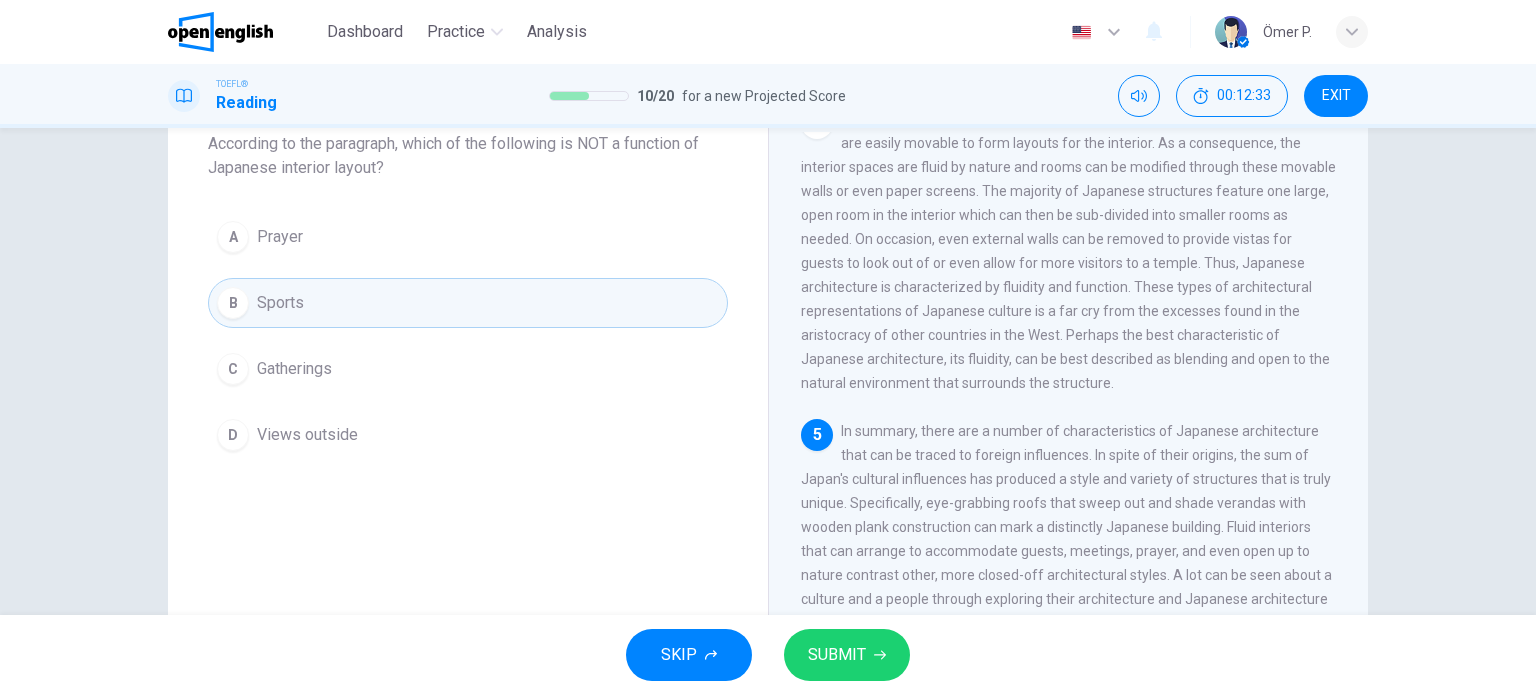 click on "A Prayer B Sports C Gatherings D Views outside" at bounding box center (468, 336) 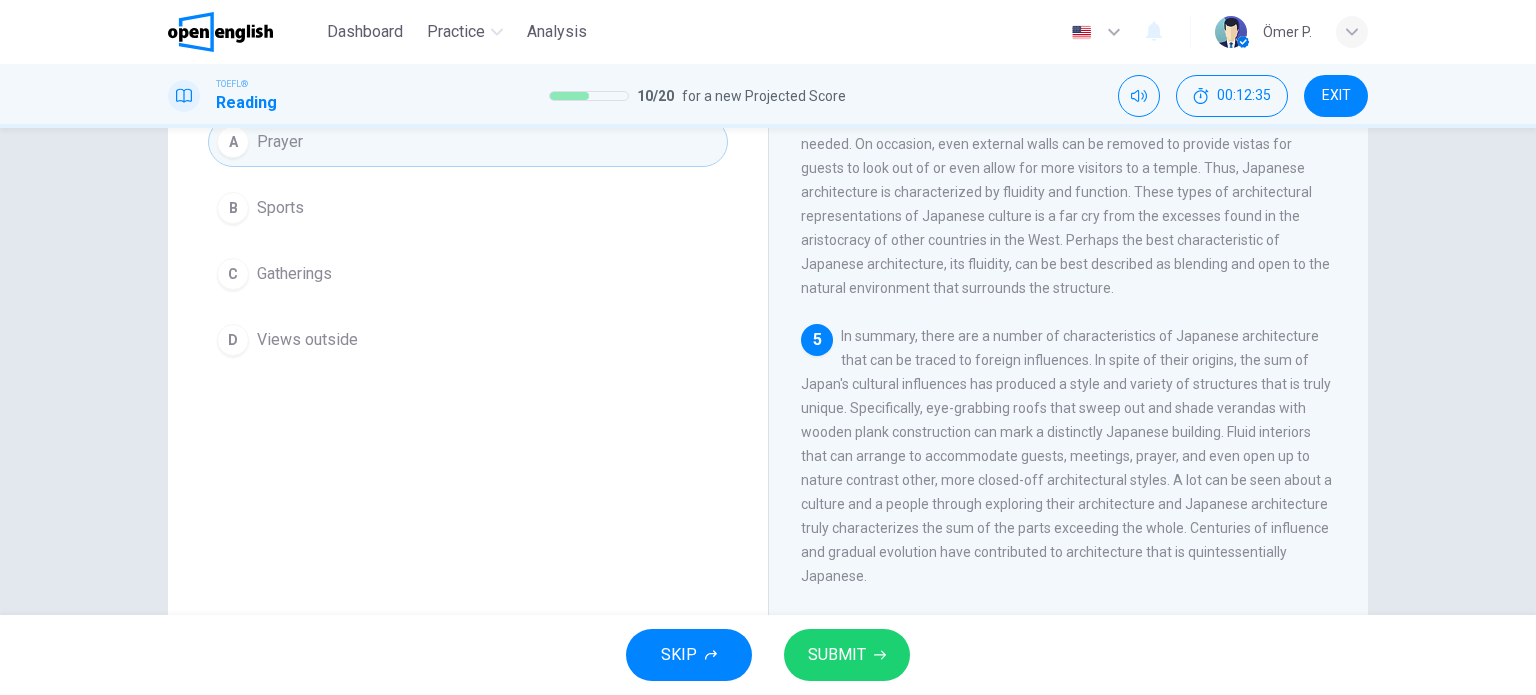 scroll, scrollTop: 224, scrollLeft: 0, axis: vertical 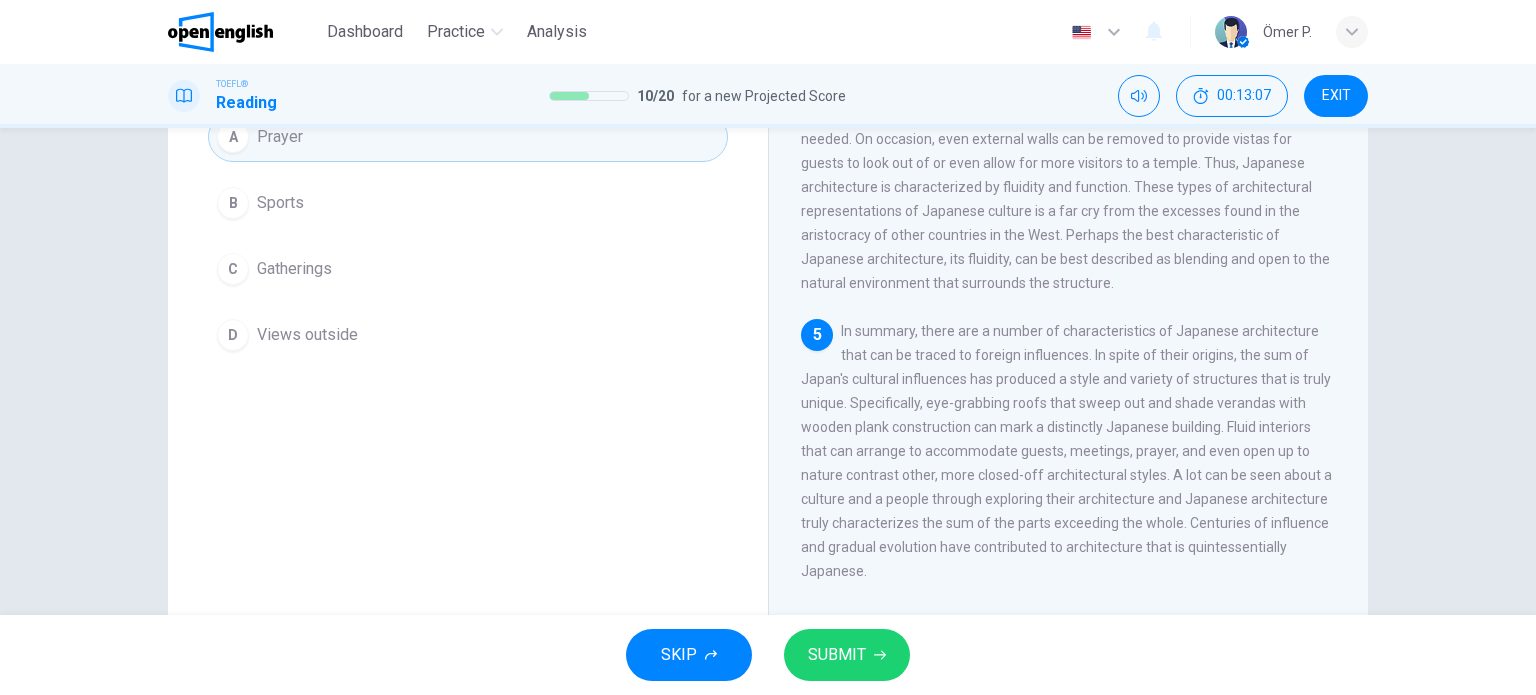 click on "A Prayer B Sports C Gatherings D Views outside" at bounding box center (468, 236) 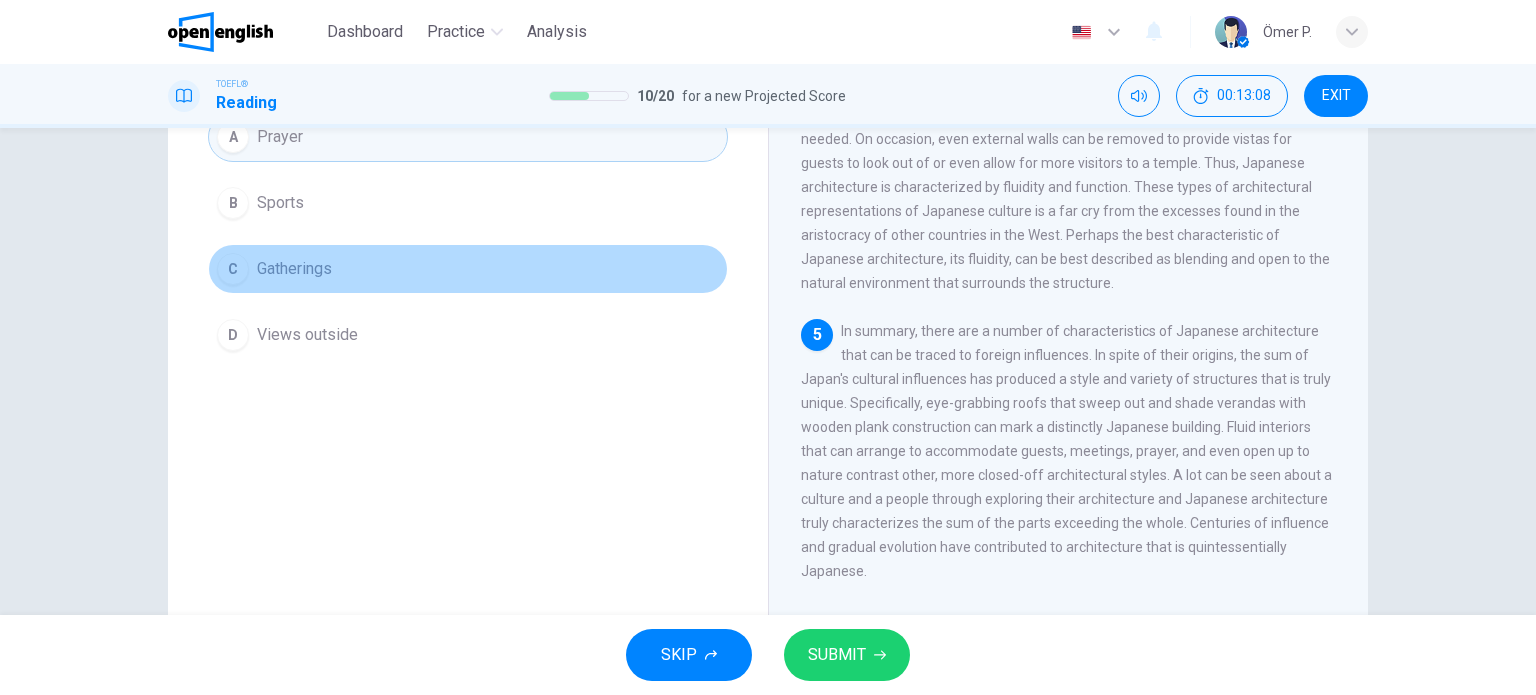 click on "C Gatherings" at bounding box center [468, 269] 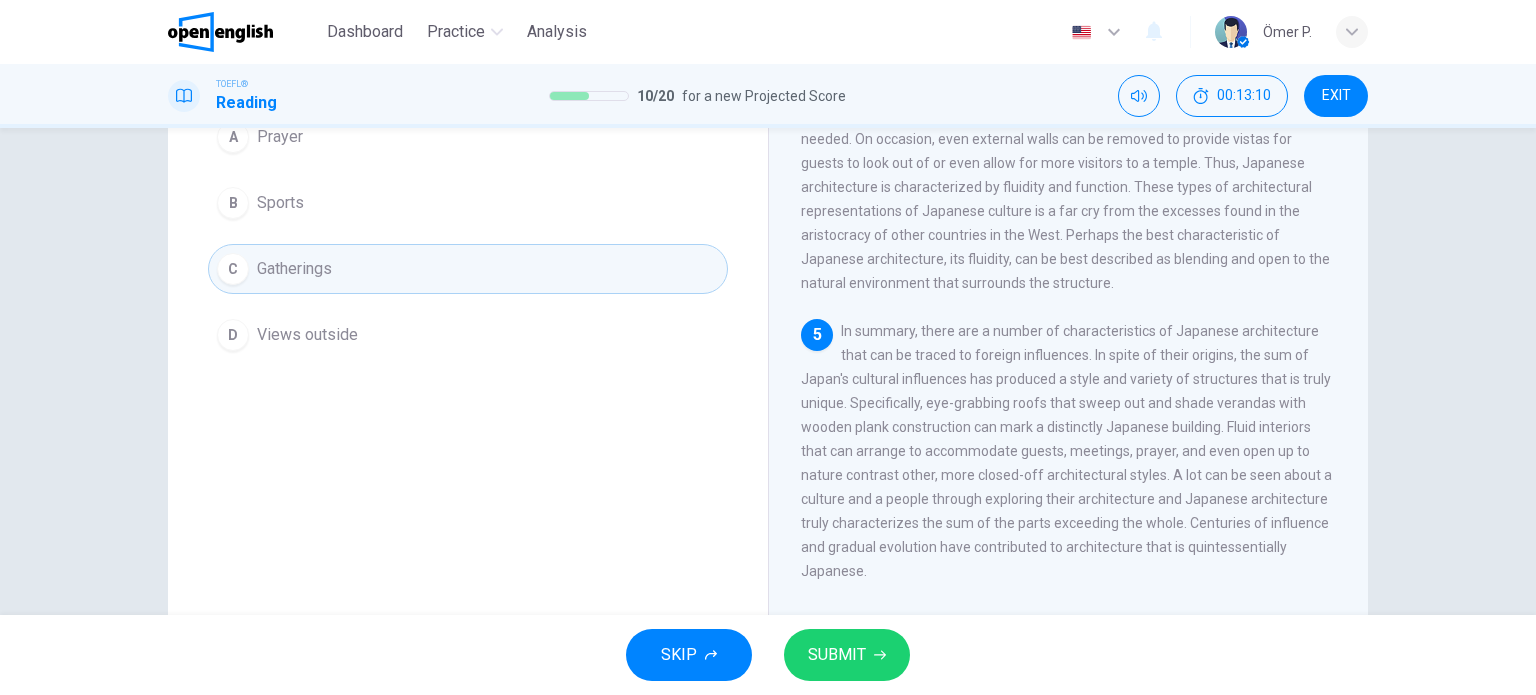 click on "B Sports" at bounding box center [468, 203] 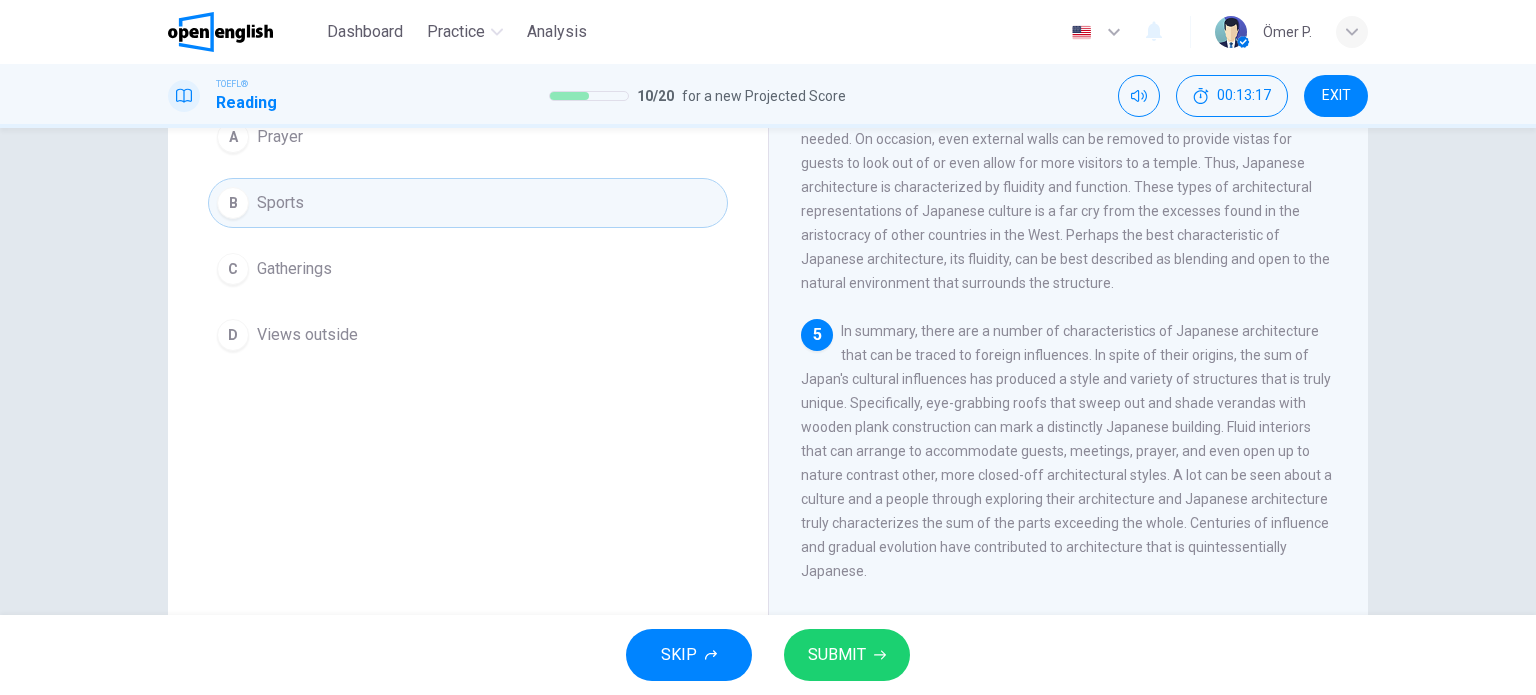click on "SUBMIT" at bounding box center (837, 655) 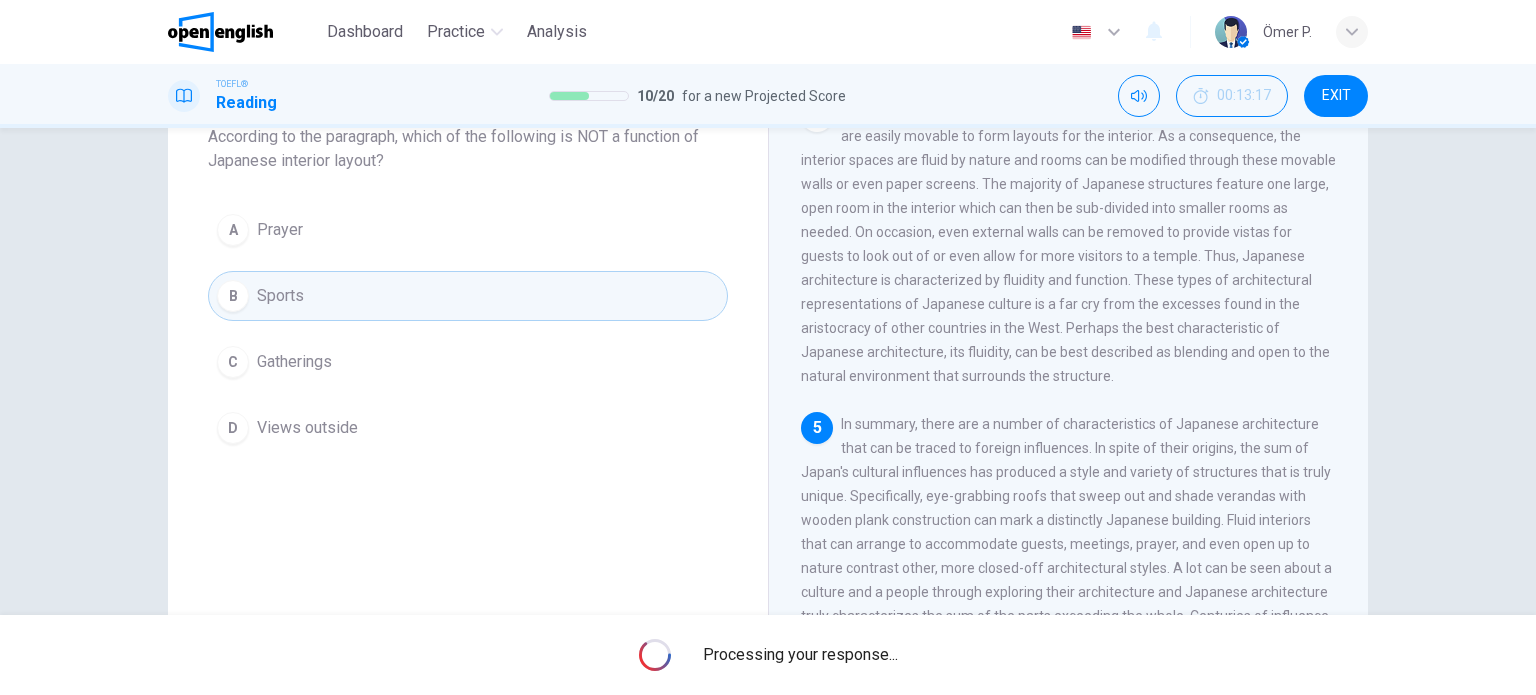 scroll, scrollTop: 124, scrollLeft: 0, axis: vertical 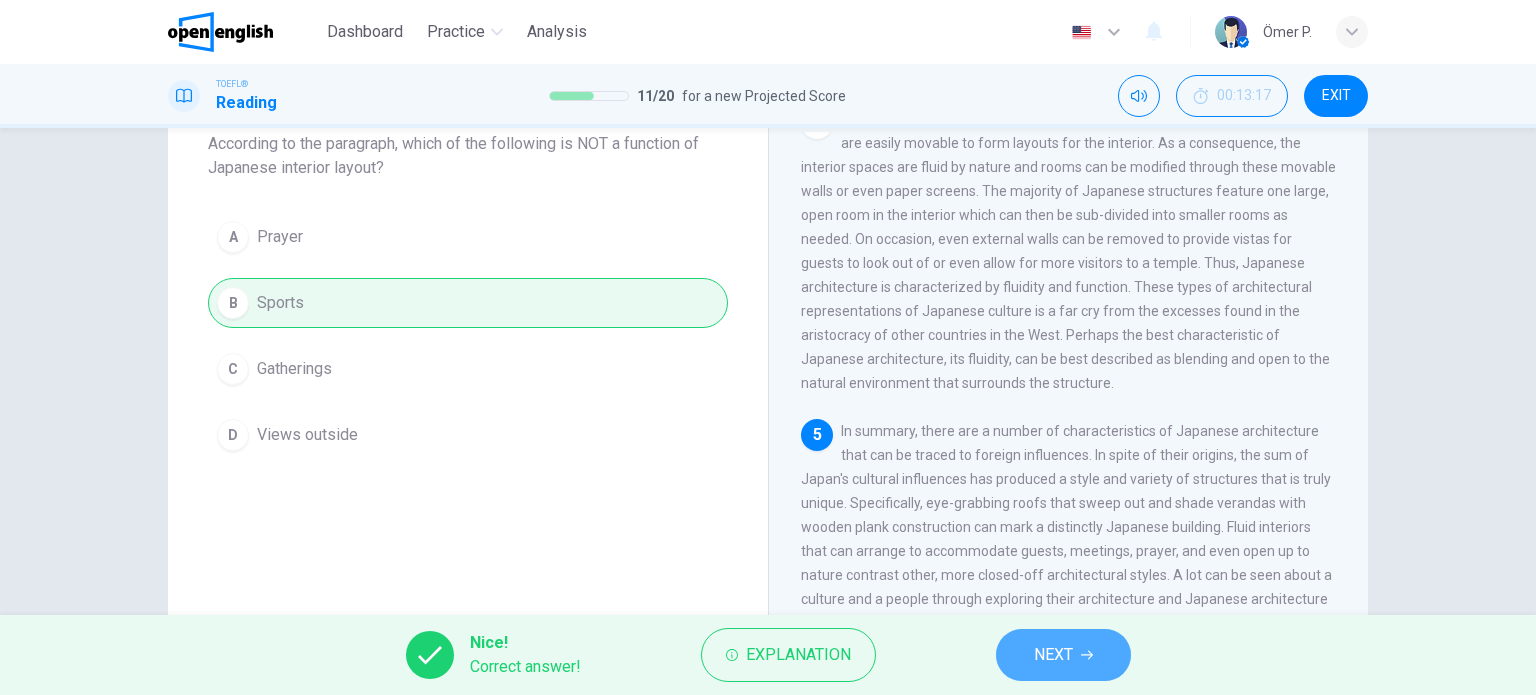 click on "NEXT" at bounding box center (1053, 655) 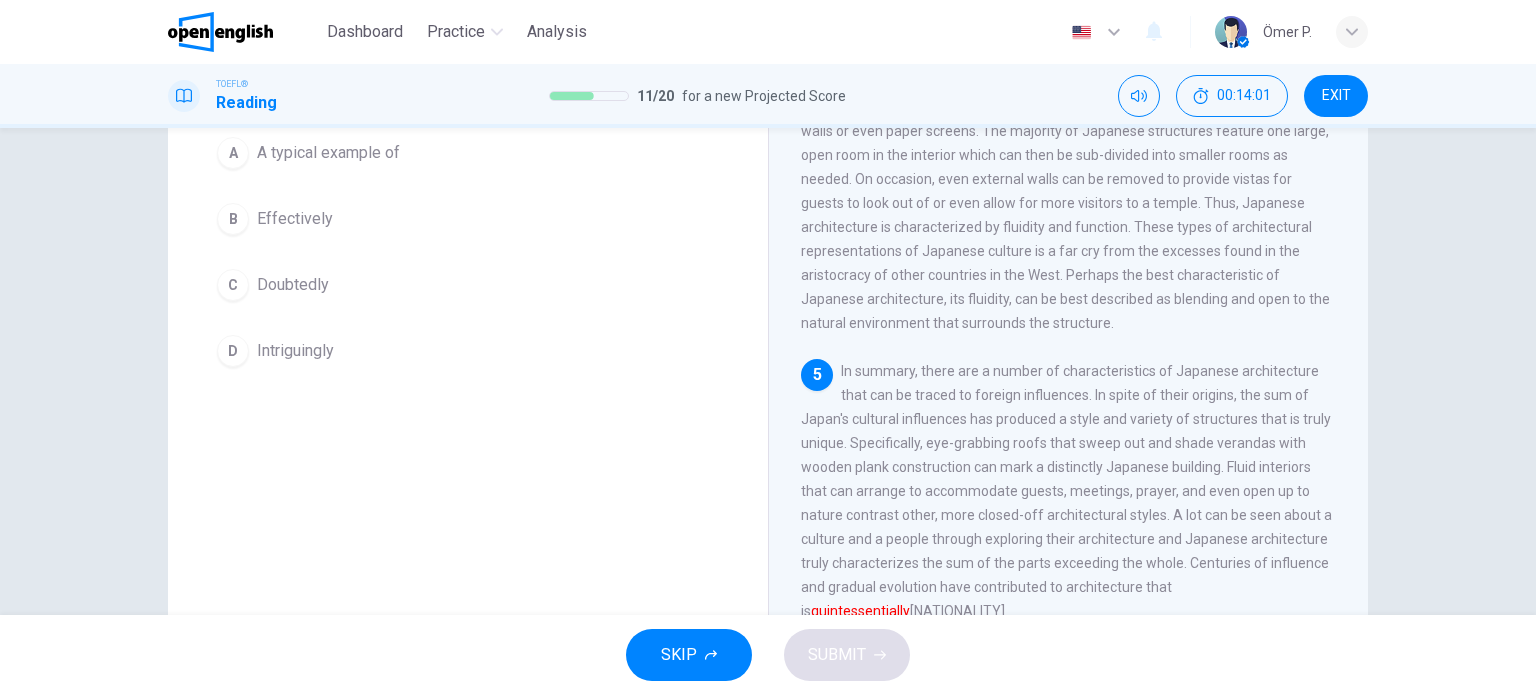 scroll, scrollTop: 188, scrollLeft: 0, axis: vertical 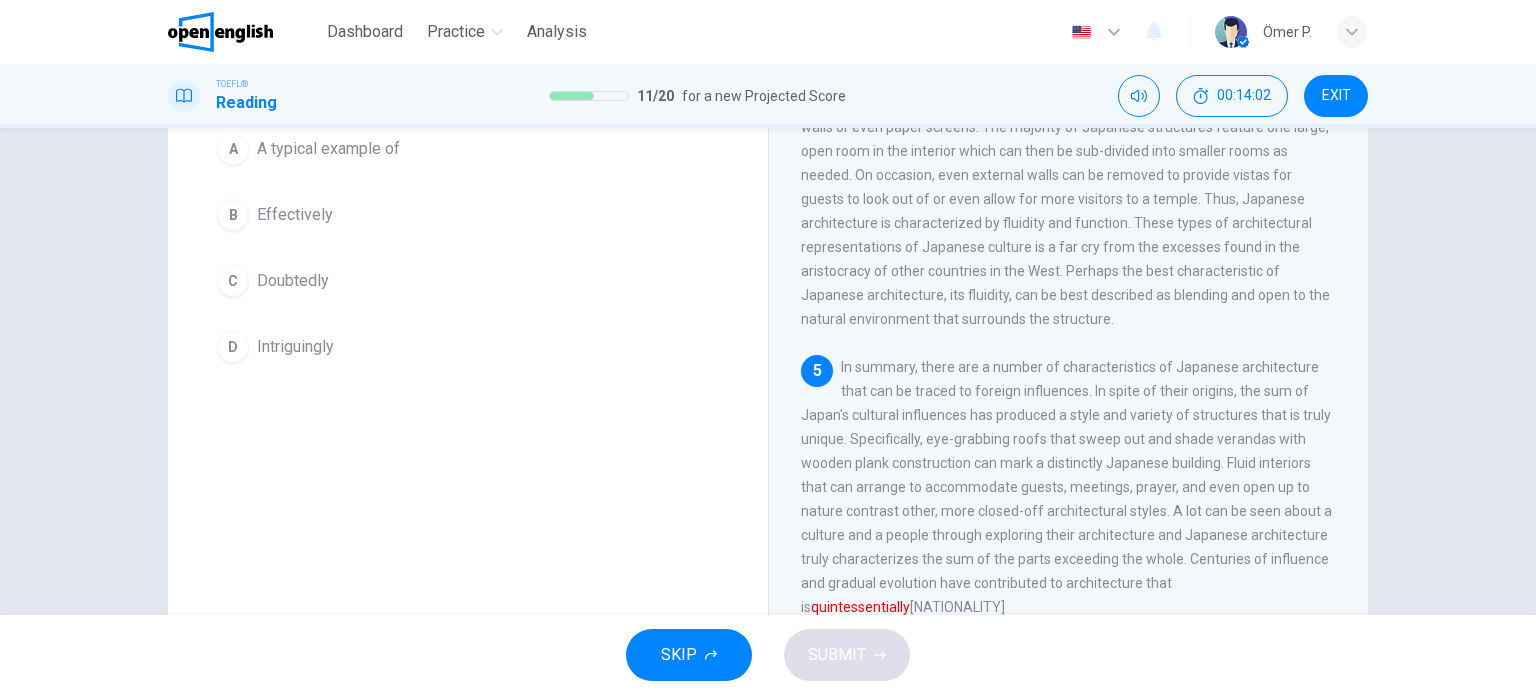 click on "A A typical example of" at bounding box center (468, 149) 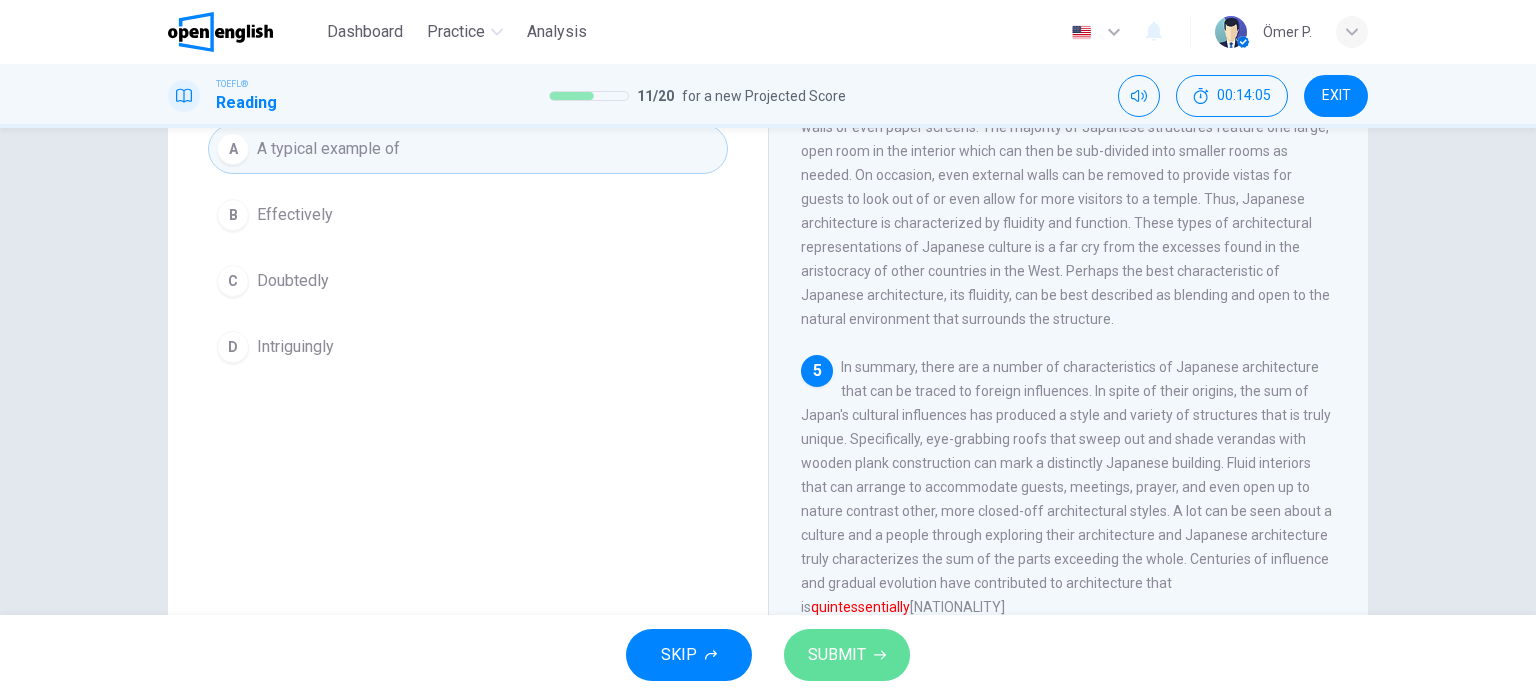 click on "SUBMIT" at bounding box center [847, 655] 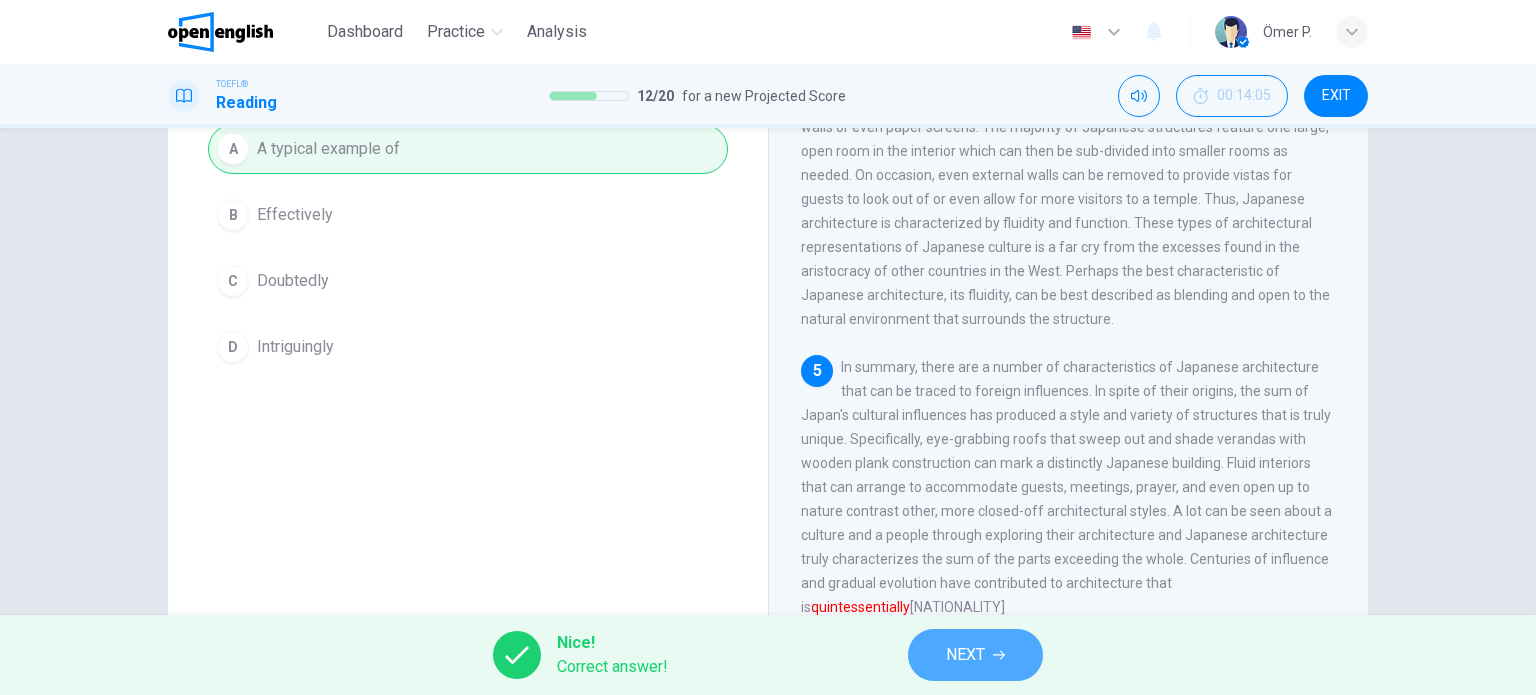 click on "NEXT" at bounding box center (965, 655) 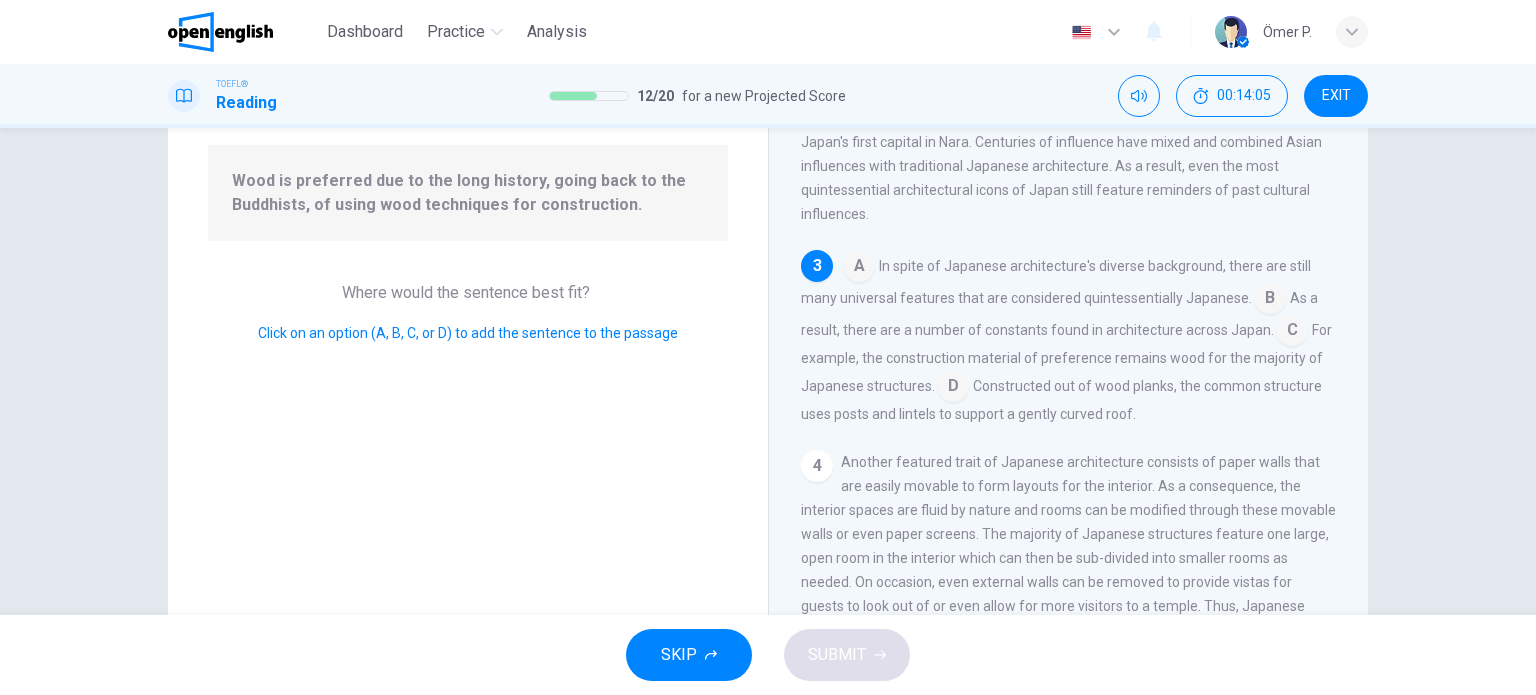 scroll, scrollTop: 419, scrollLeft: 0, axis: vertical 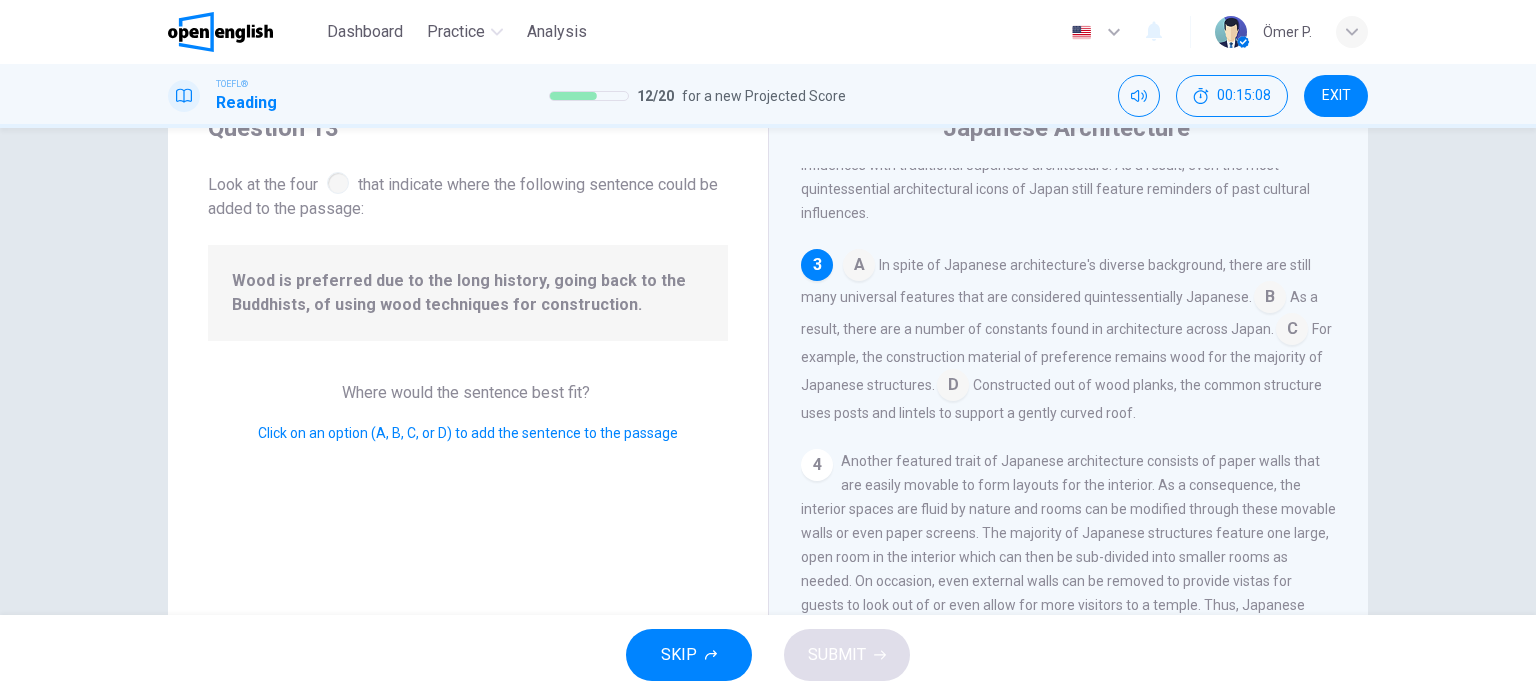 click at bounding box center (953, 387) 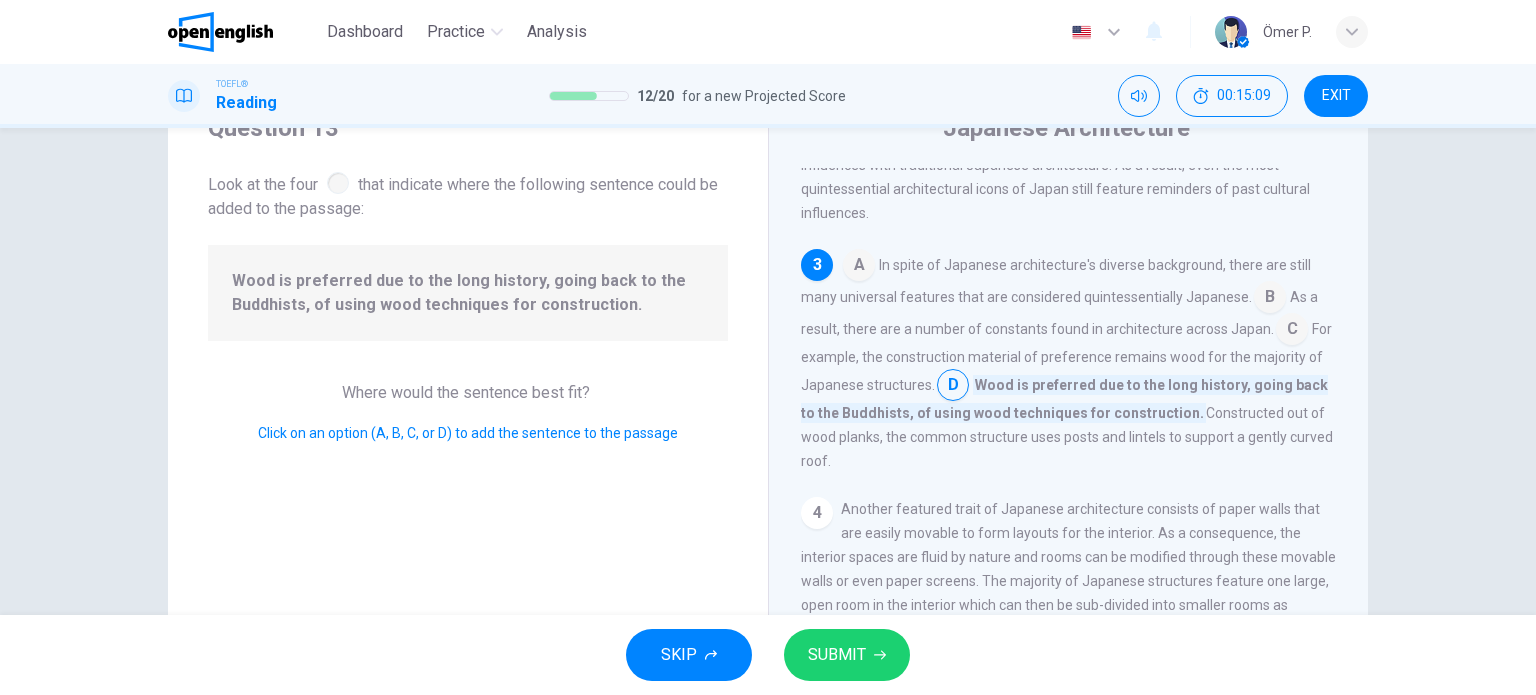 click on "SUBMIT" at bounding box center [847, 655] 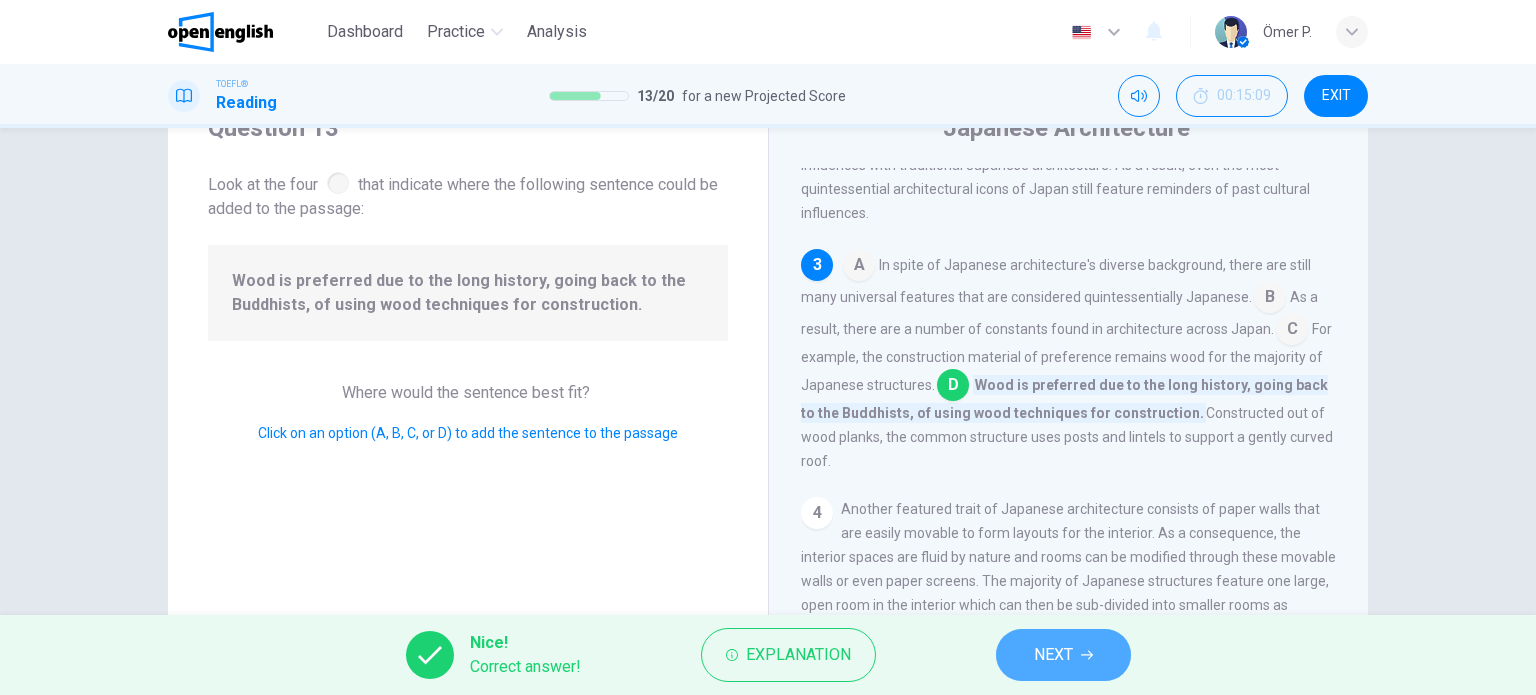 click on "NEXT" at bounding box center (1053, 655) 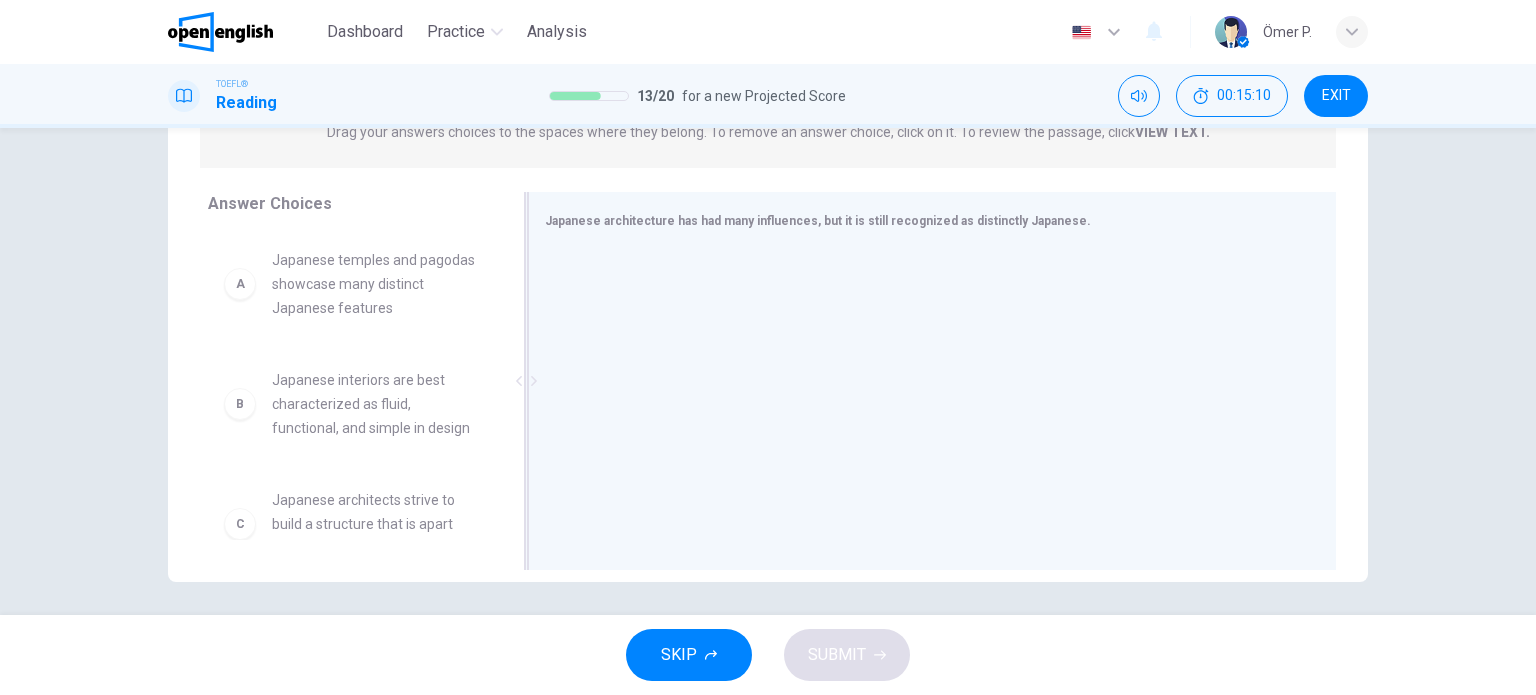 scroll, scrollTop: 288, scrollLeft: 0, axis: vertical 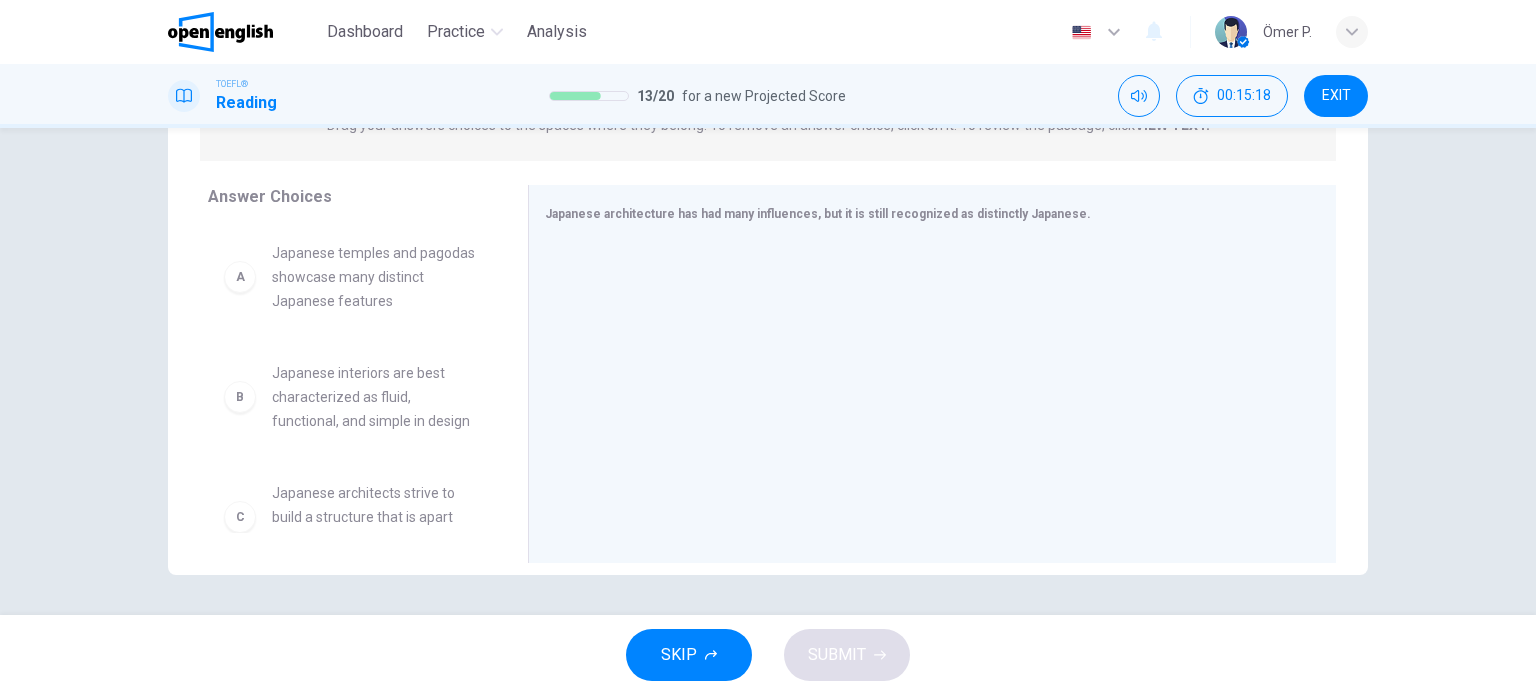 click on "Japanese temples and pagodas showcase many distinct Japanese features" at bounding box center (376, 277) 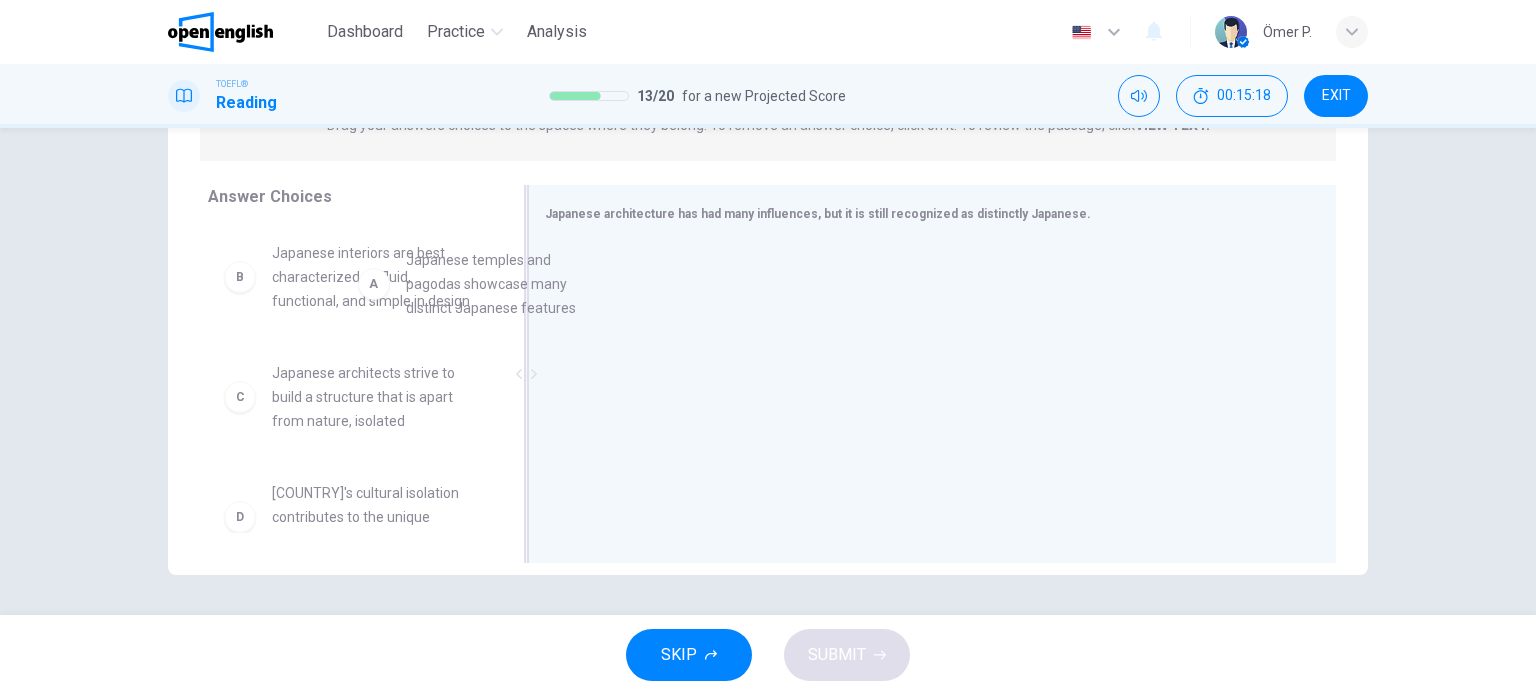 drag, startPoint x: 420, startPoint y: 310, endPoint x: 579, endPoint y: 315, distance: 159.0786 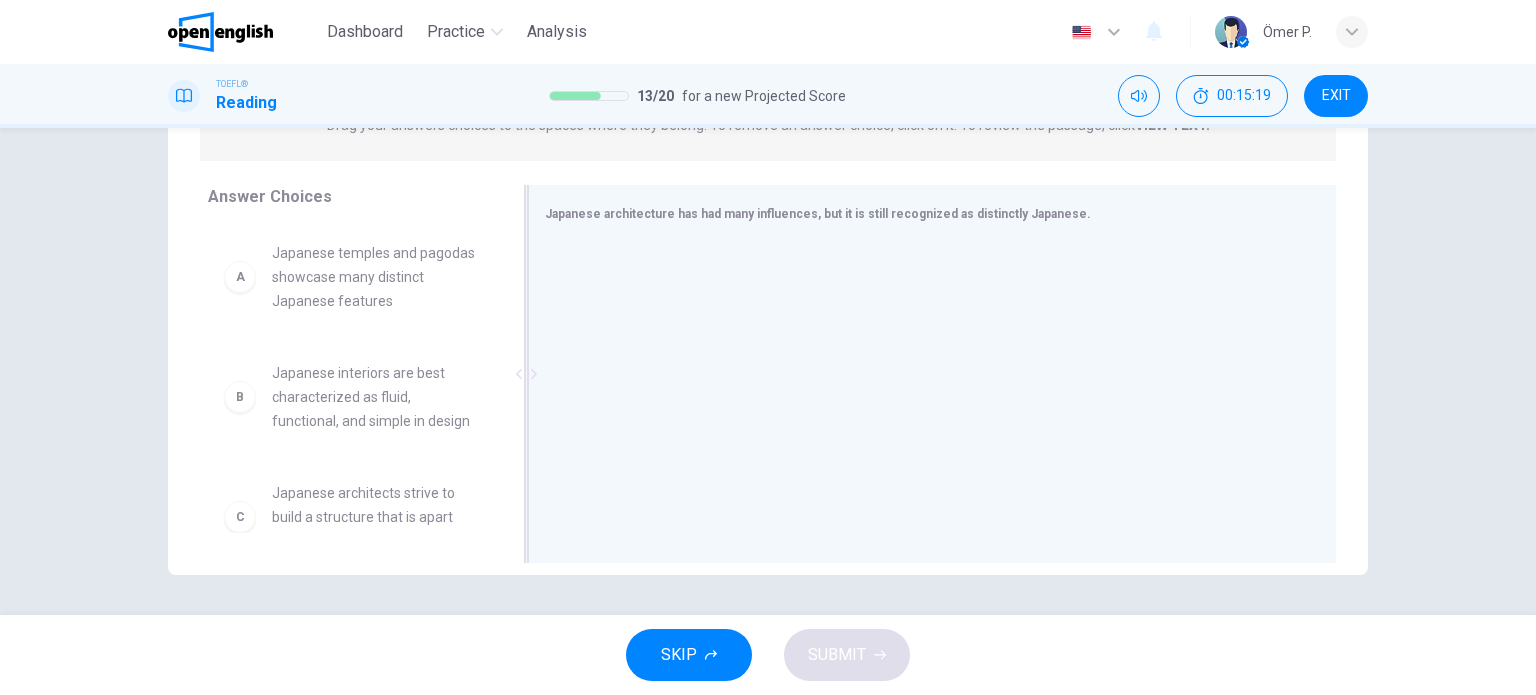click on "Japanese temples and pagodas showcase many distinct Japanese features" at bounding box center [376, 277] 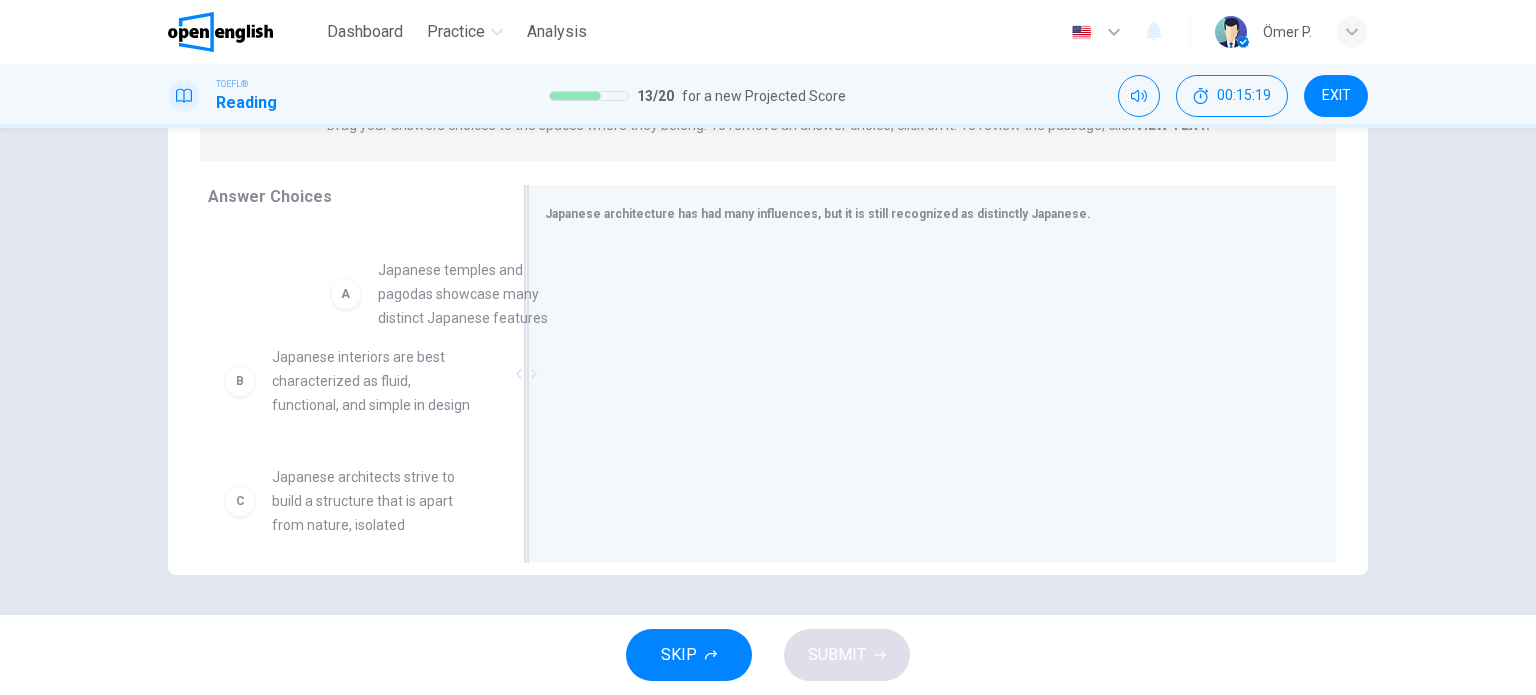 drag, startPoint x: 519, startPoint y: 324, endPoint x: 625, endPoint y: 328, distance: 106.07545 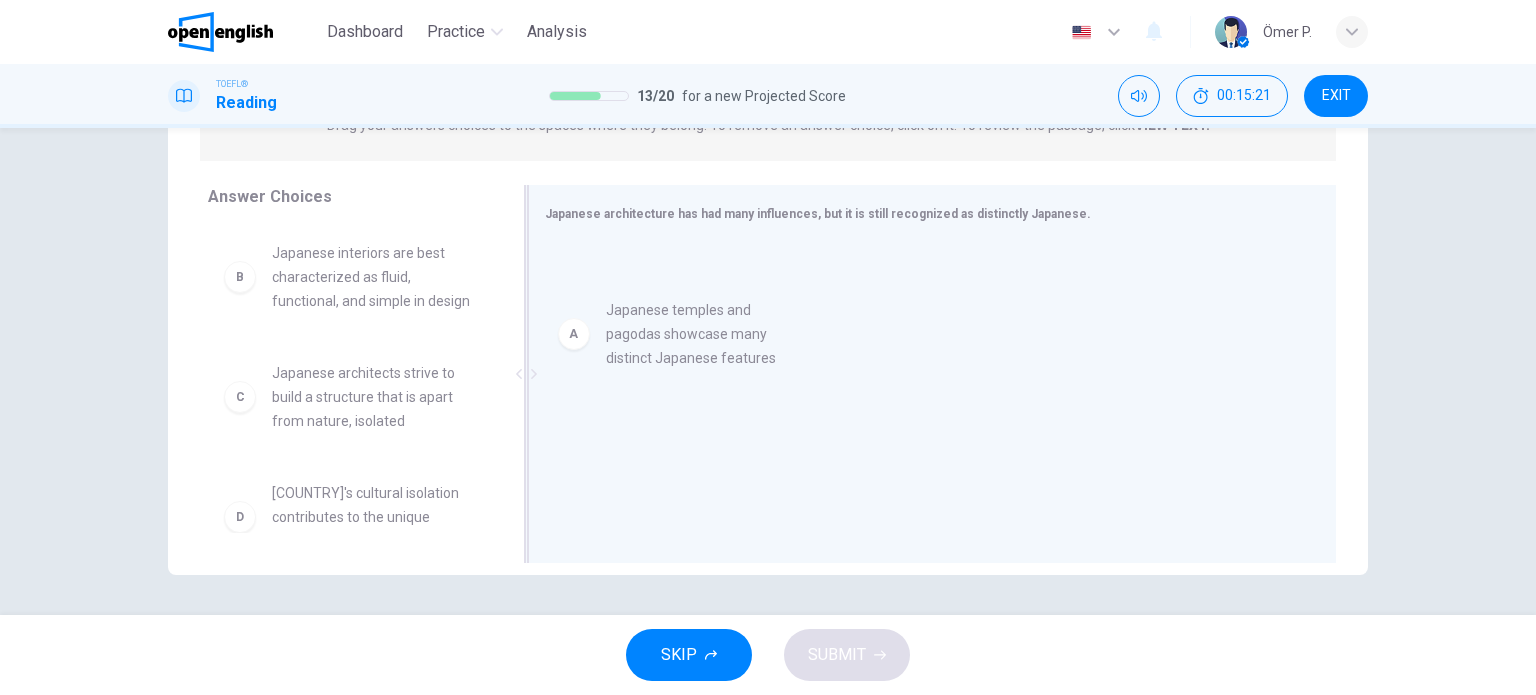 drag, startPoint x: 428, startPoint y: 280, endPoint x: 740, endPoint y: 320, distance: 314.55365 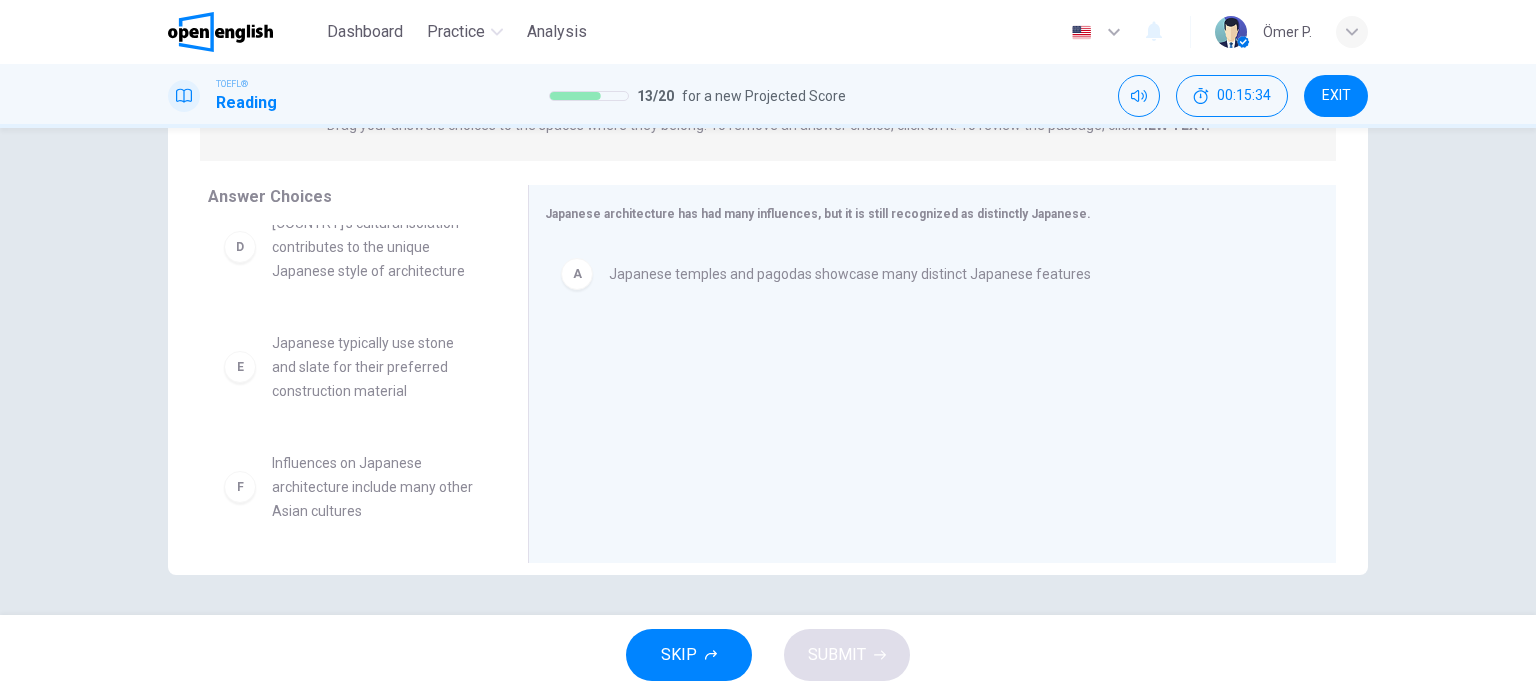 scroll, scrollTop: 276, scrollLeft: 0, axis: vertical 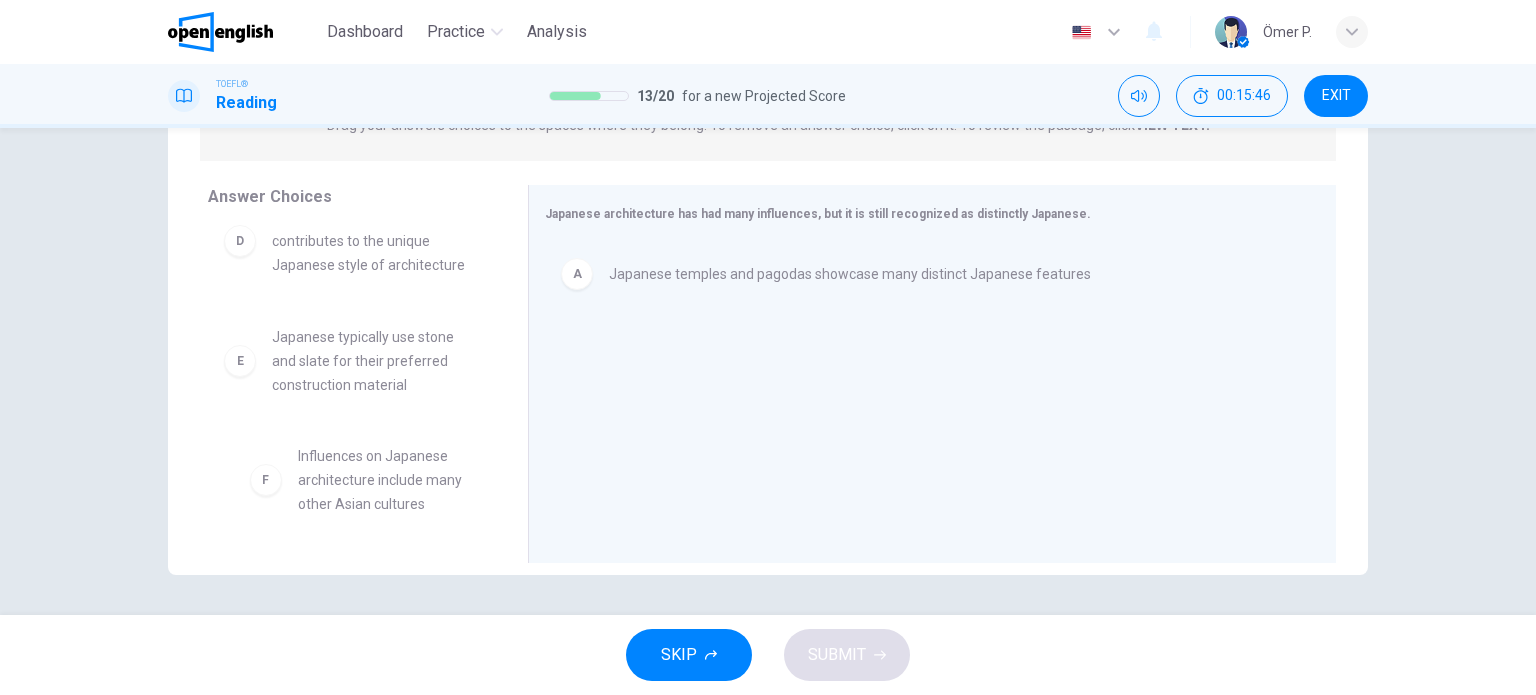 drag, startPoint x: 377, startPoint y: 504, endPoint x: 415, endPoint y: 503, distance: 38.013157 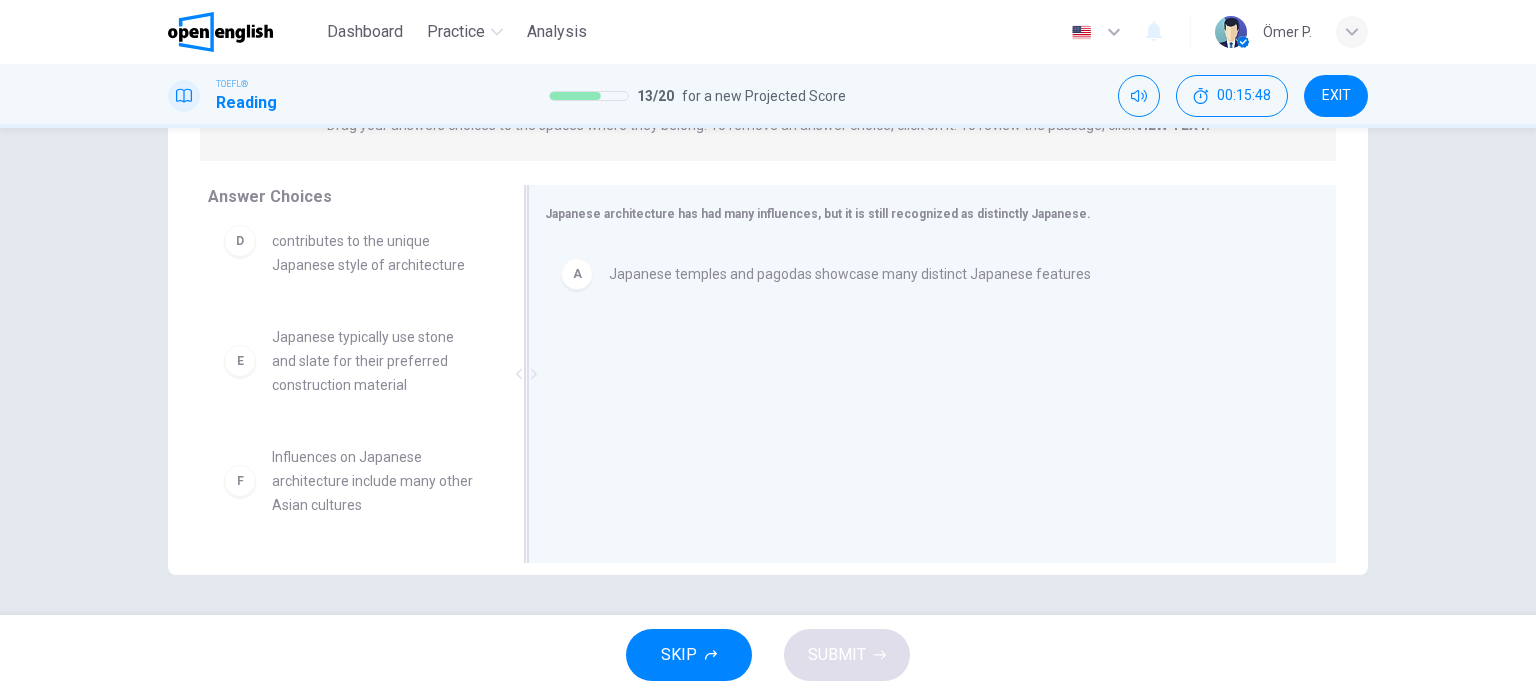 drag, startPoint x: 391, startPoint y: 496, endPoint x: 564, endPoint y: 440, distance: 181.83784 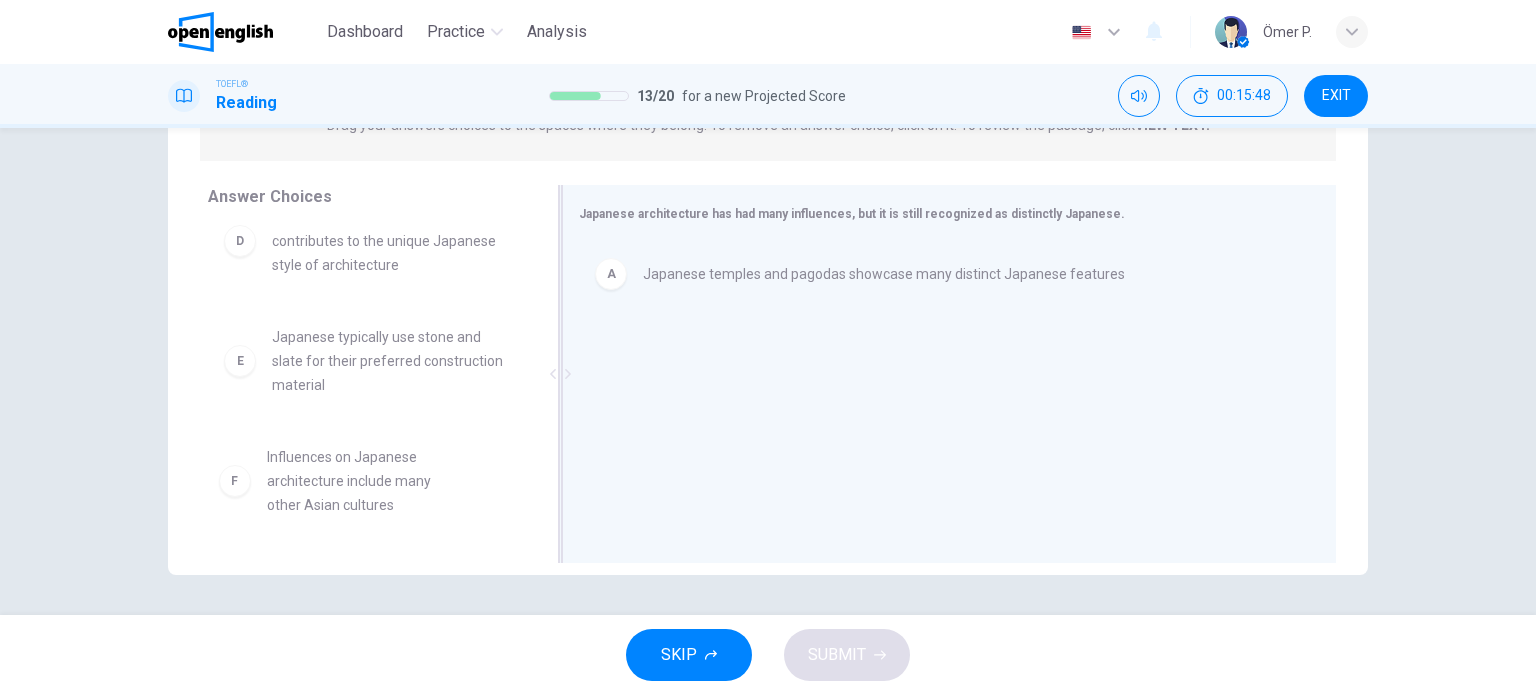 scroll, scrollTop: 156, scrollLeft: 0, axis: vertical 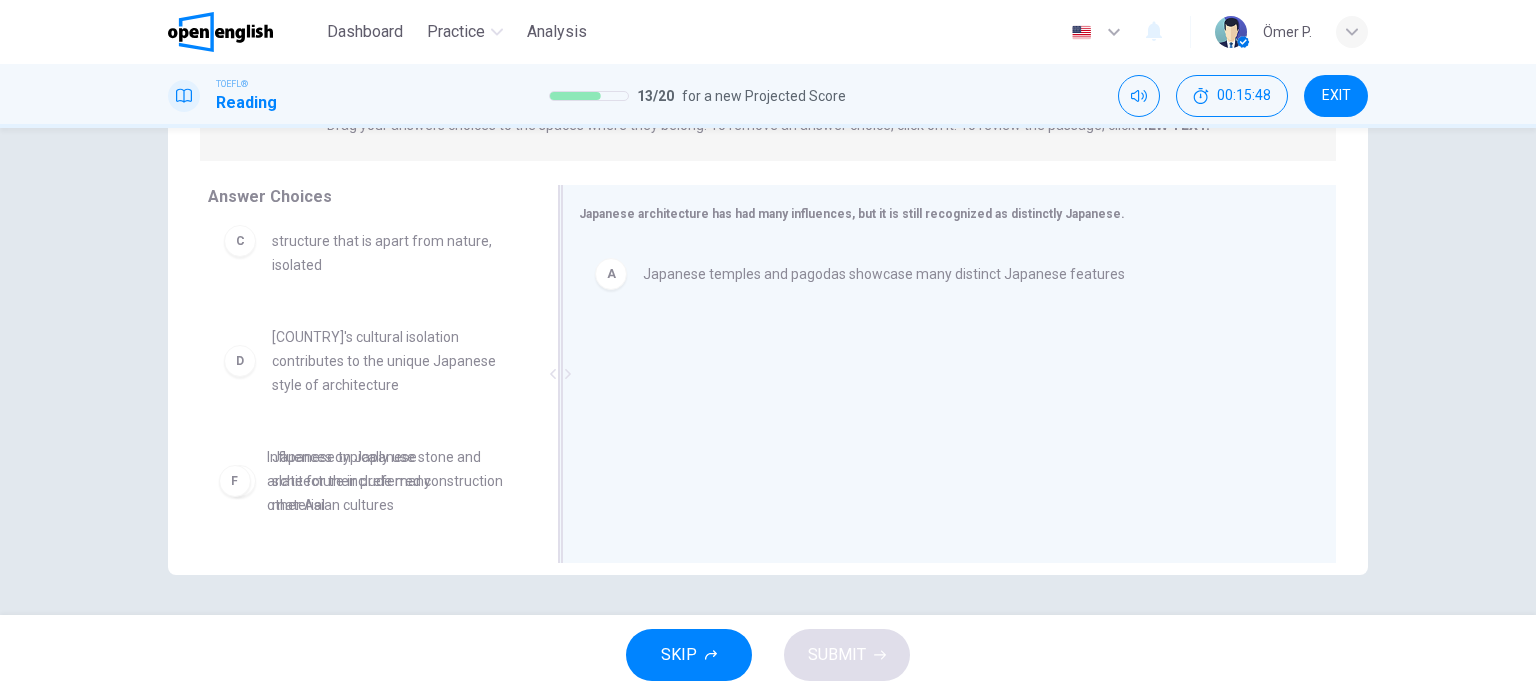 drag, startPoint x: 564, startPoint y: 440, endPoint x: 683, endPoint y: 395, distance: 127.22421 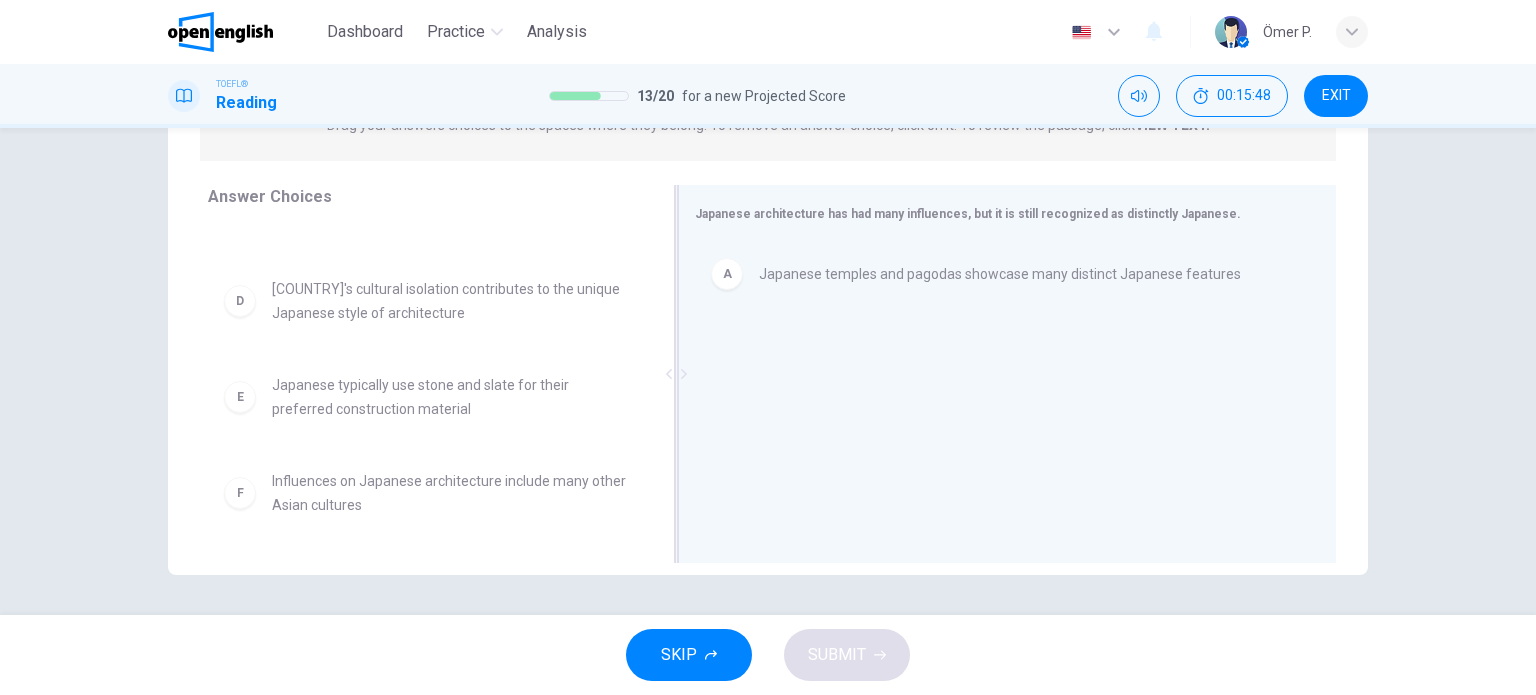 click at bounding box center [676, 374] 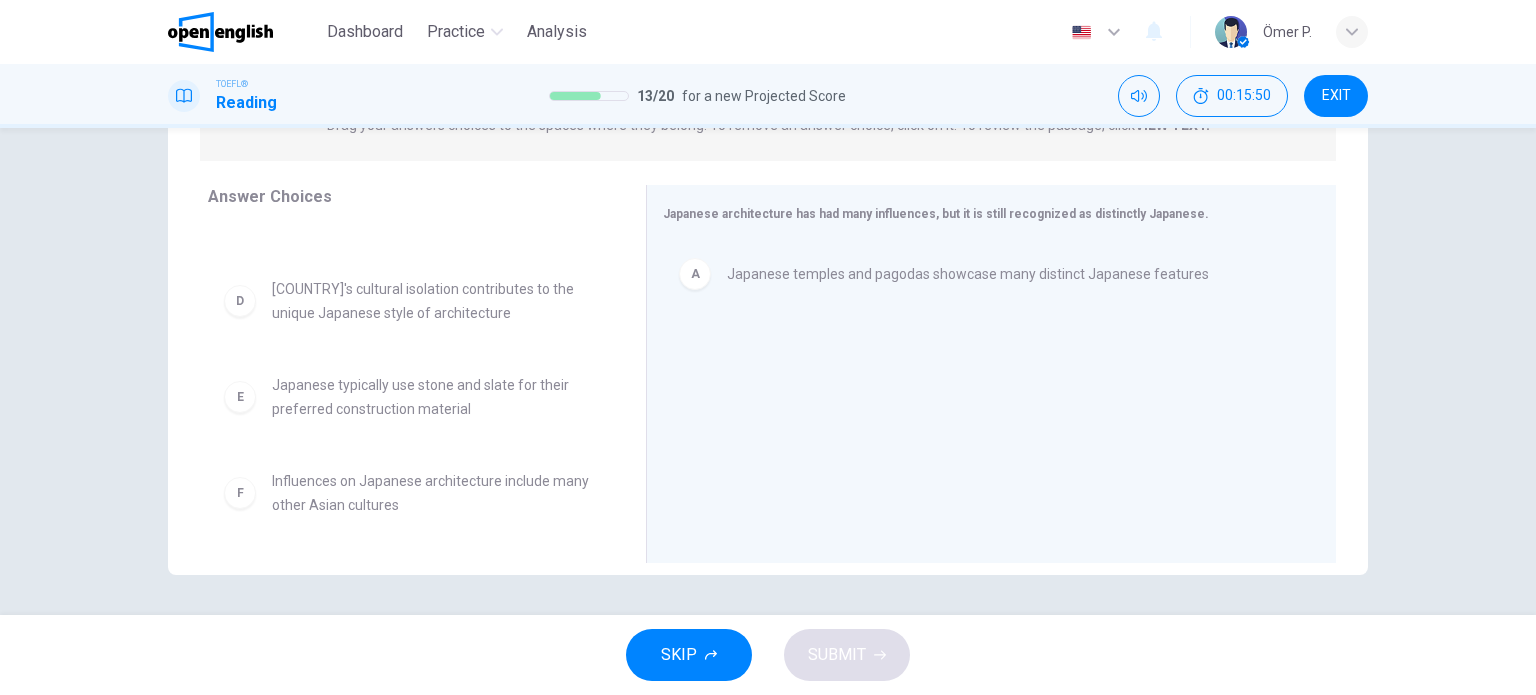 drag, startPoint x: 677, startPoint y: 410, endPoint x: 544, endPoint y: 416, distance: 133.13527 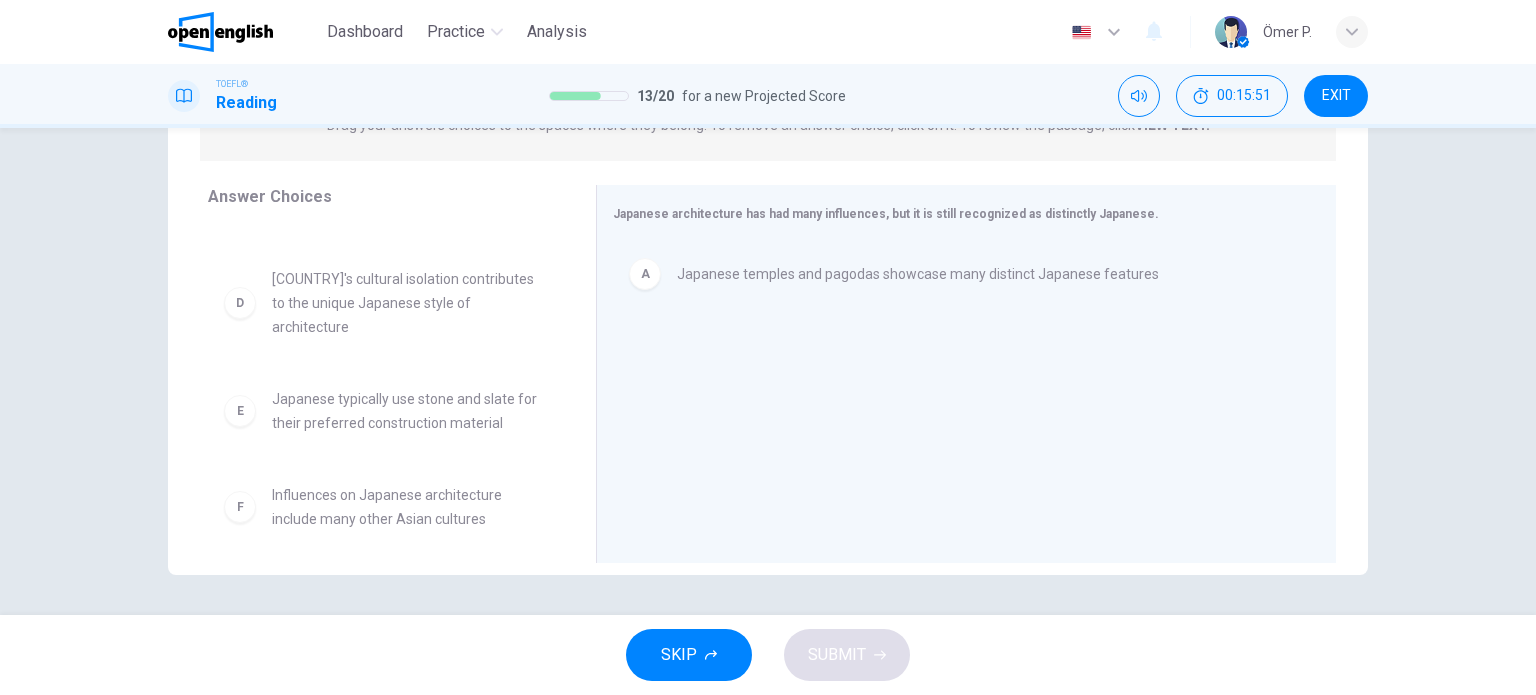 scroll, scrollTop: 180, scrollLeft: 0, axis: vertical 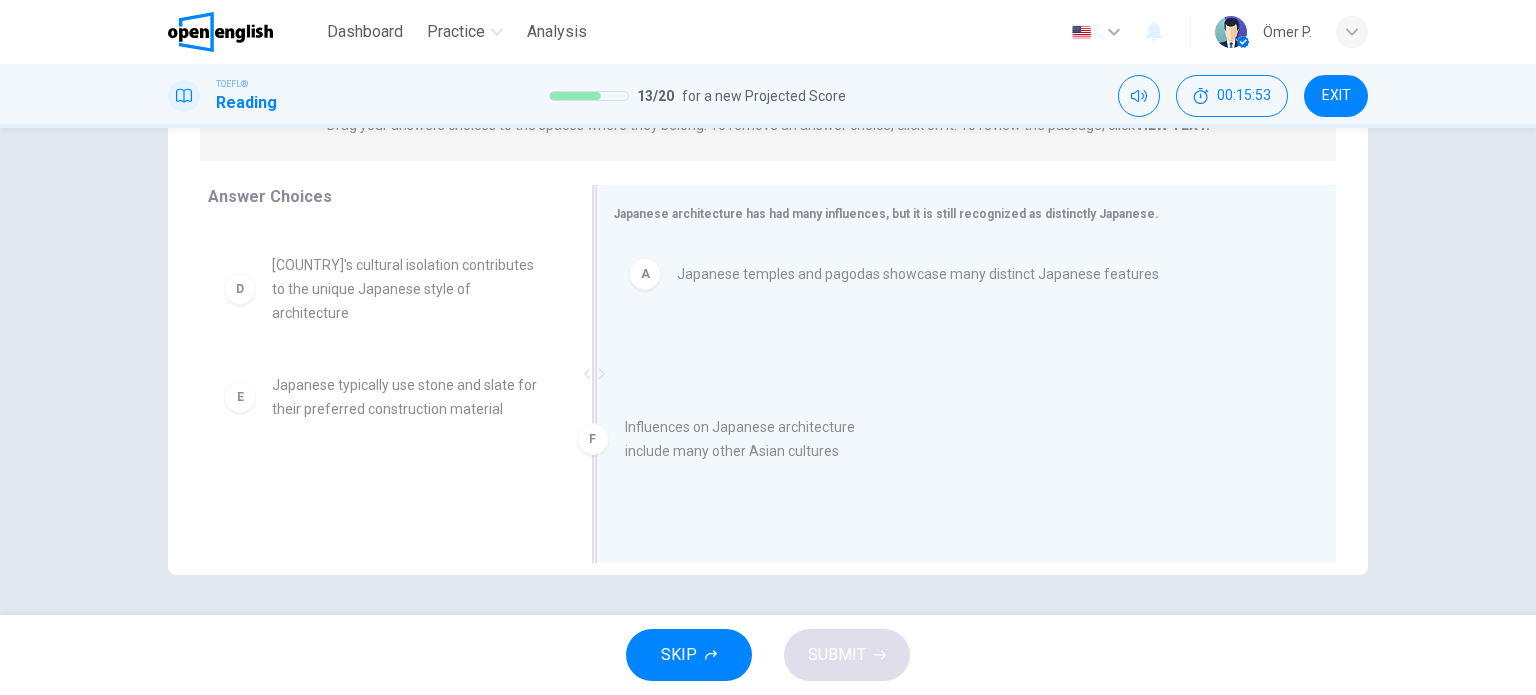 drag, startPoint x: 358, startPoint y: 511, endPoint x: 776, endPoint y: 415, distance: 428.88226 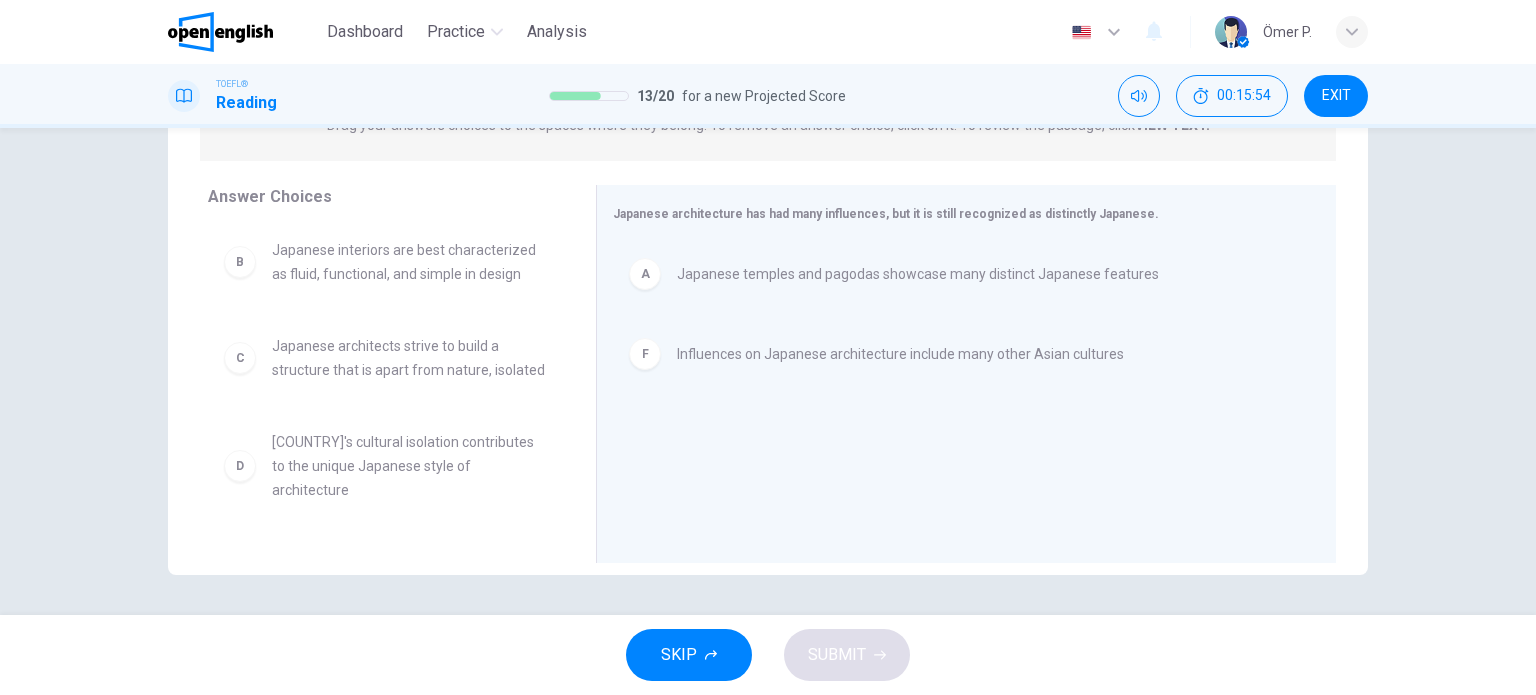 scroll, scrollTop: 0, scrollLeft: 0, axis: both 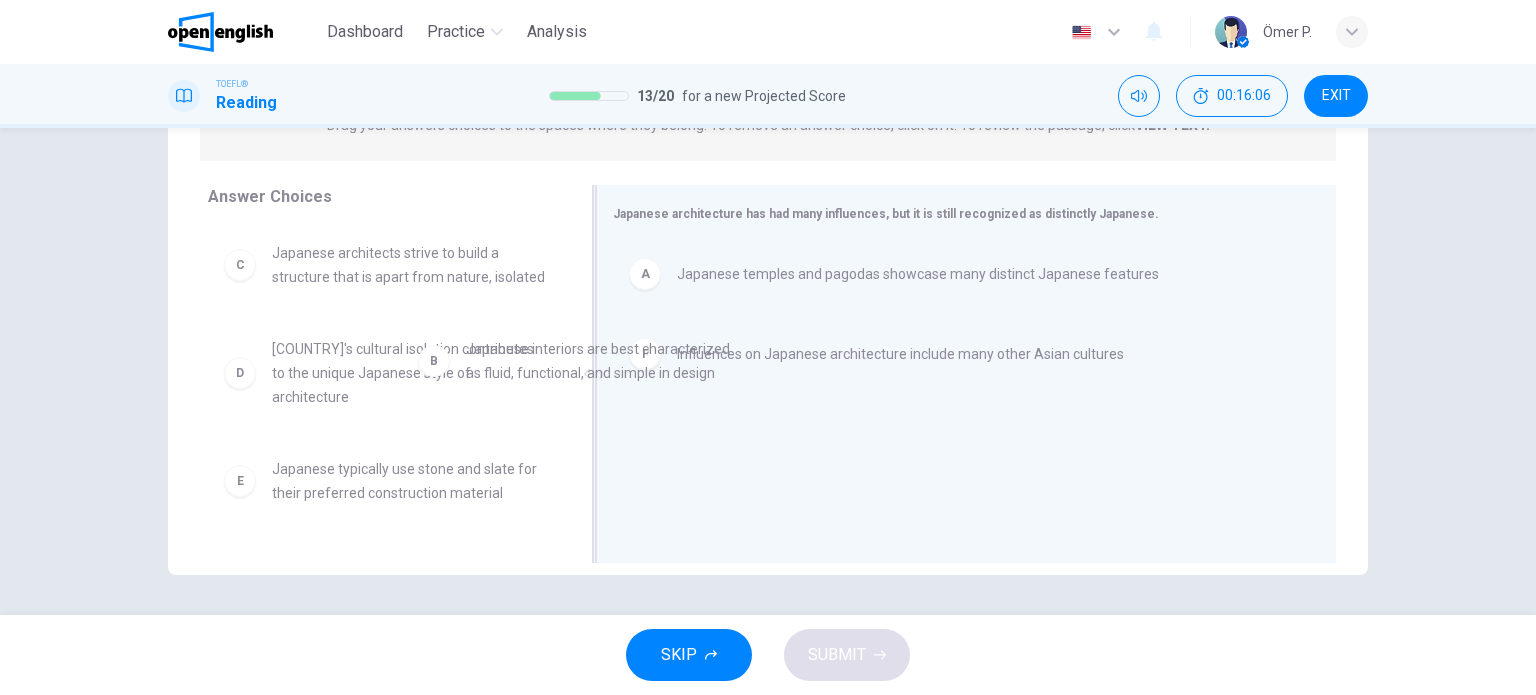 drag, startPoint x: 393, startPoint y: 282, endPoint x: 686, endPoint y: 443, distance: 334.32022 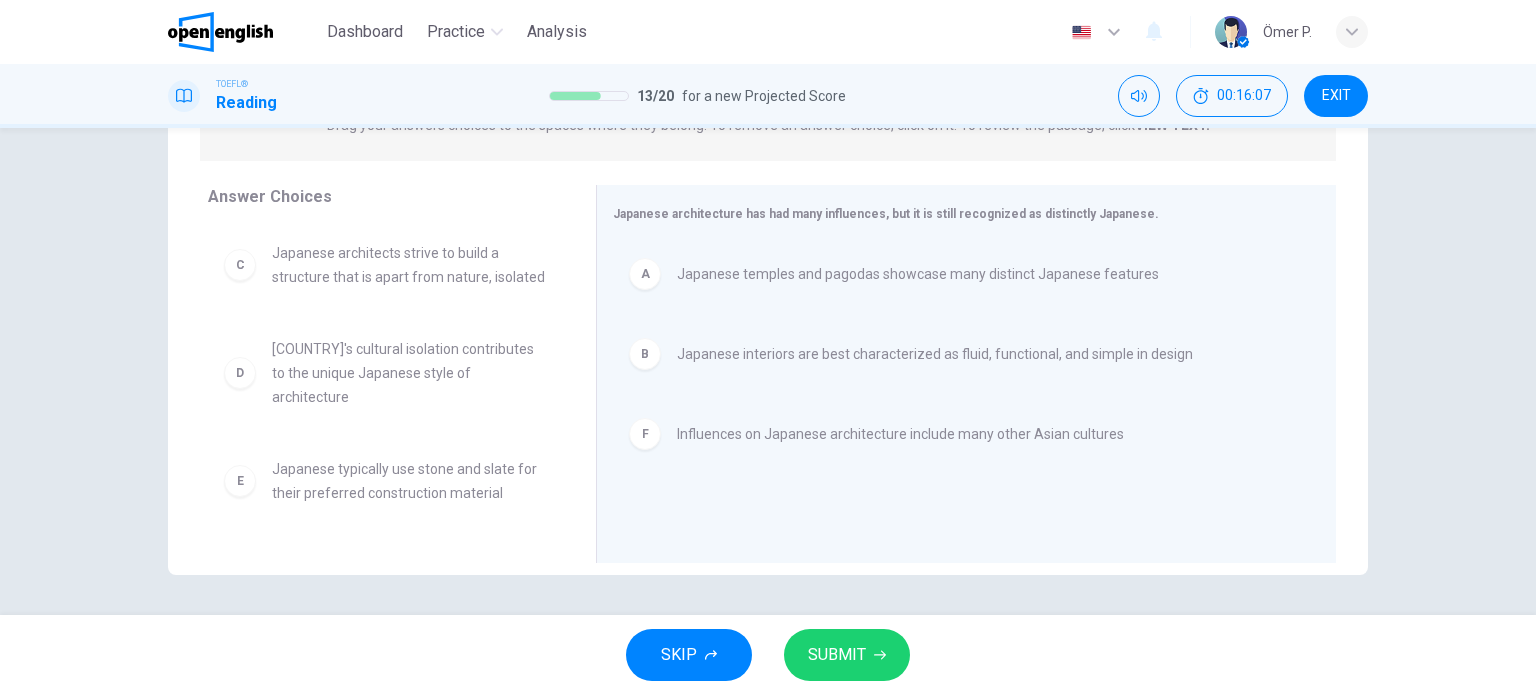 click on "SUBMIT" at bounding box center [837, 655] 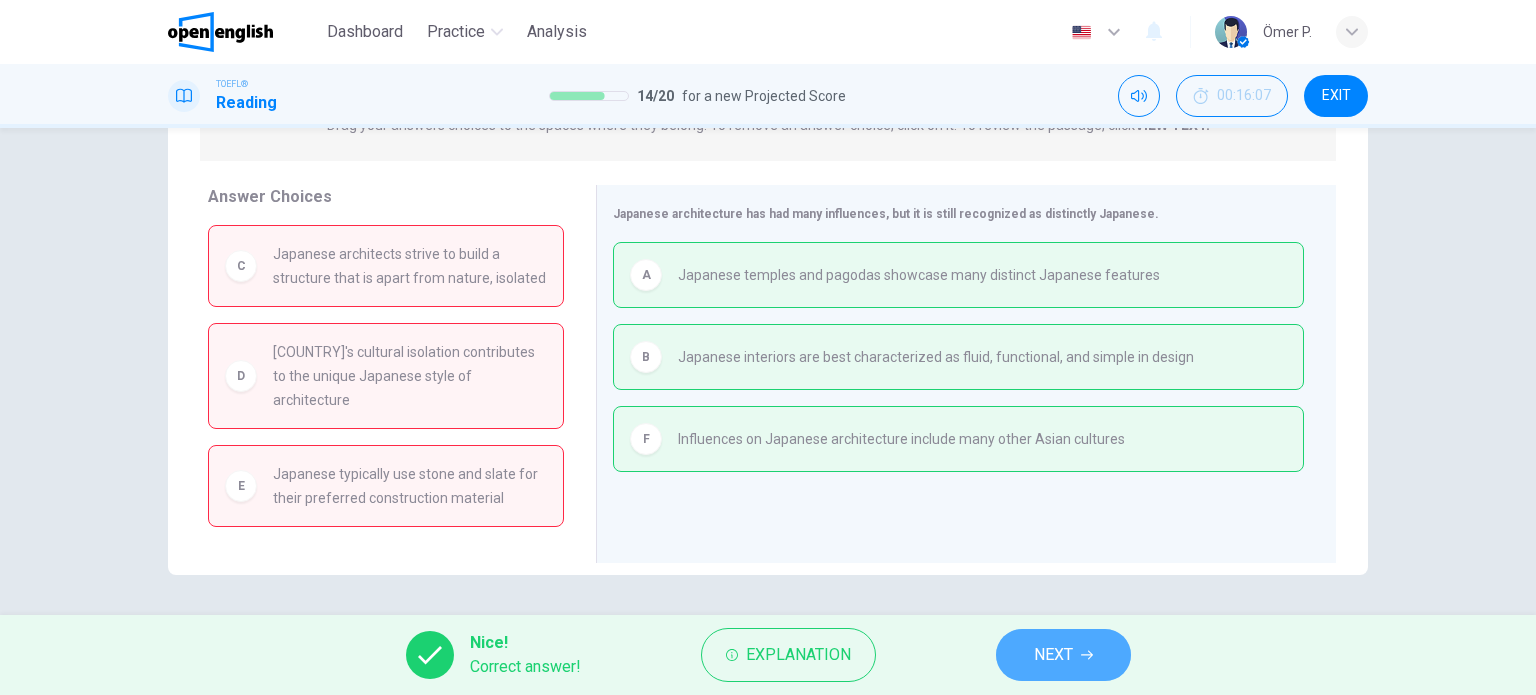 click on "NEXT" at bounding box center (1063, 655) 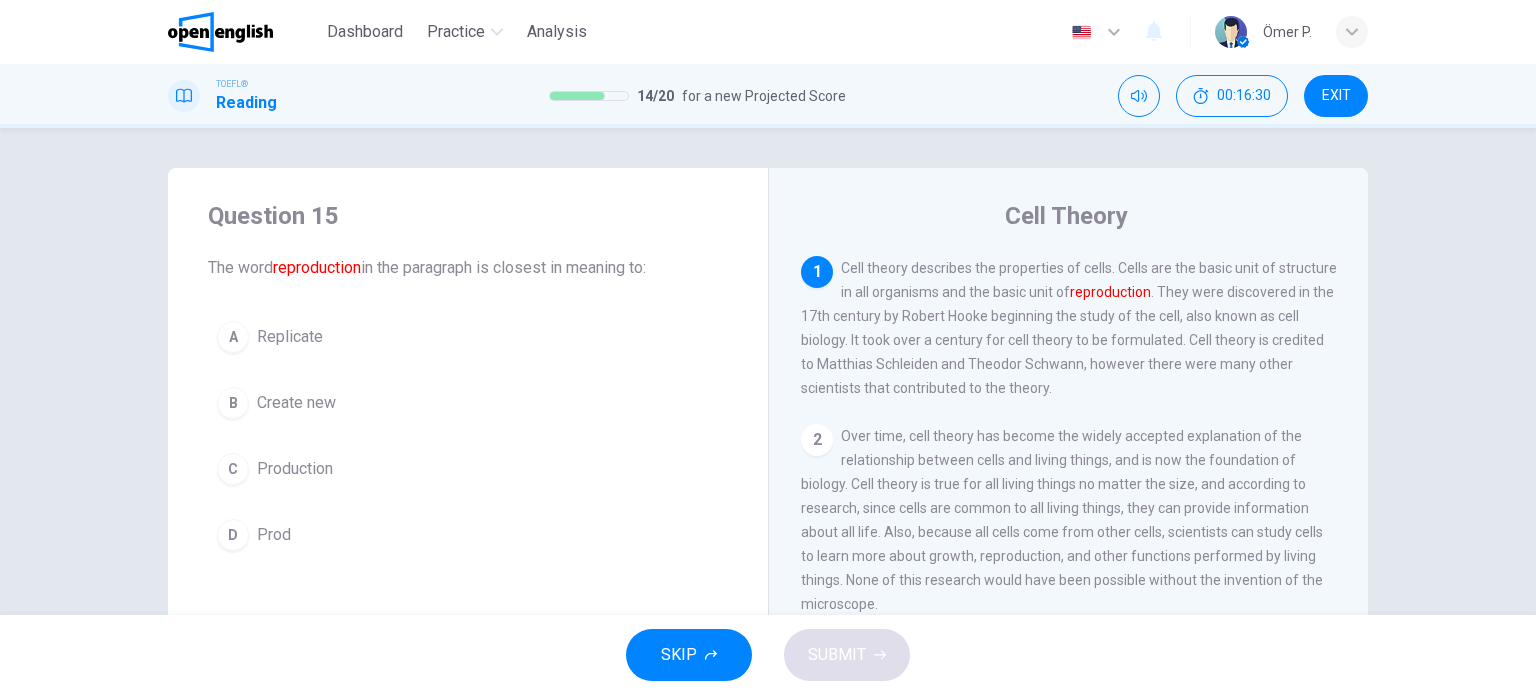 click on "B Create new" at bounding box center (468, 403) 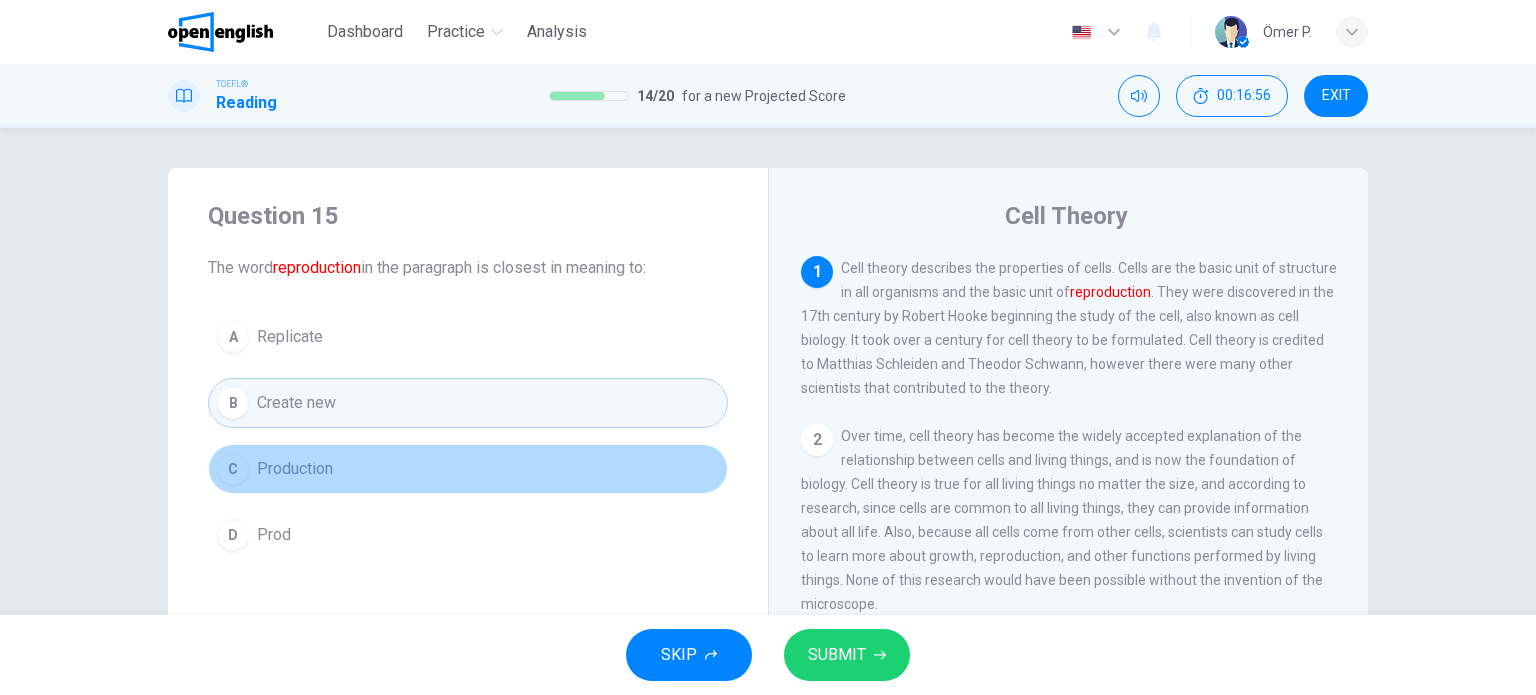 click on "C Production" at bounding box center [468, 469] 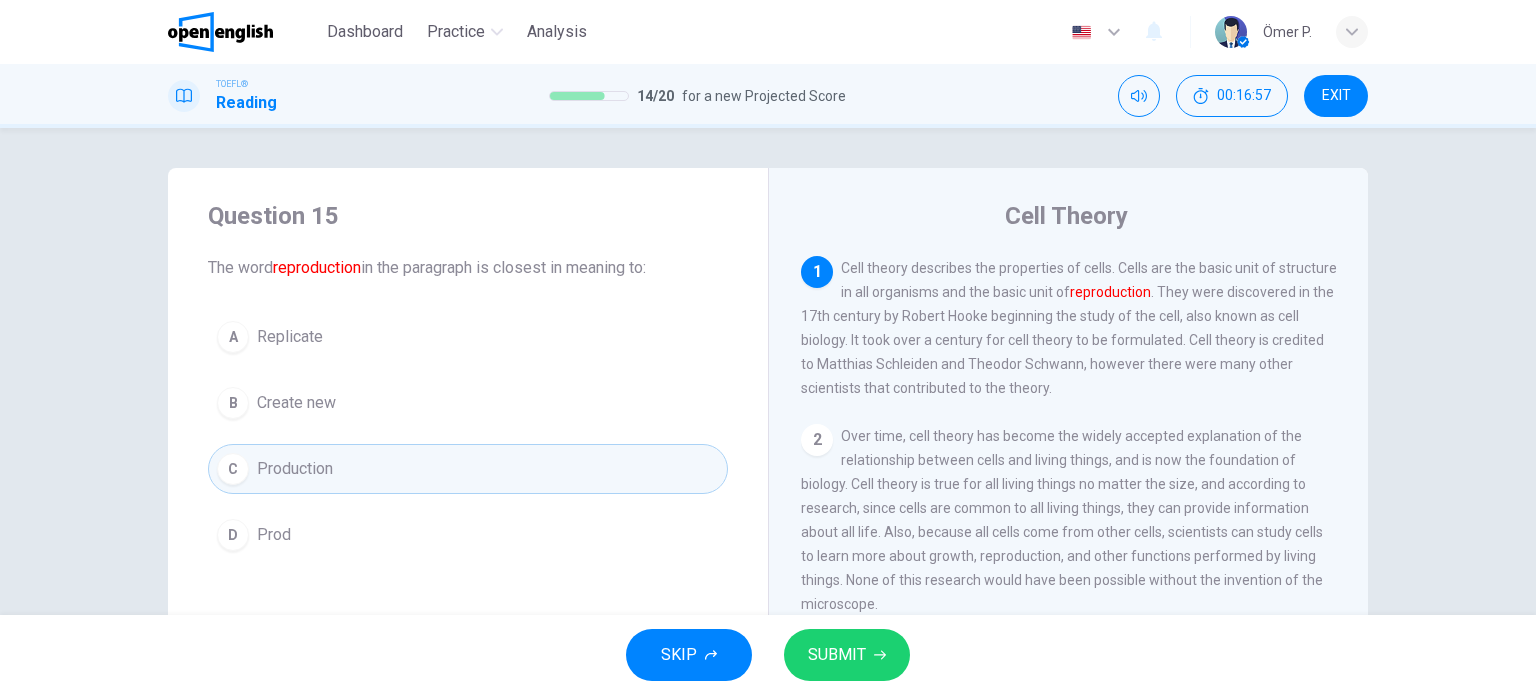 click on "A Replicate B Create new C Production D Prod" at bounding box center (468, 436) 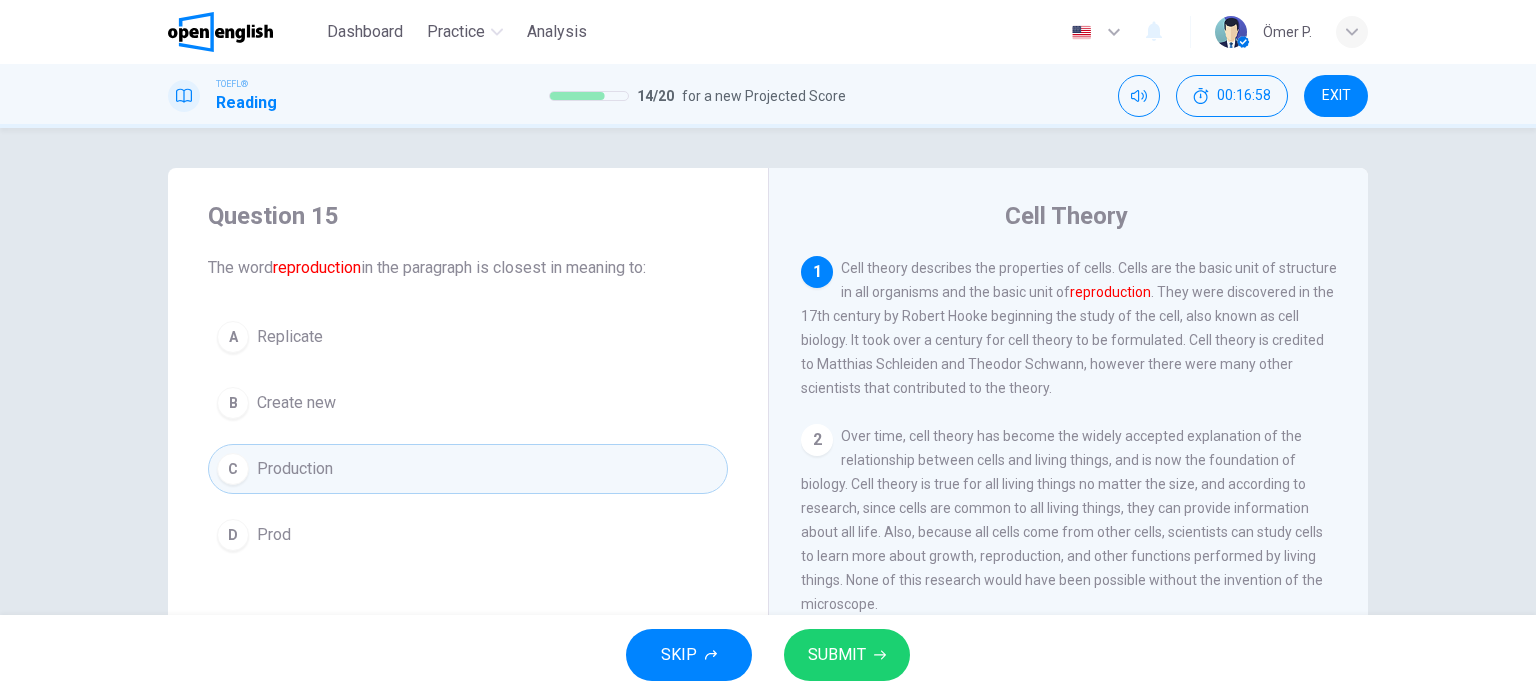 drag, startPoint x: 411, startPoint y: 371, endPoint x: 414, endPoint y: 353, distance: 18.248287 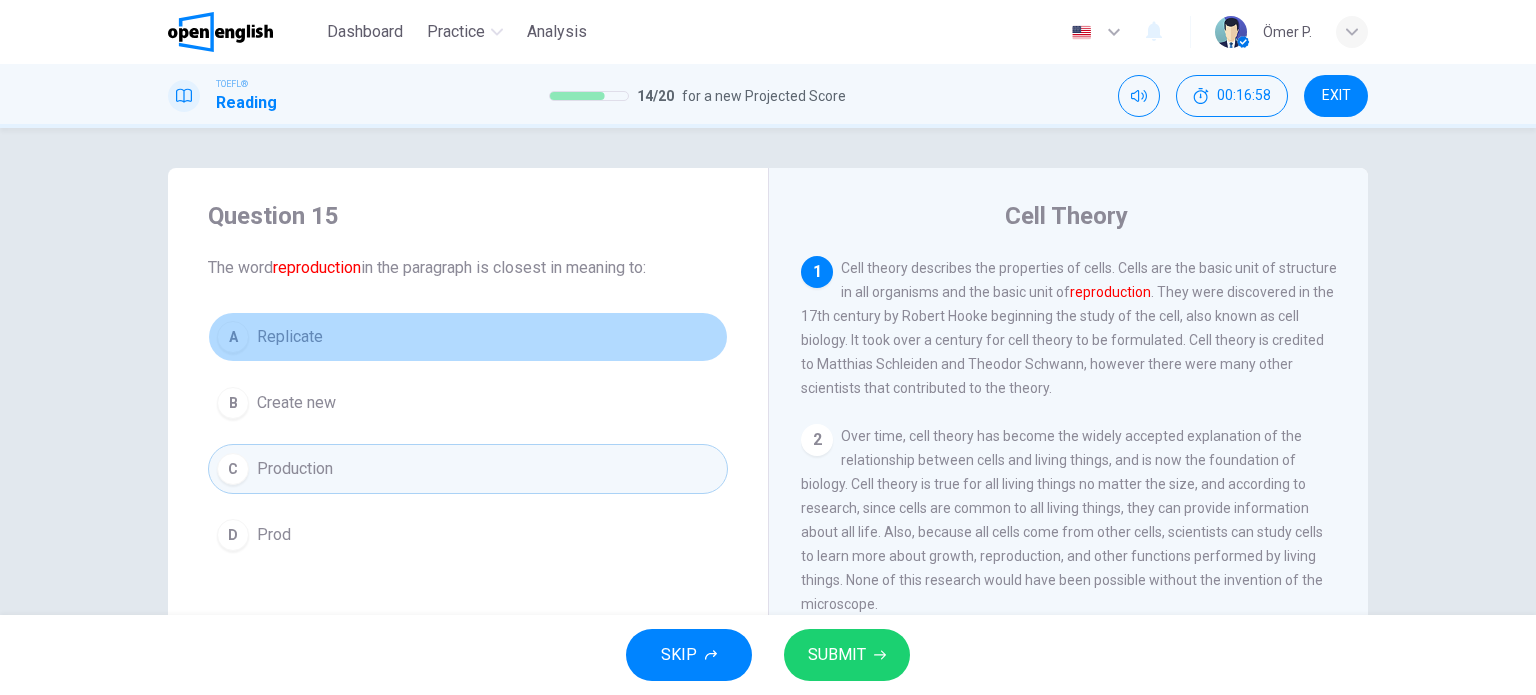 click on "A Replicate" at bounding box center (468, 337) 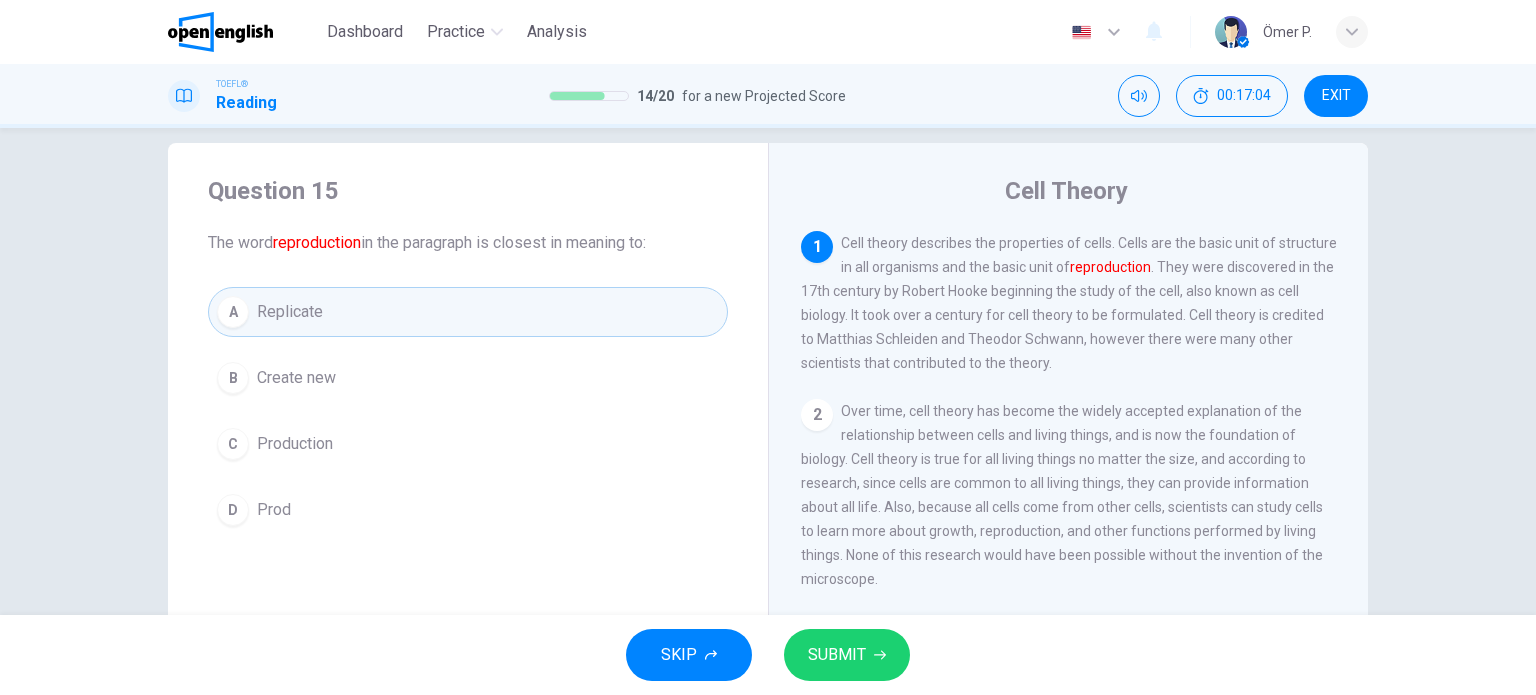 scroll, scrollTop: 100, scrollLeft: 0, axis: vertical 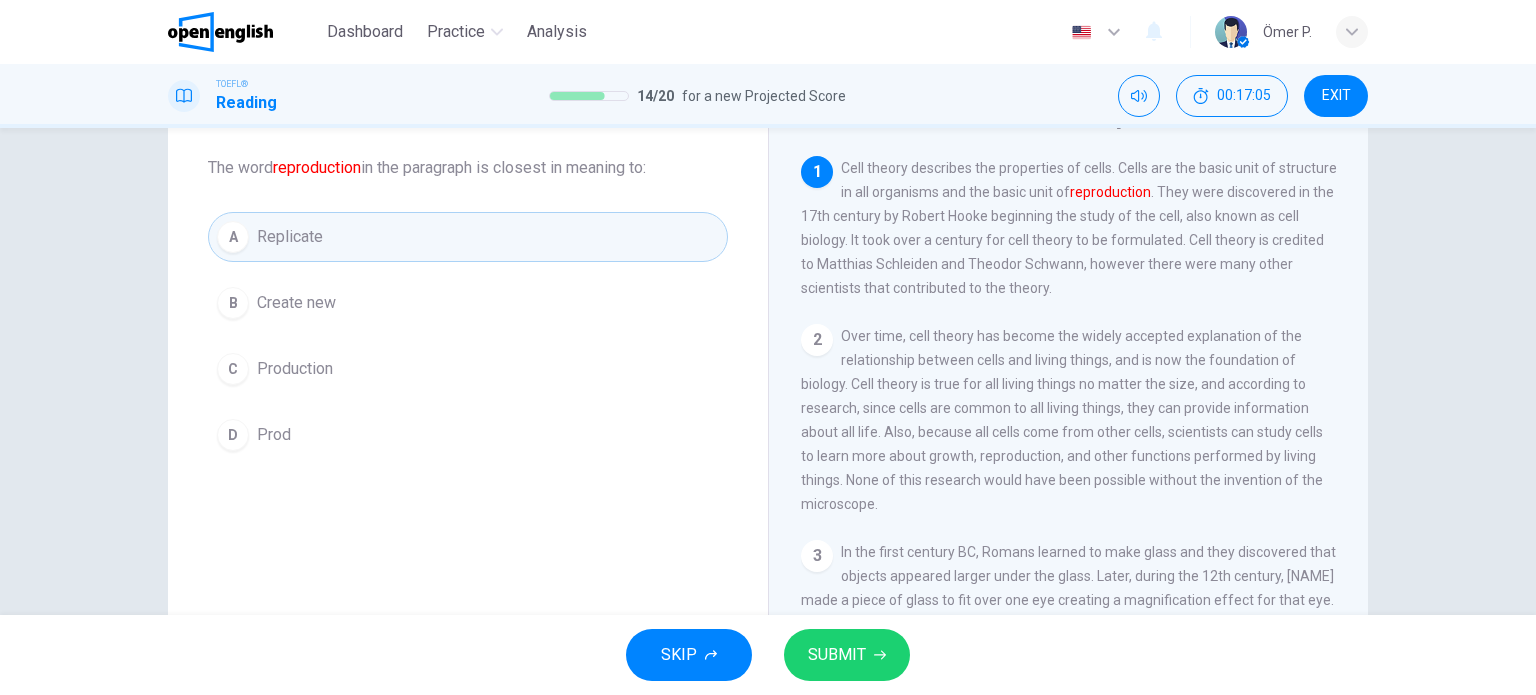 click on "SUBMIT" at bounding box center [847, 655] 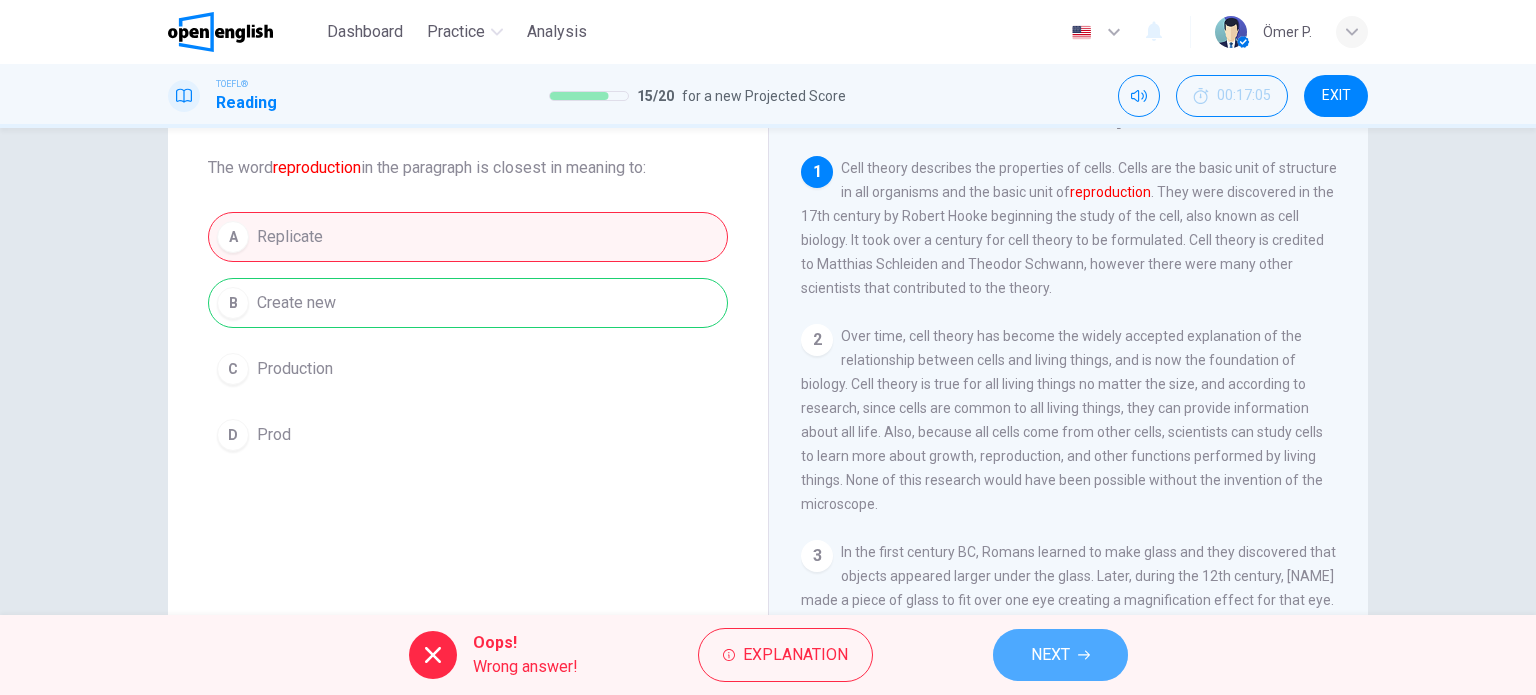 click on "NEXT" at bounding box center [1050, 655] 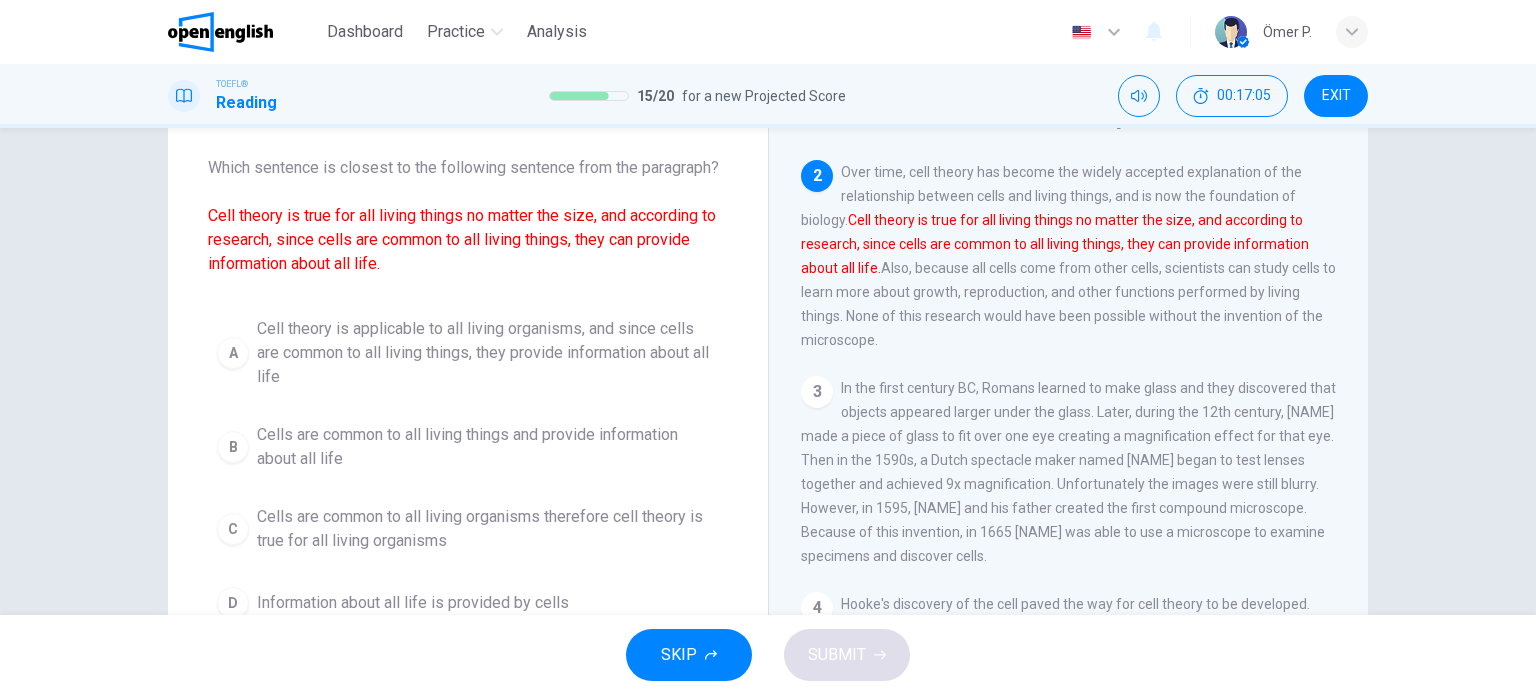 scroll, scrollTop: 172, scrollLeft: 0, axis: vertical 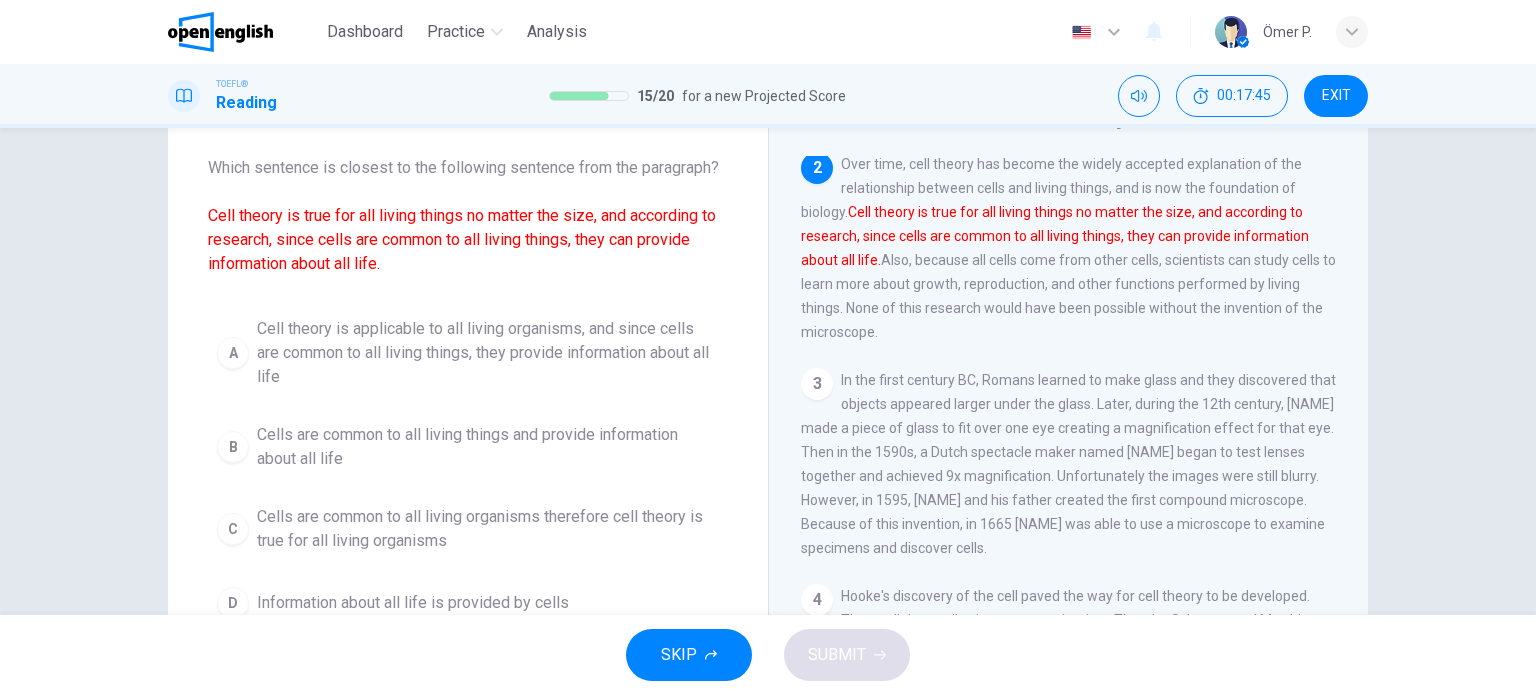 click on "Cell theory is applicable to all living organisms, and since cells are common to all living things, they provide information about all life" at bounding box center [488, 353] 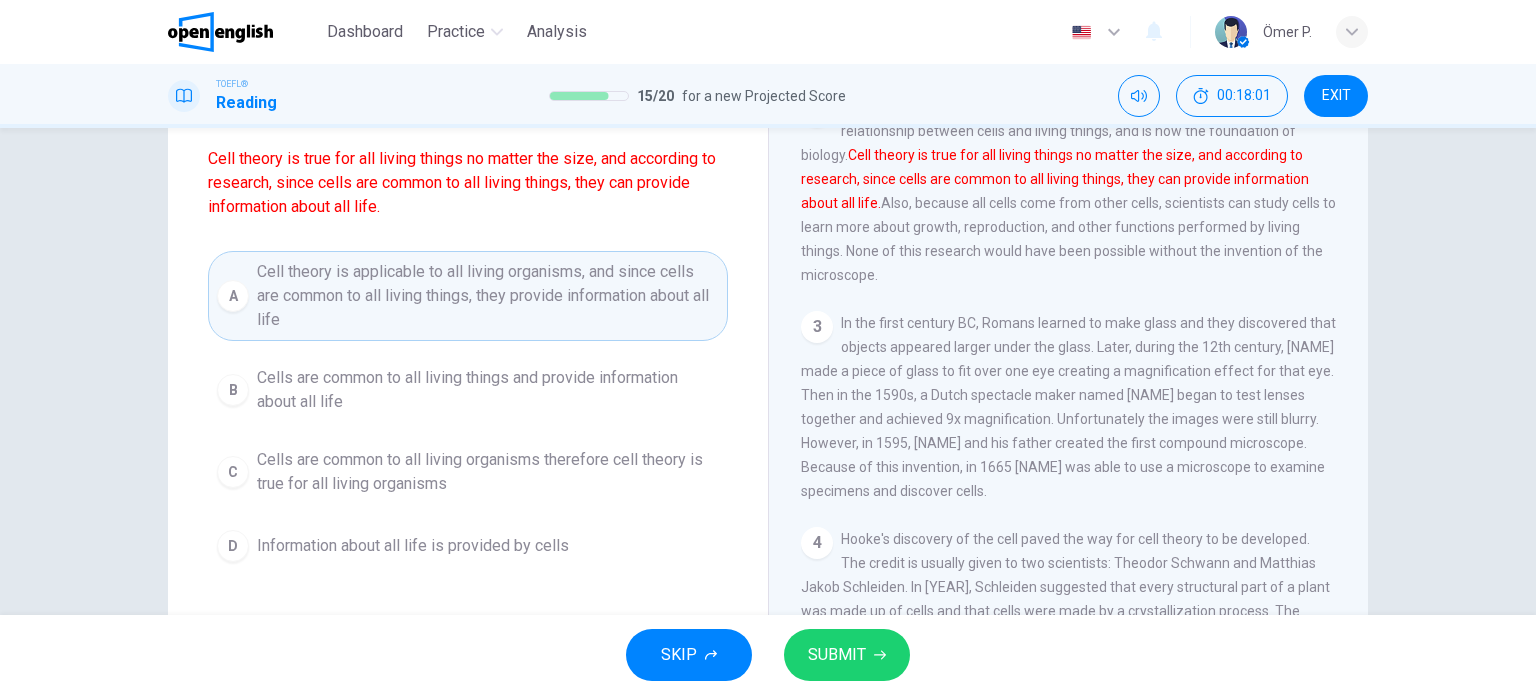 scroll, scrollTop: 100, scrollLeft: 0, axis: vertical 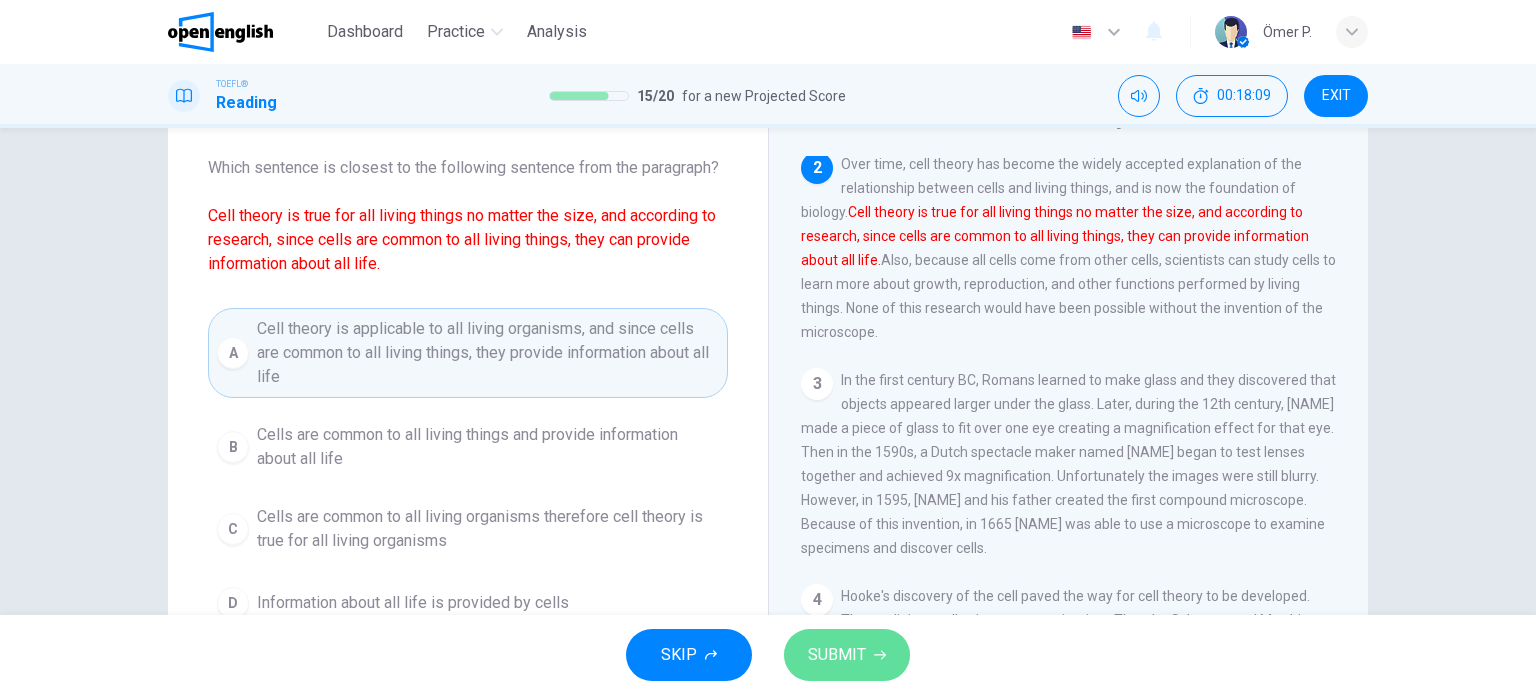 click on "SUBMIT" at bounding box center (837, 655) 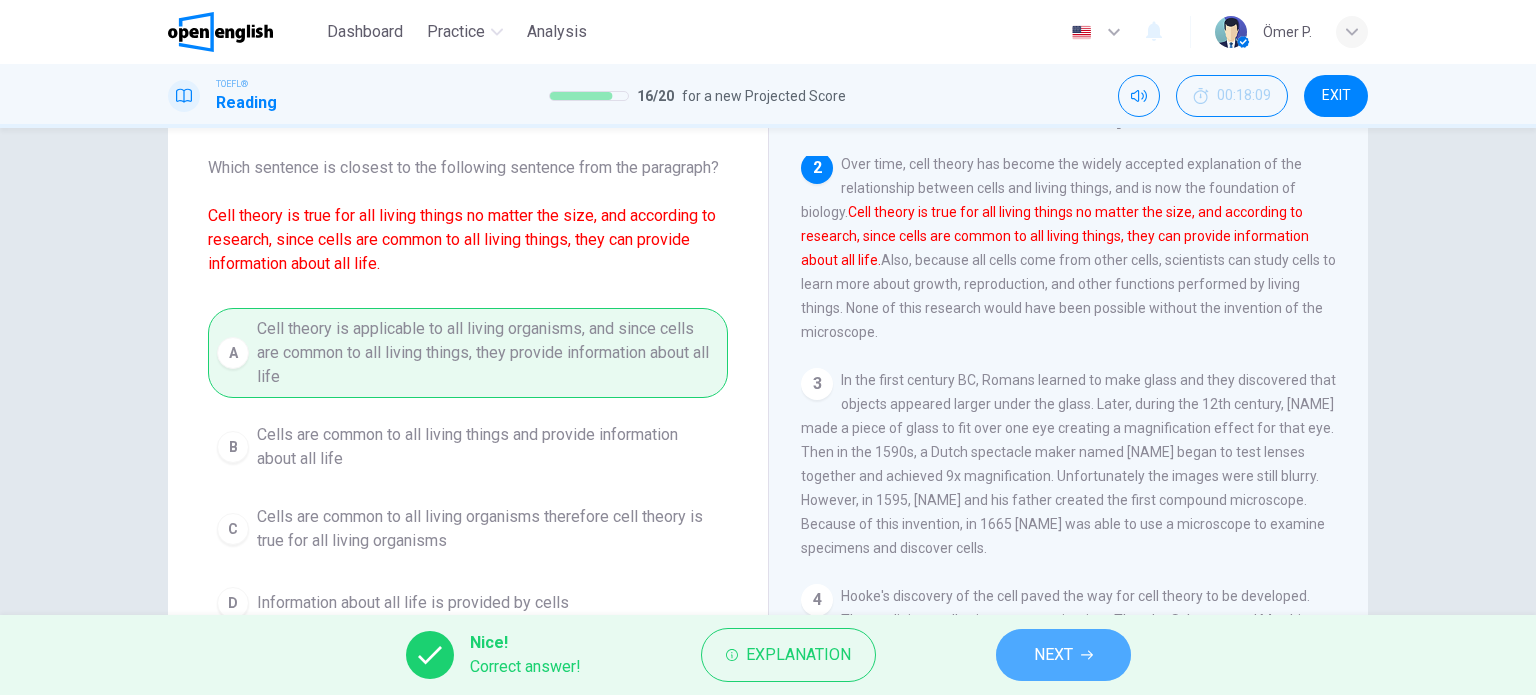 click on "NEXT" at bounding box center [1053, 655] 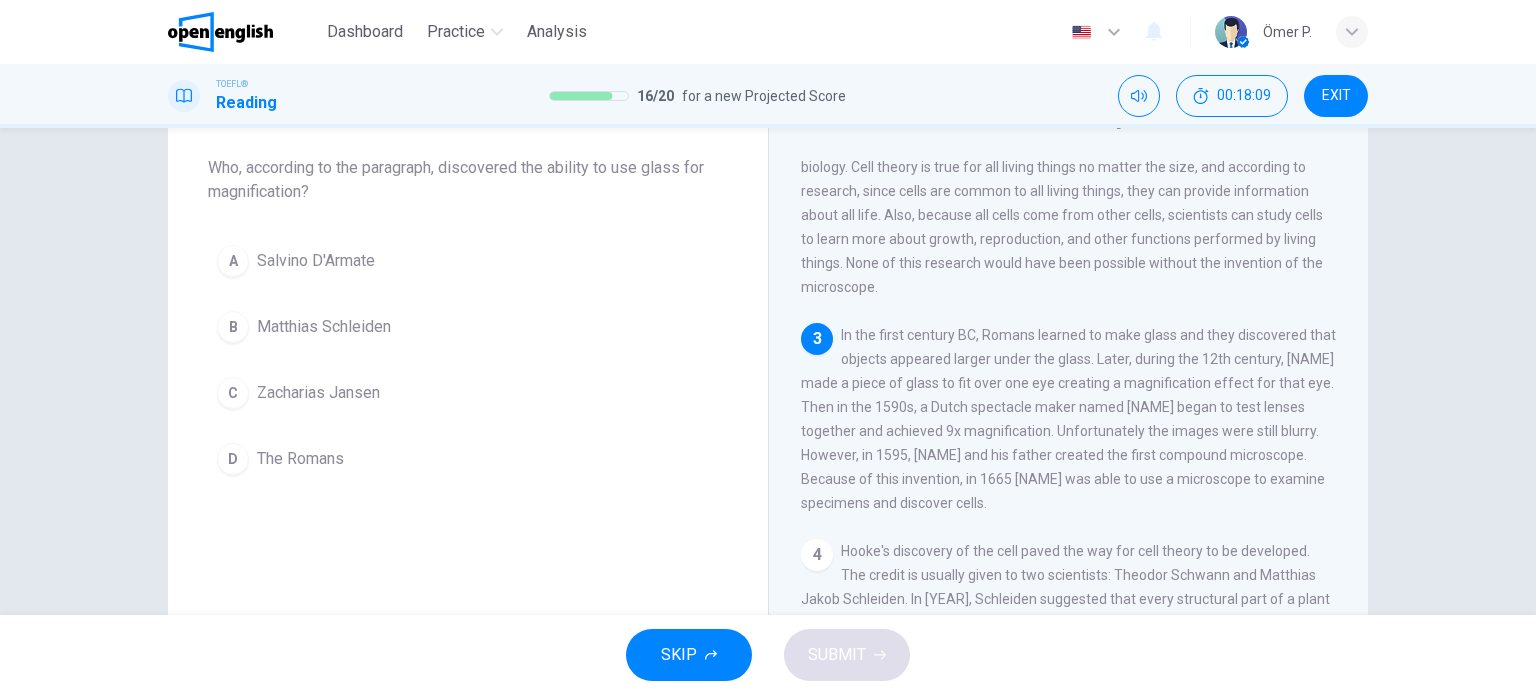 scroll, scrollTop: 218, scrollLeft: 0, axis: vertical 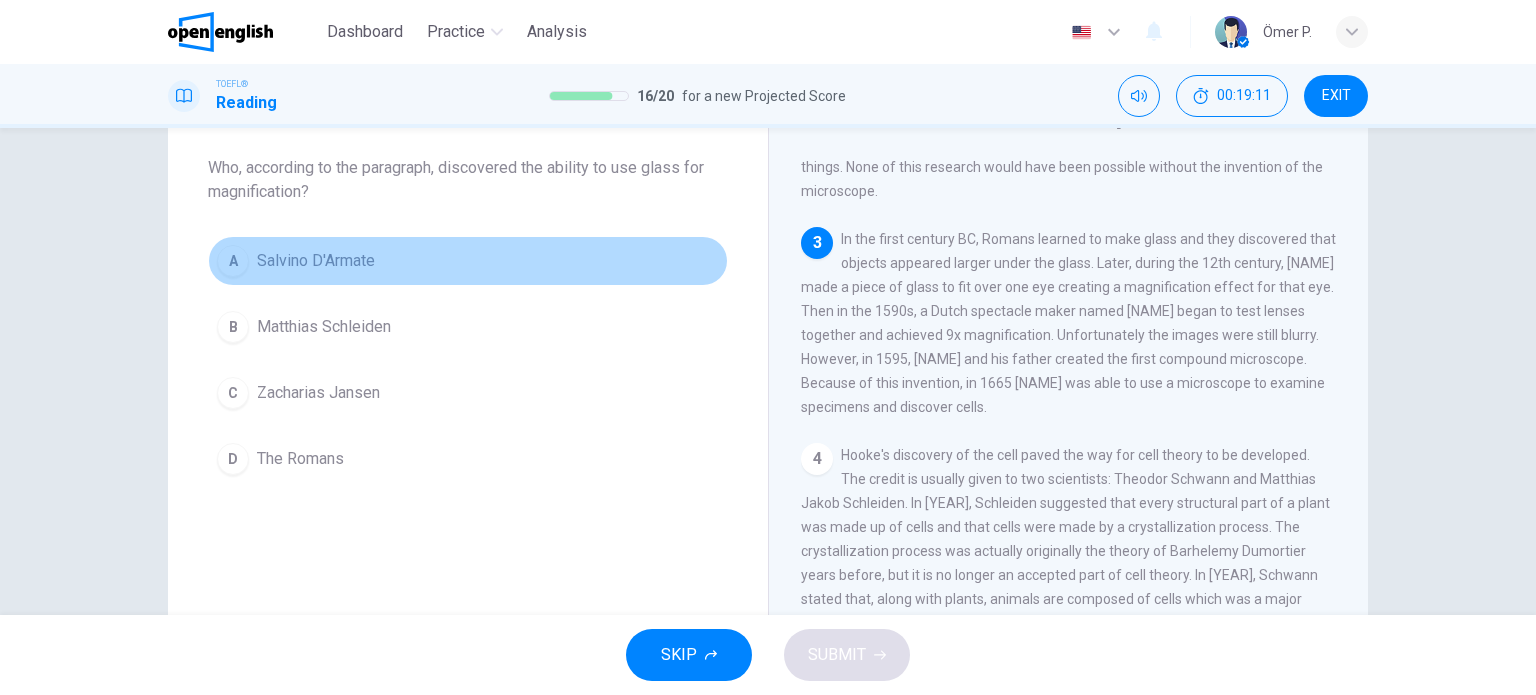 click on "A Salvino D'Armate" at bounding box center (468, 261) 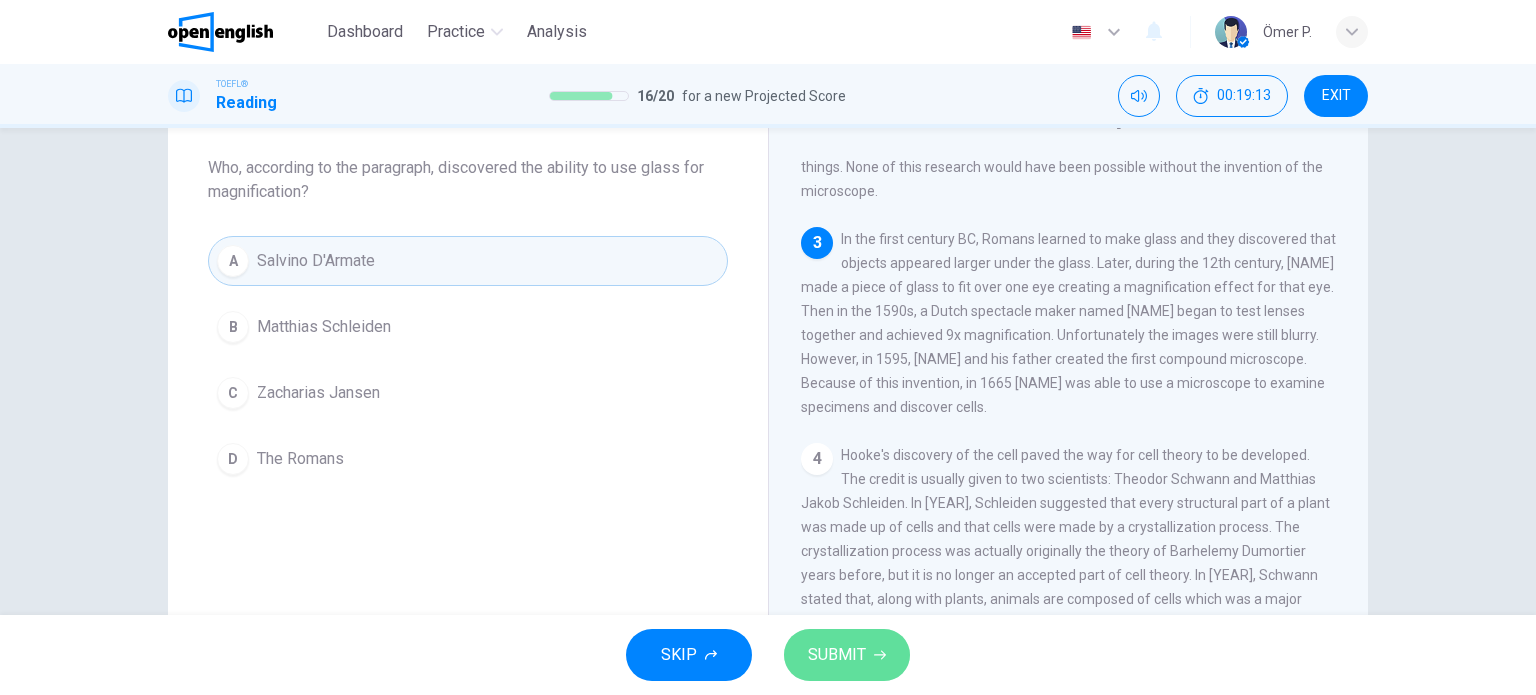 click on "SUBMIT" at bounding box center (837, 655) 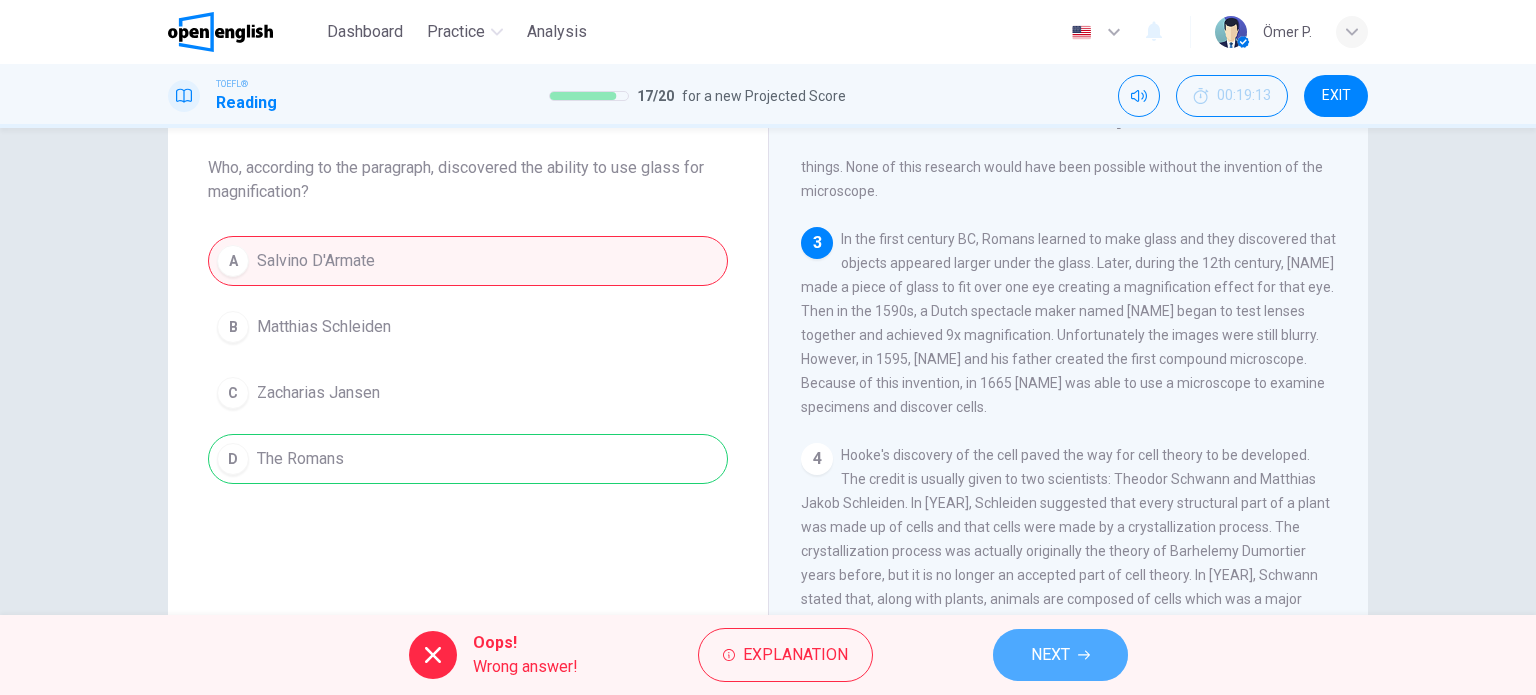 click on "NEXT" at bounding box center (1050, 655) 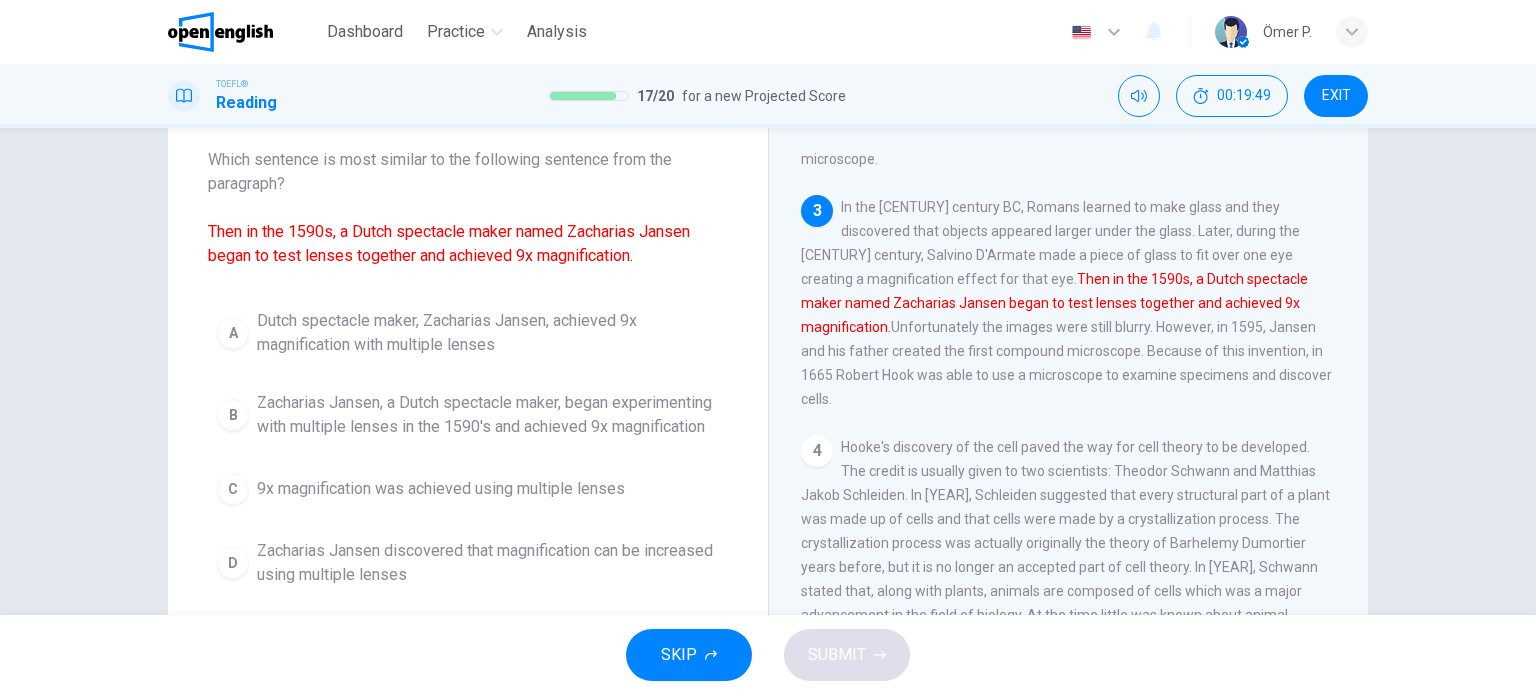 scroll, scrollTop: 100, scrollLeft: 0, axis: vertical 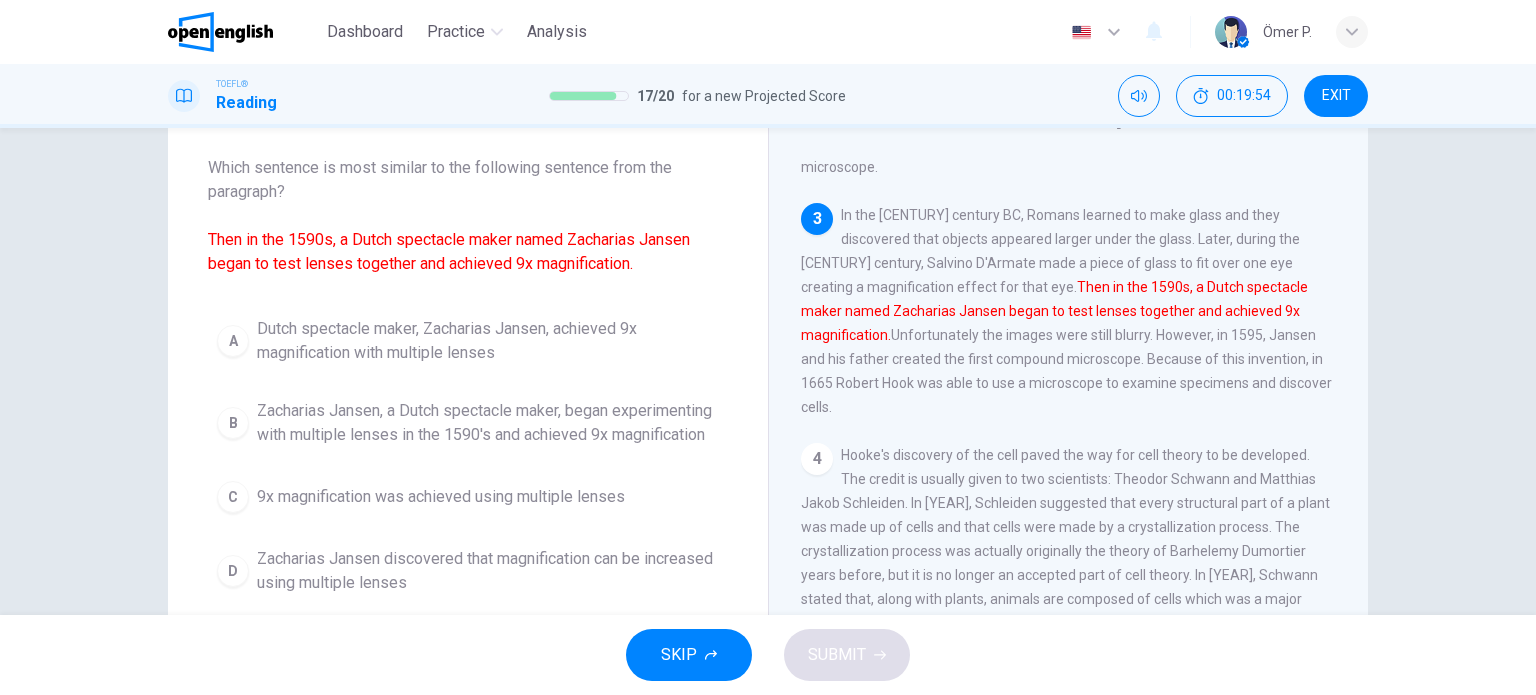 click on "Zacharias Jansen, a Dutch spectacle maker, began experimenting with multiple lenses in the 1590's and achieved 9x magnification" at bounding box center [488, 423] 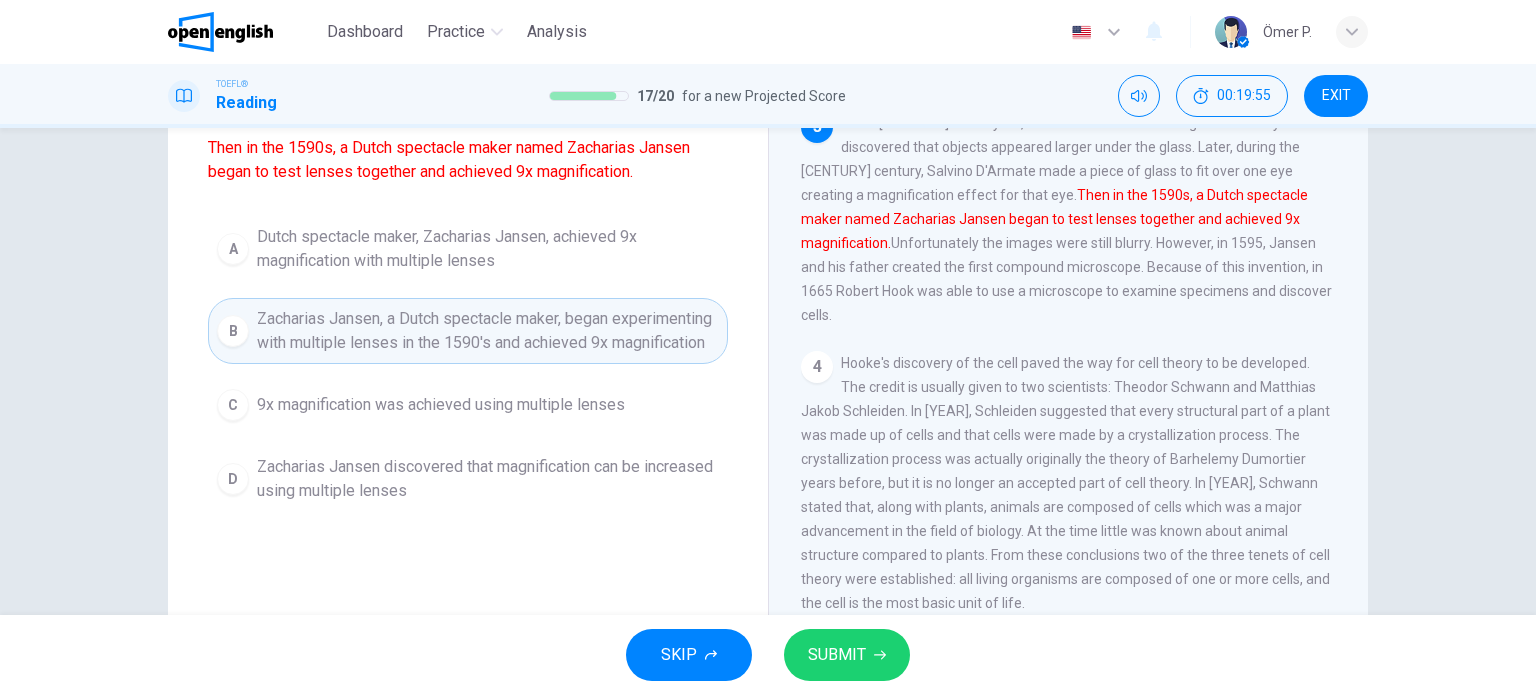 scroll, scrollTop: 188, scrollLeft: 0, axis: vertical 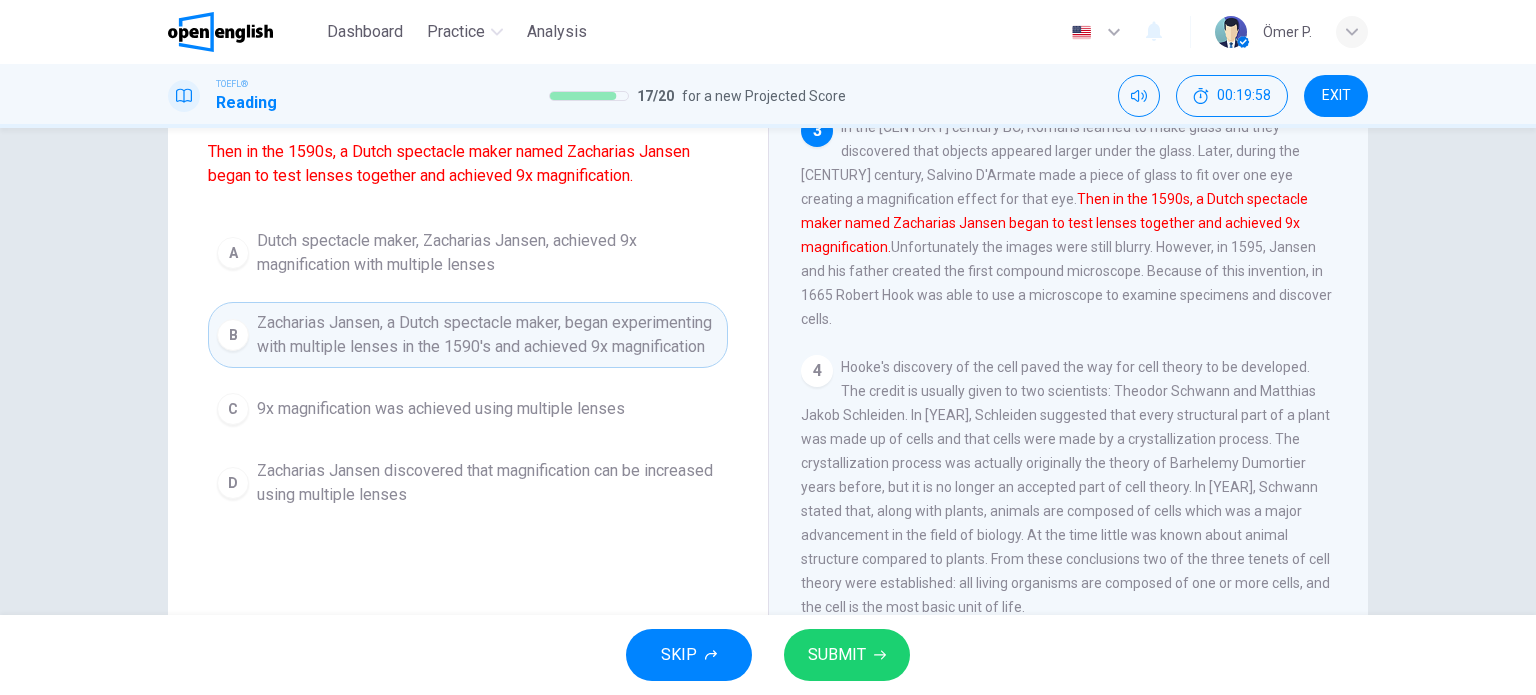 click on "Hooke's discovery of the cell paved the way for cell theory to be developed. The credit is usually given to two scientists: Theodor Schwann and Matthias Jakob Schleiden. In 1838, Schleiden suggested that every structural part of a plant was made up of cells and that cells were made by a crystallization process. The crystallization process was actually originally the theory of Barhelemy Dumortier years before, but it is no longer an accepted part of cell theory. In 1839, Schwann stated that, along with plants, animals are composed of cells which was a major advancement in the field of biology. At the time little was known about animal structure compared to plants. From these conclusions two of the three tenets of cell theory were established: all living organisms are composed of one or more cells, and the cell is the most basic unit of life." at bounding box center [1065, 487] 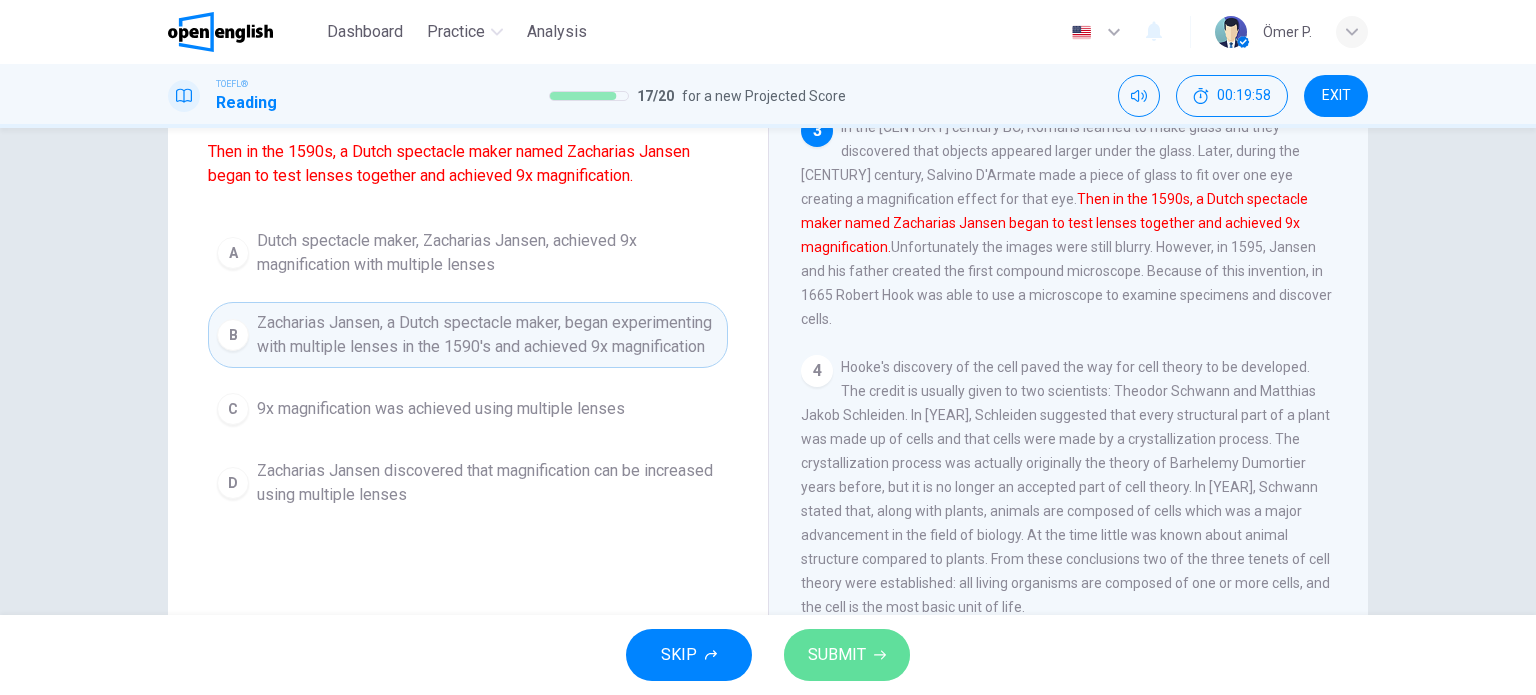 click on "SUBMIT" at bounding box center [837, 655] 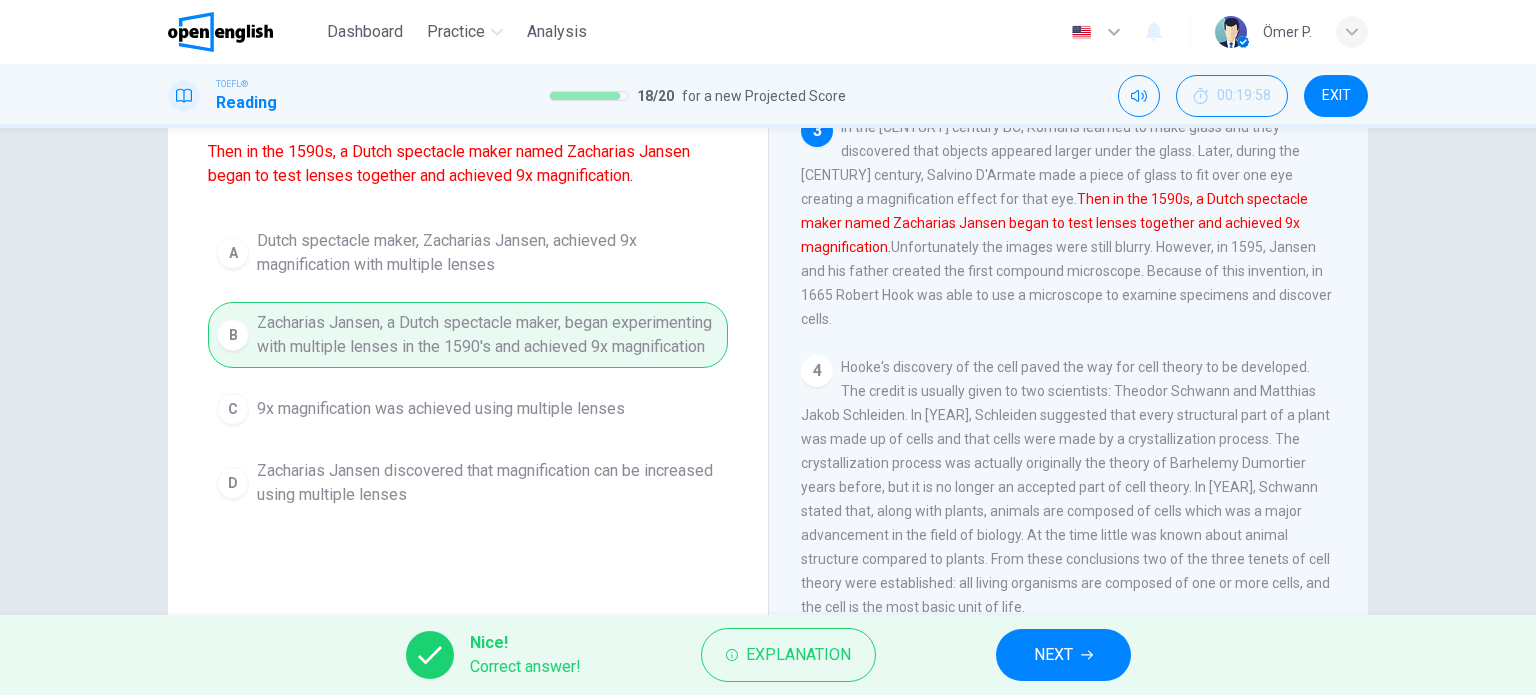 click on "NEXT" at bounding box center [1063, 655] 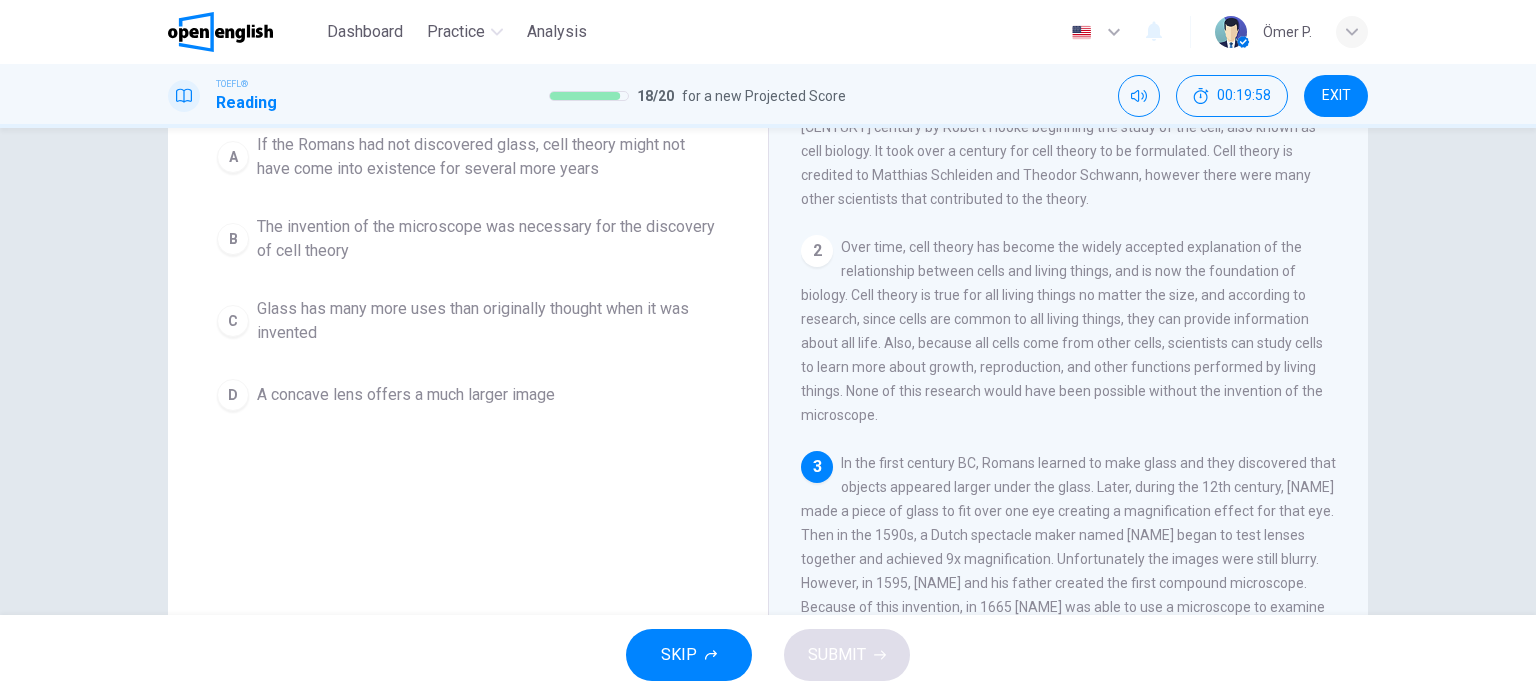 scroll, scrollTop: 0, scrollLeft: 0, axis: both 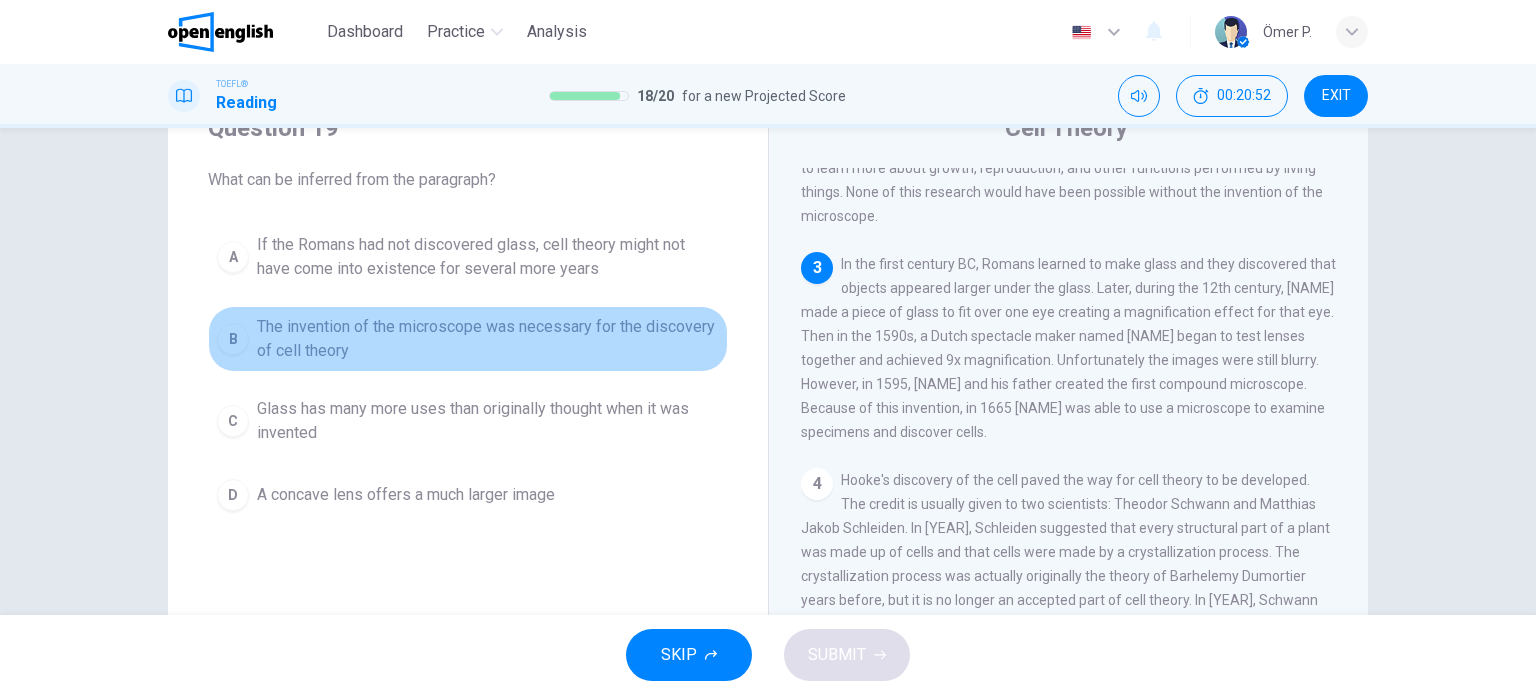 click on "The invention of the microscope was necessary for the discovery of cell theory" at bounding box center (488, 339) 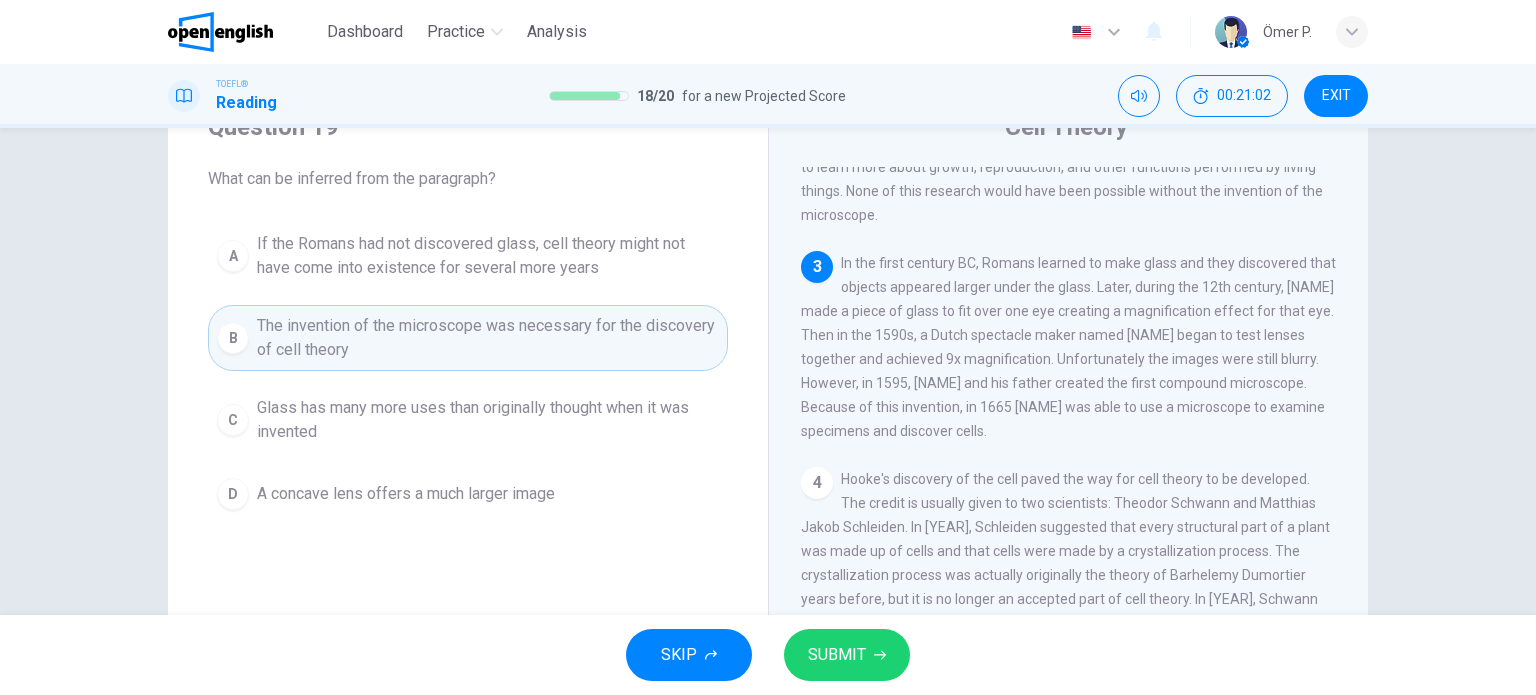 scroll, scrollTop: 100, scrollLeft: 0, axis: vertical 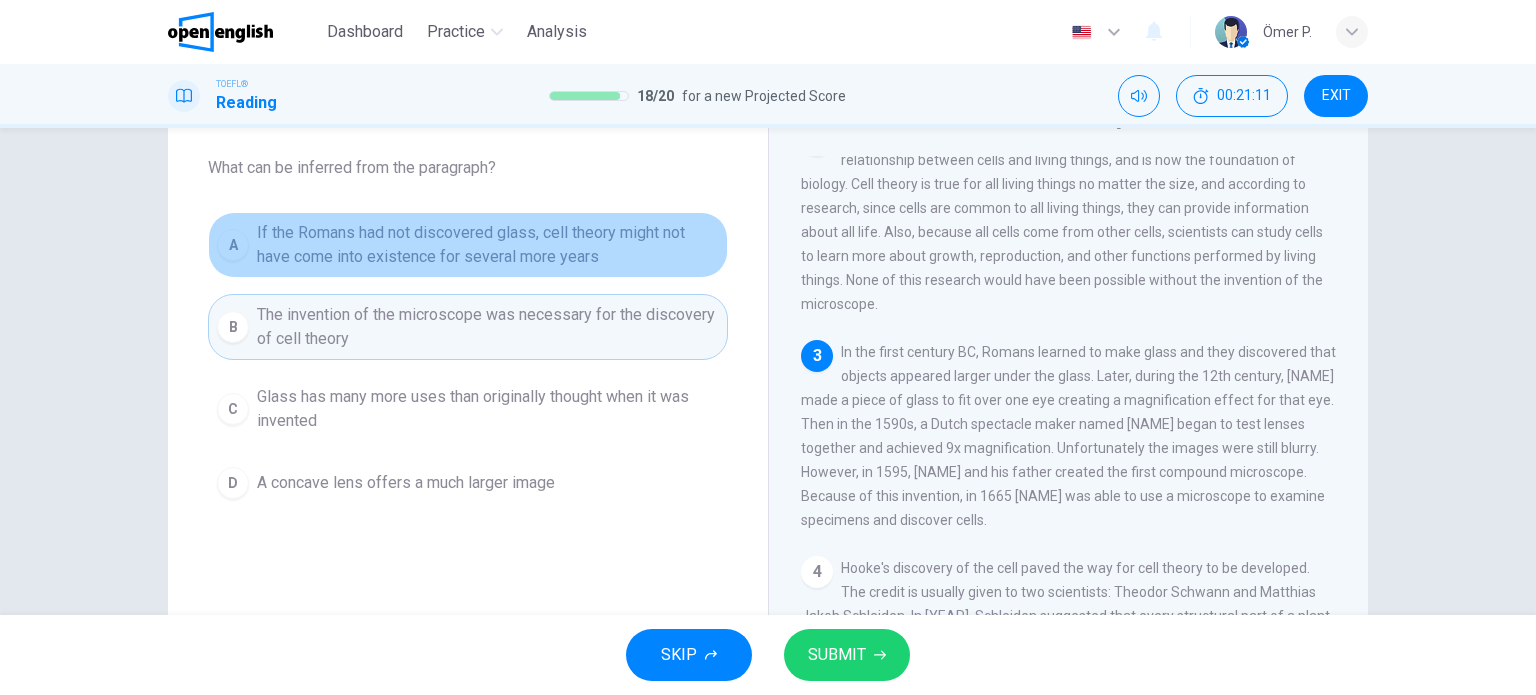click on "If the Romans had not discovered glass, cell theory might not have come into existence for several more years" at bounding box center (488, 245) 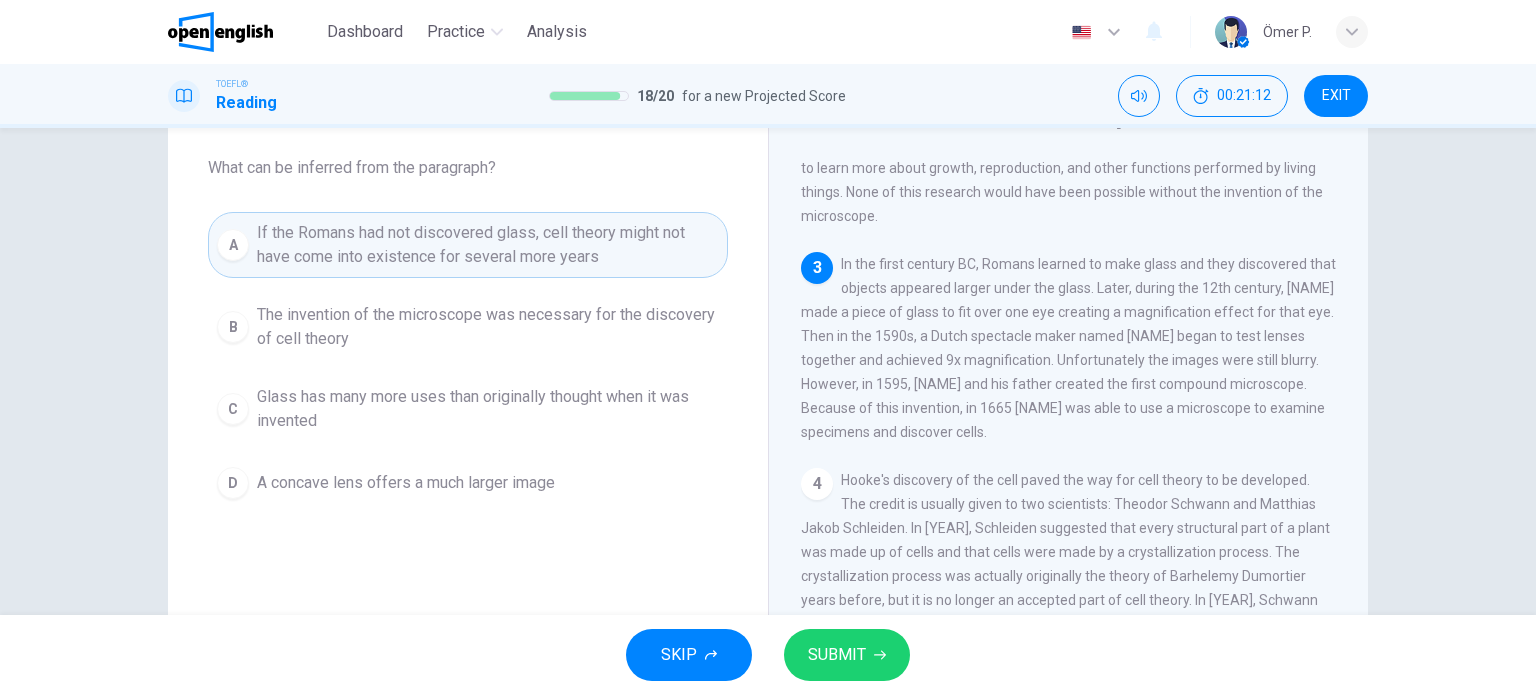 scroll, scrollTop: 300, scrollLeft: 0, axis: vertical 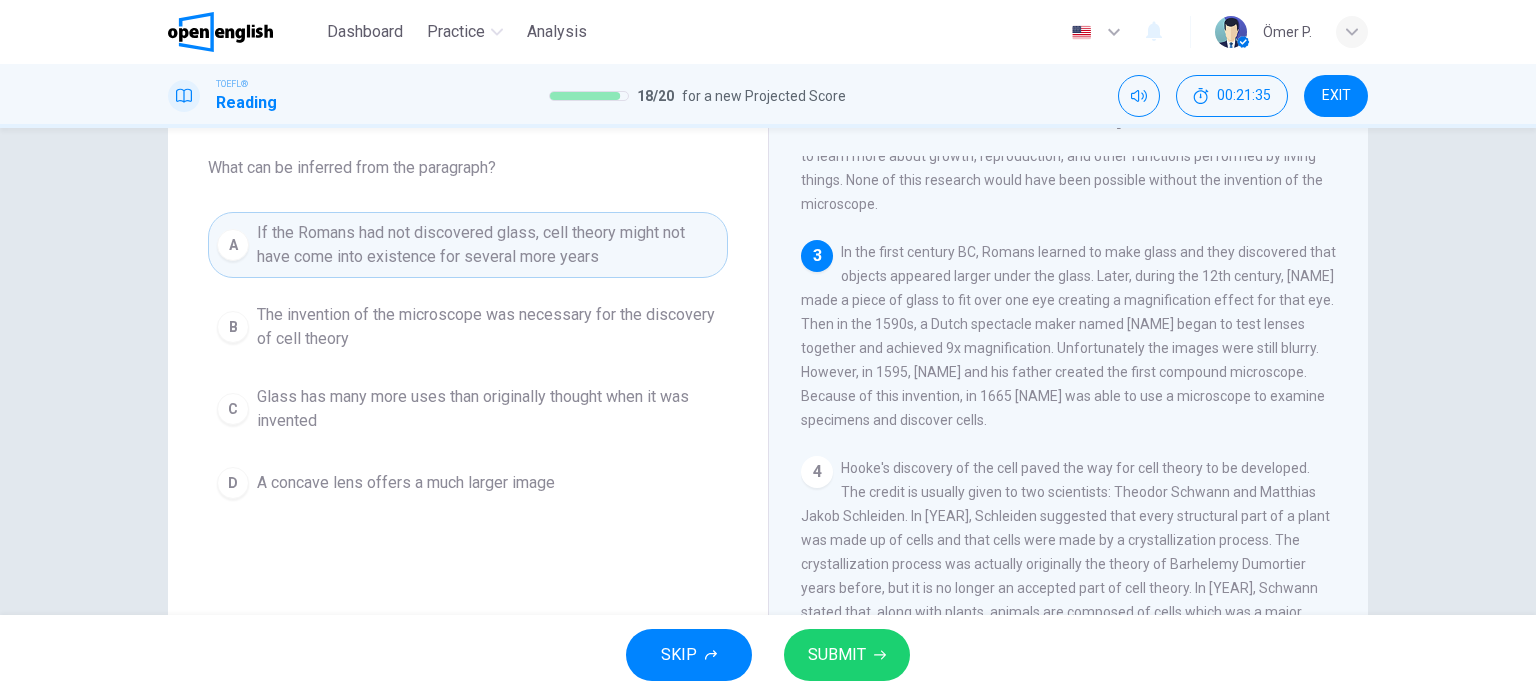 click on "The invention of the microscope was necessary for the discovery of cell theory" at bounding box center [488, 327] 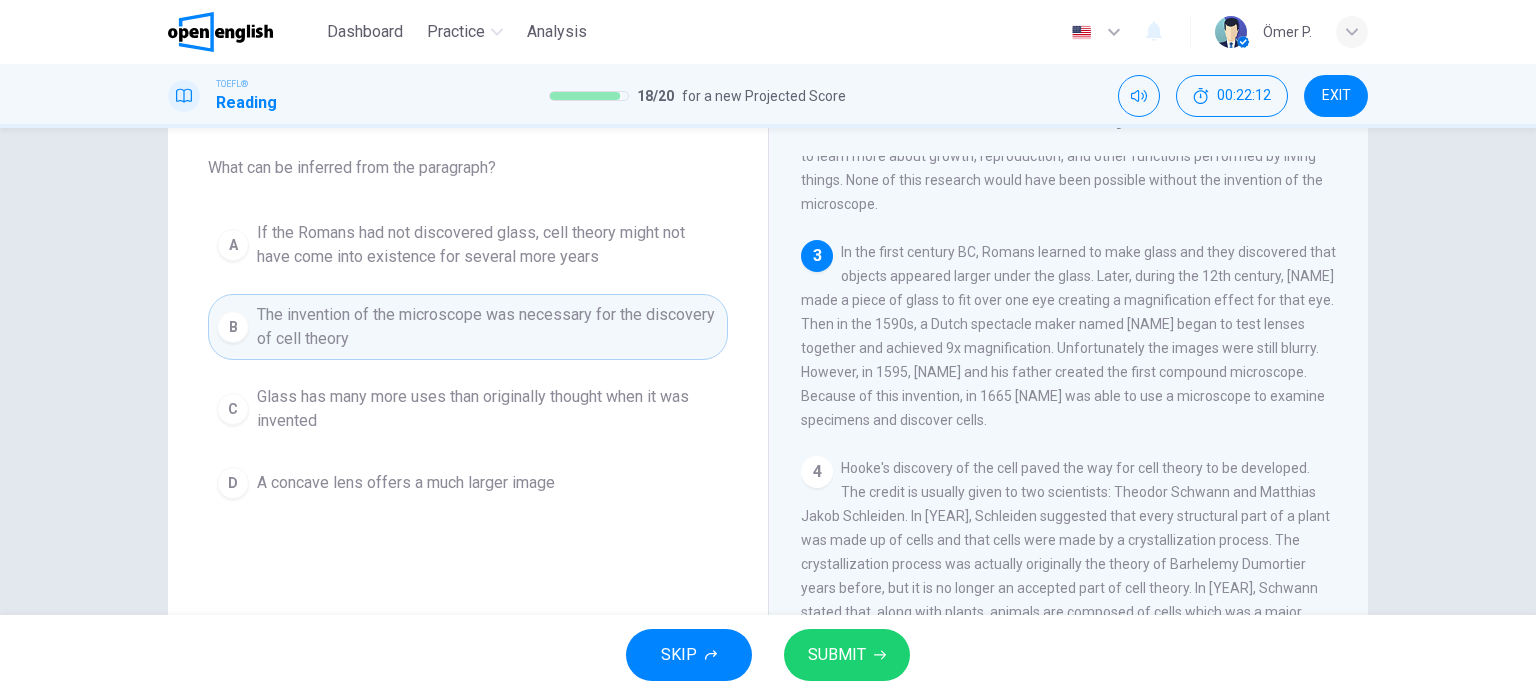 click on "SUBMIT" at bounding box center [837, 655] 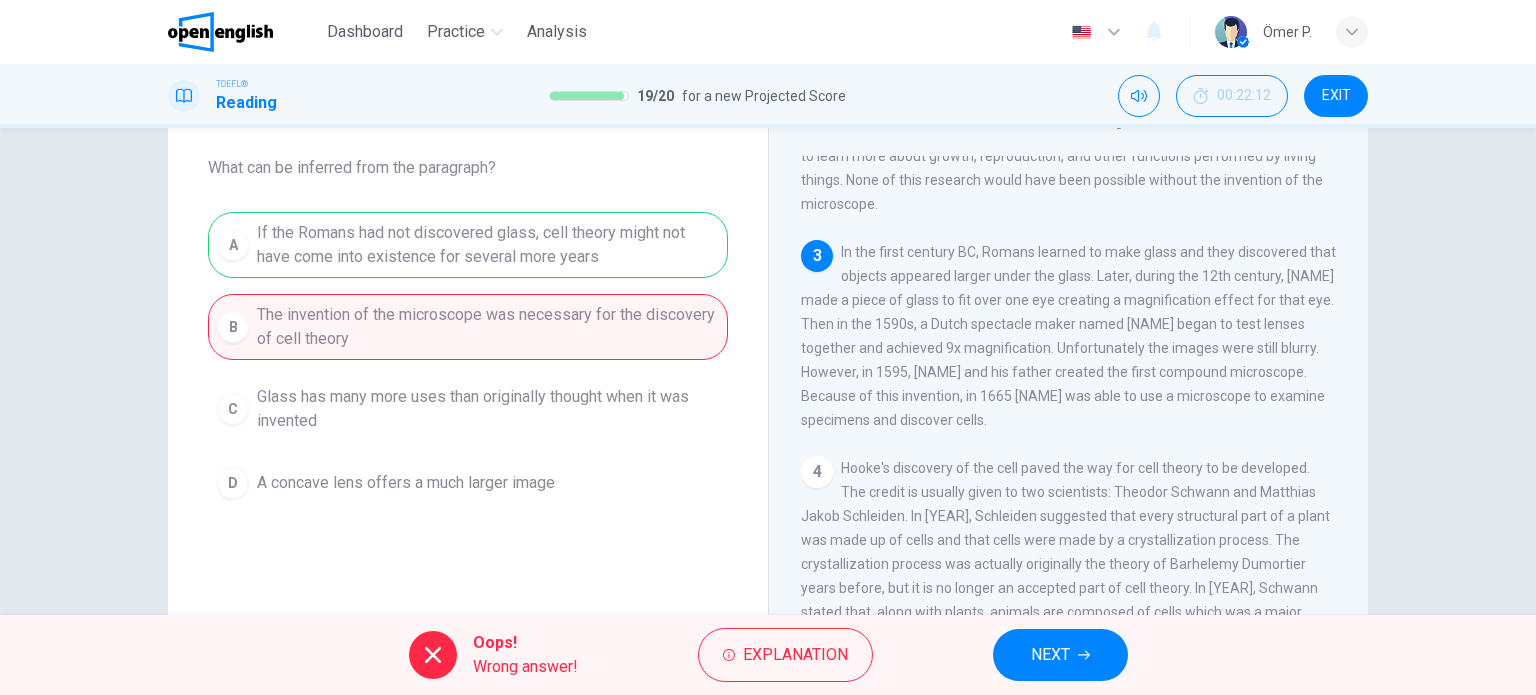 click on "NEXT" at bounding box center [1050, 655] 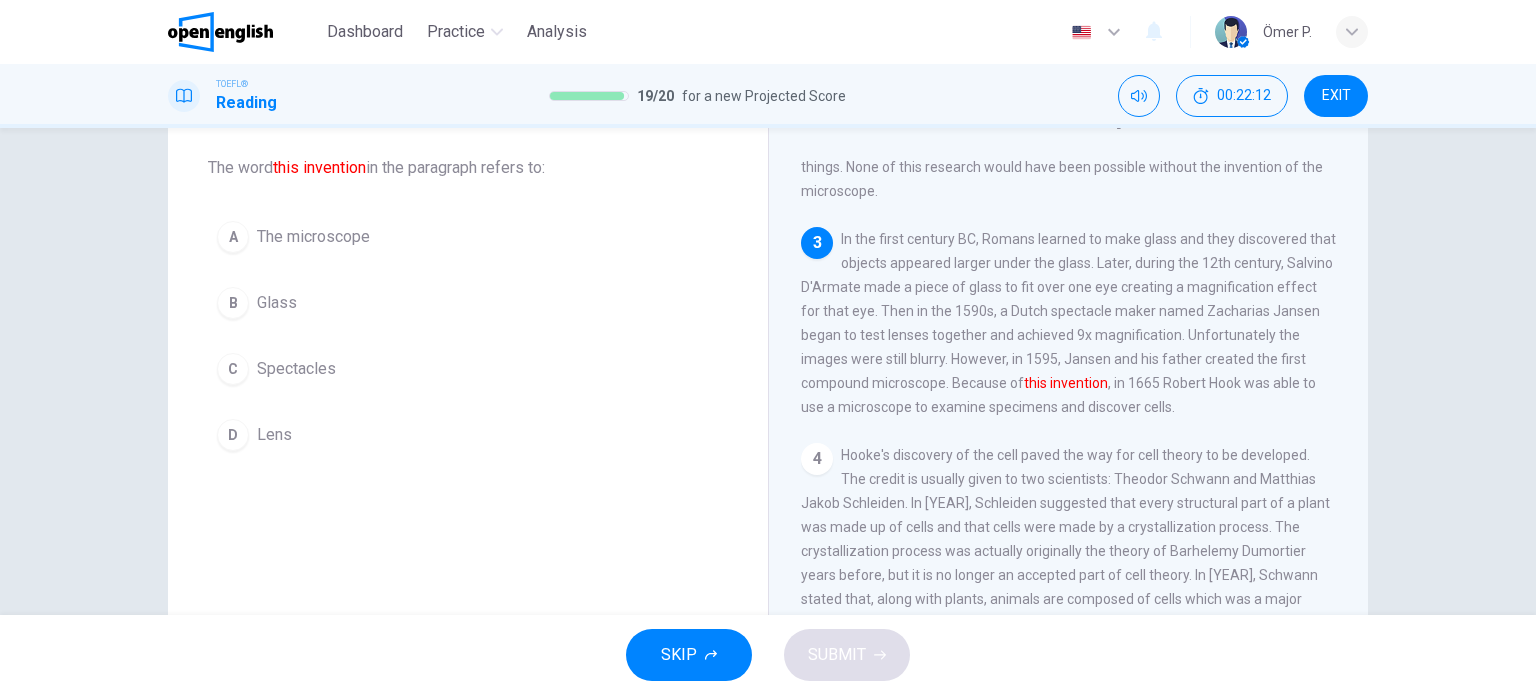 scroll, scrollTop: 339, scrollLeft: 0, axis: vertical 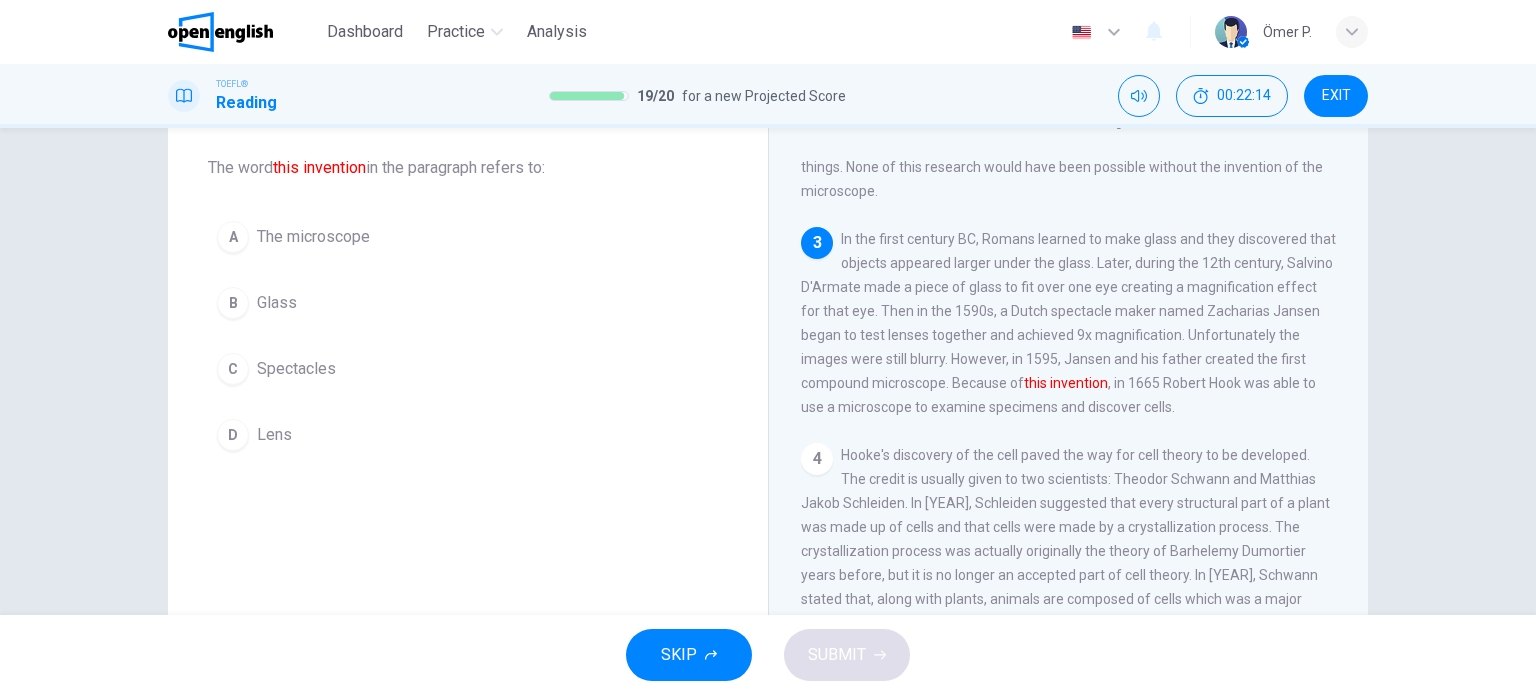 click on "A The microscope" at bounding box center [468, 237] 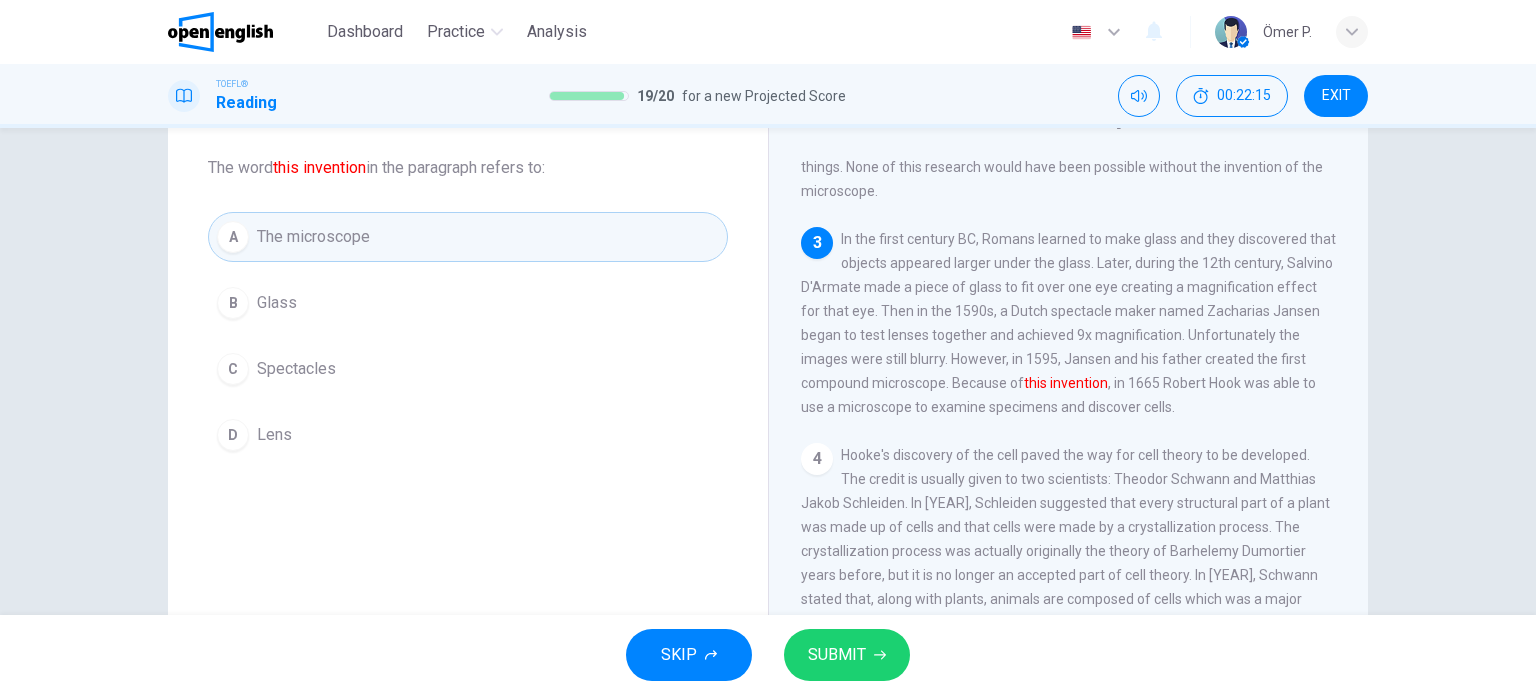 click on "SKIP SUBMIT" at bounding box center (768, 655) 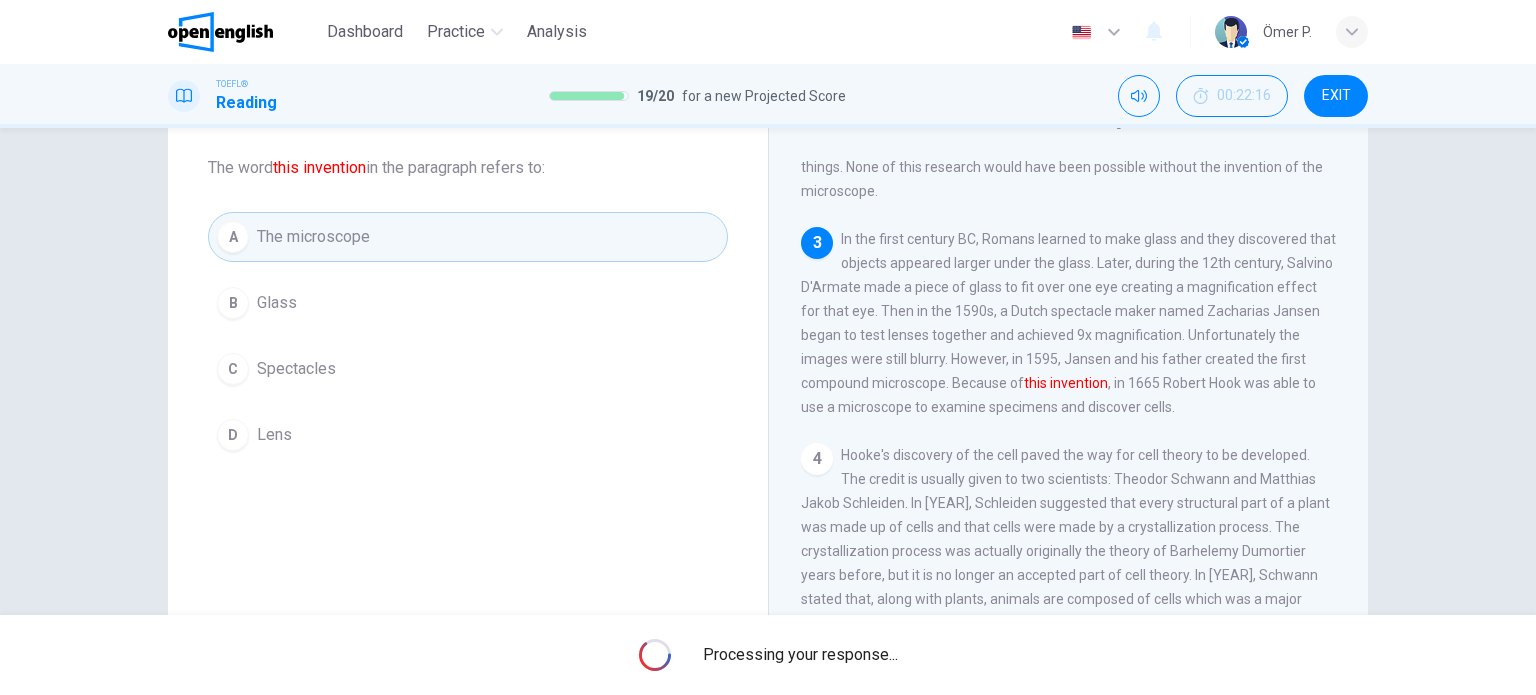scroll, scrollTop: 0, scrollLeft: 0, axis: both 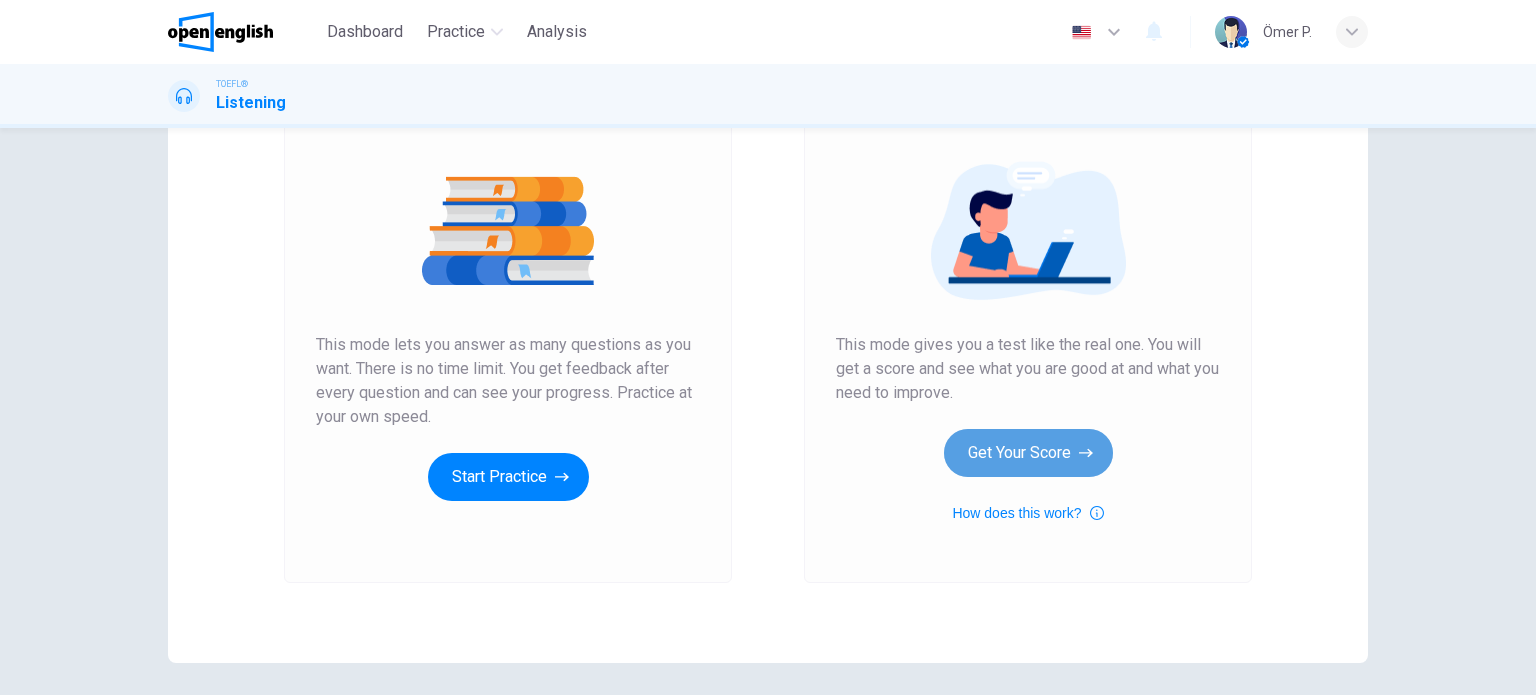click on "Get Your Score" at bounding box center (1028, 453) 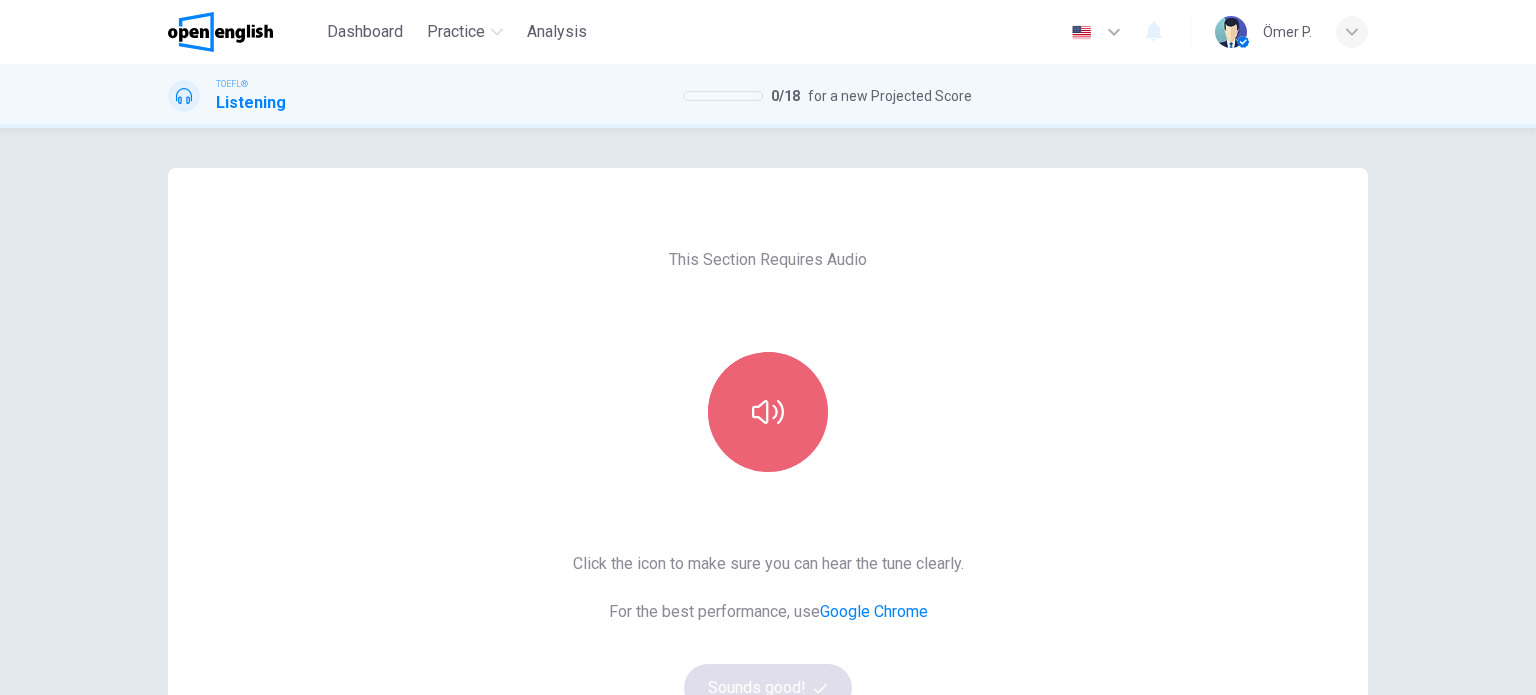 click at bounding box center (768, 412) 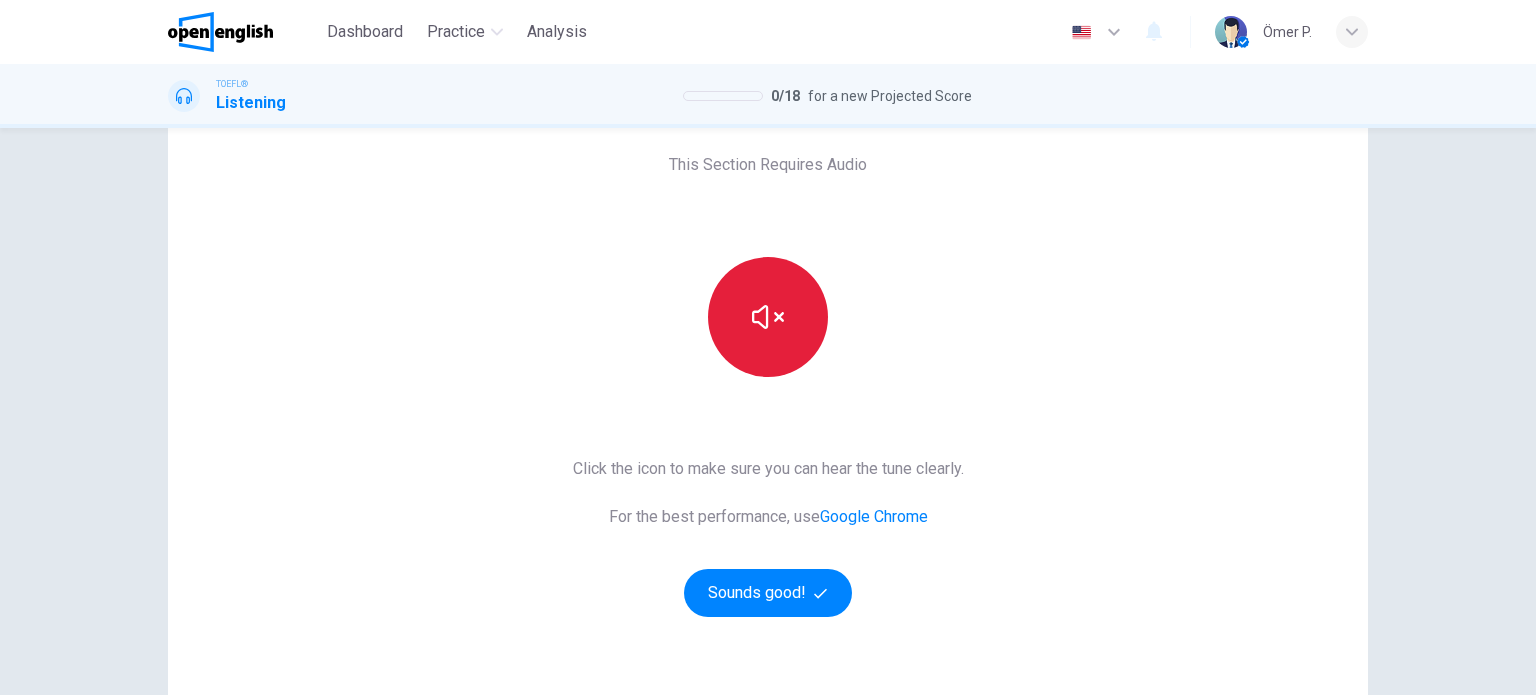 scroll, scrollTop: 100, scrollLeft: 0, axis: vertical 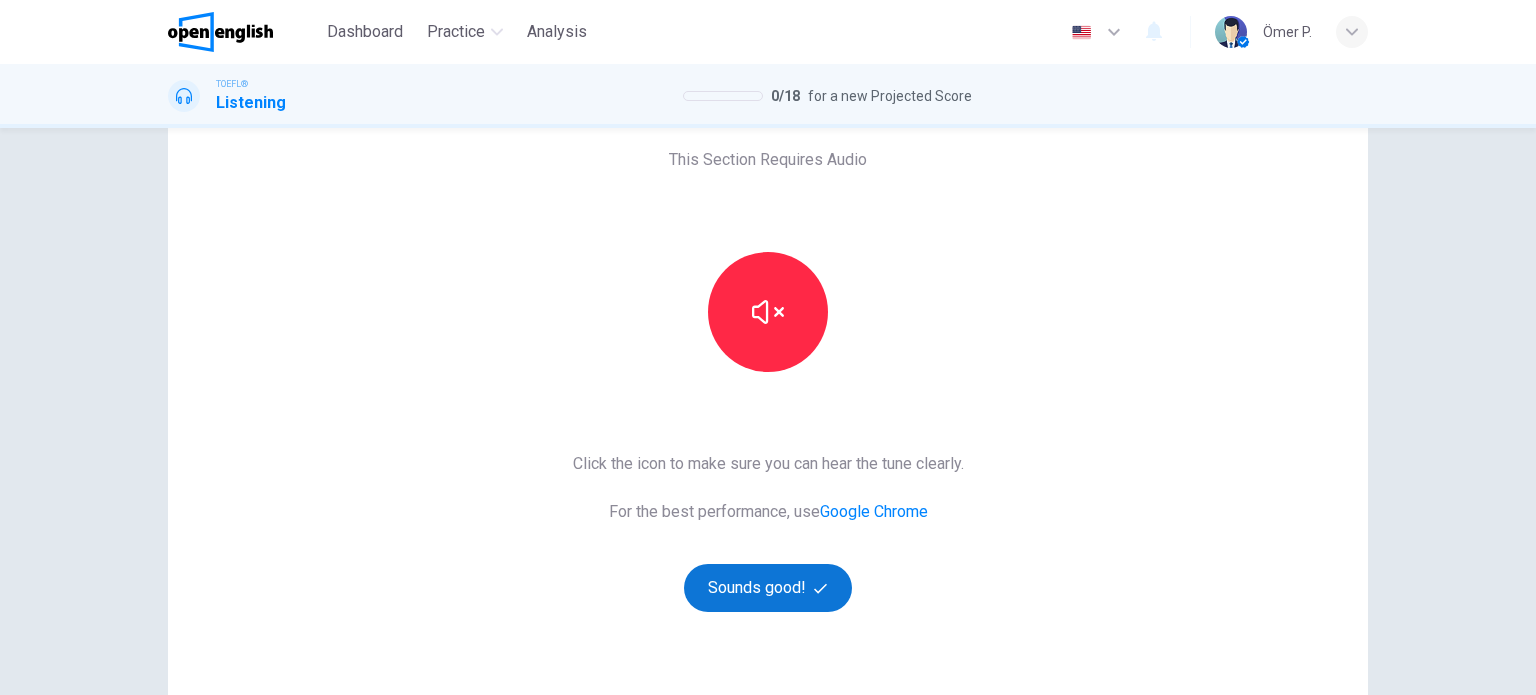 click on "Sounds good!" at bounding box center [768, 588] 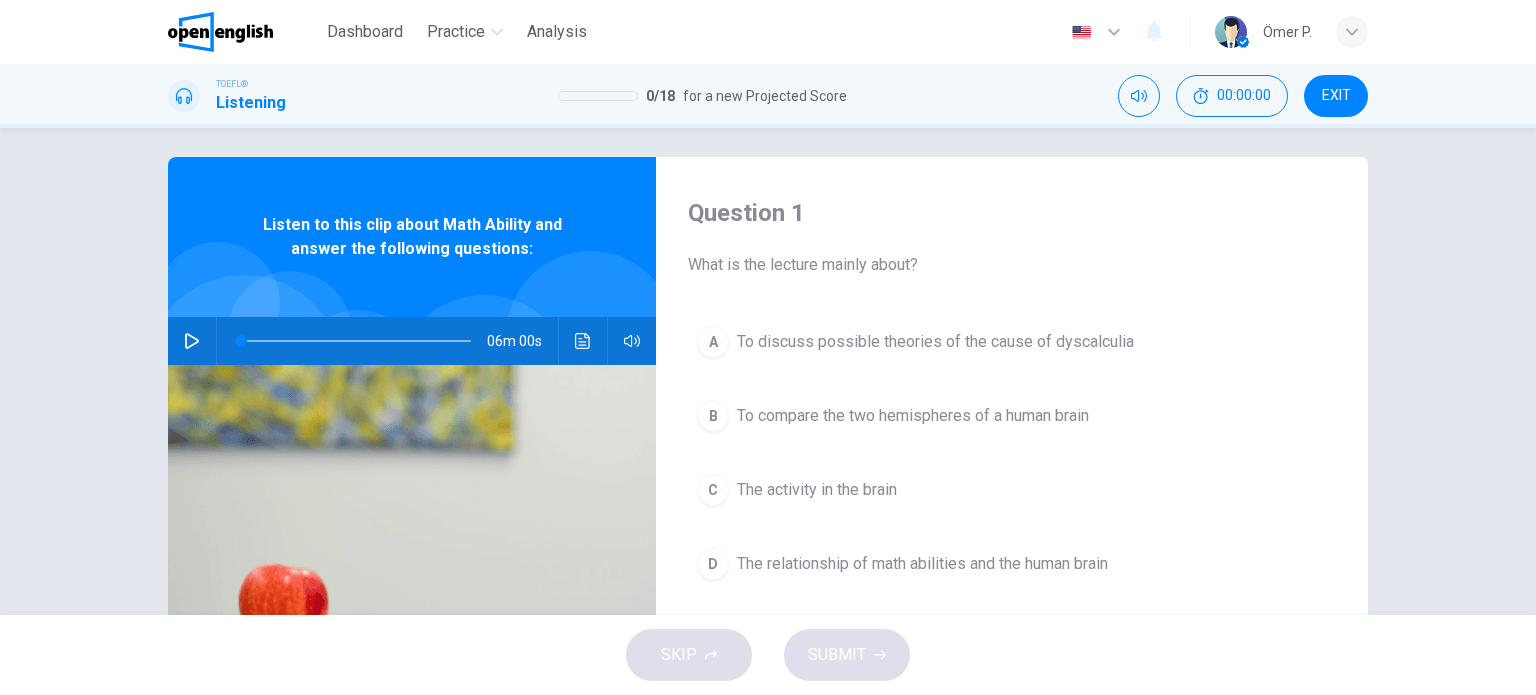 scroll, scrollTop: 0, scrollLeft: 0, axis: both 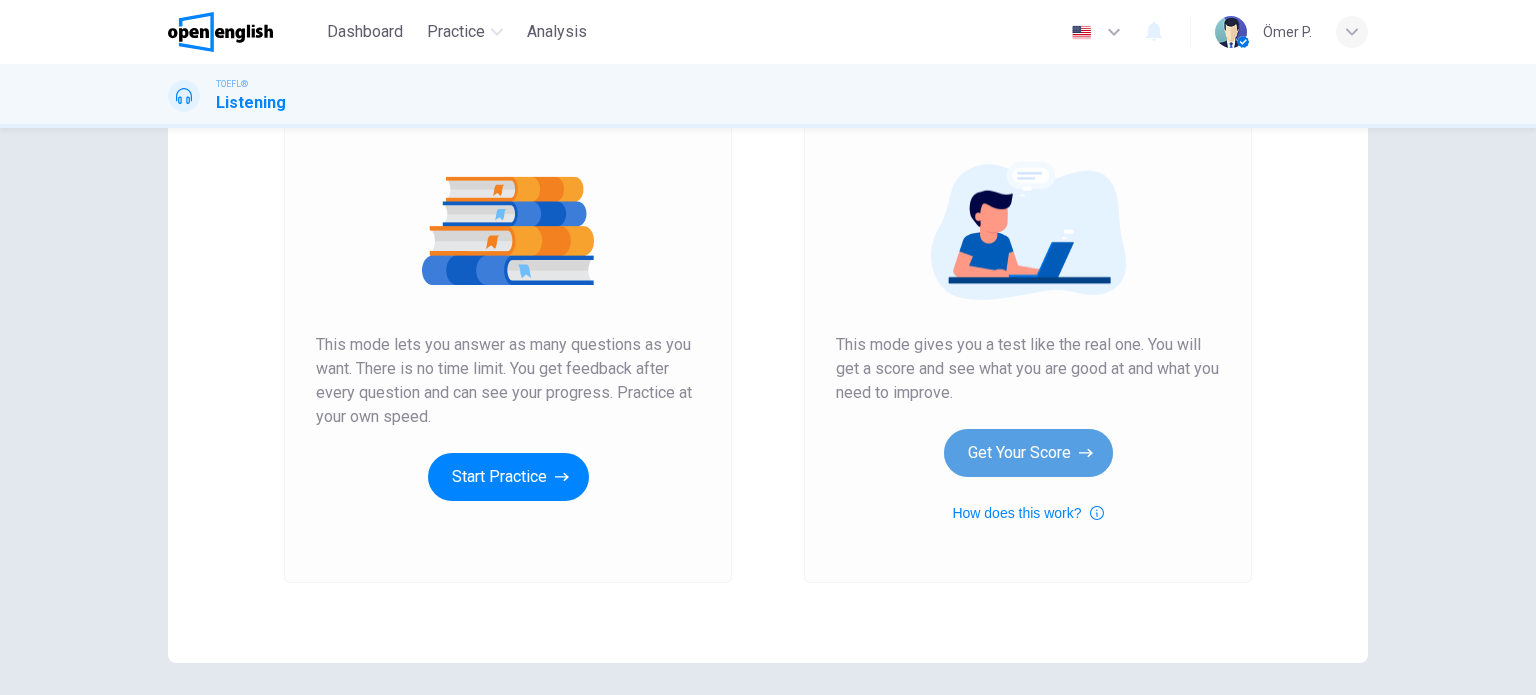 click on "Get Your Score" at bounding box center (1028, 453) 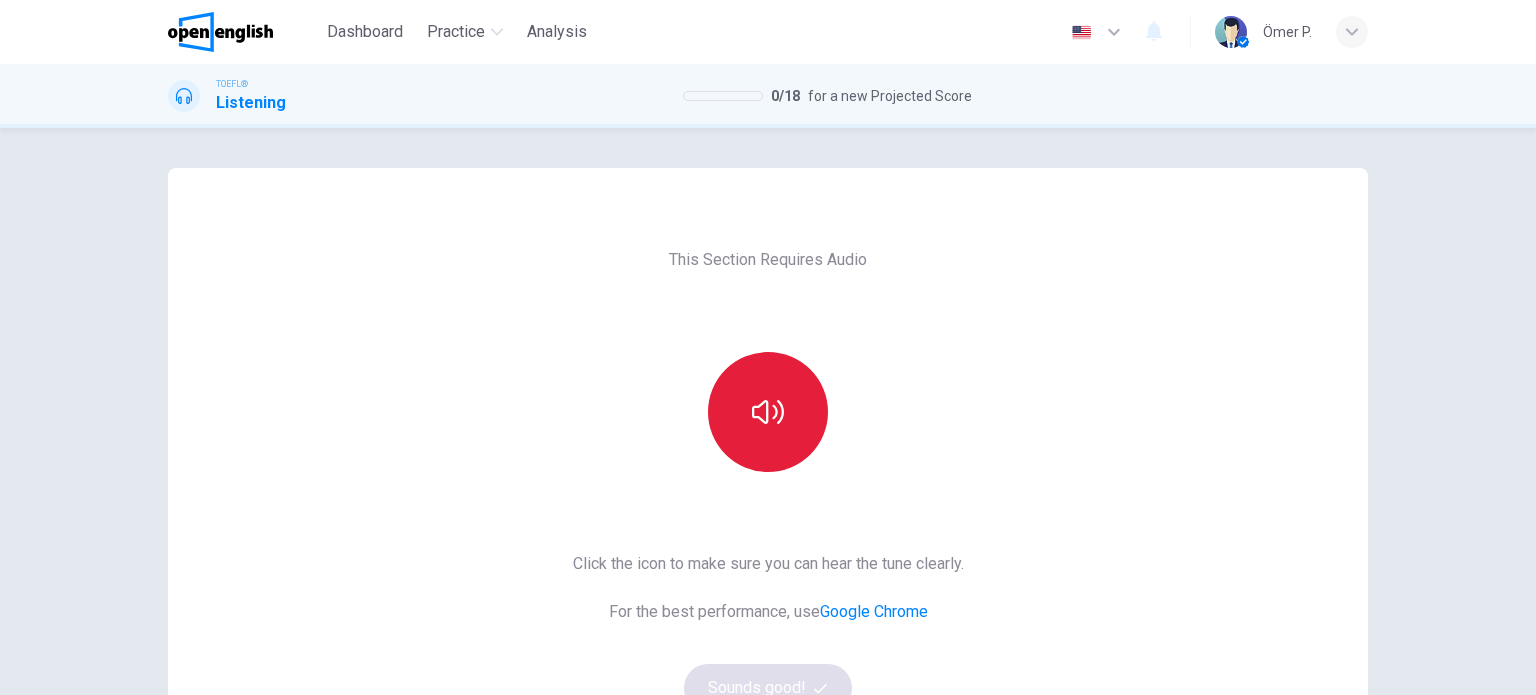 click at bounding box center [768, 412] 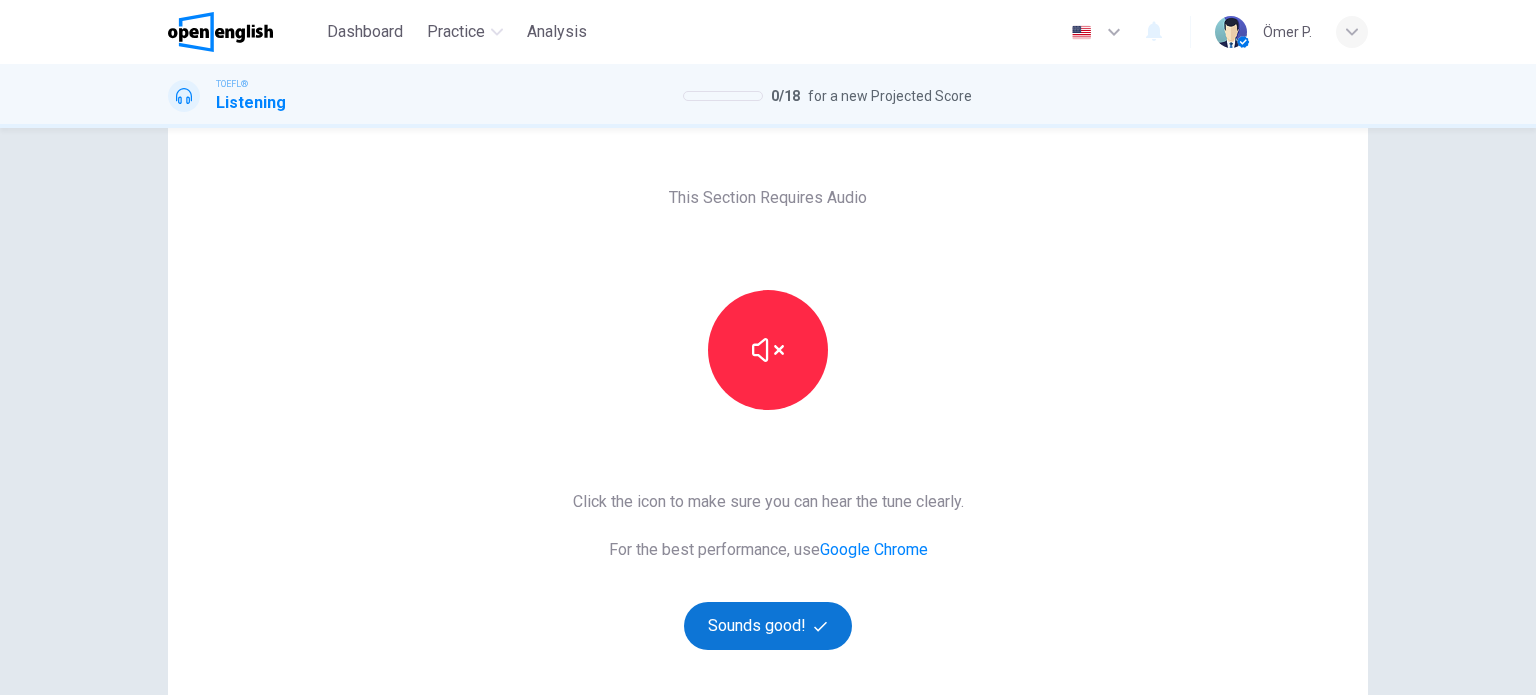scroll, scrollTop: 200, scrollLeft: 0, axis: vertical 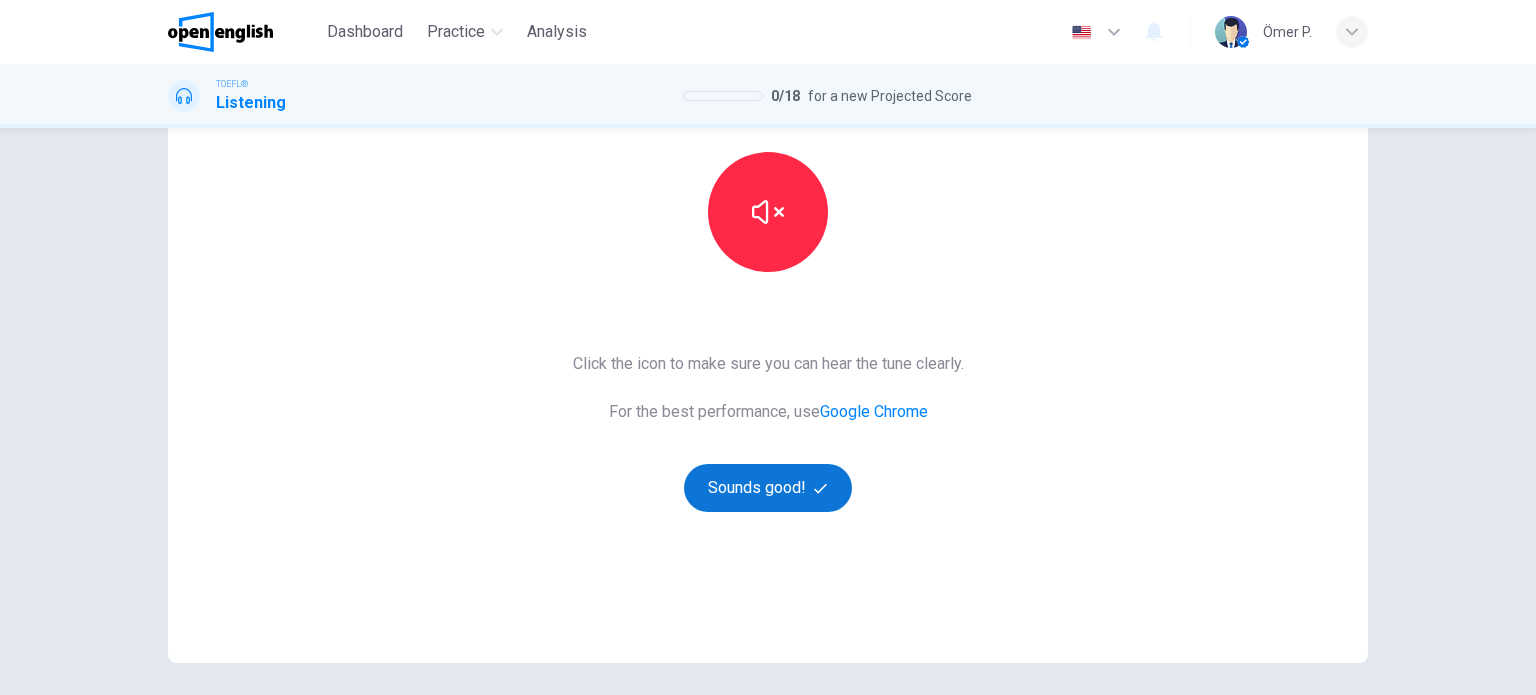 click on "Sounds good!" at bounding box center (768, 488) 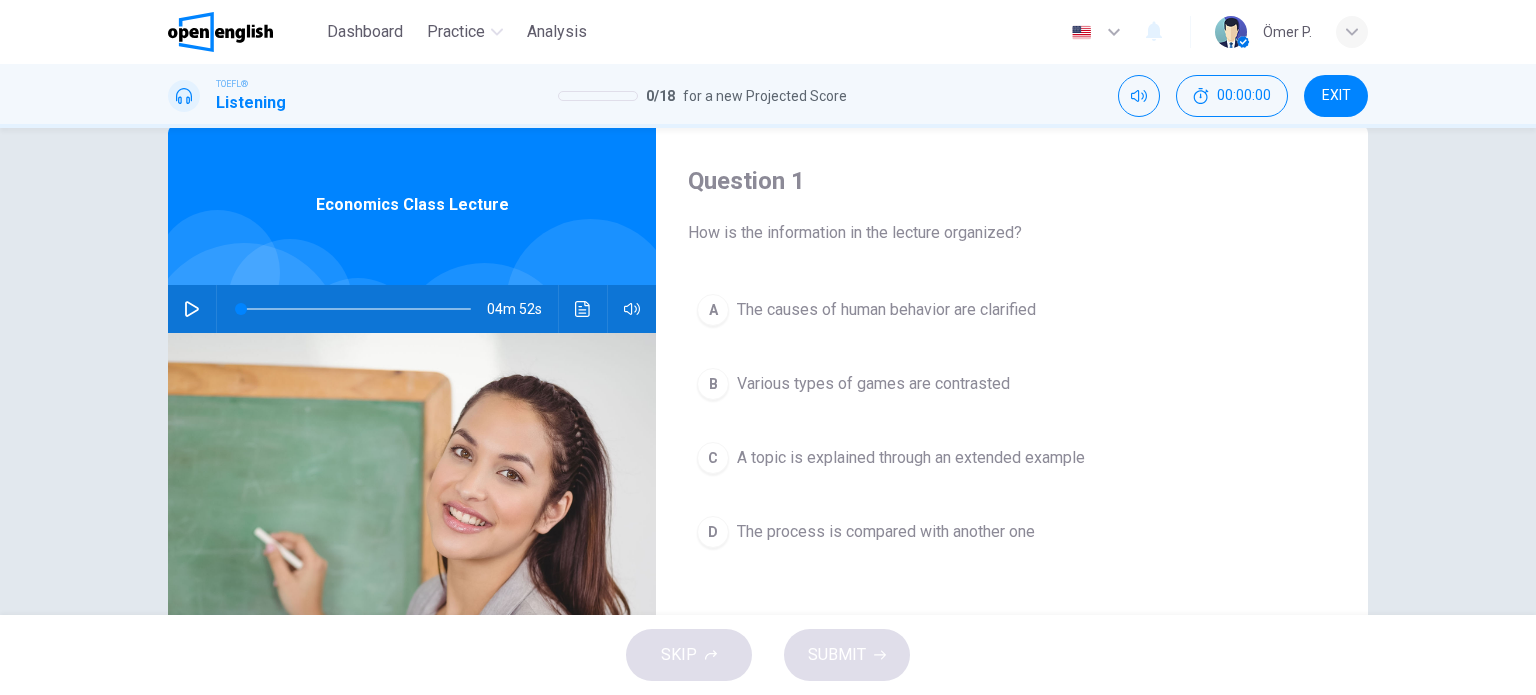 scroll, scrollTop: 0, scrollLeft: 0, axis: both 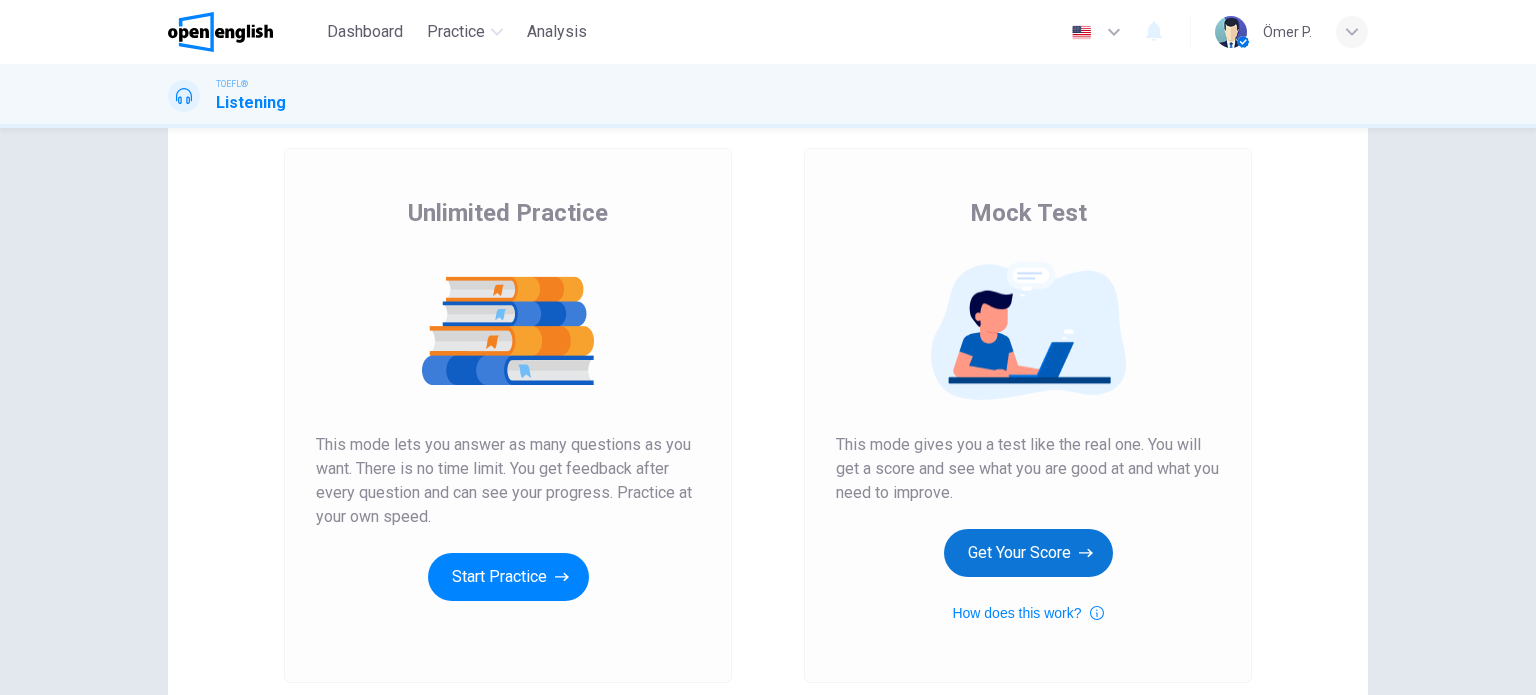 click on "Get Your Score" at bounding box center (1028, 553) 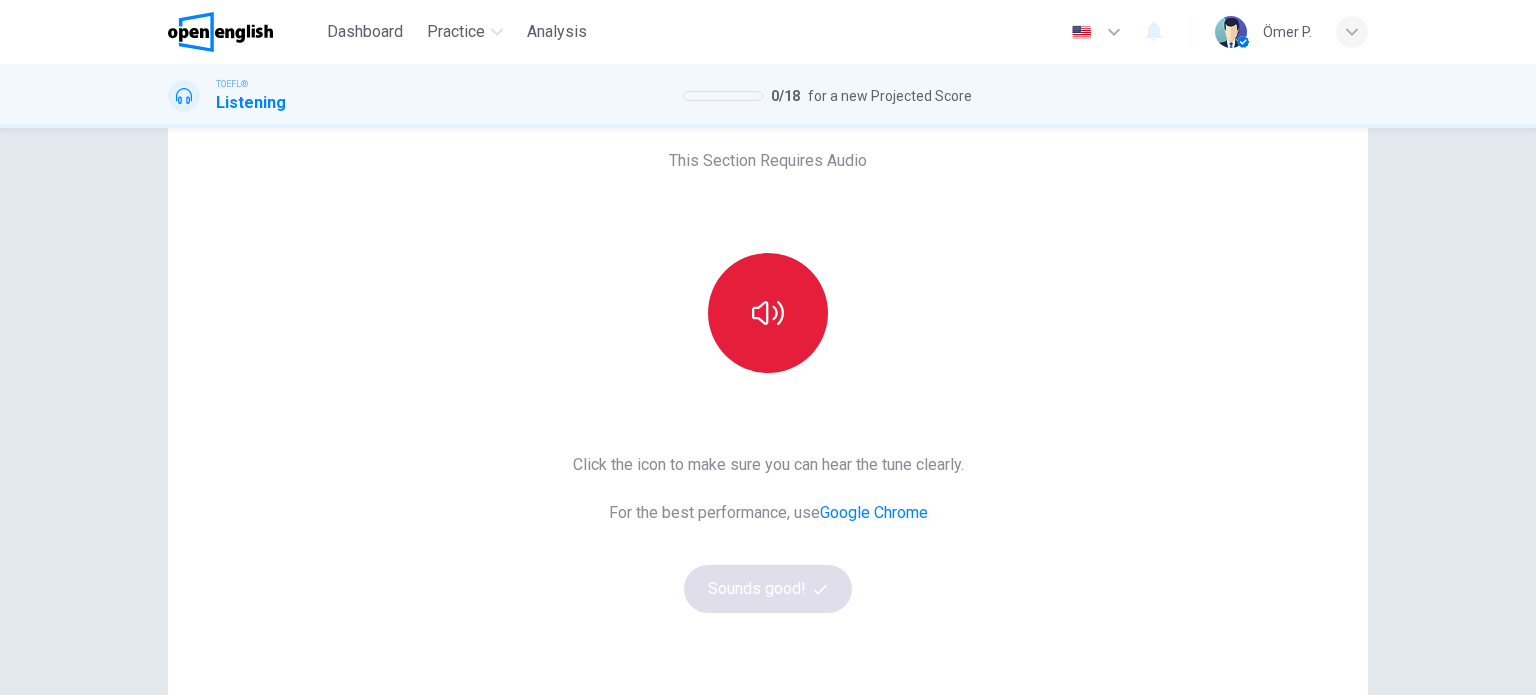 scroll, scrollTop: 100, scrollLeft: 0, axis: vertical 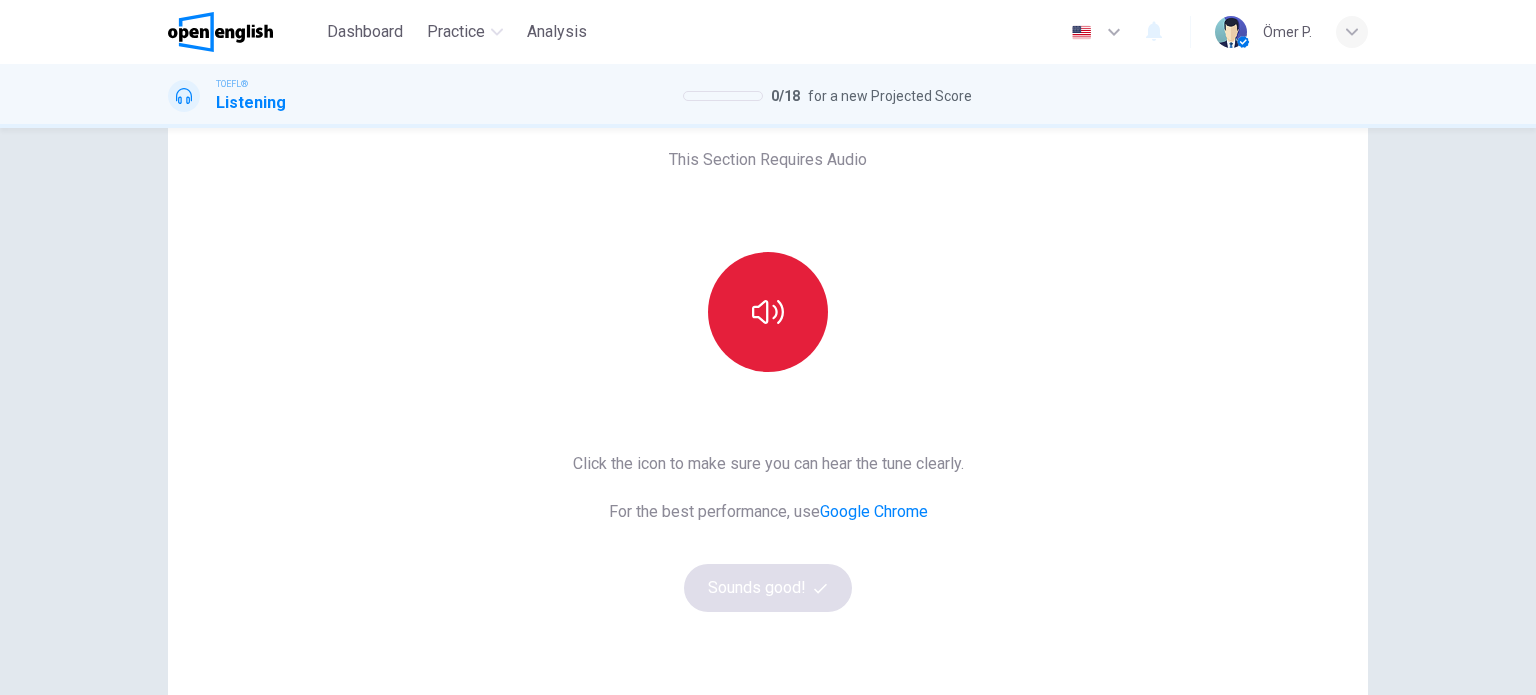 click 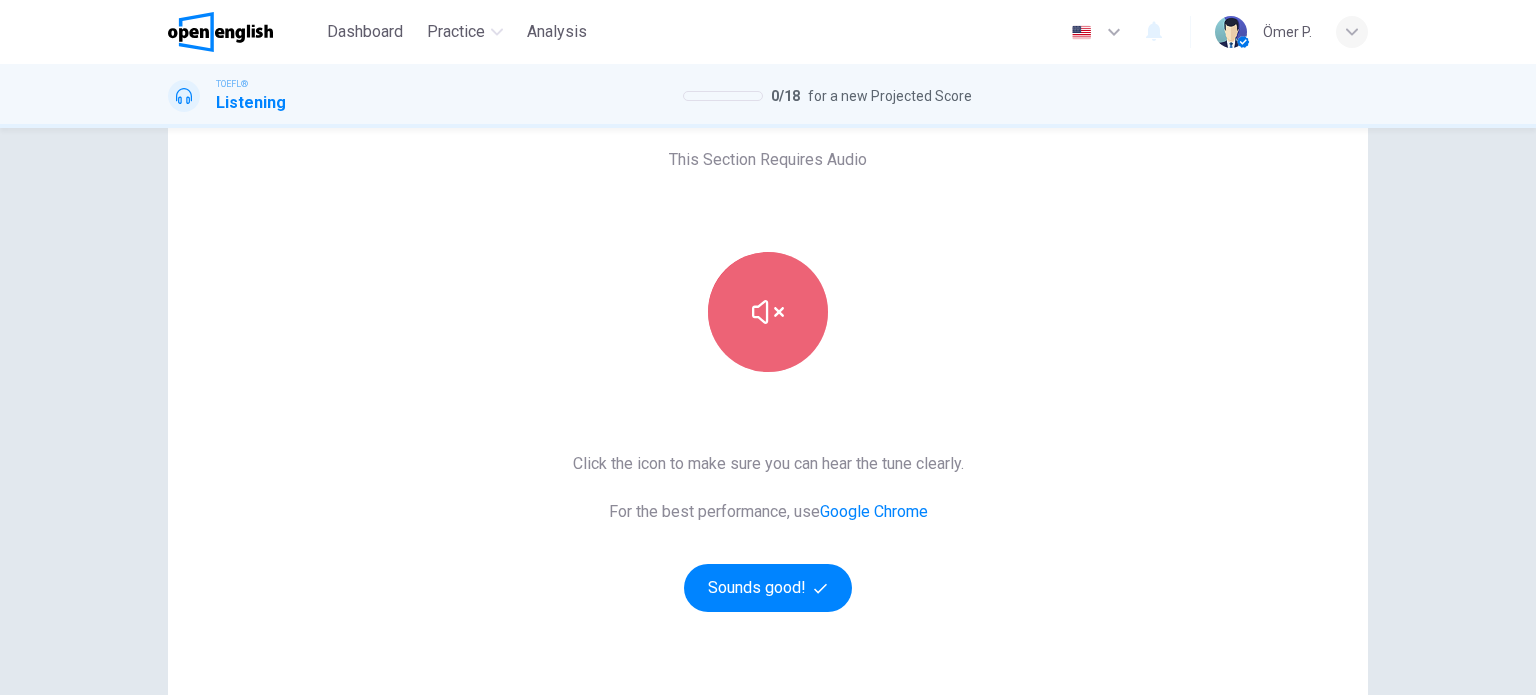 click 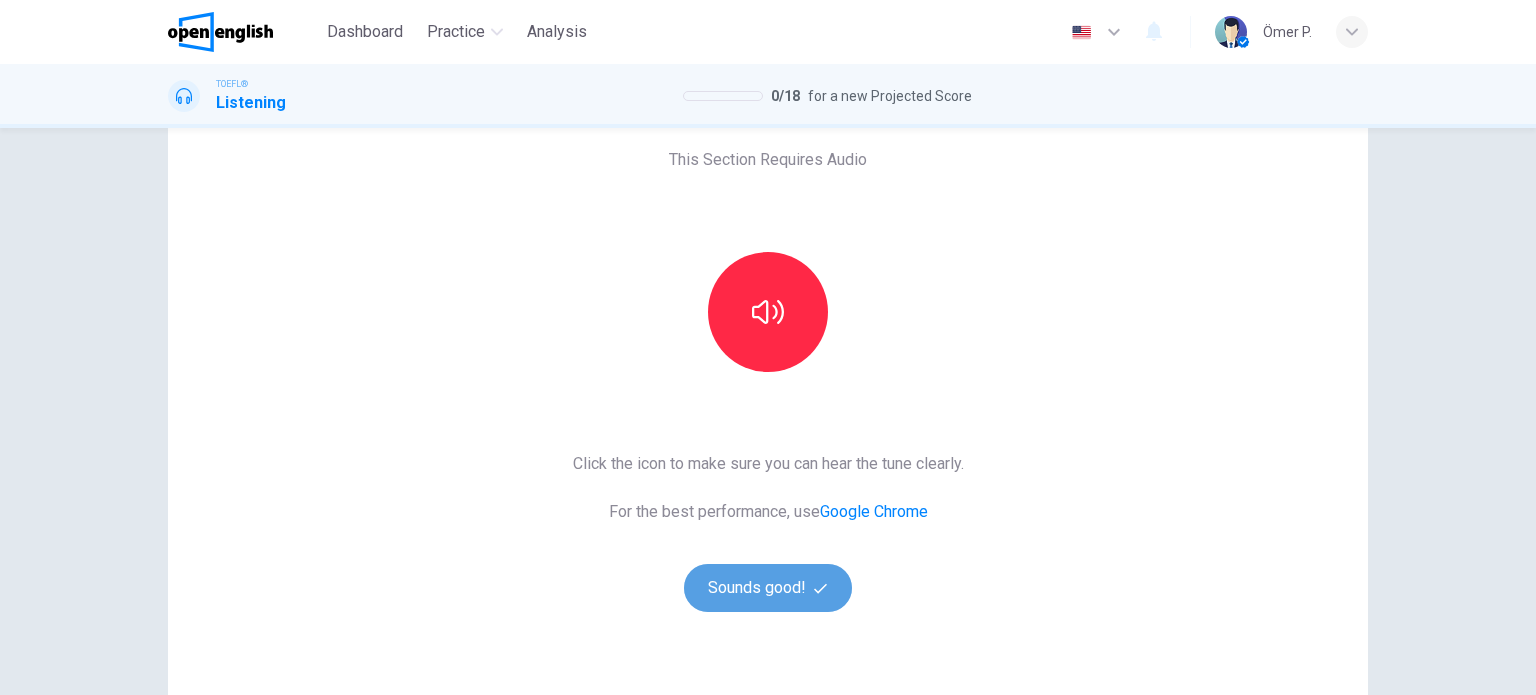 click on "Sounds good!" at bounding box center [768, 588] 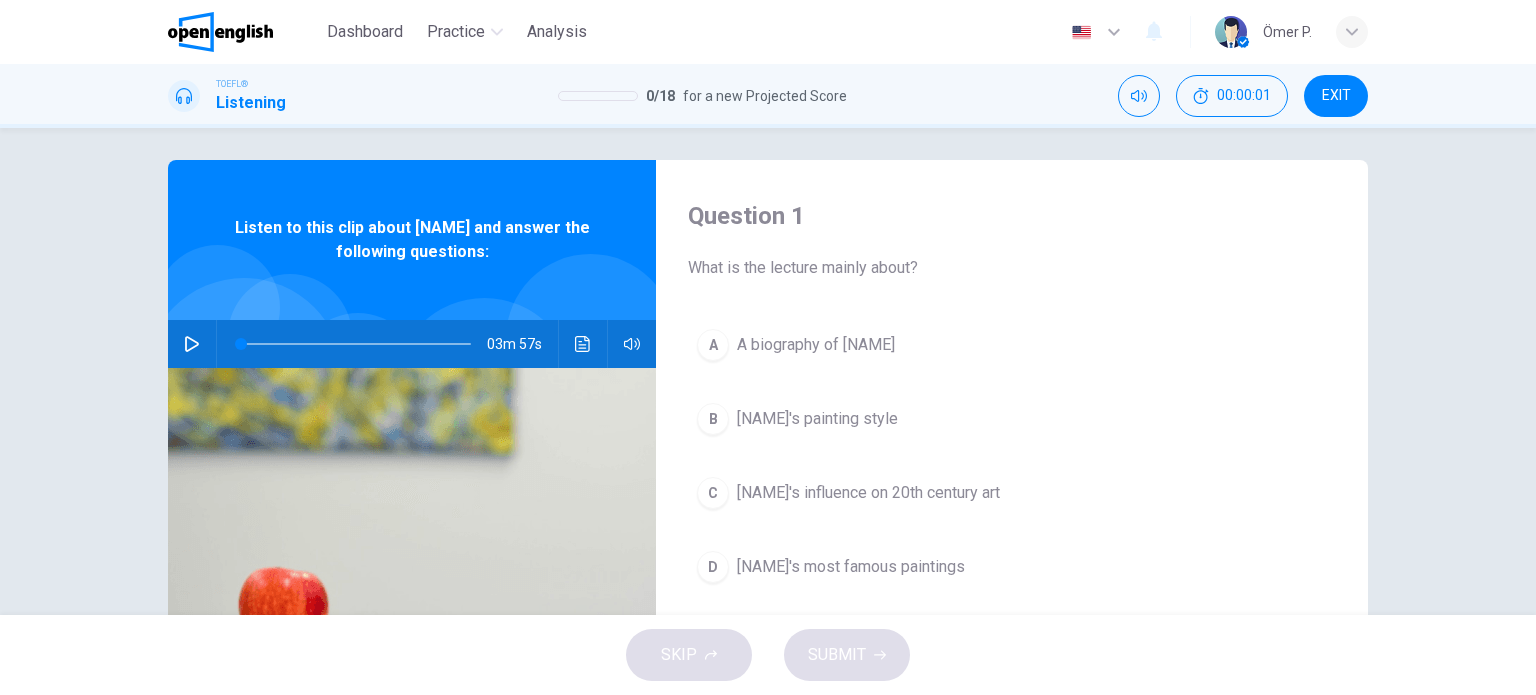 scroll, scrollTop: 0, scrollLeft: 0, axis: both 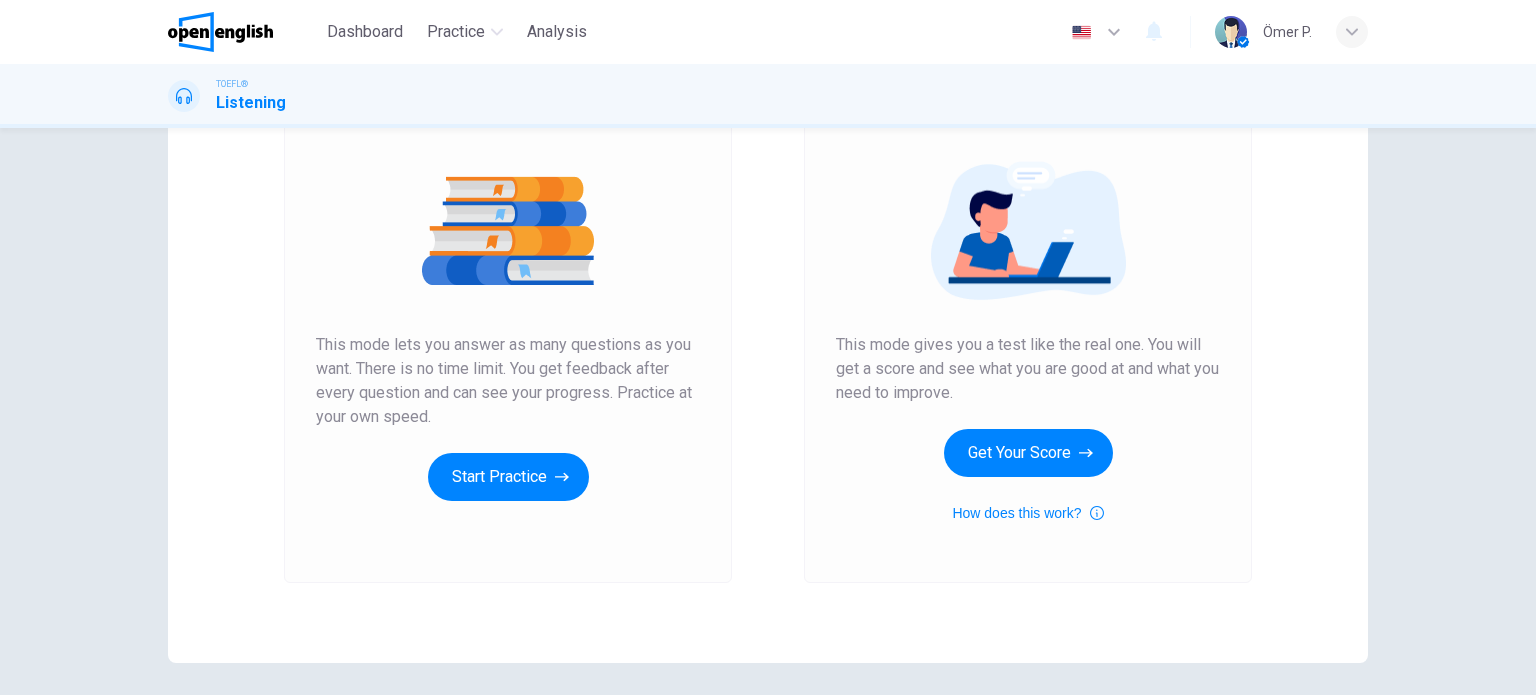click on "Mock Test This mode gives you a test like the real one. You will get a score and see what you are good at and what you need to improve. Get Your Score How does this work?" at bounding box center (1028, 311) 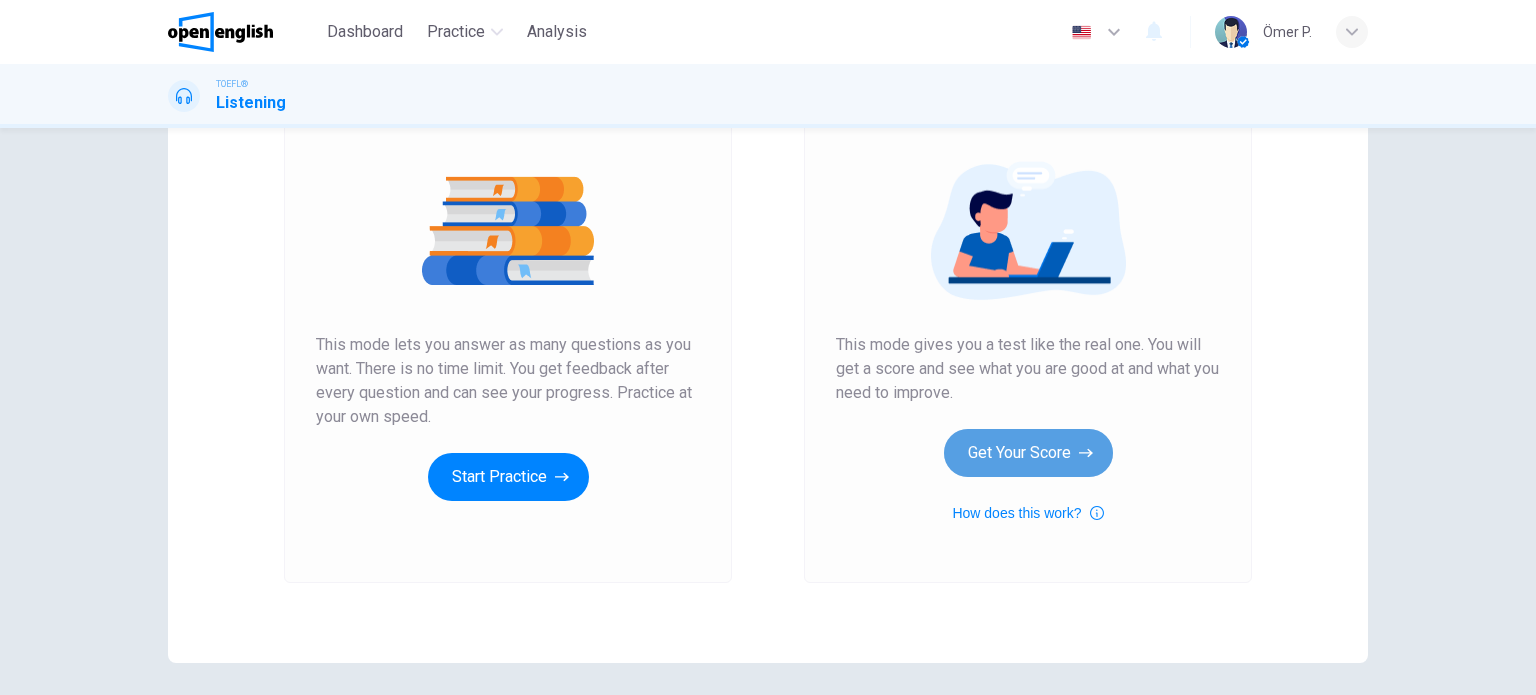 click on "Get Your Score" at bounding box center (1028, 453) 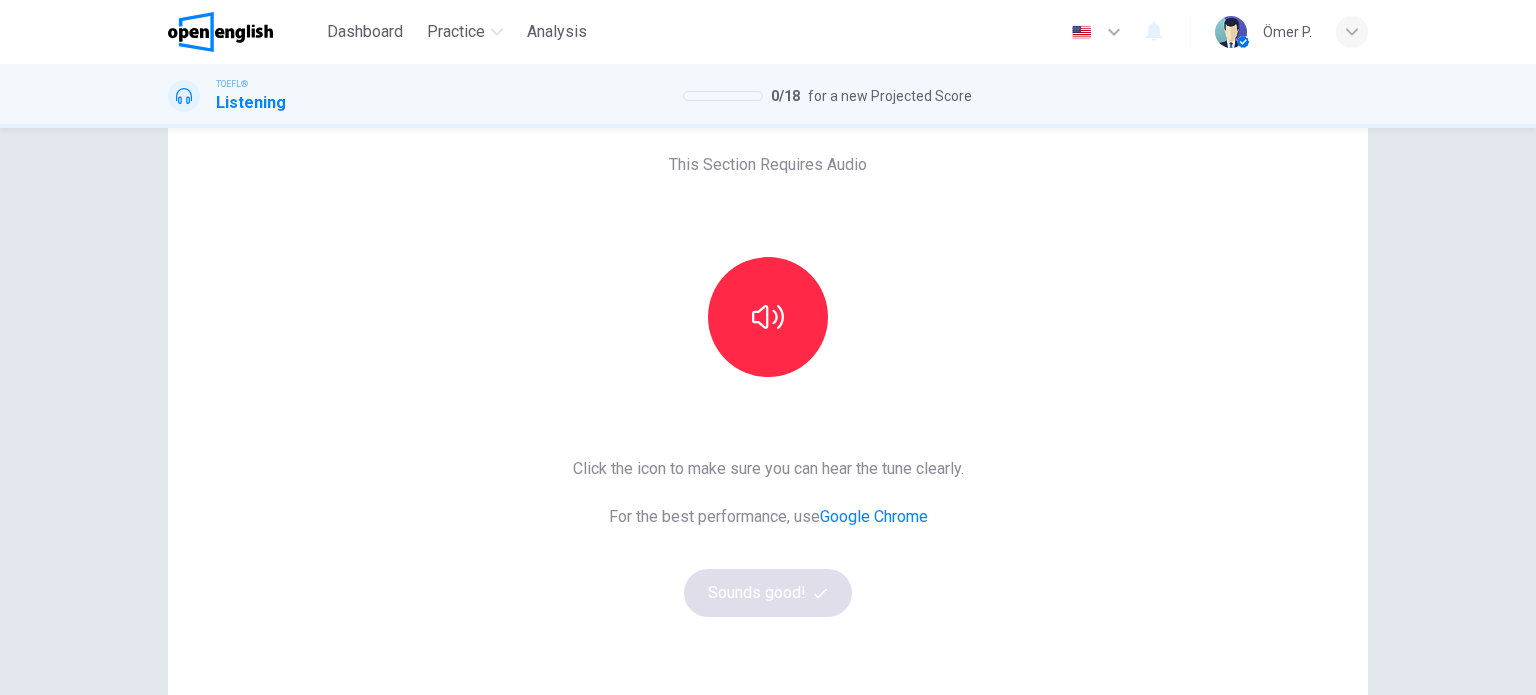 scroll, scrollTop: 100, scrollLeft: 0, axis: vertical 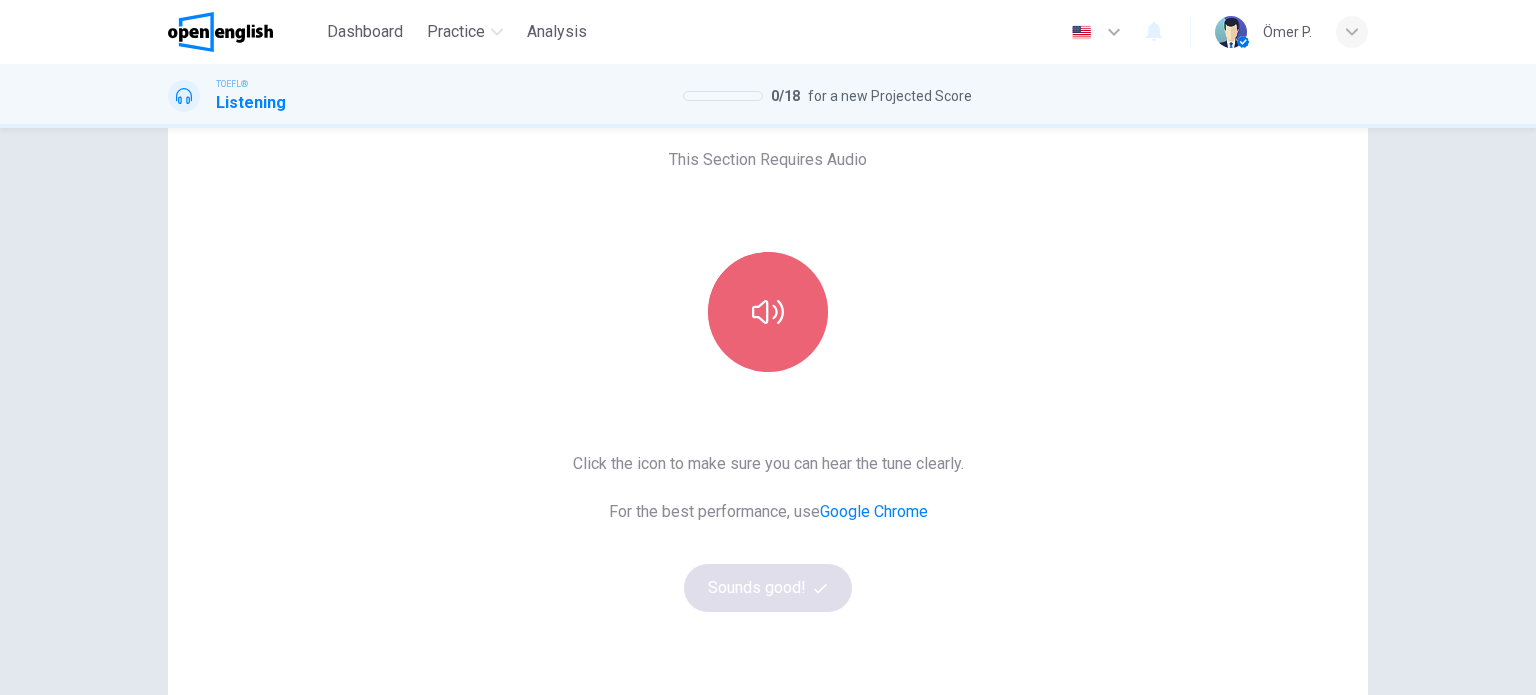 click at bounding box center (768, 312) 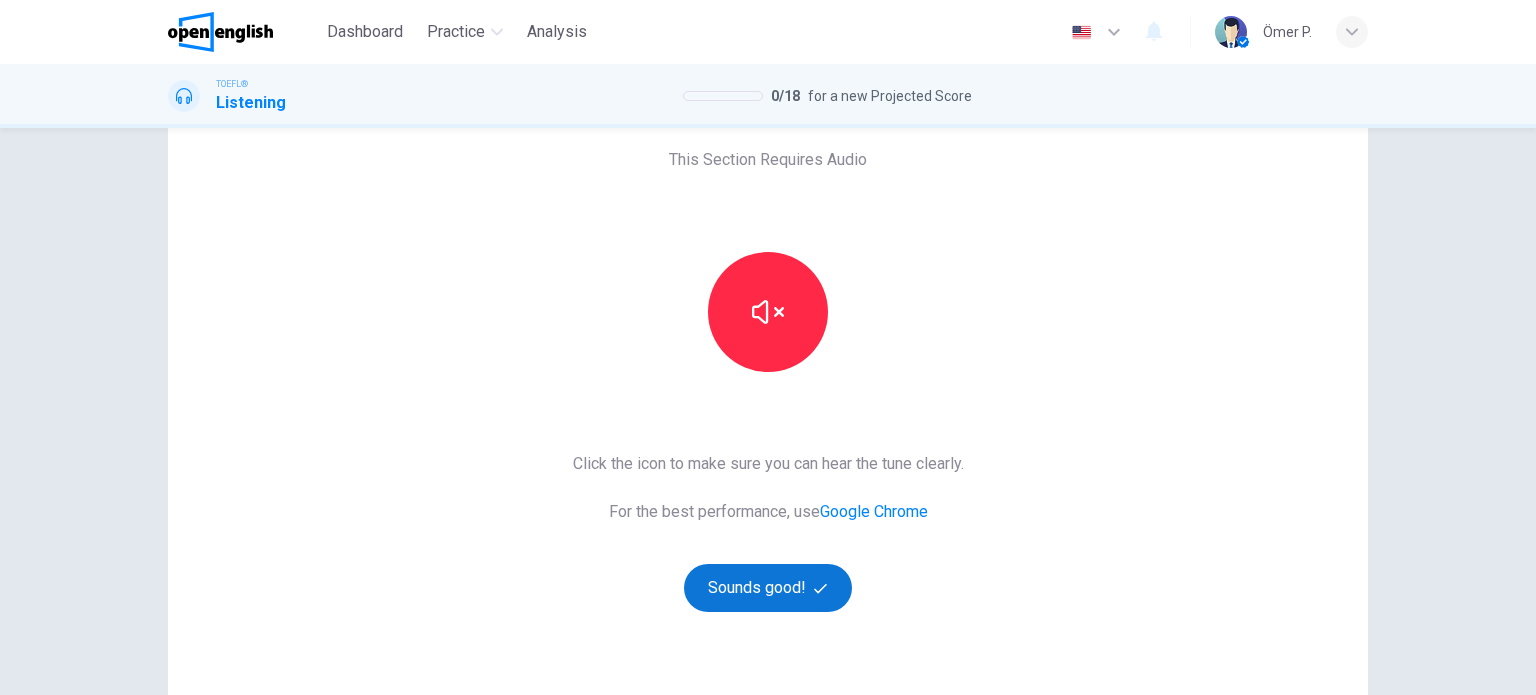 click on "This Section Requires Audio Click the icon to make sure you can hear the tune clearly. For the best performance, use  Google Chrome Sounds good!" at bounding box center [768, 415] 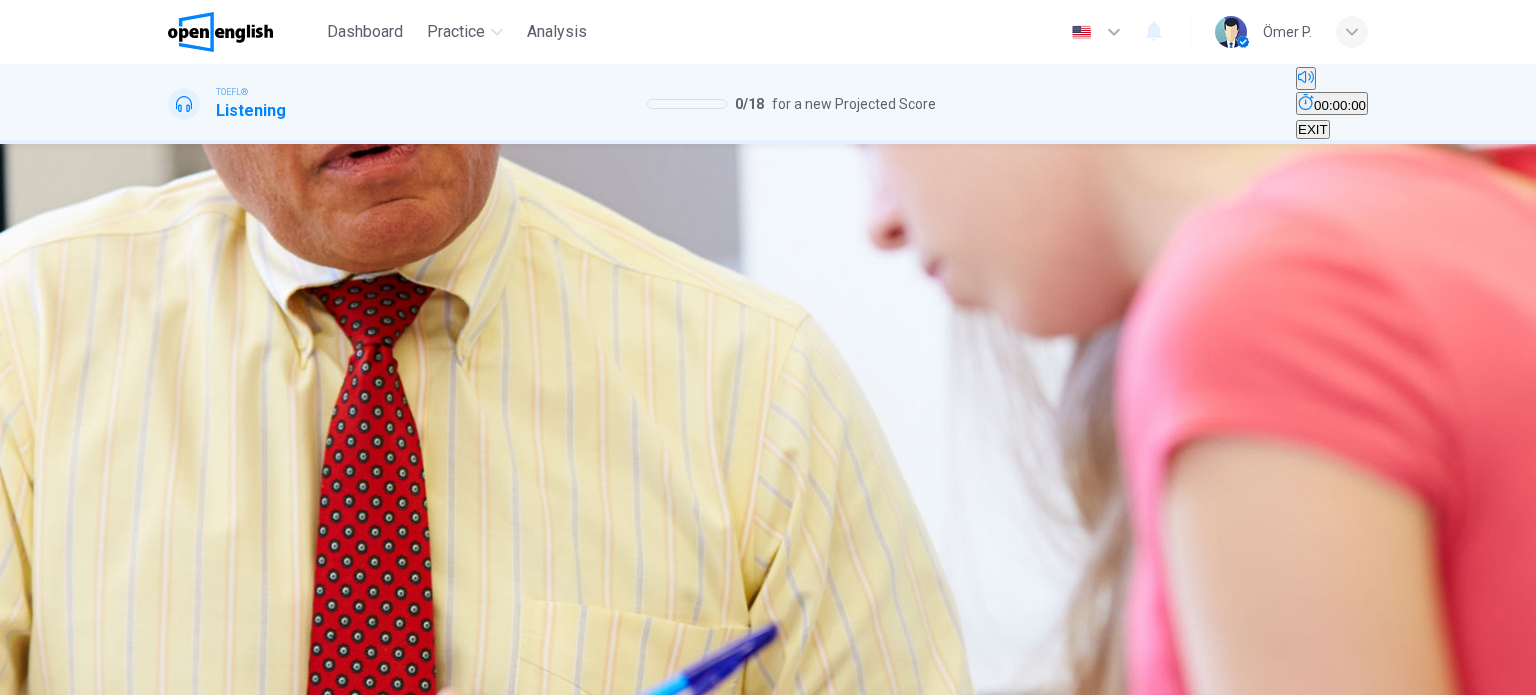 scroll, scrollTop: 0, scrollLeft: 0, axis: both 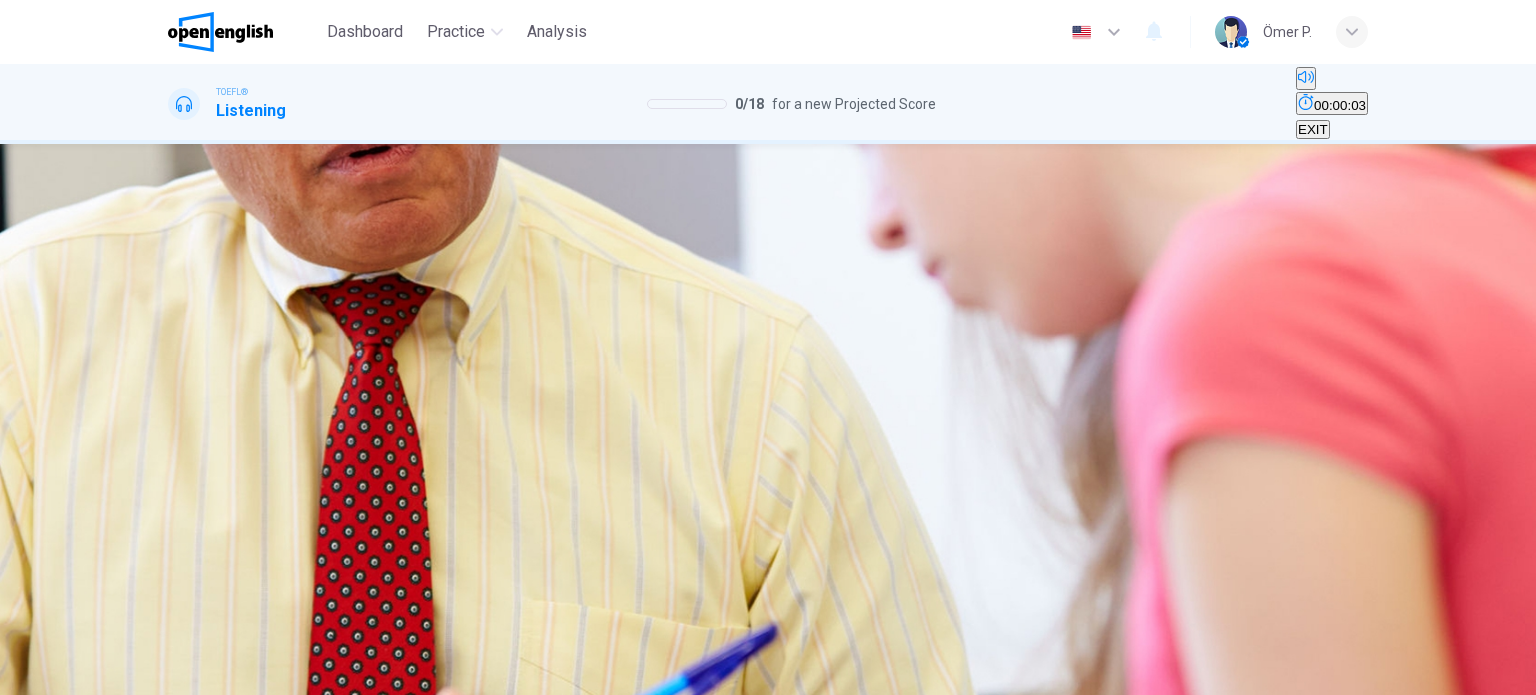 click 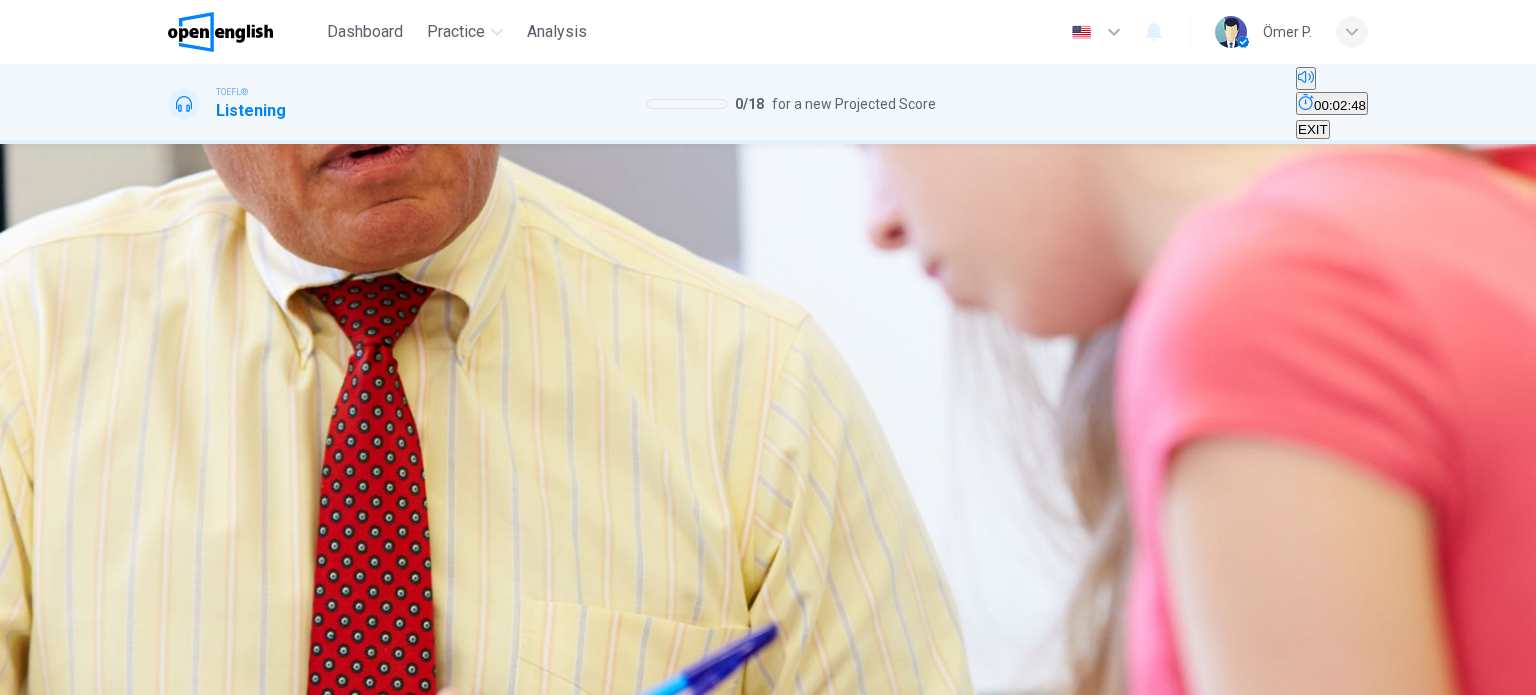 type on "*" 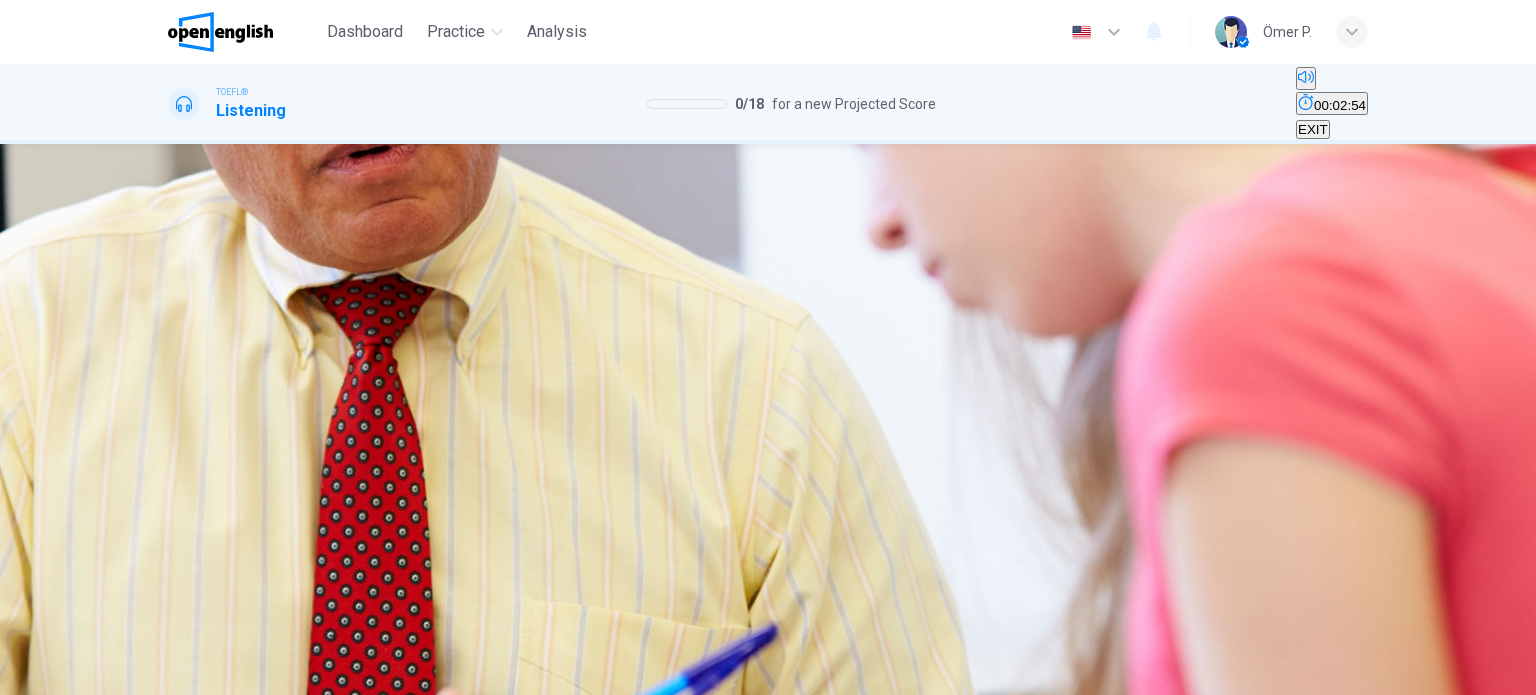 scroll, scrollTop: 0, scrollLeft: 0, axis: both 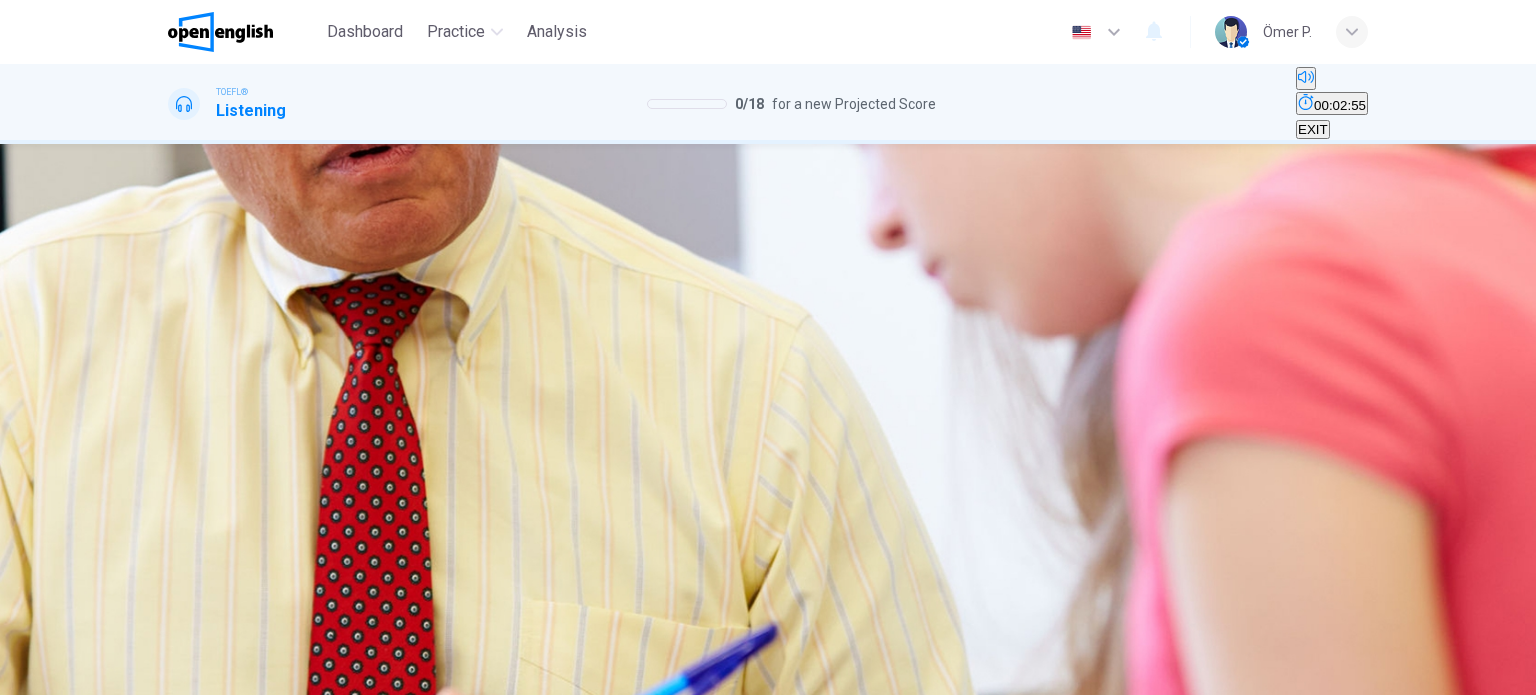 click on "To ask about changing advisors" at bounding box center (529, 280) 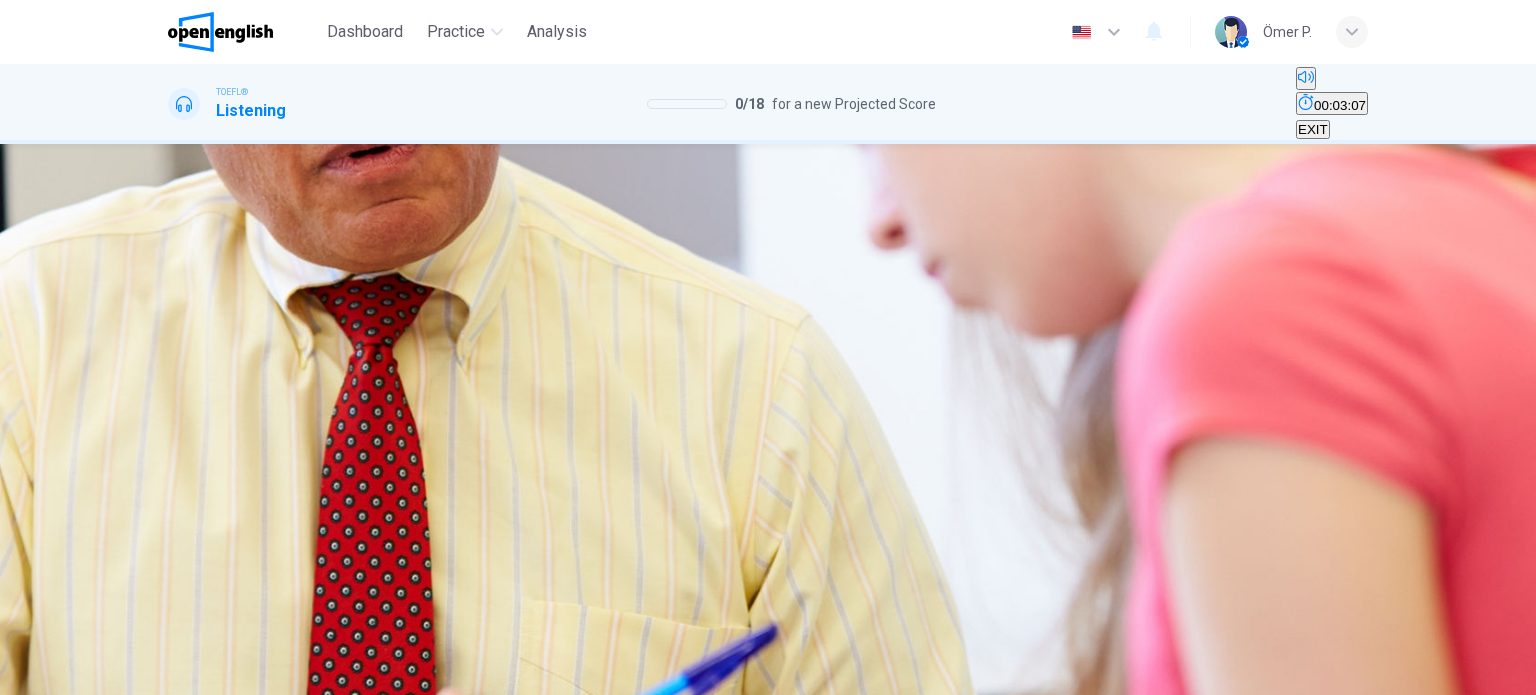 scroll, scrollTop: 100, scrollLeft: 0, axis: vertical 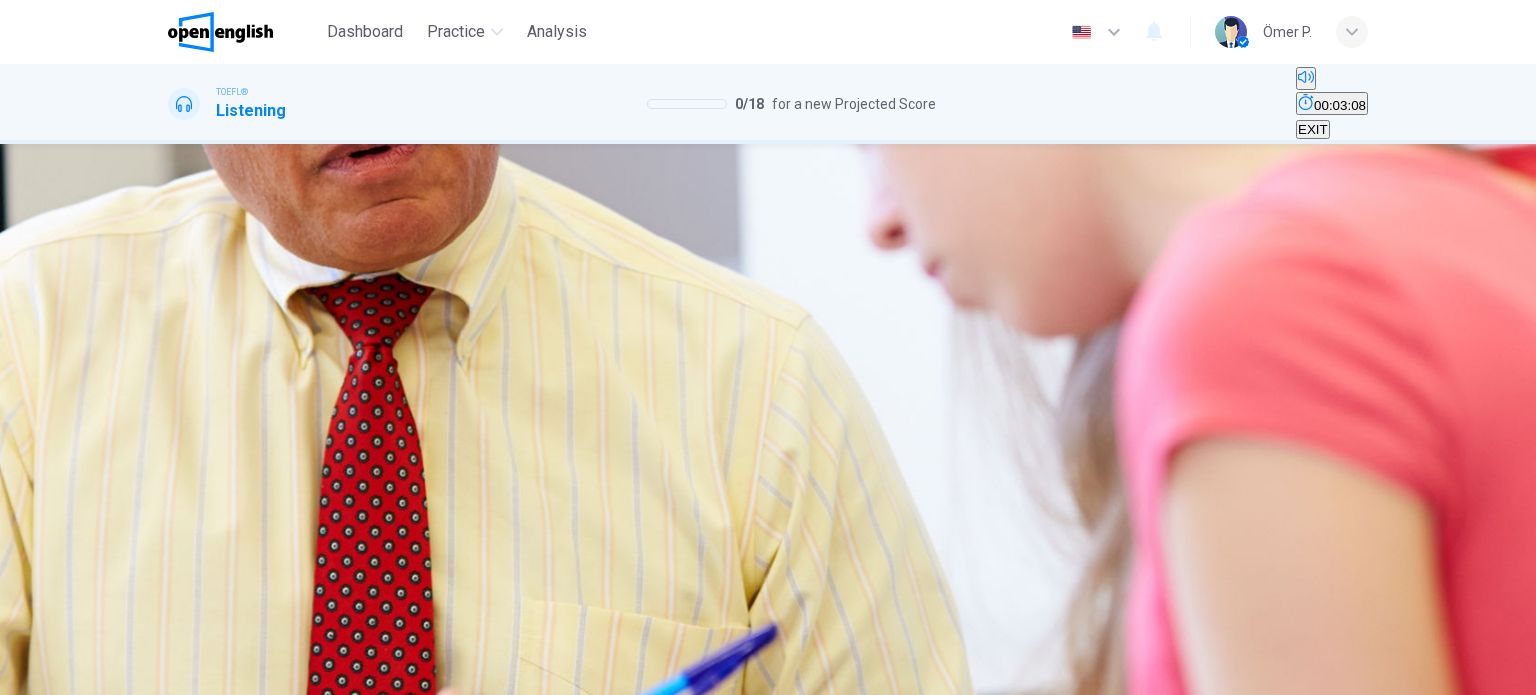 click on "To consult about switching majors" at bounding box center (1009, 280) 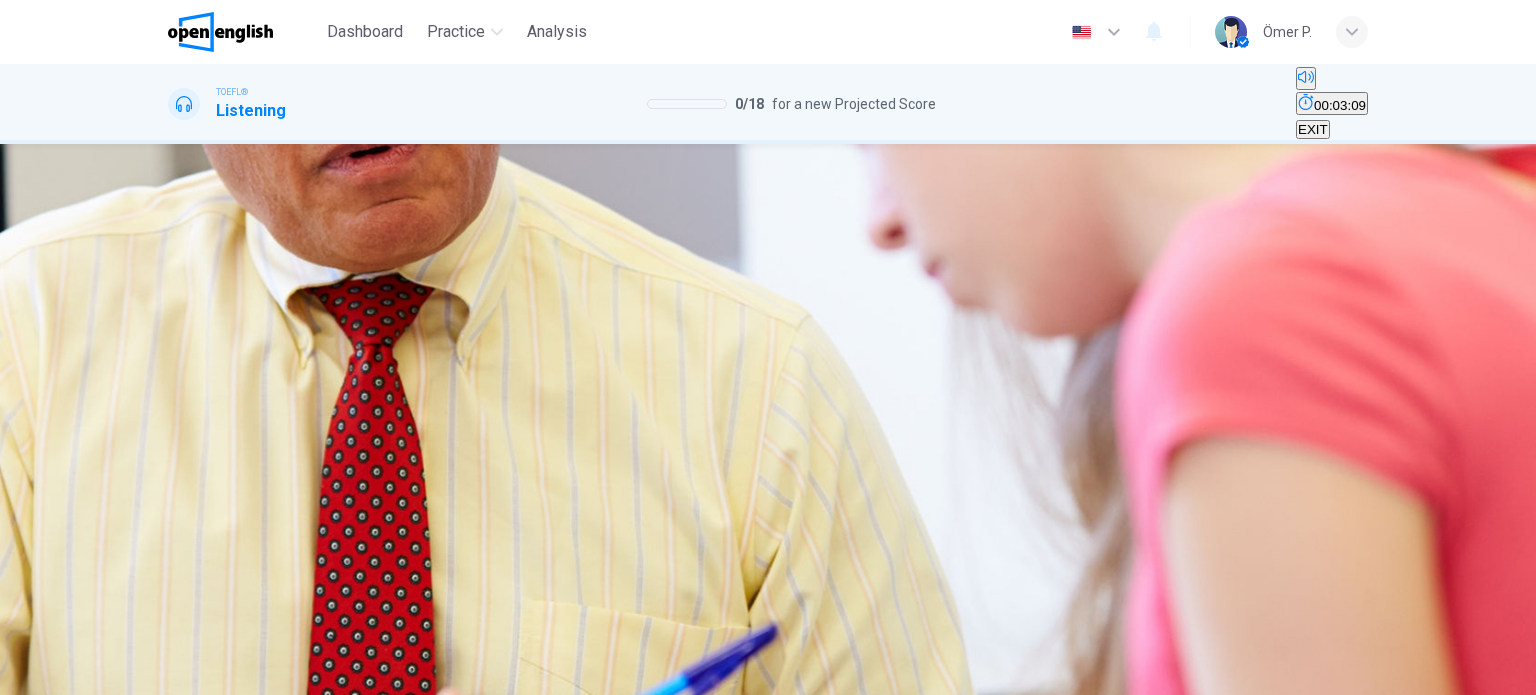click 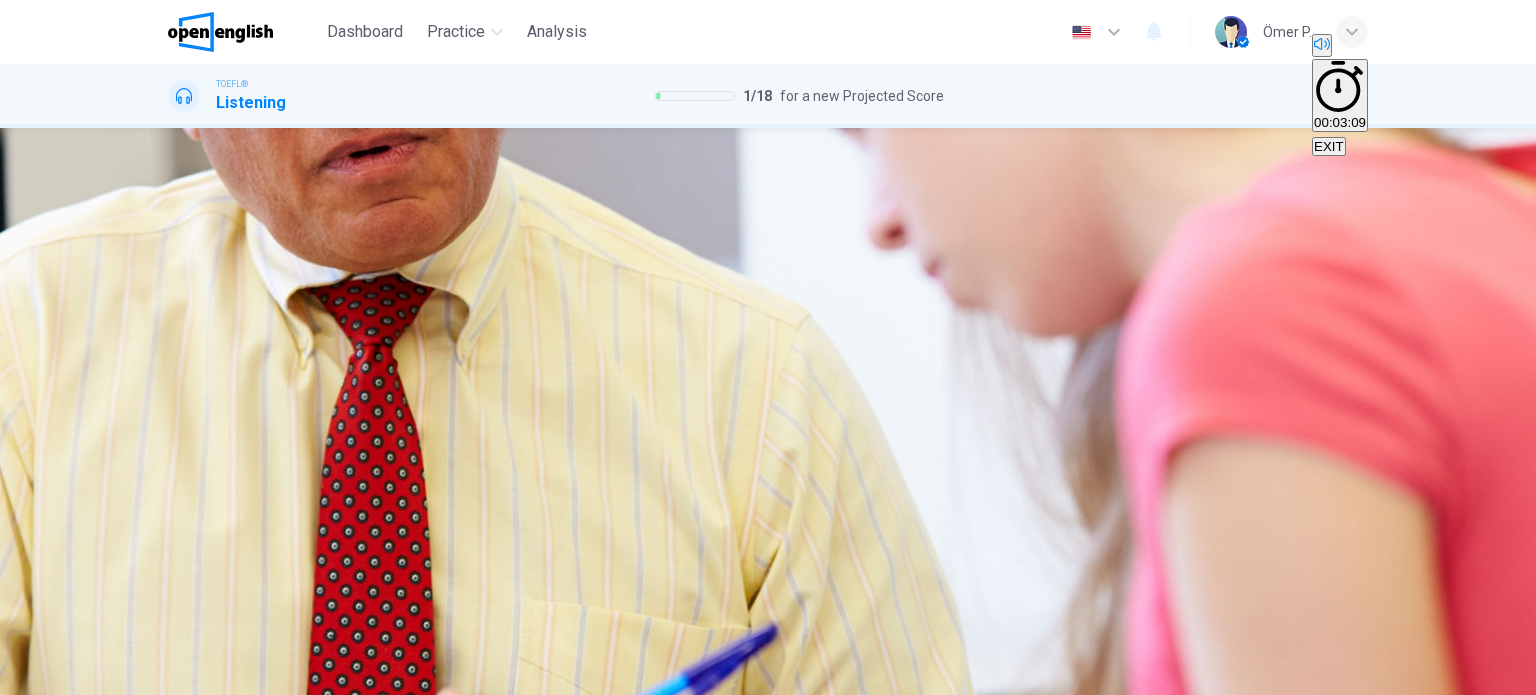 click on "NEXT" at bounding box center (20, 1731) 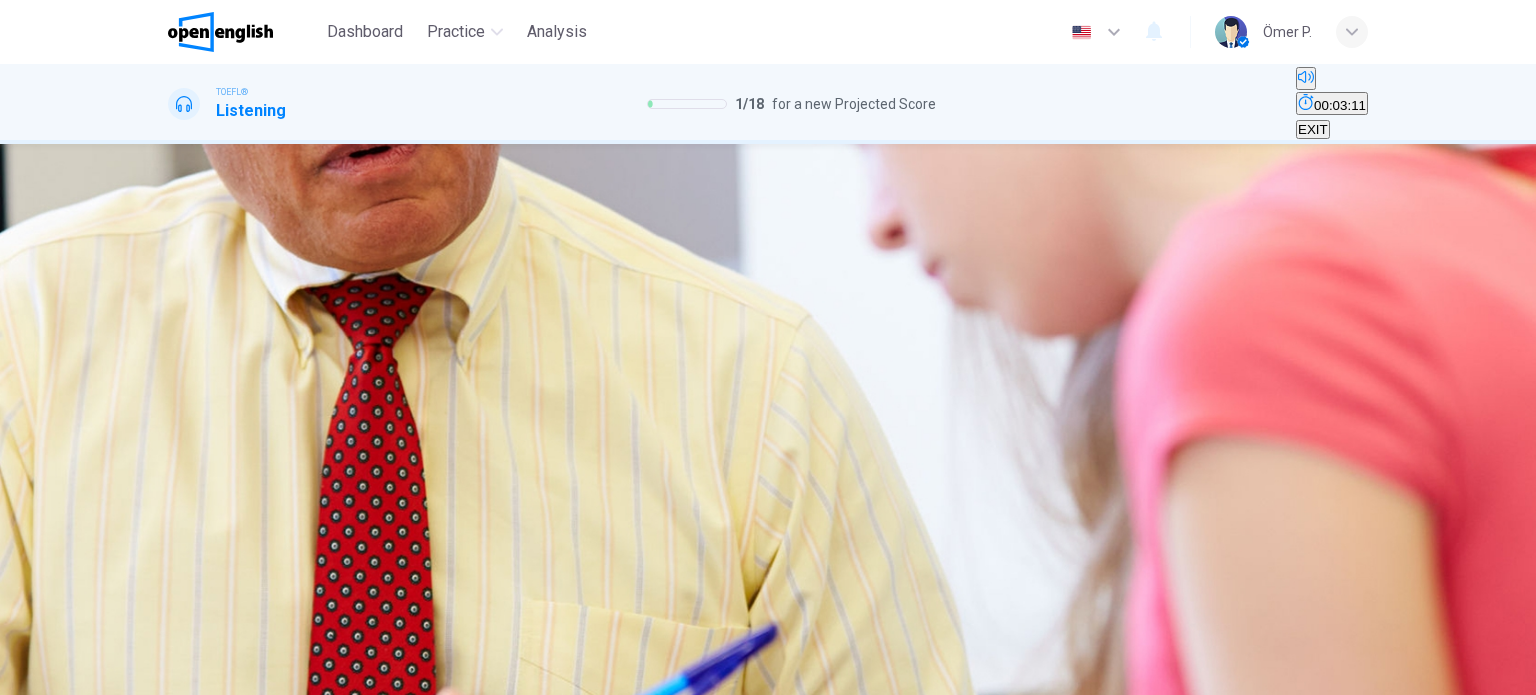 scroll, scrollTop: 100, scrollLeft: 0, axis: vertical 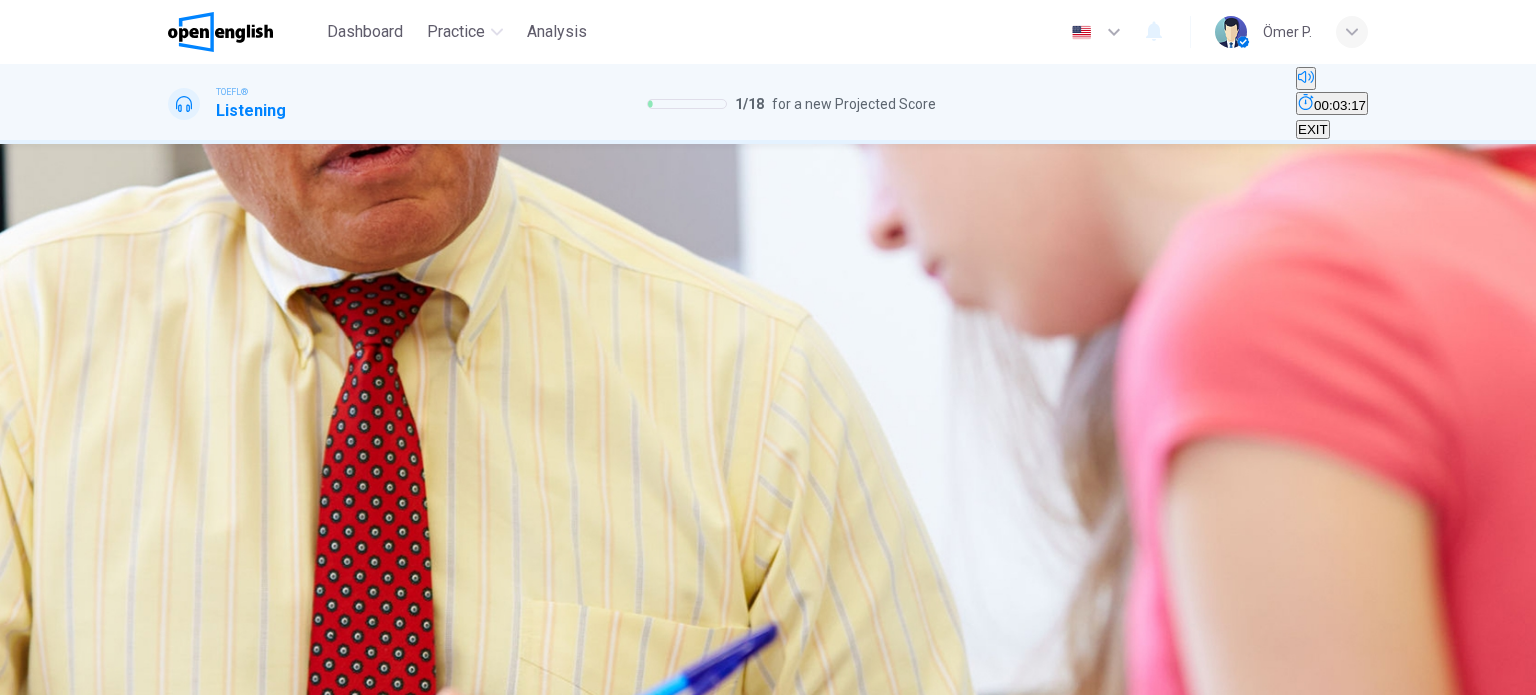 click on "A The student thinks they are more difficult than other subjects" at bounding box center (348, 273) 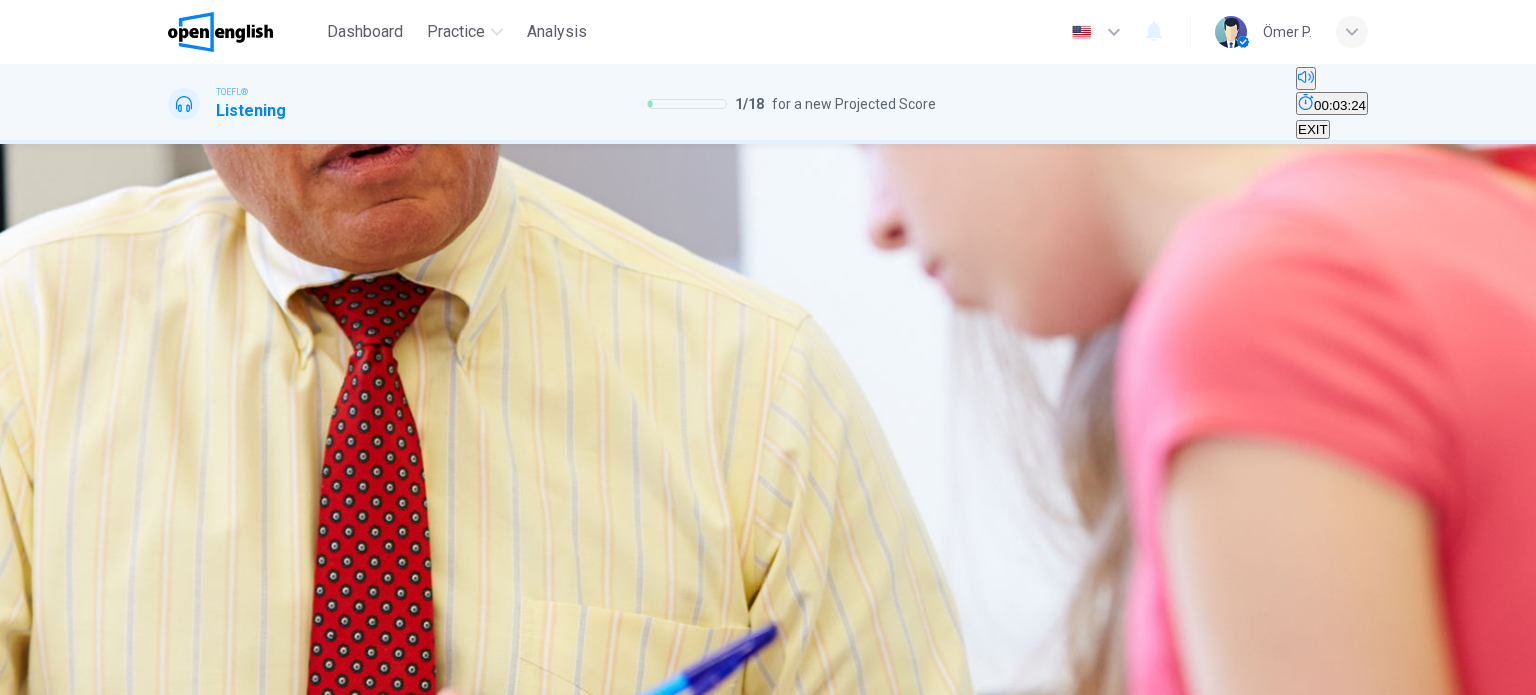 click on "If she takes them, they will bring up her GPA" at bounding box center (867, 280) 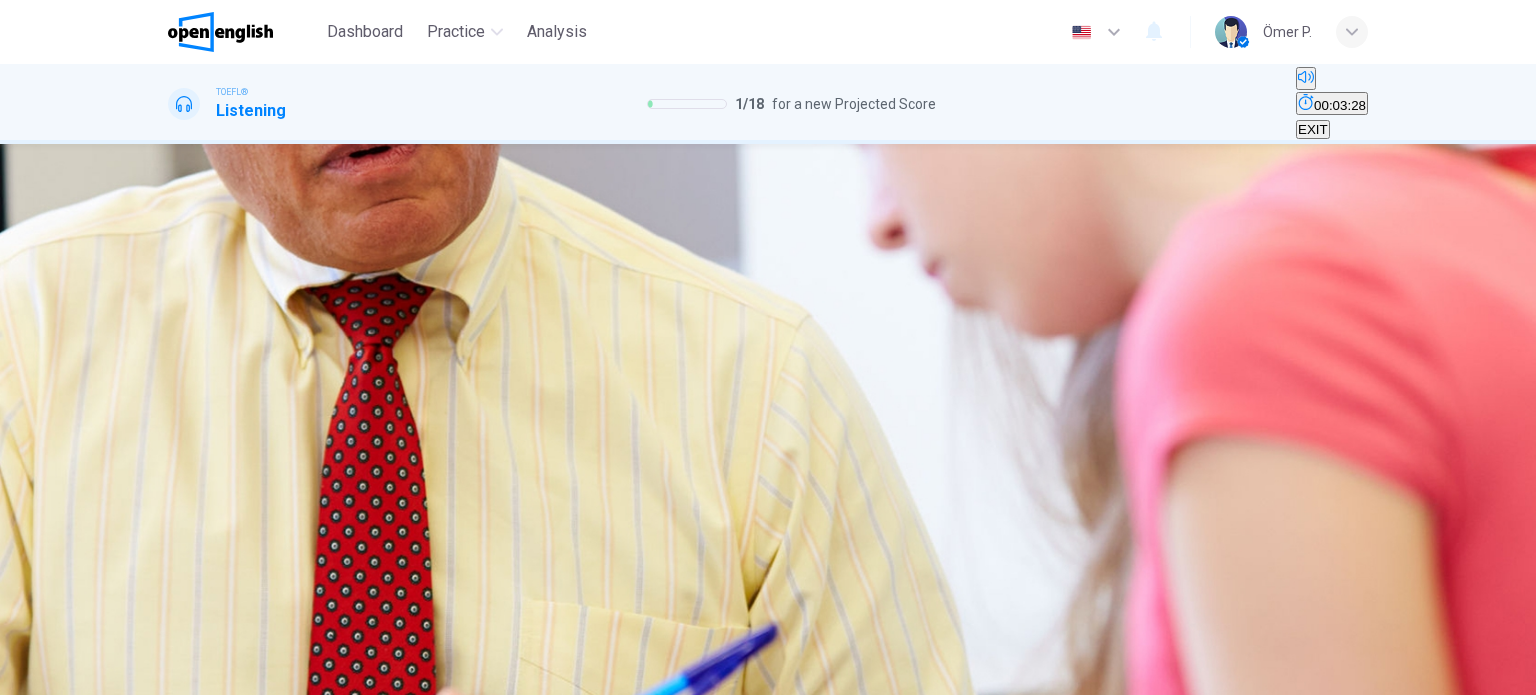 click on "C If she takes them, they will bring up her GPA" at bounding box center [867, 273] 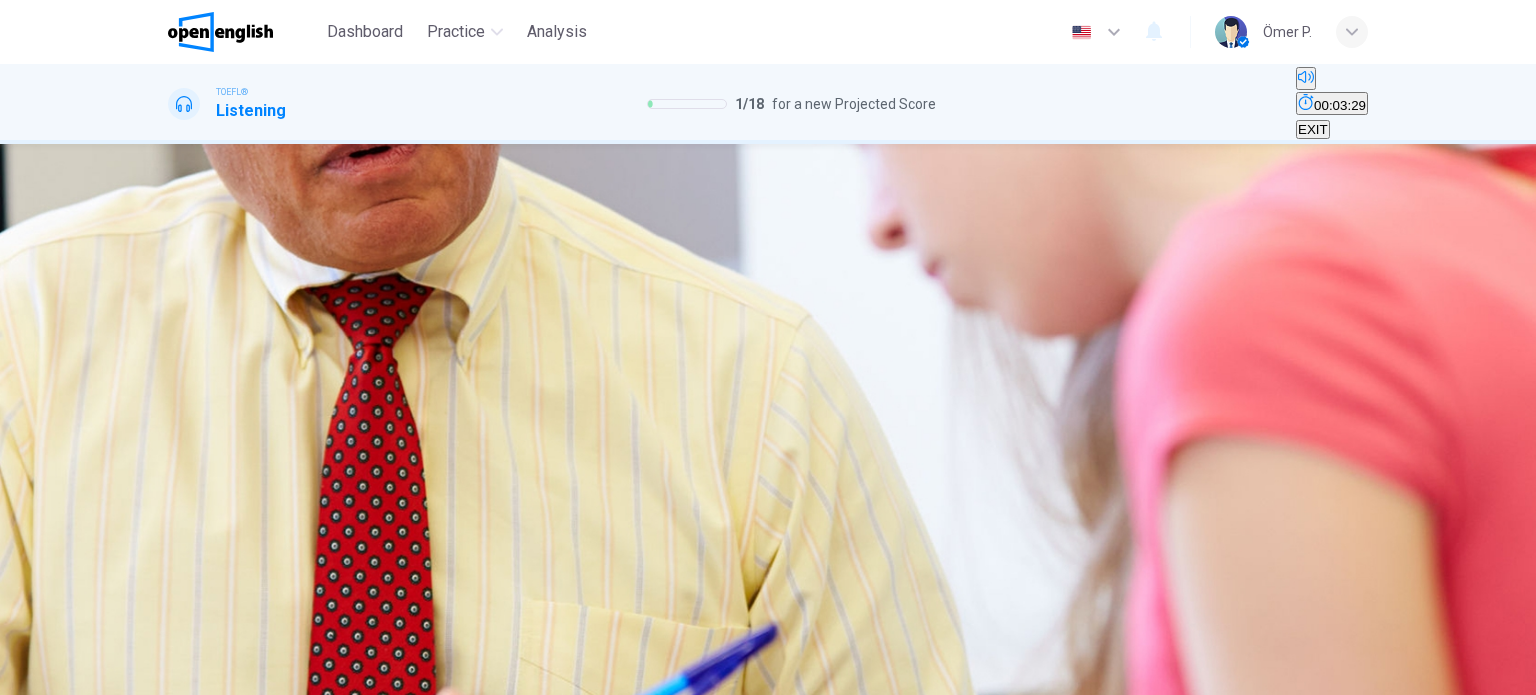 click on "D She has already taken many of them" at bounding box center [1110, 273] 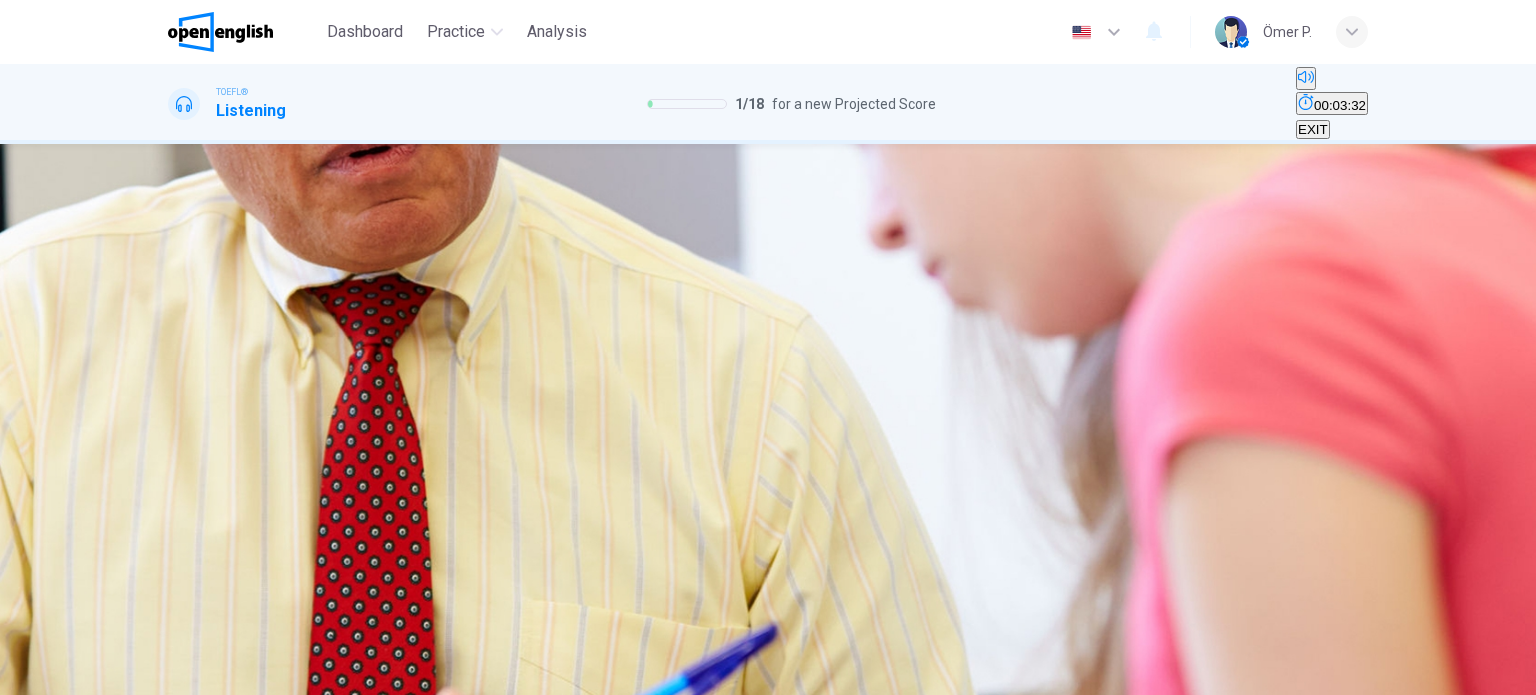 click on "SUBMIT" at bounding box center [73, 683] 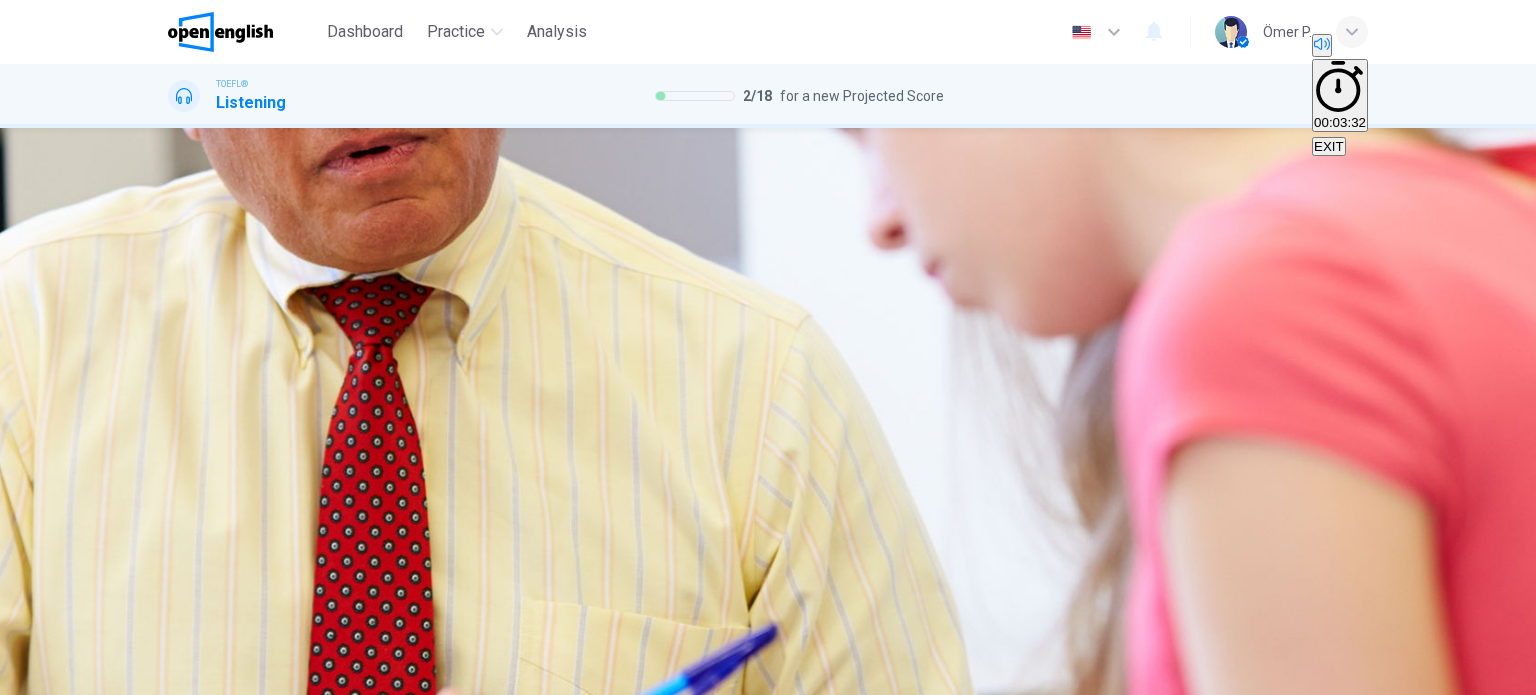 click on "NEXT" at bounding box center [26, 1731] 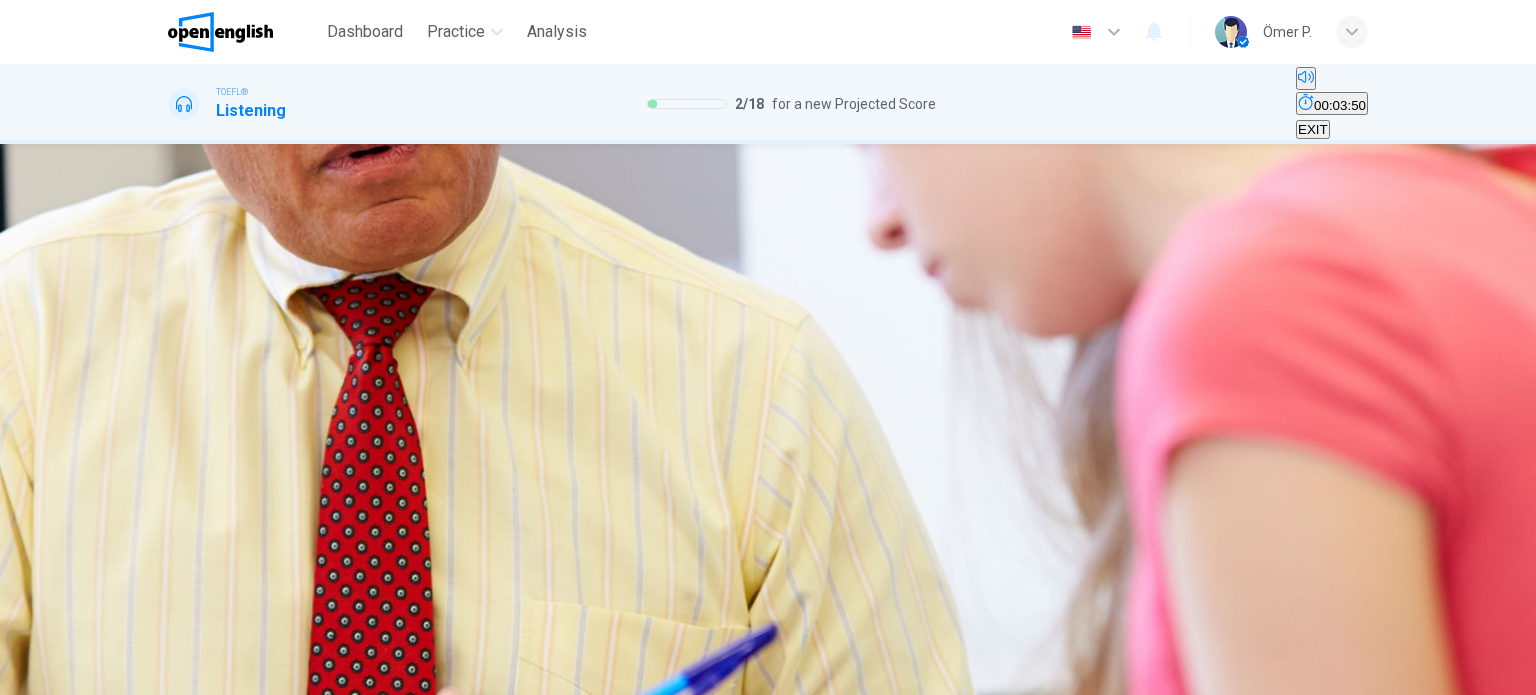 click on "That she wouldn't be able to complete all the coursework" at bounding box center (1187, 280) 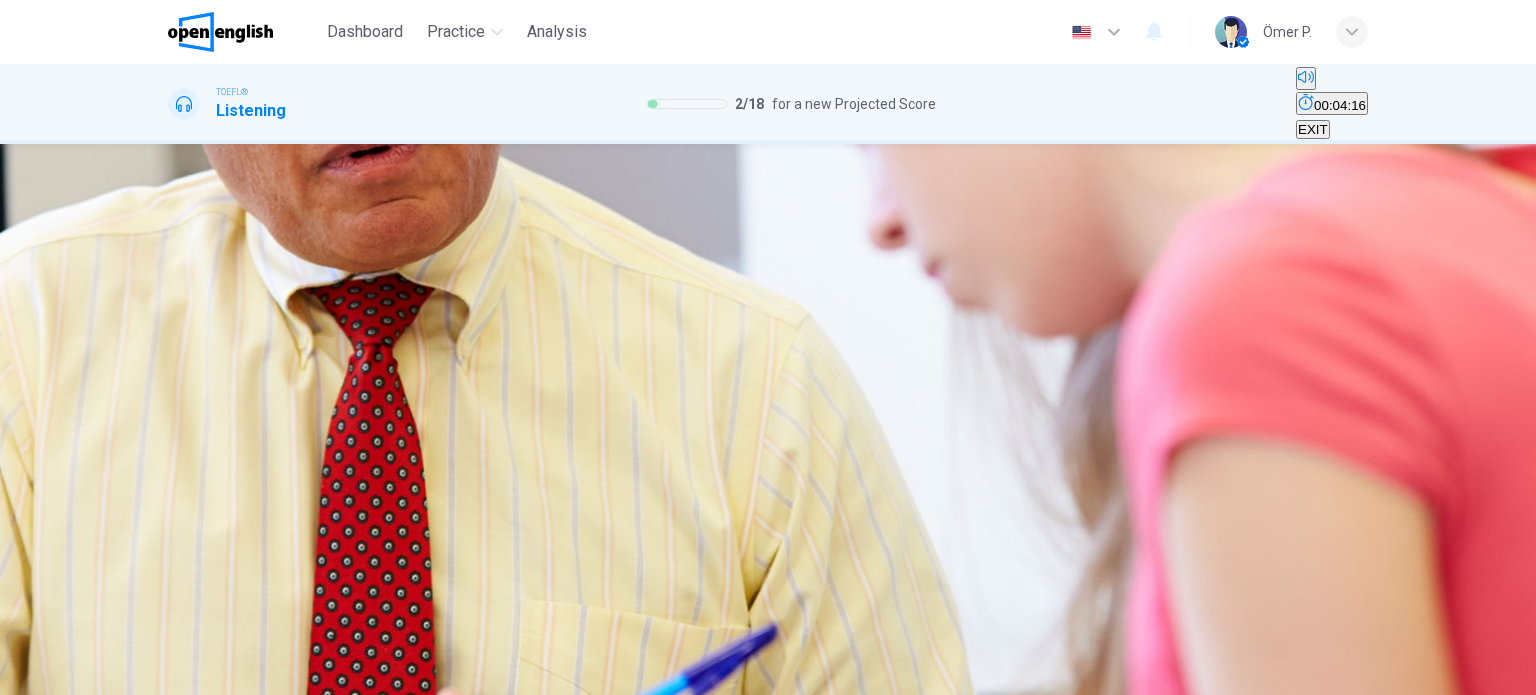 click on "A That pre-med courses are offered every semester B That medical schools prefer science major applicants C That the student had a different advisor D That she wouldn't be able to complete all the coursework" at bounding box center (768, 274) 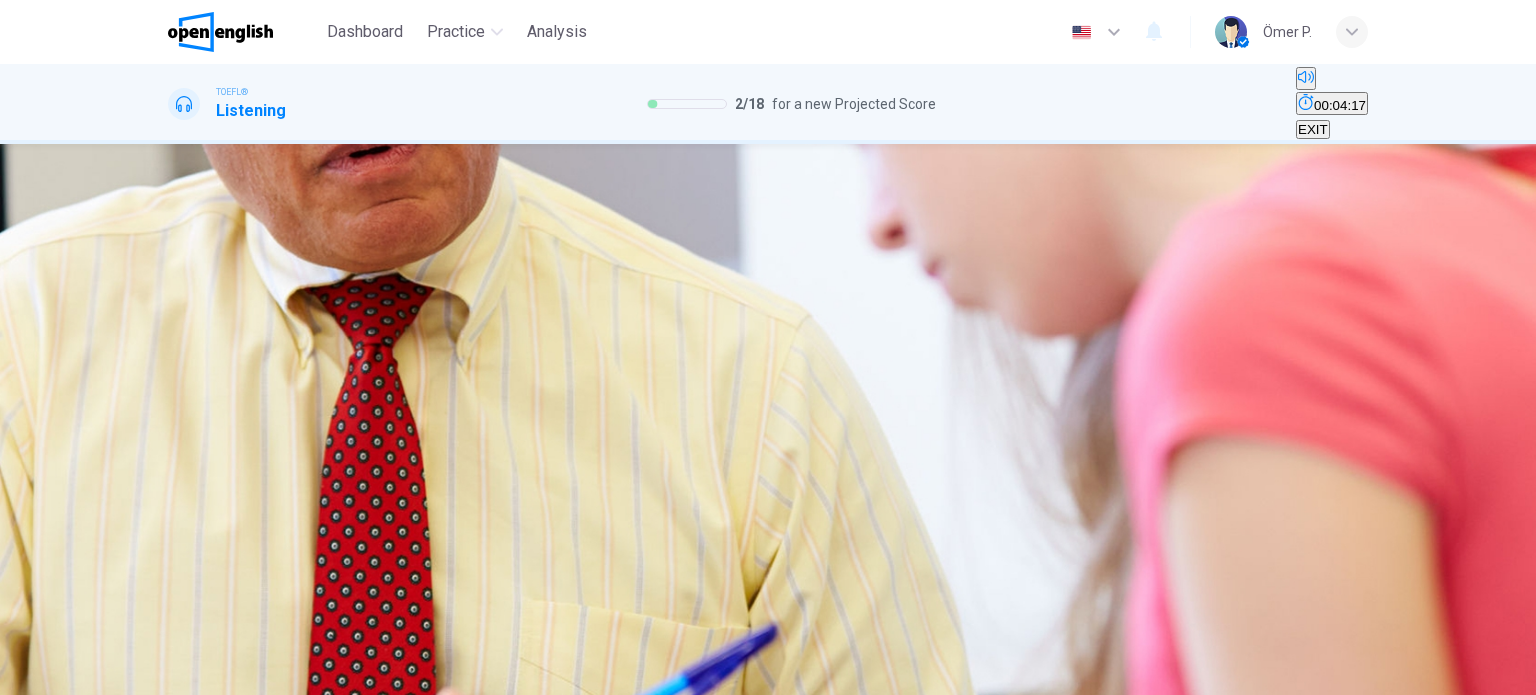 click on "That she wouldn't be able to complete all the coursework" at bounding box center [1187, 280] 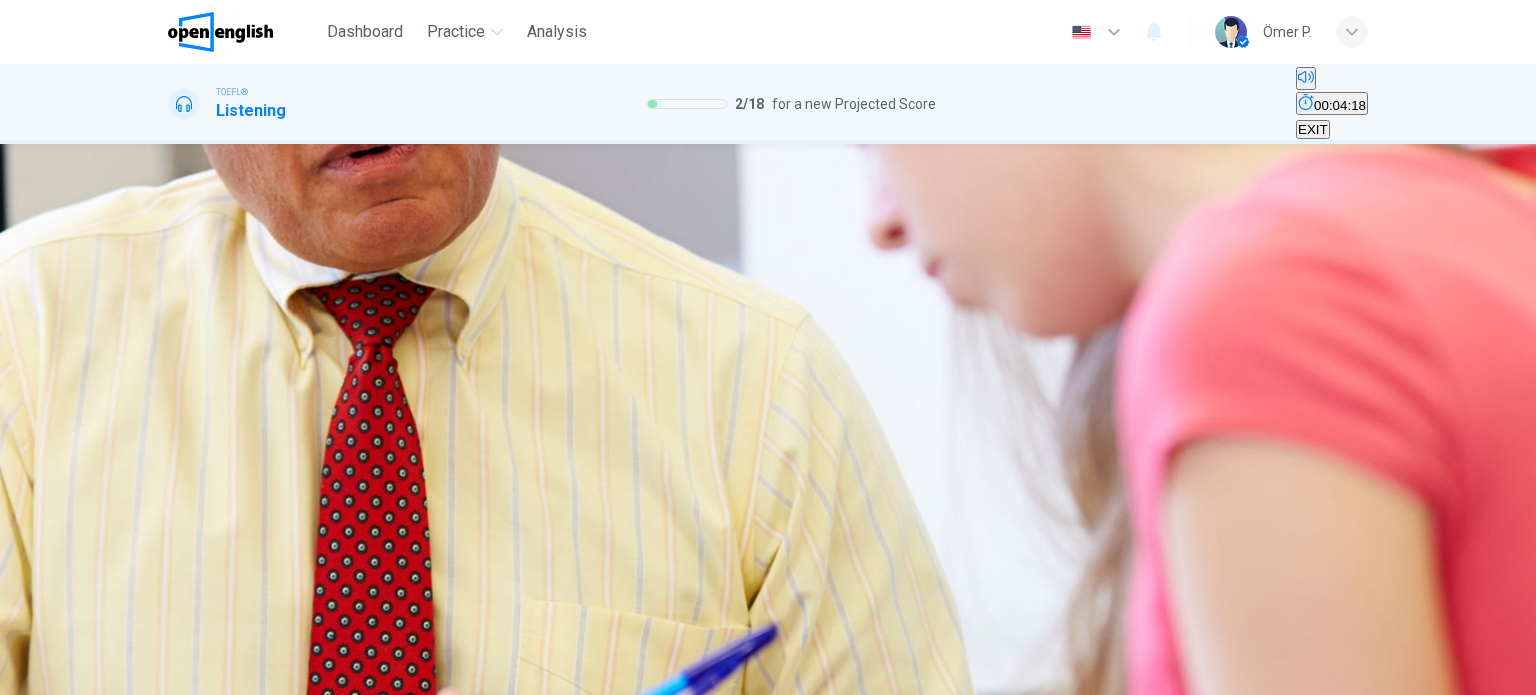 click on "SUBMIT" at bounding box center (73, 683) 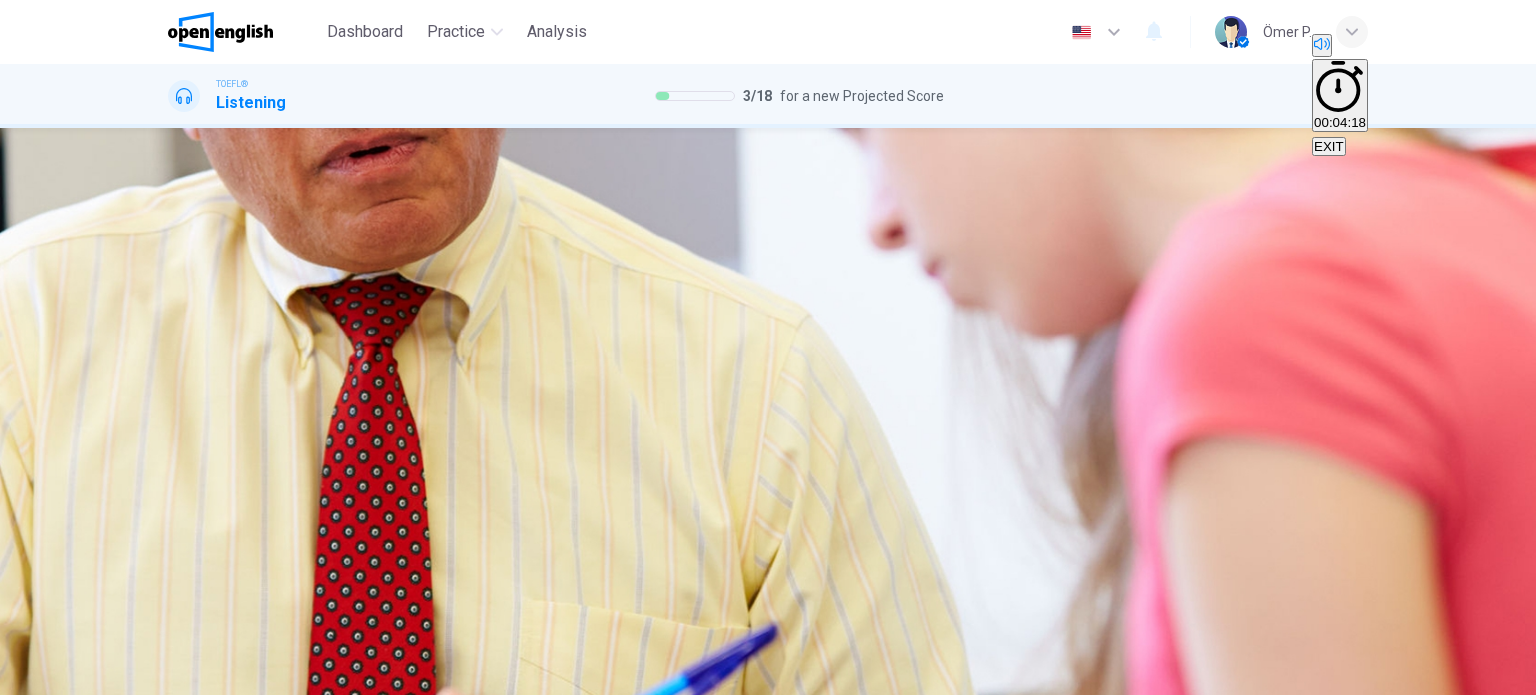 click on "NEXT" at bounding box center (20, 1731) 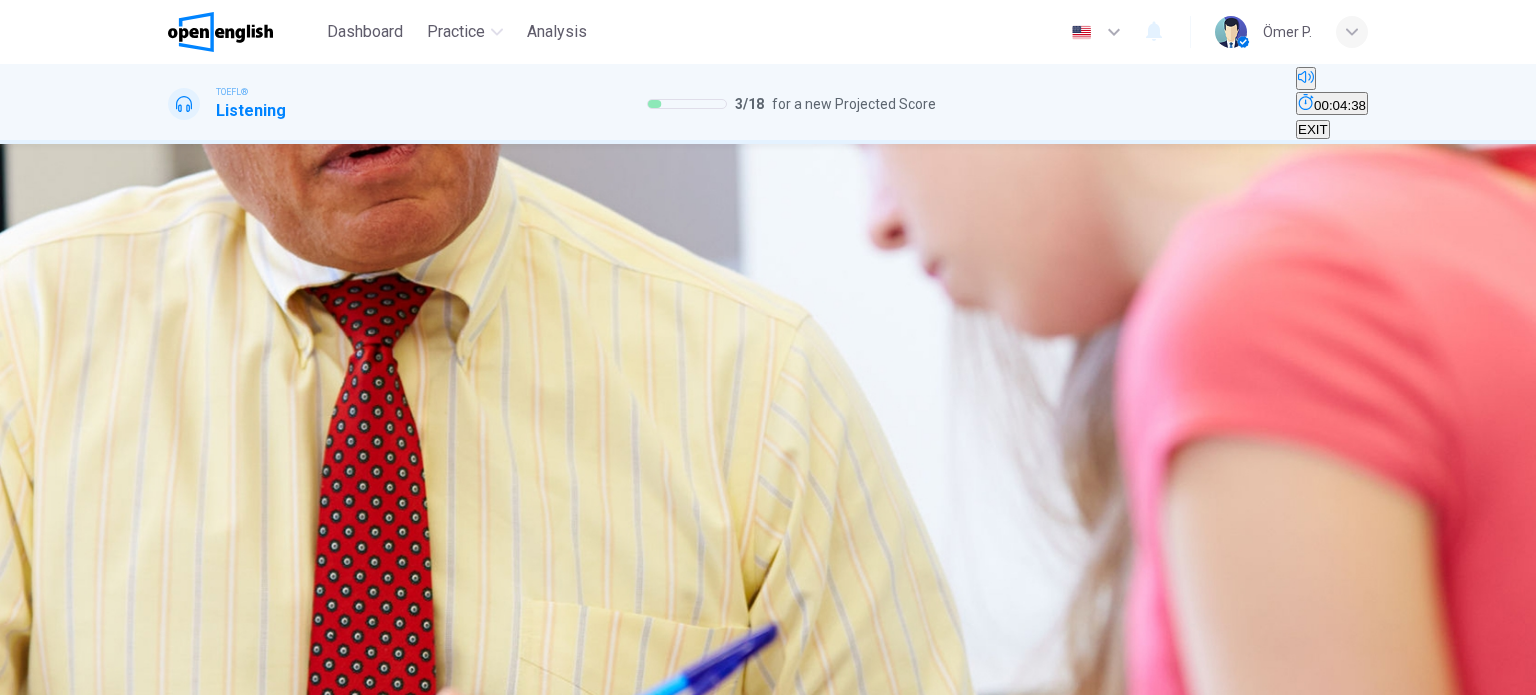 click on "A student’s GPA" at bounding box center (218, 280) 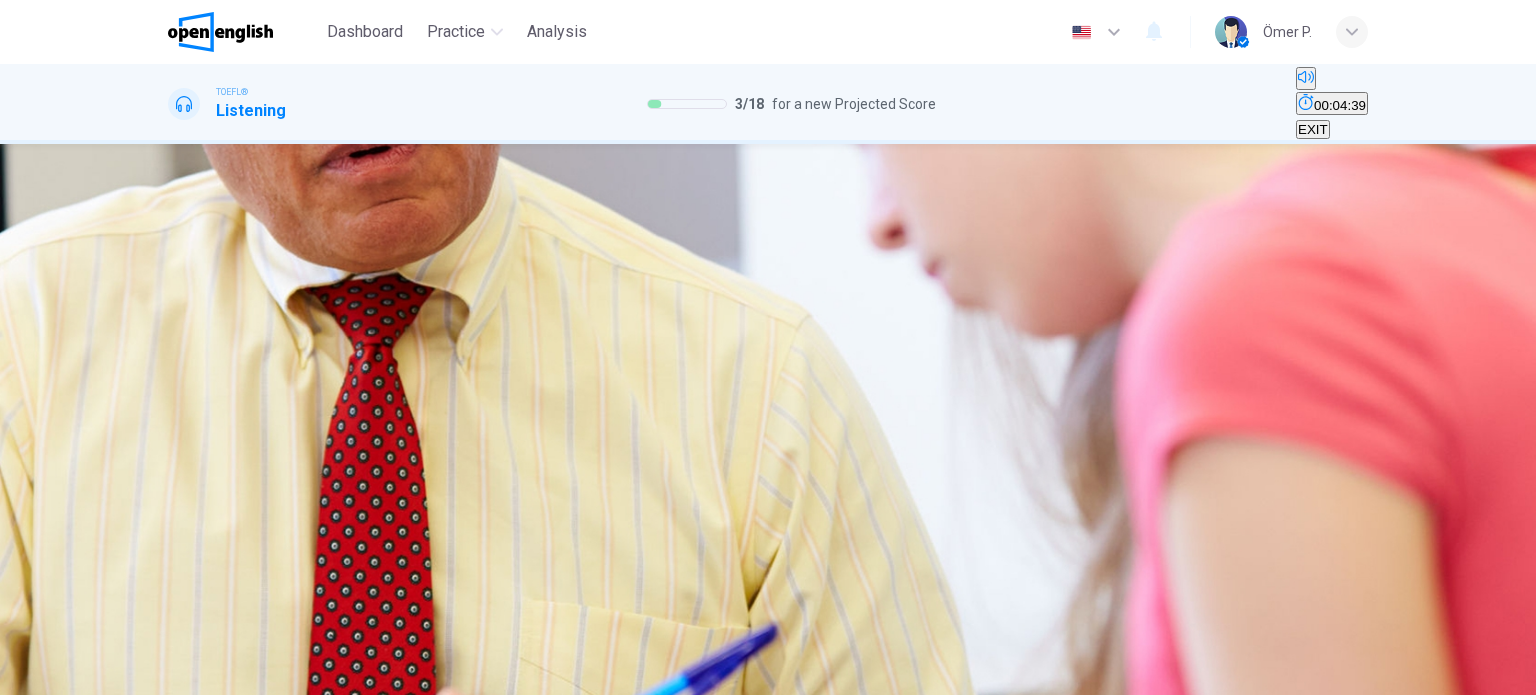 click on "The entrance exam score" at bounding box center (345, 280) 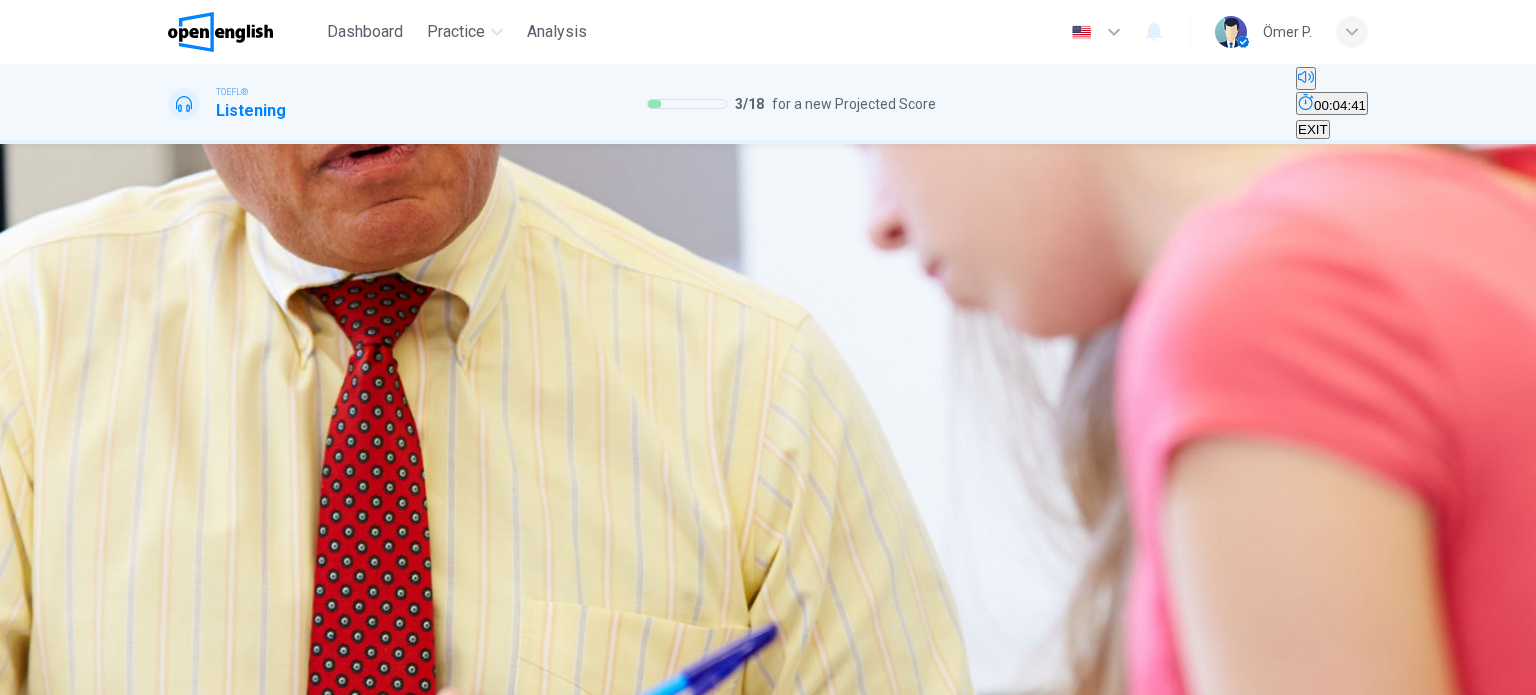 click on "SUBMIT" at bounding box center (79, 683) 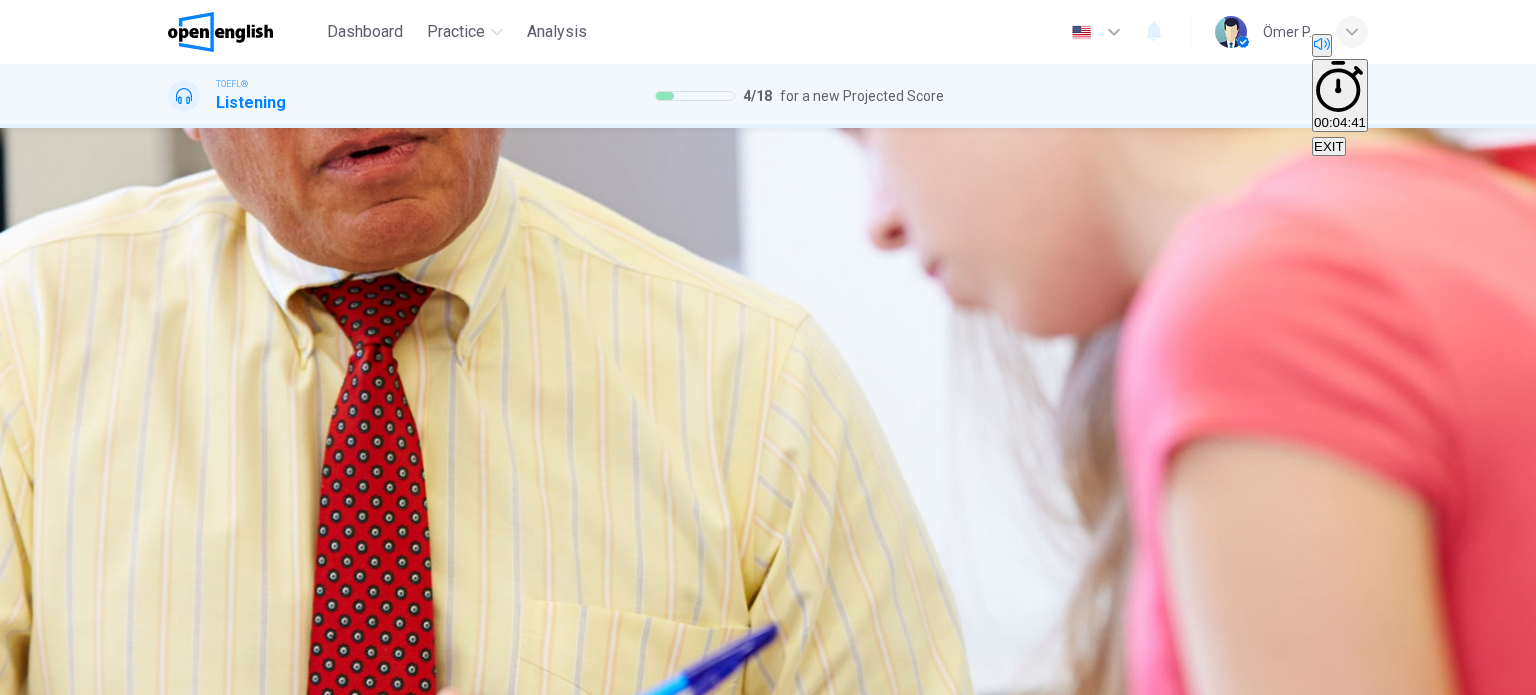 click on "NEXT" at bounding box center [20, 1731] 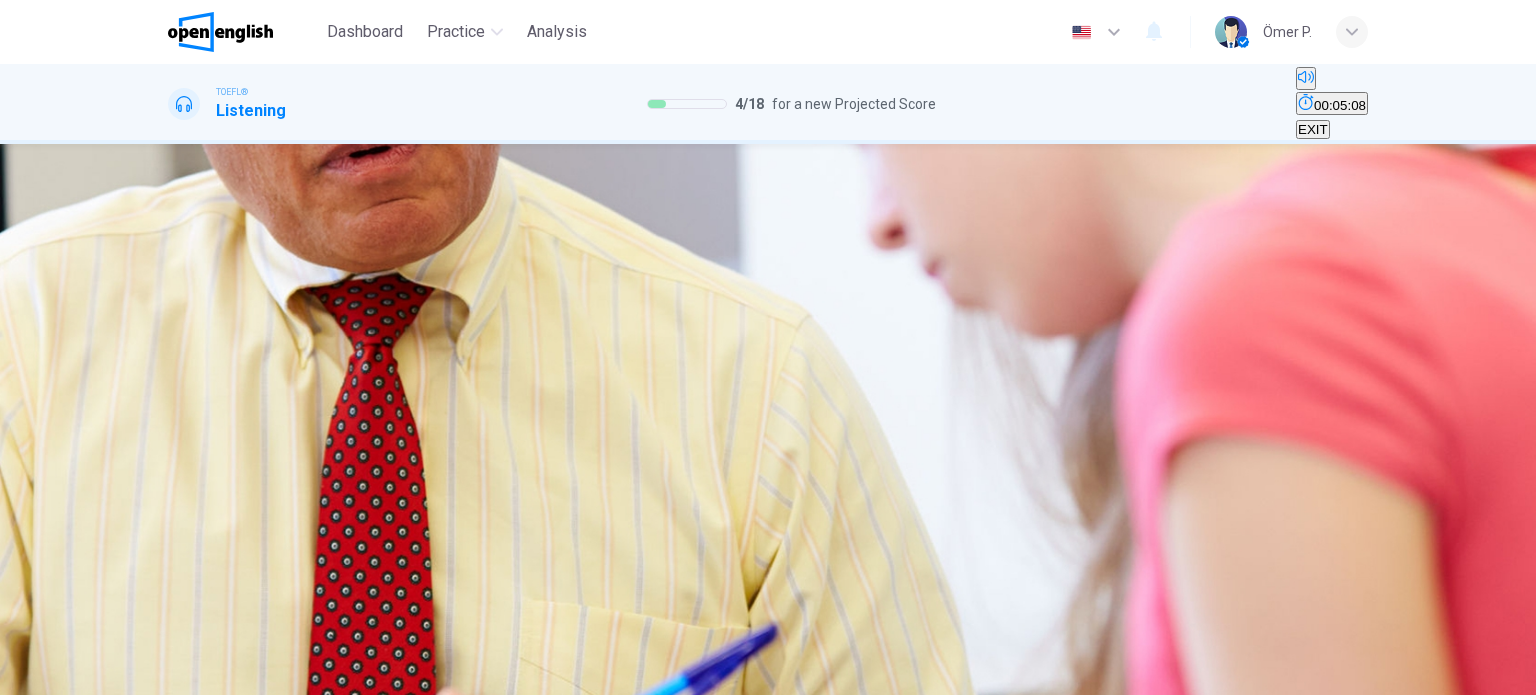 scroll, scrollTop: 100, scrollLeft: 0, axis: vertical 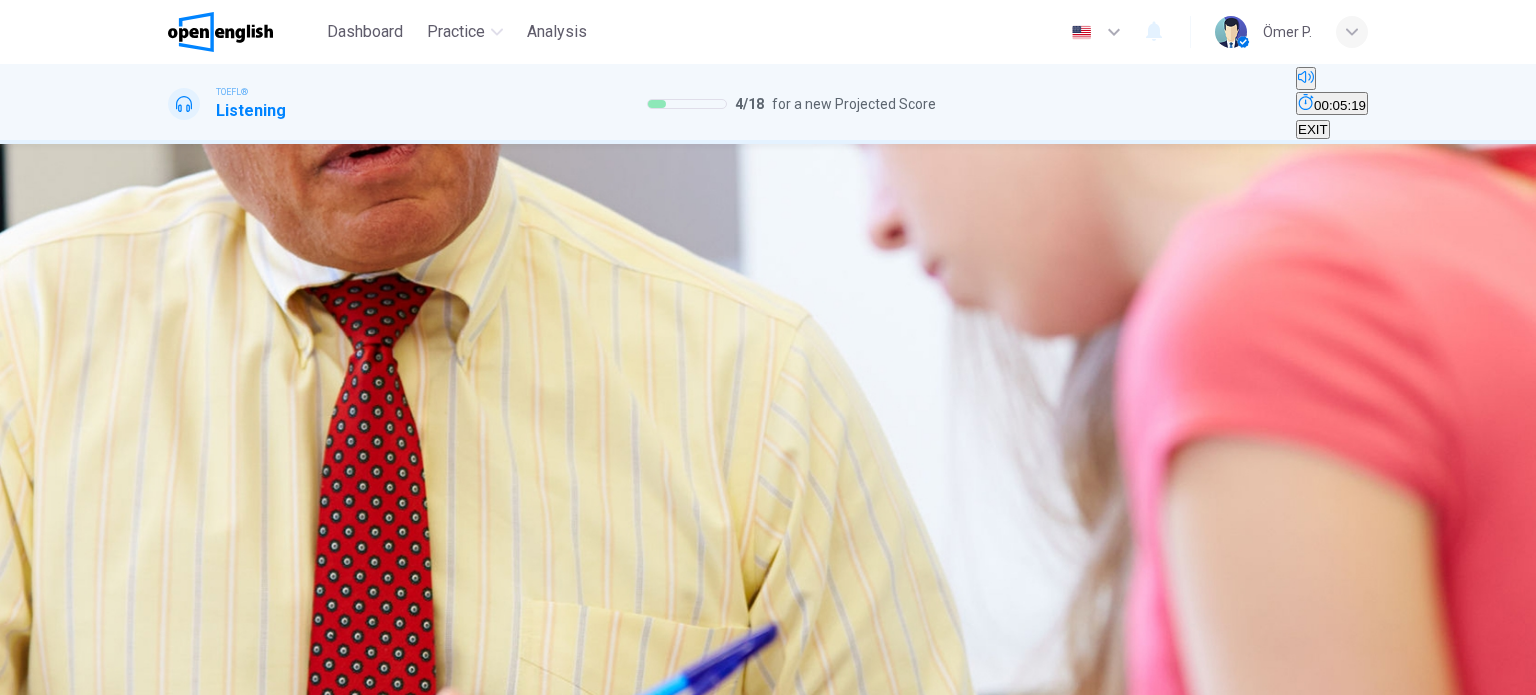 click on "A She is not sure the professor knows about it B It told her how many courses she needs if she switches majors C She can use it in place of conferring with an advisor D It is a new program for business and history majors" at bounding box center [768, 292] 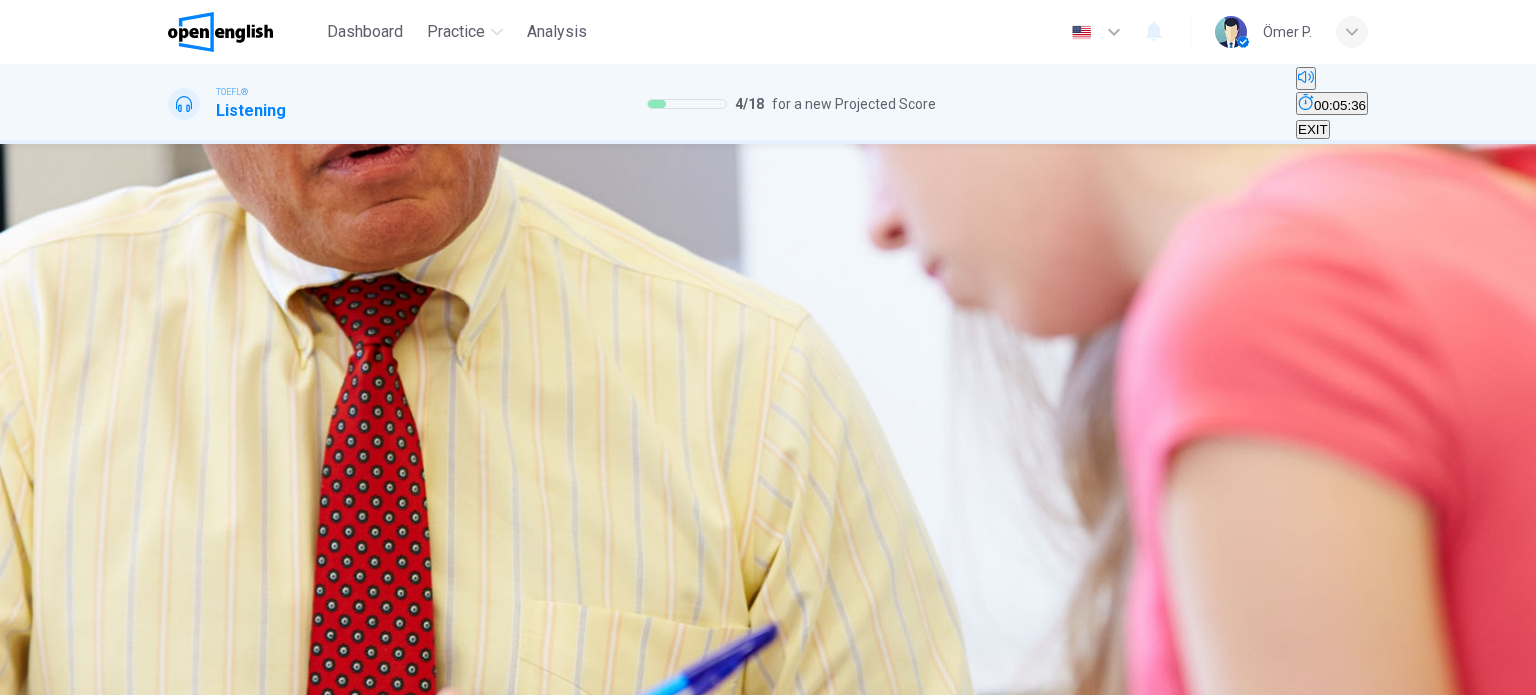 click on "She can use it in place of conferring with an advisor" at bounding box center (959, 280) 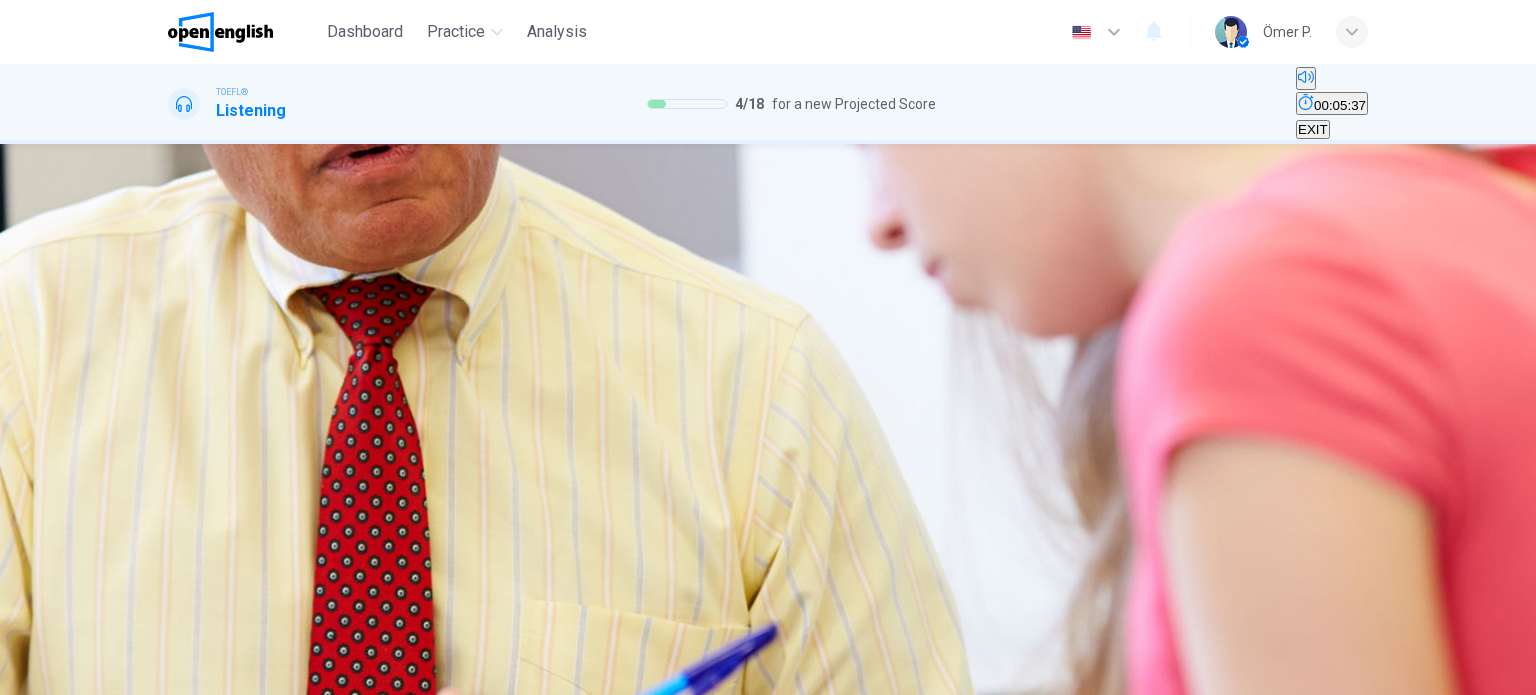 click on "A She is not sure the professor knows about it B It told her how many courses she needs if she switches majors C She can use it in place of conferring with an advisor D It is a new program for business and history majors" at bounding box center [768, 292] 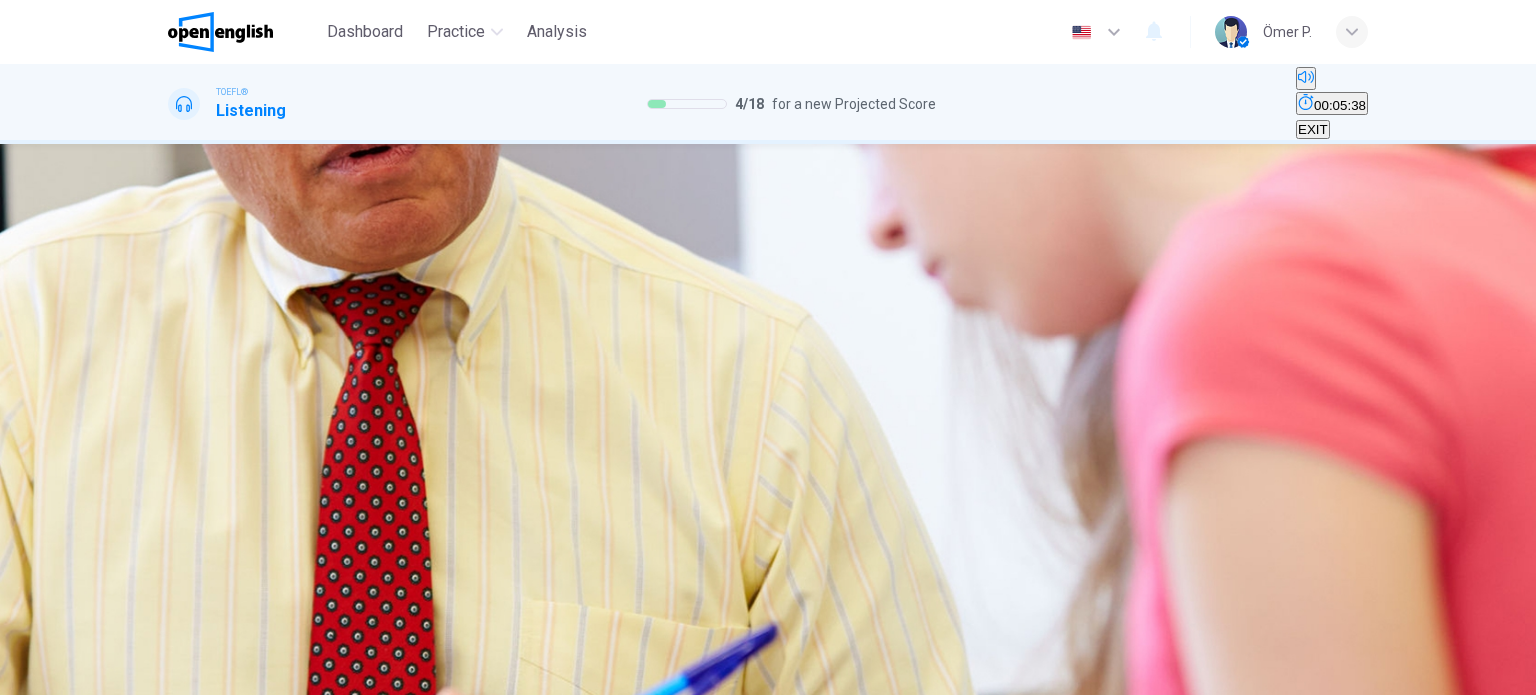 click on "A She is not sure the professor knows about it B It told her how many courses she needs if she switches majors C She can use it in place of conferring with an advisor D It is a new program for business and history majors" at bounding box center (768, 292) 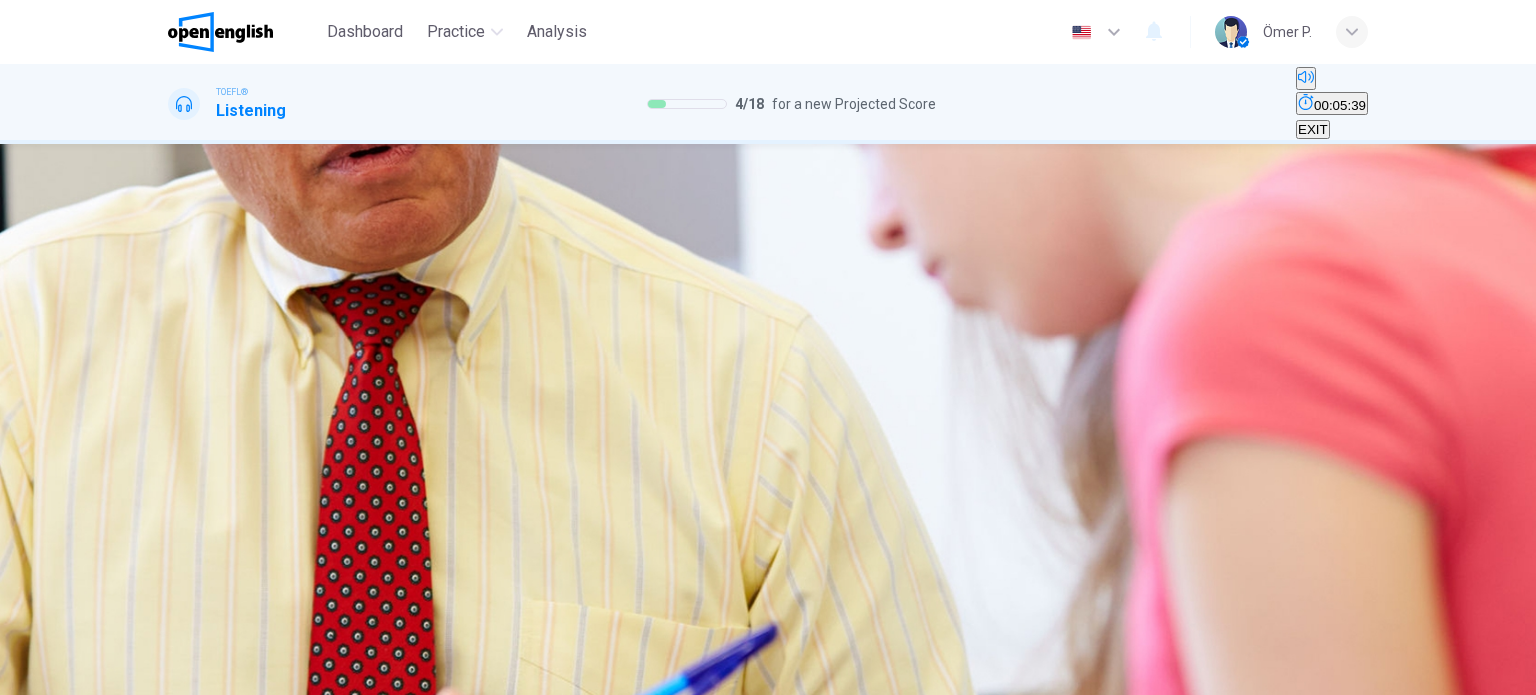 click on "SUBMIT" at bounding box center [79, 683] 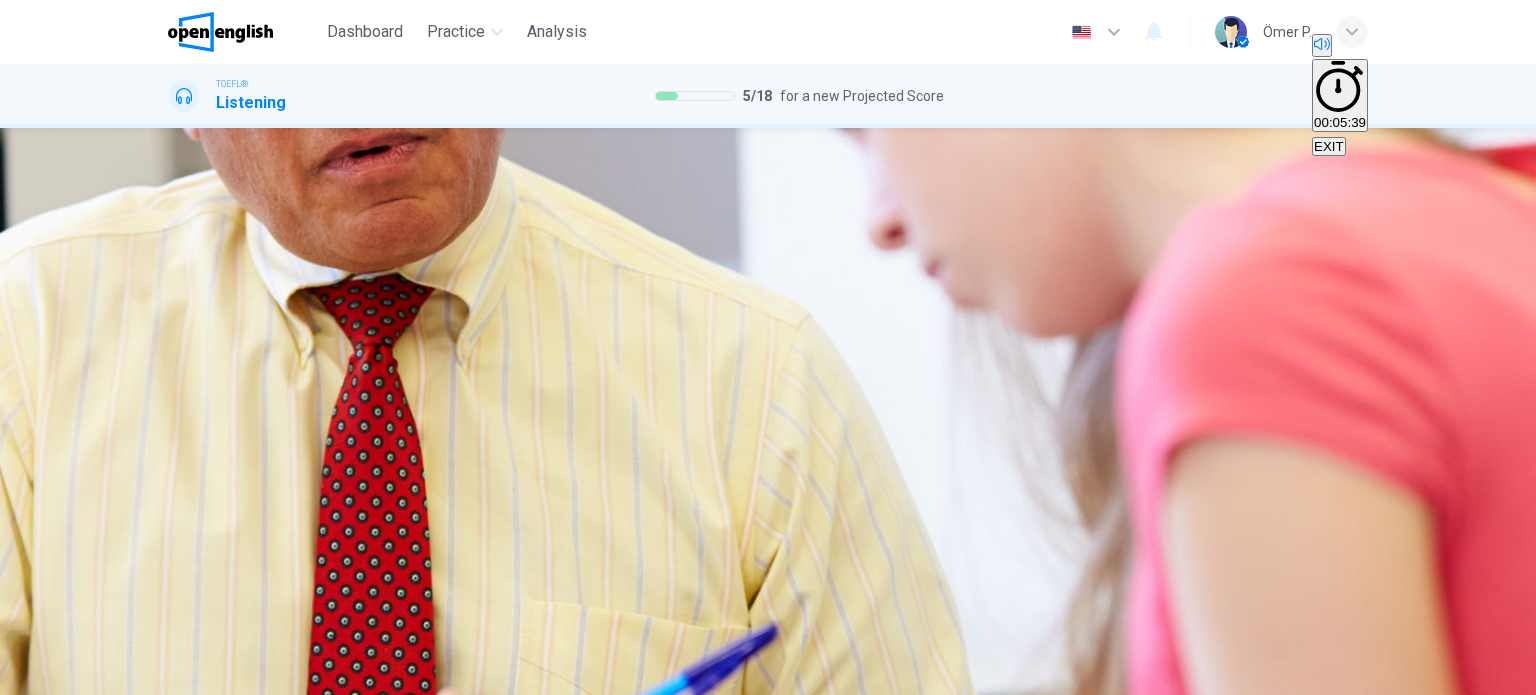 click on "NEXT" at bounding box center (20, 1731) 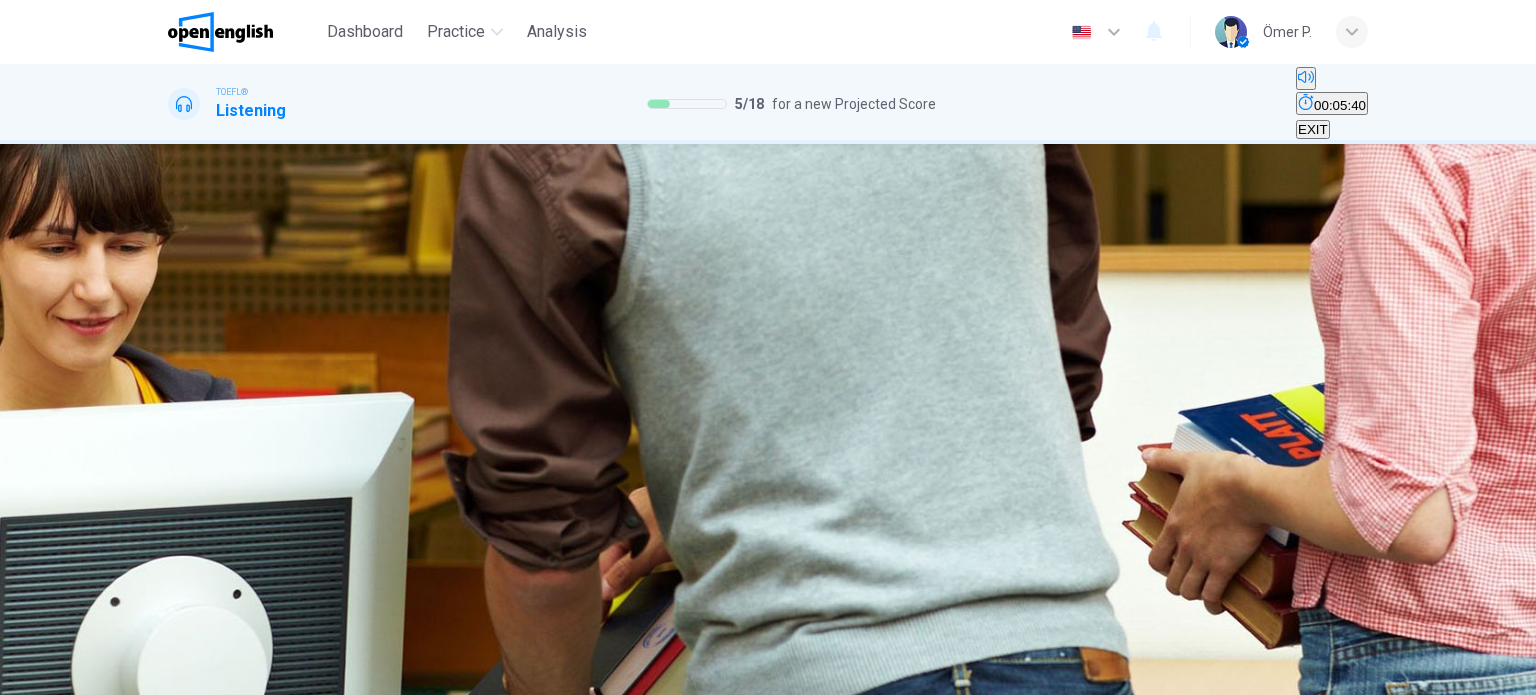 click 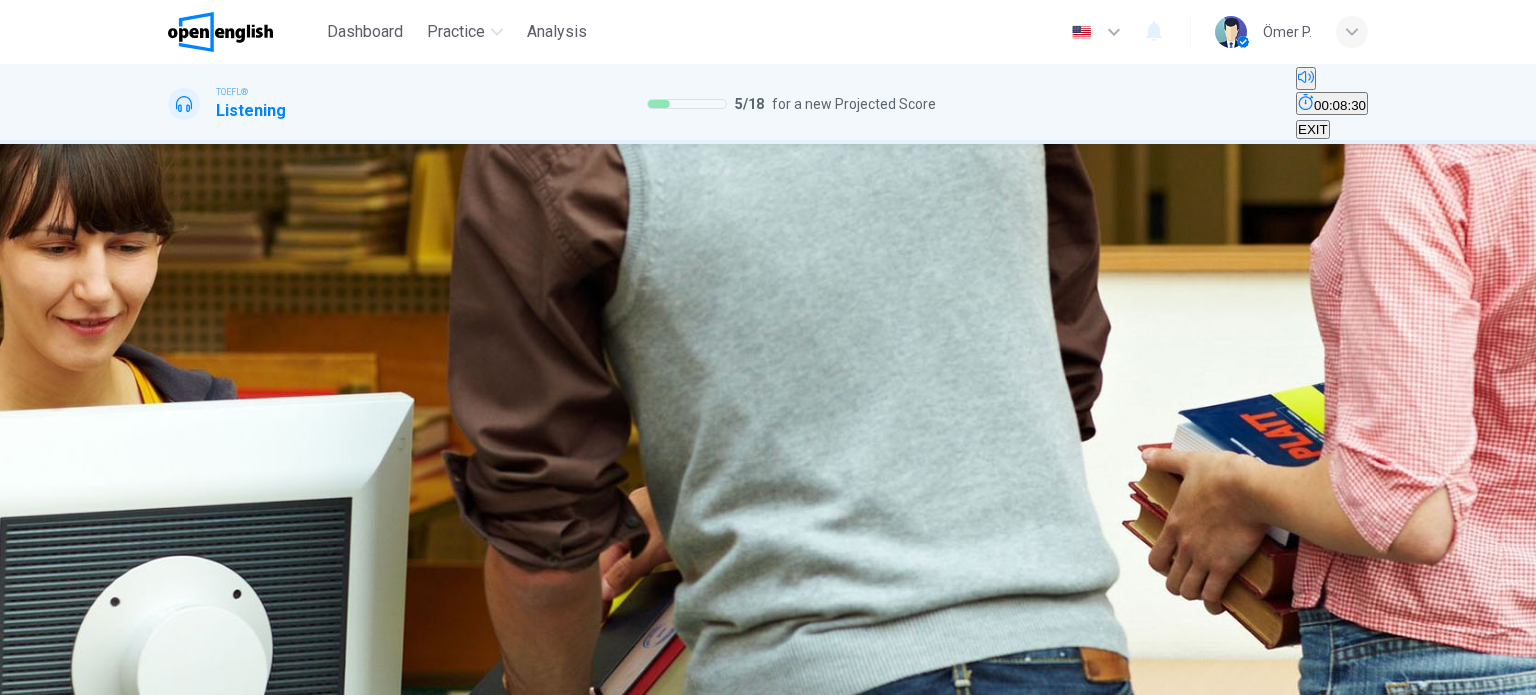 click at bounding box center [168, 342] 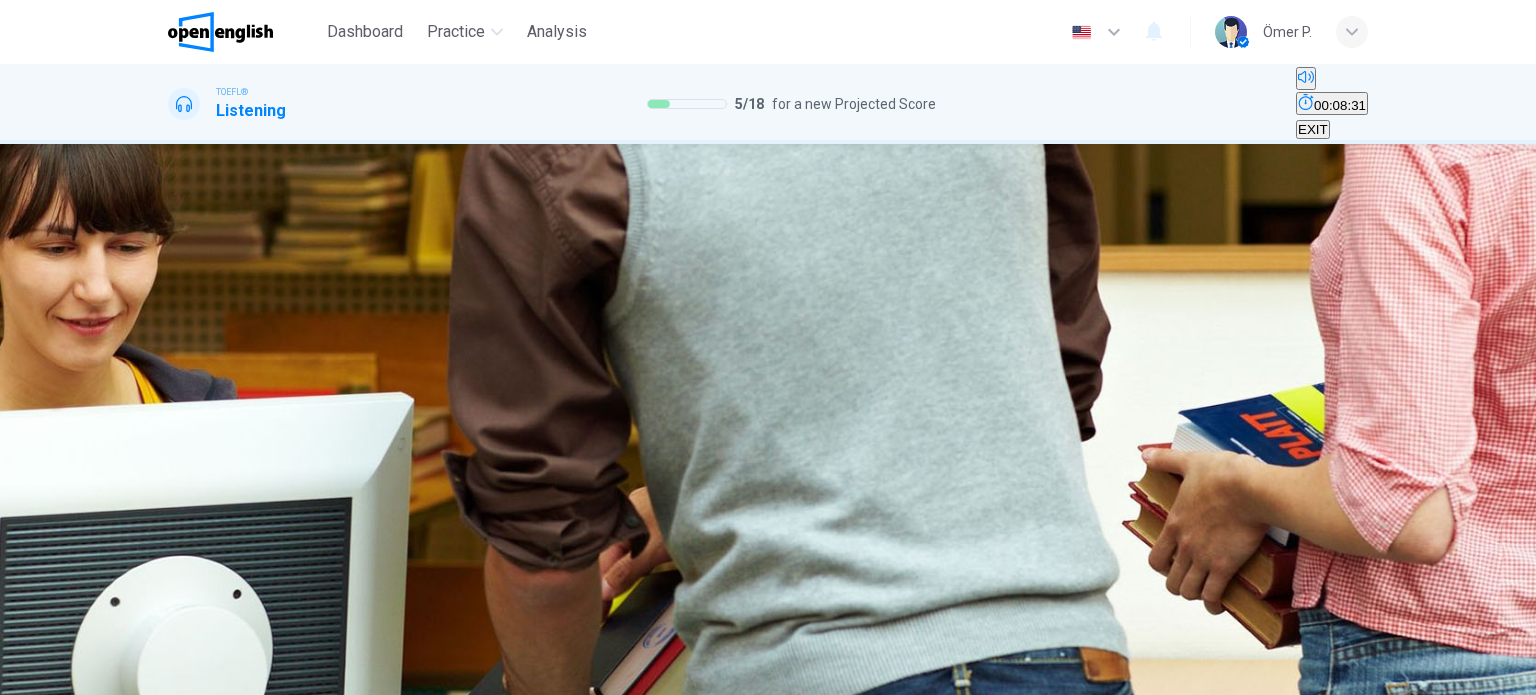 click 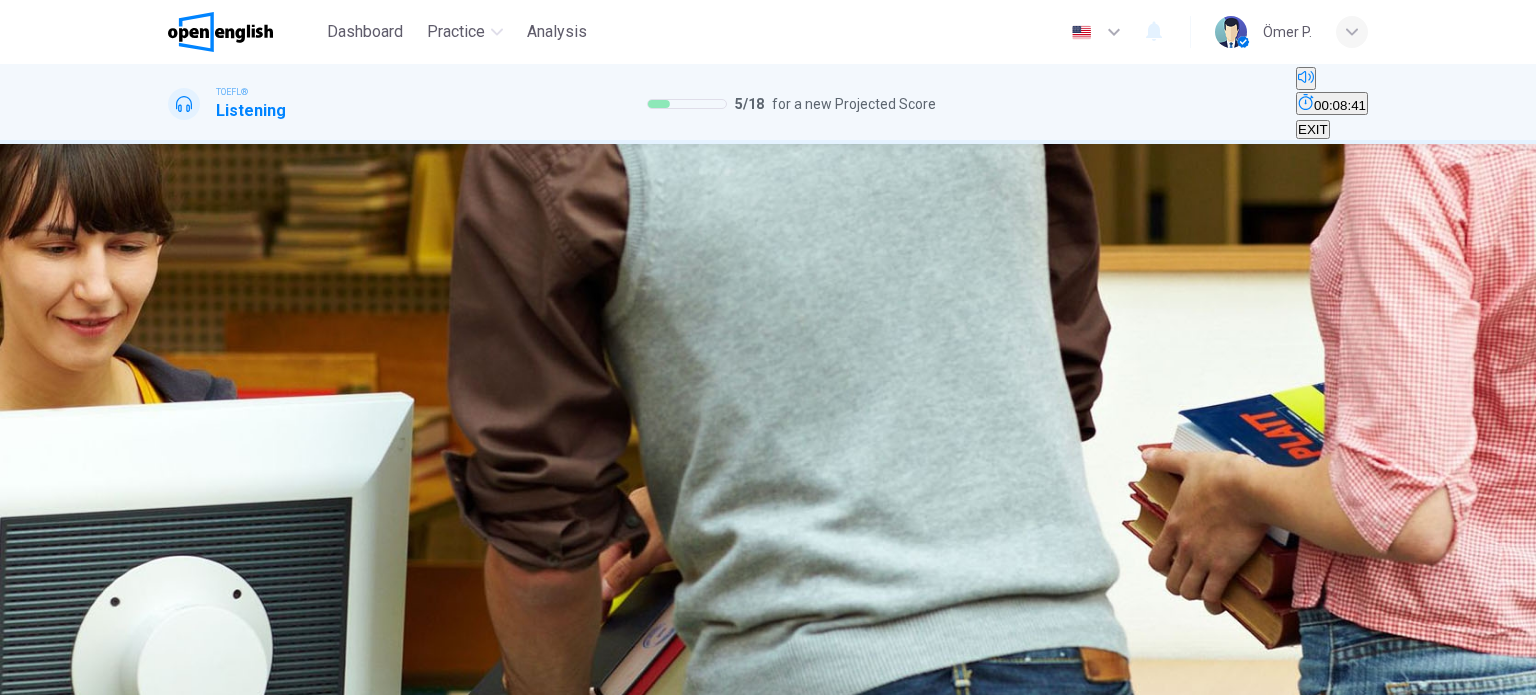 type on "*" 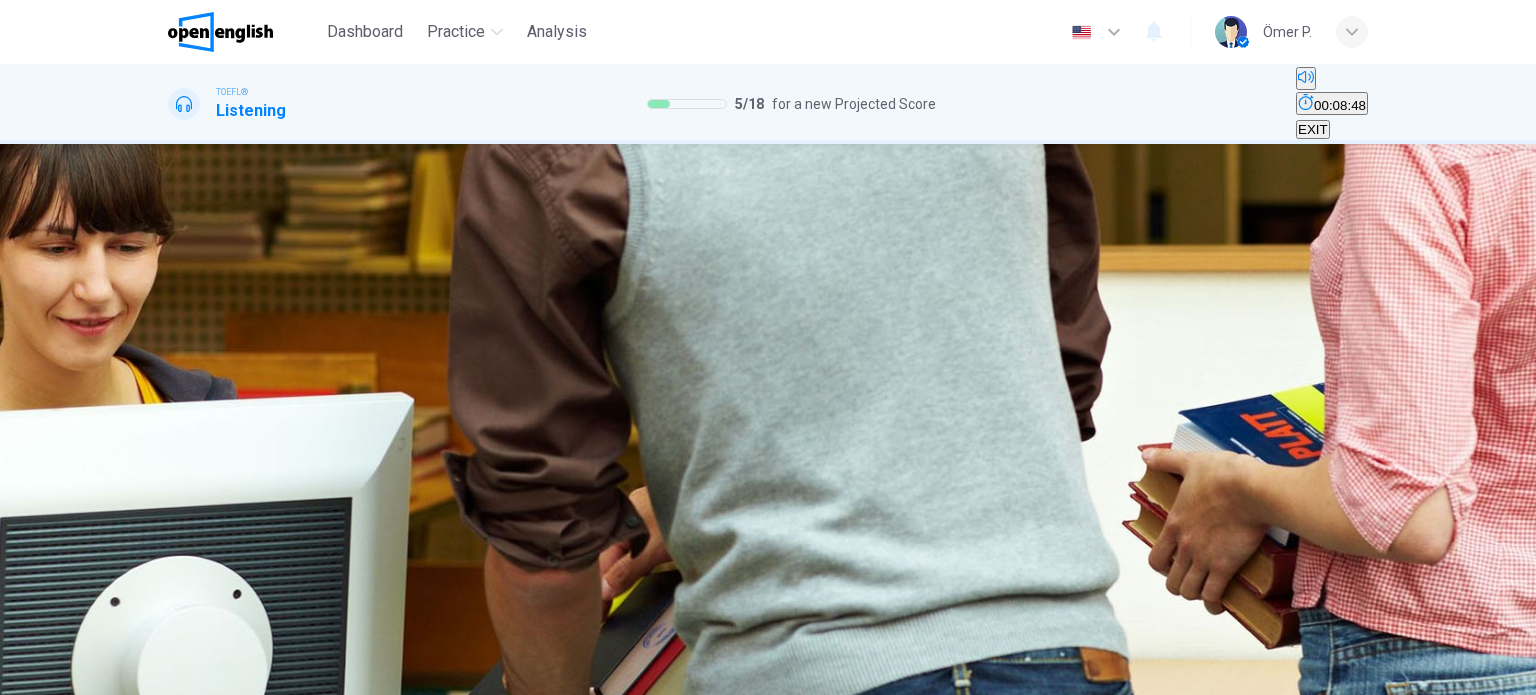 scroll, scrollTop: 100, scrollLeft: 0, axis: vertical 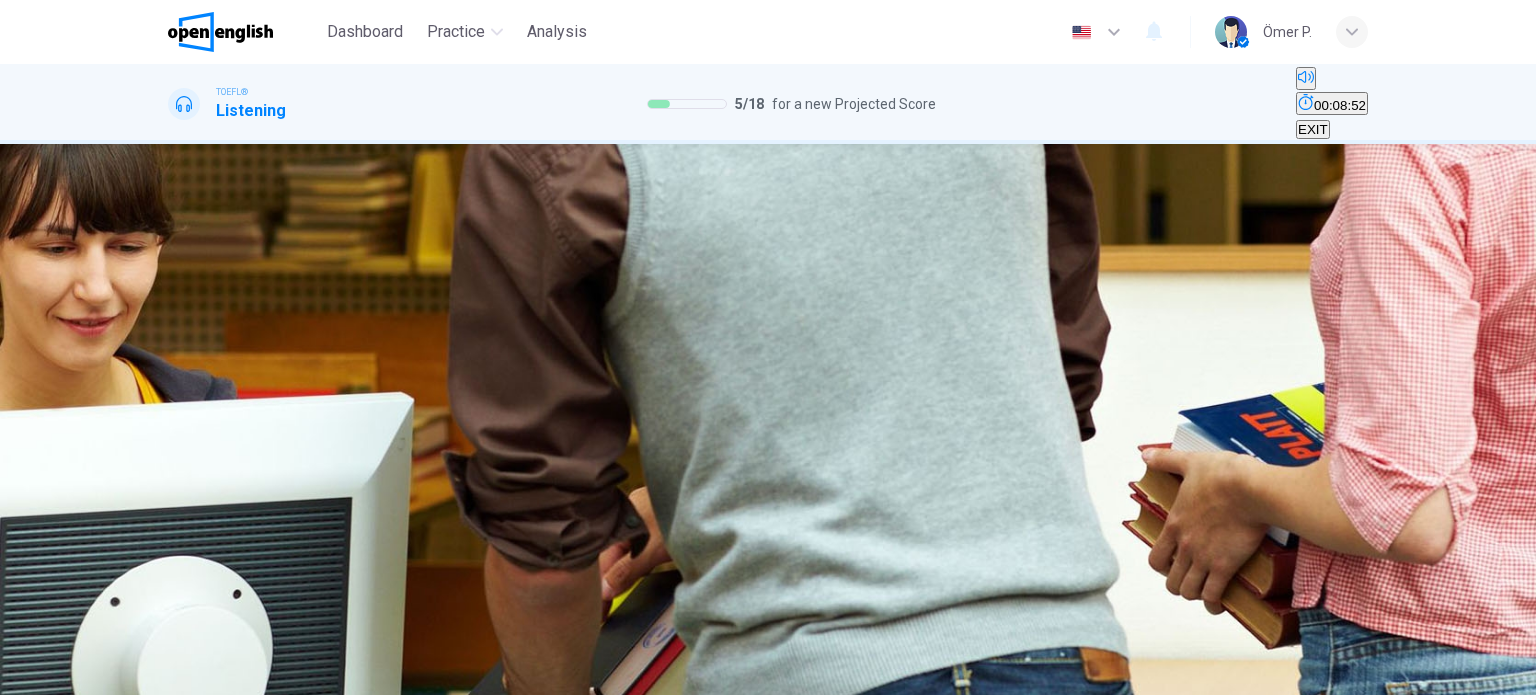 click on "B He was told he had an academic hold" at bounding box center (491, 273) 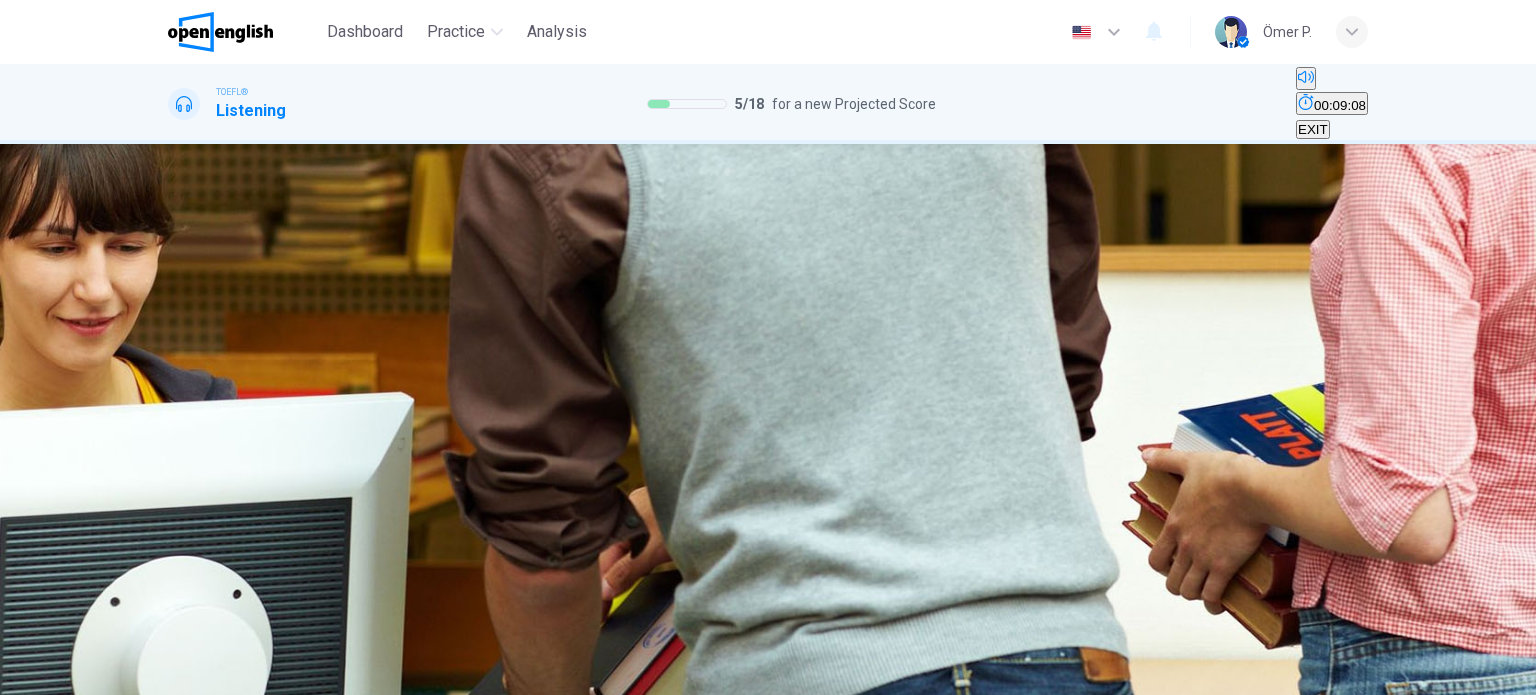 scroll, scrollTop: 100, scrollLeft: 0, axis: vertical 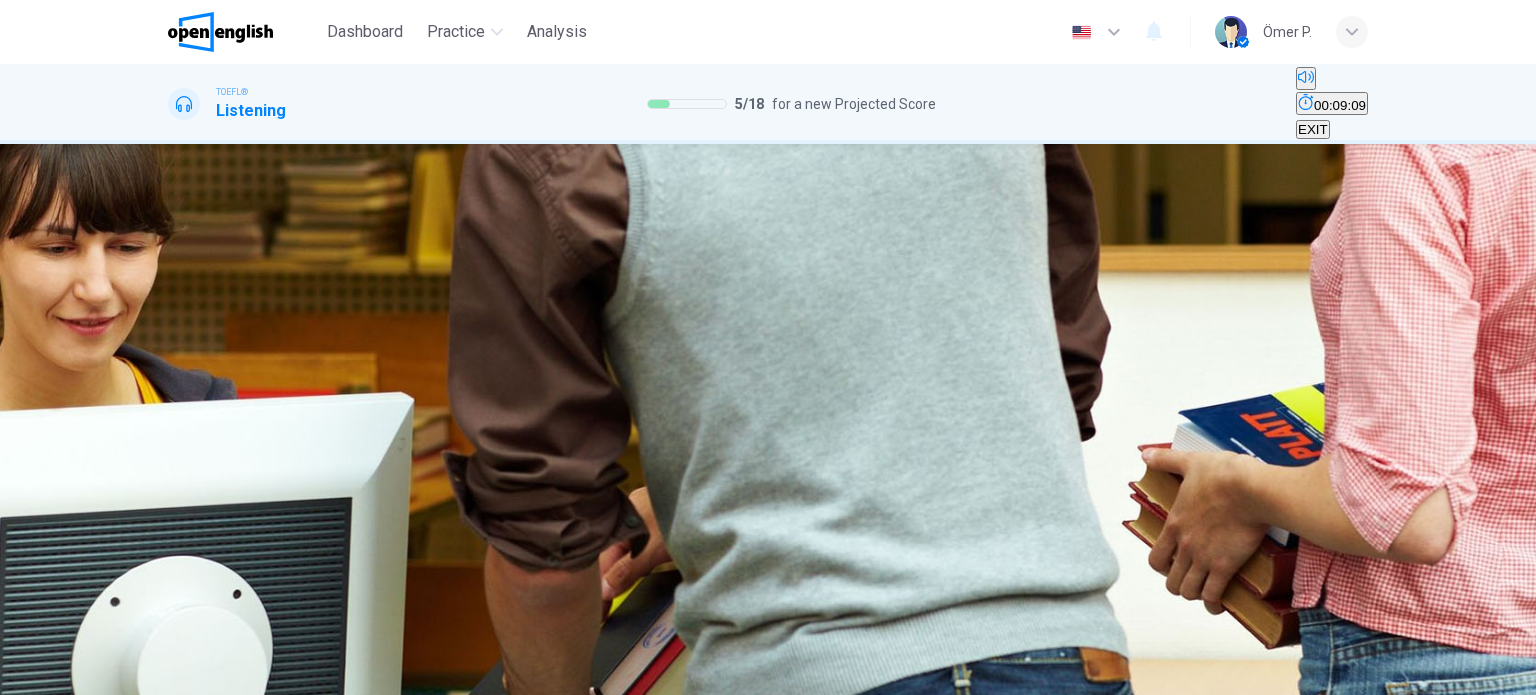 click on "He is used to having his name mispronounced" at bounding box center (742, 280) 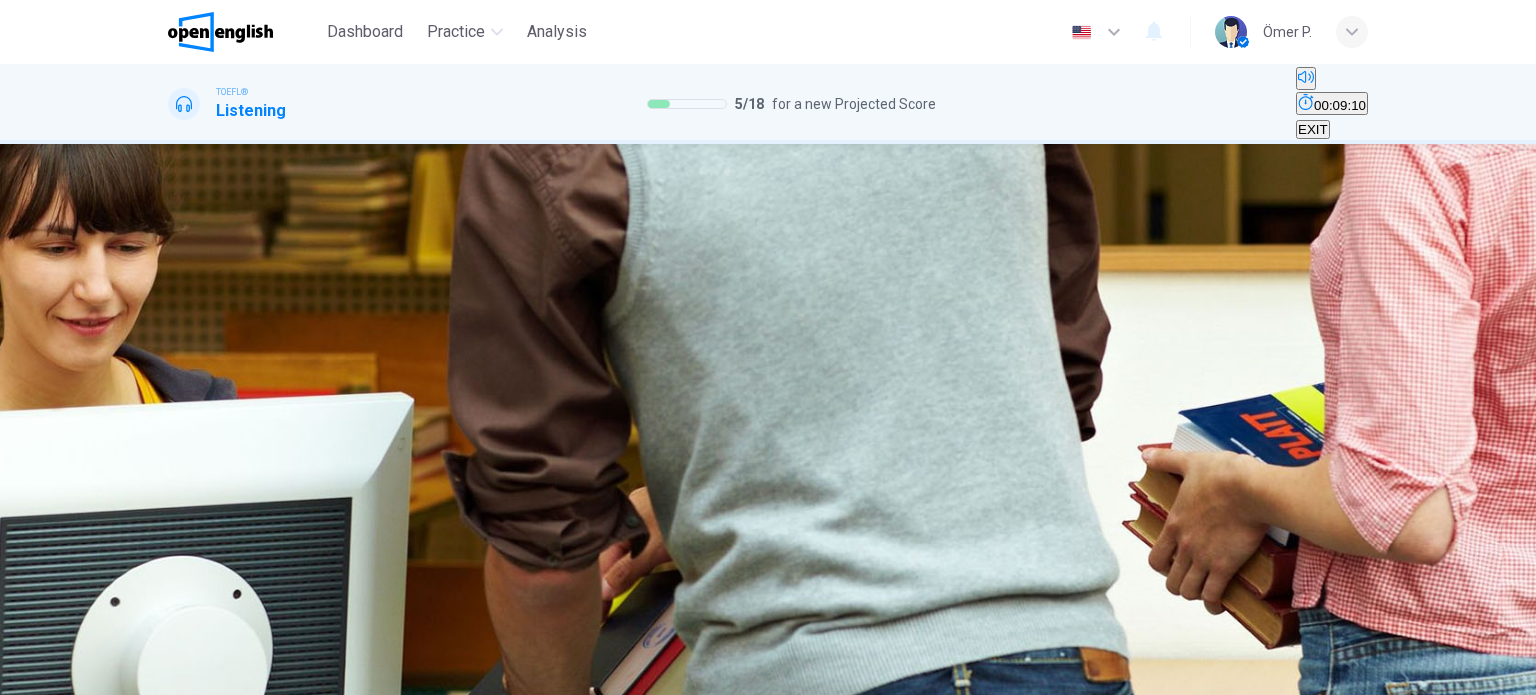 click on "SUBMIT" at bounding box center [73, 683] 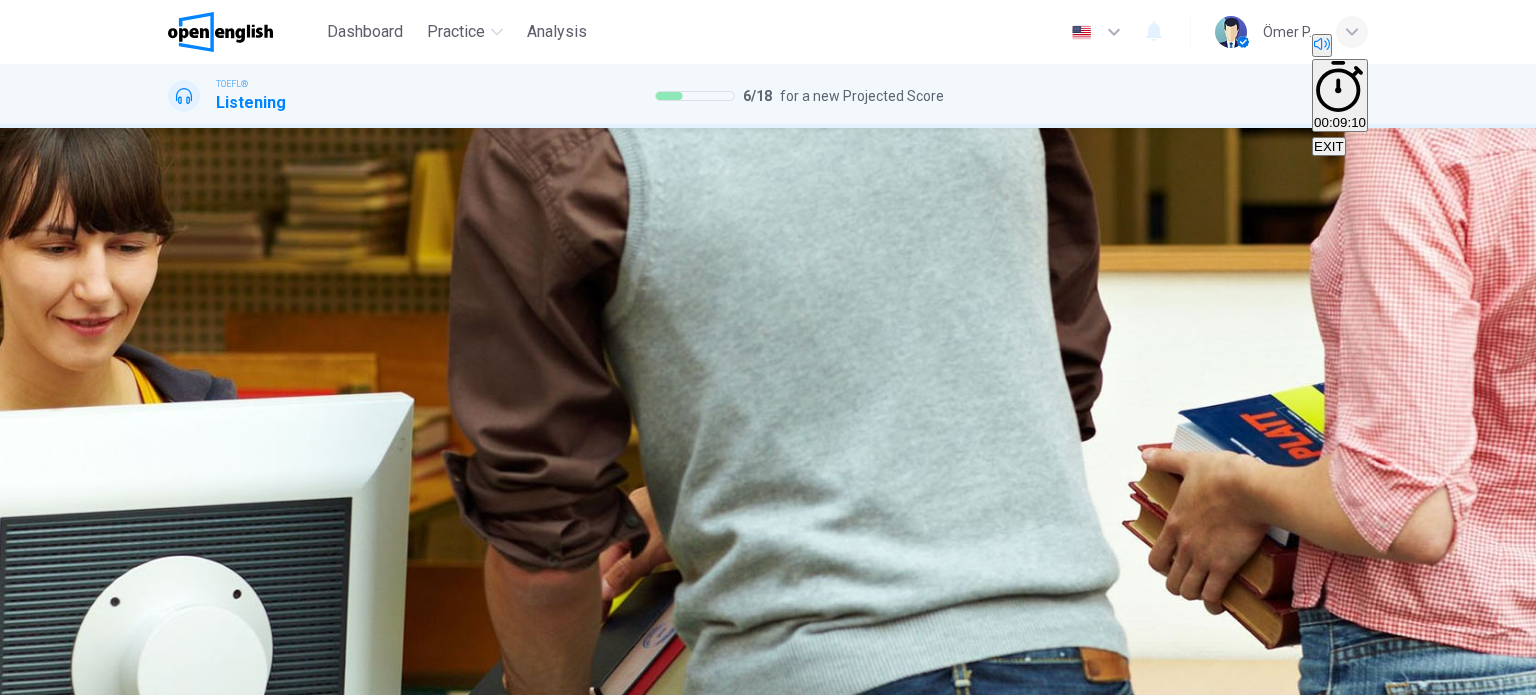 click on "NEXT" at bounding box center [20, 1731] 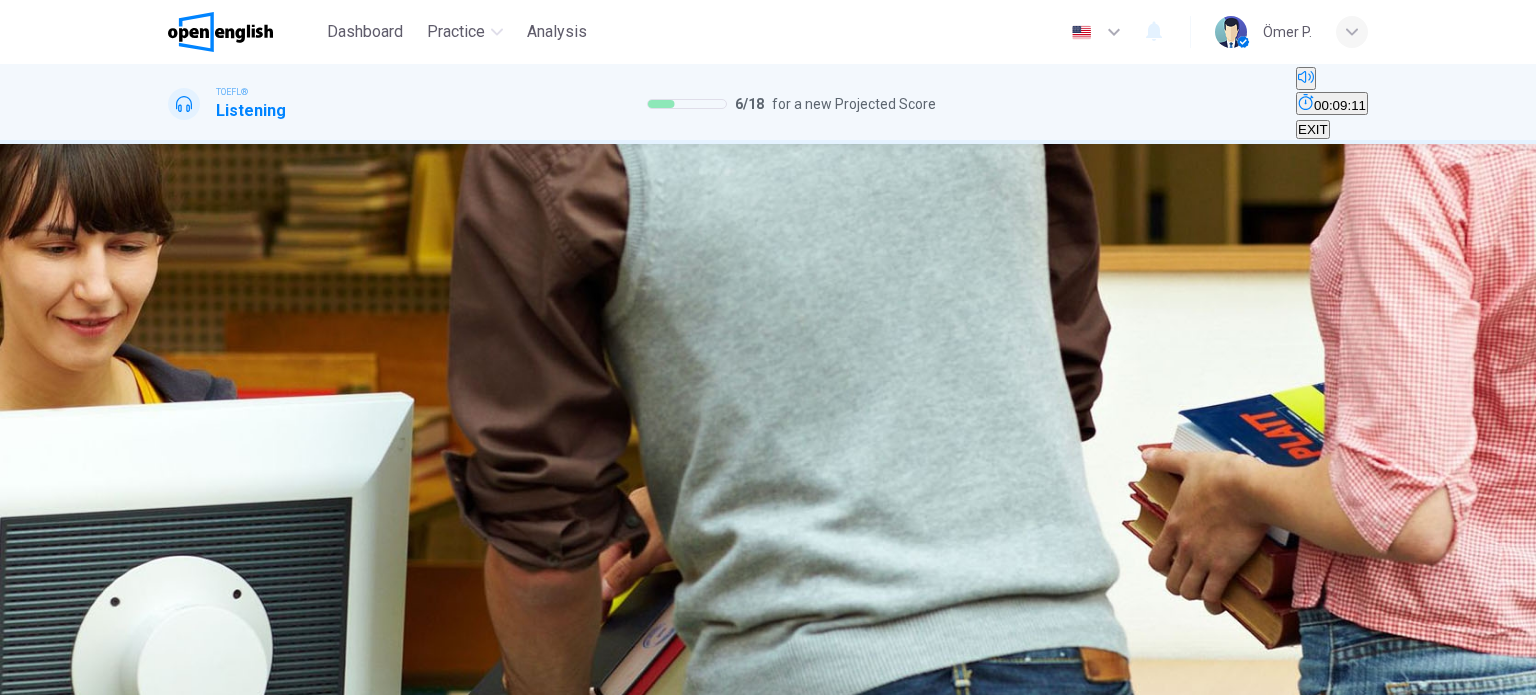 click 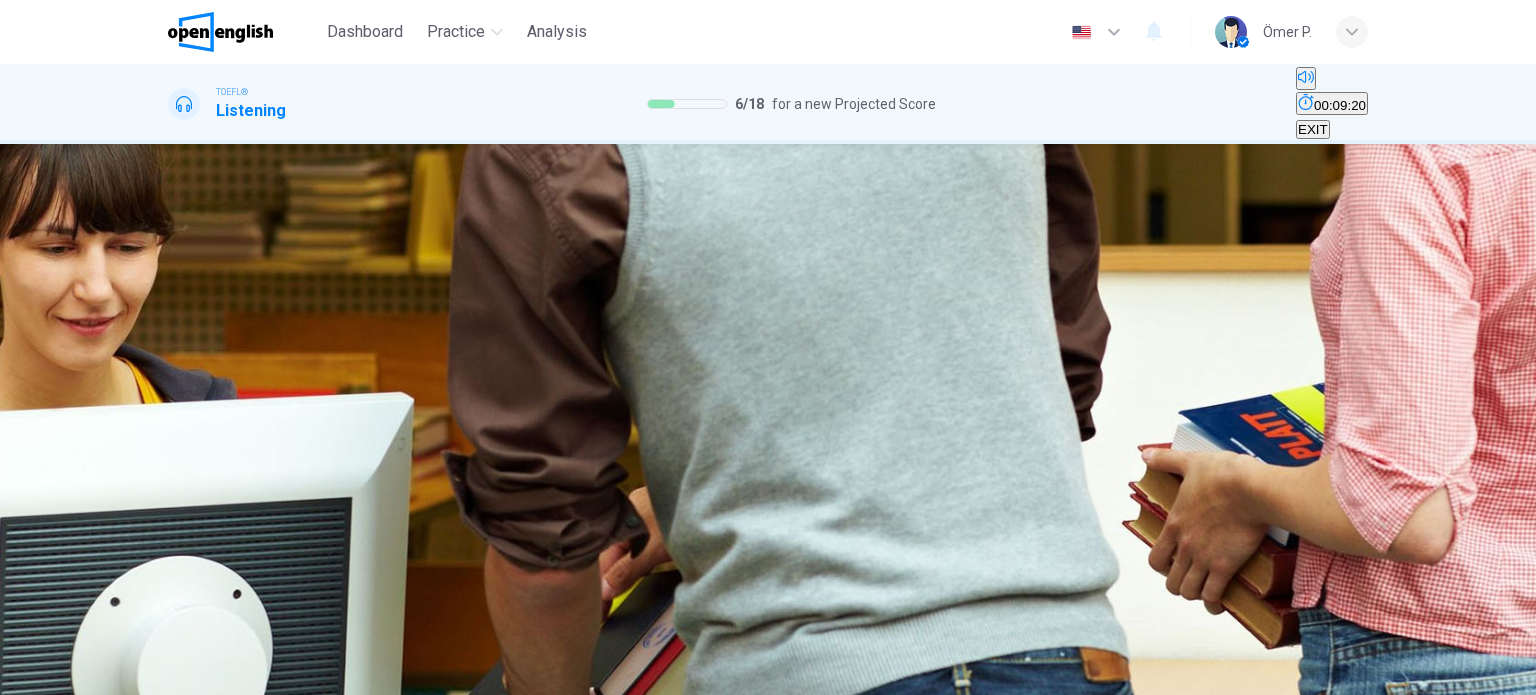 type on "*" 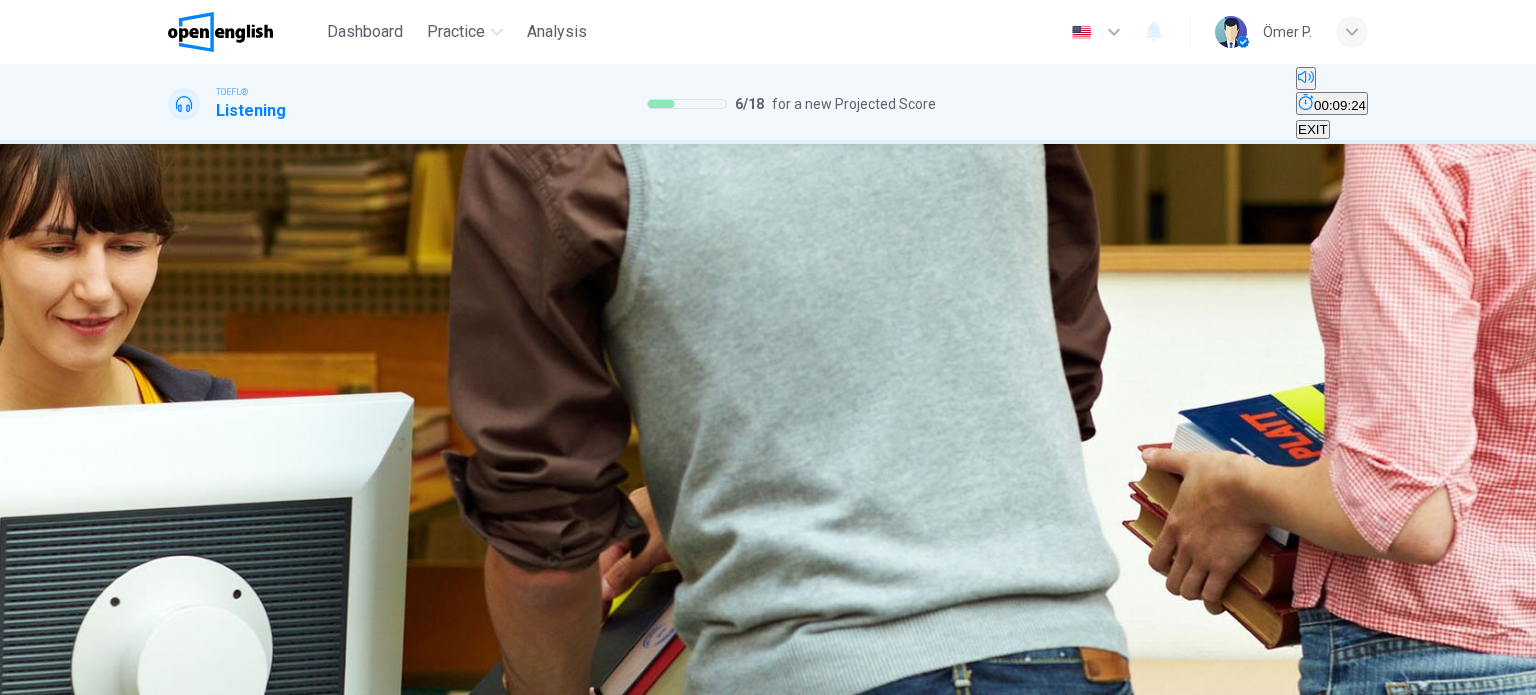 click on "The bursar can’t pronounce his name correctly" at bounding box center (1001, 382) 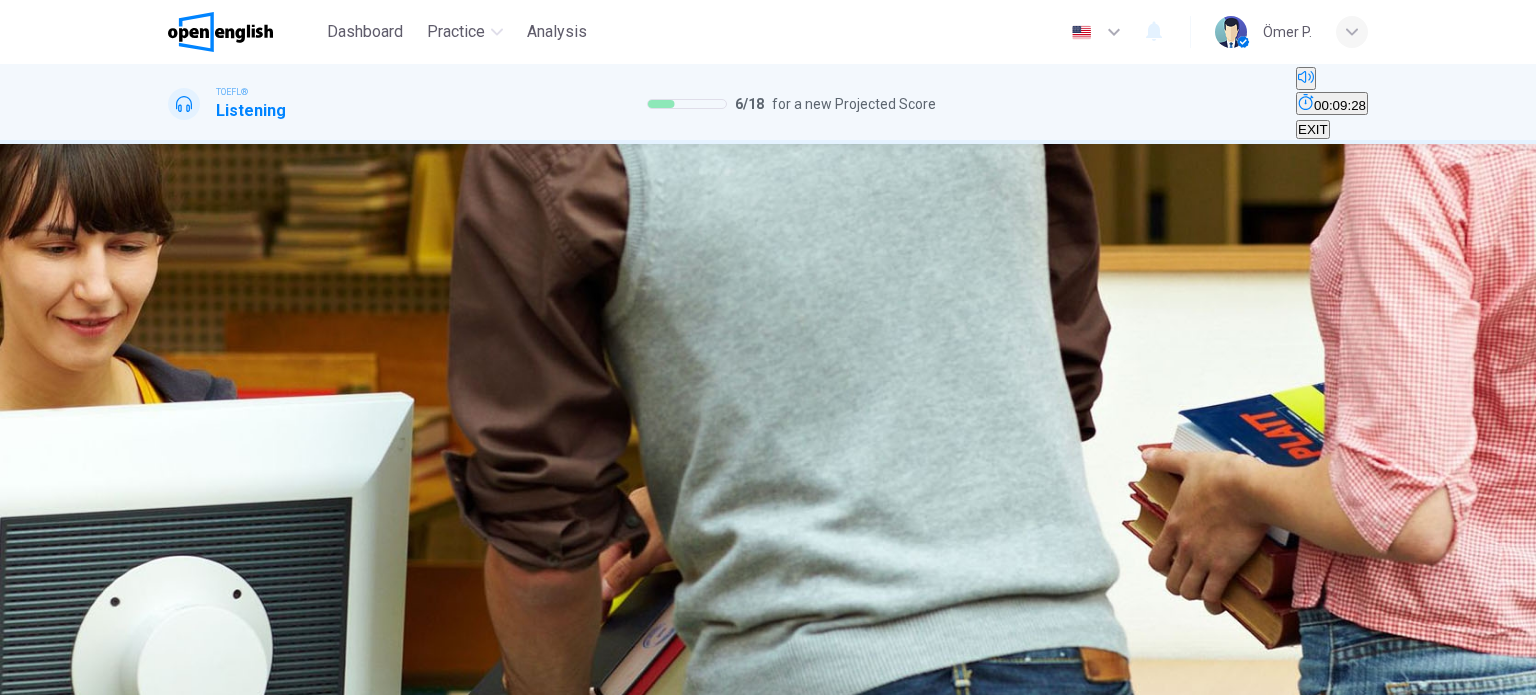 click on "The student knows his last name is unusual" at bounding box center [299, 382] 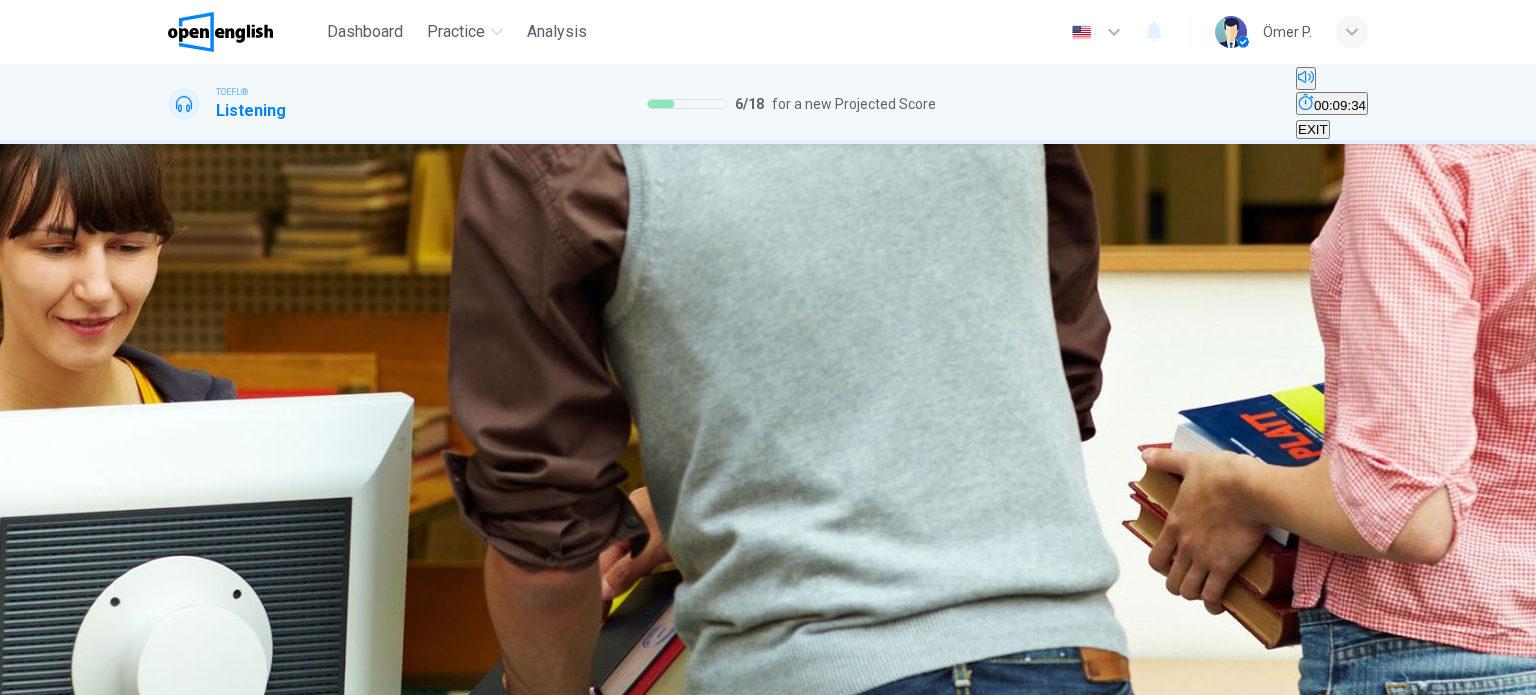 click on "SUBMIT" at bounding box center [79, 683] 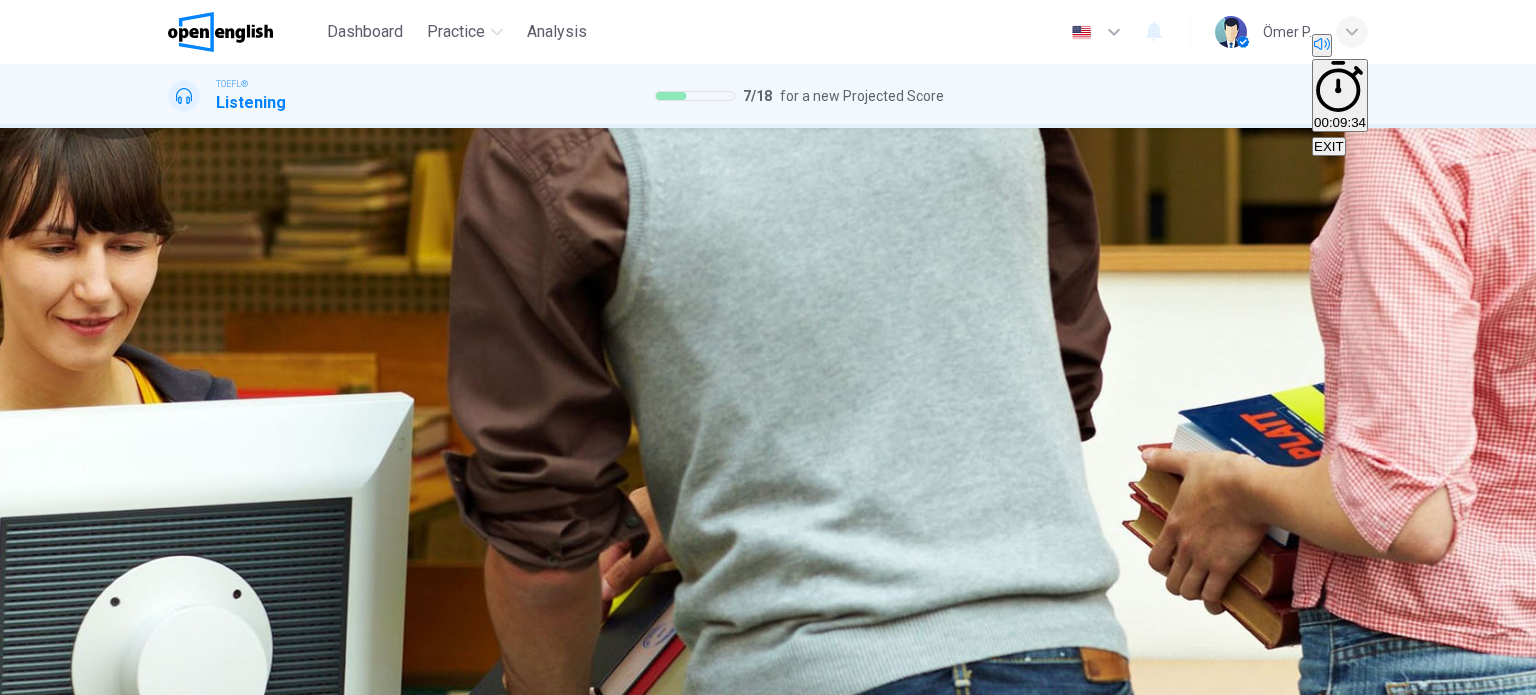 click on "NEXT" at bounding box center (26, 1731) 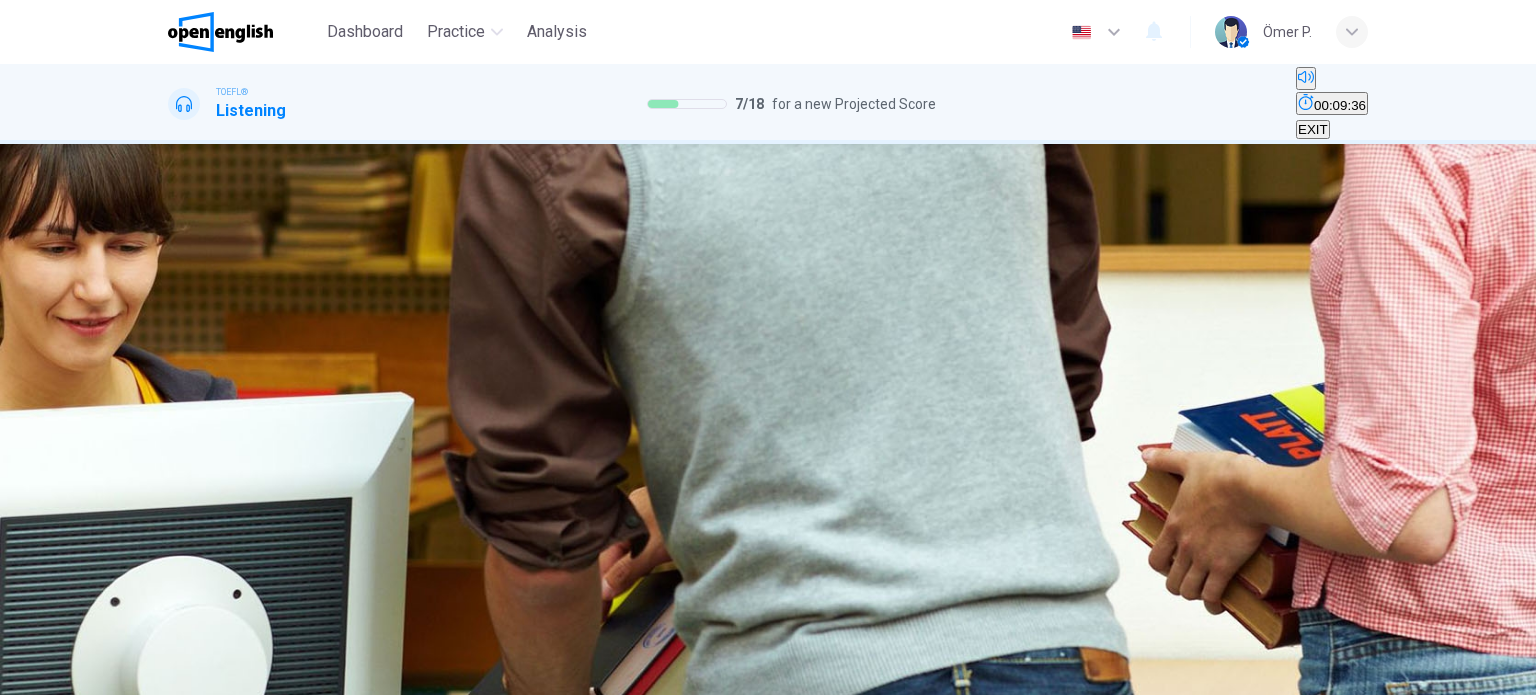 scroll, scrollTop: 100, scrollLeft: 0, axis: vertical 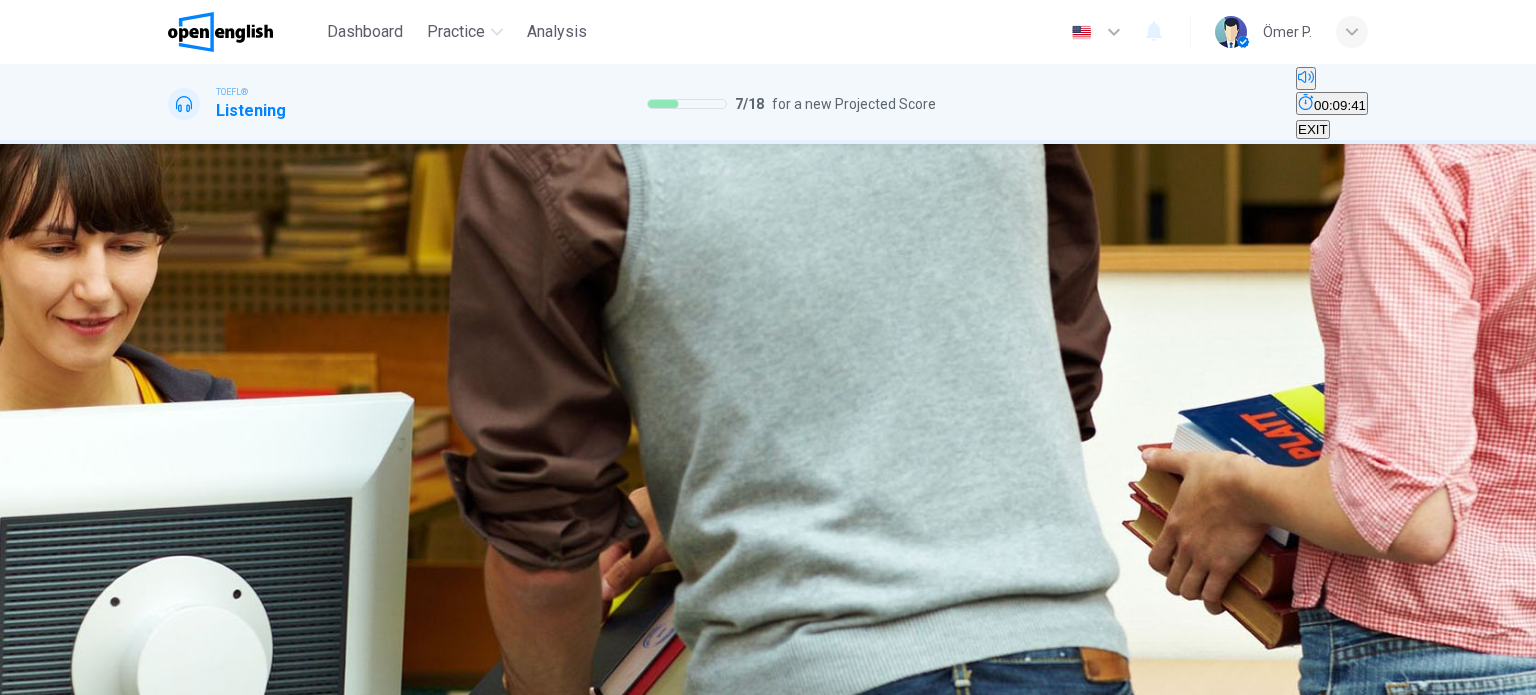 click on "A Have his tuition bills disbursed monthly" at bounding box center (285, 273) 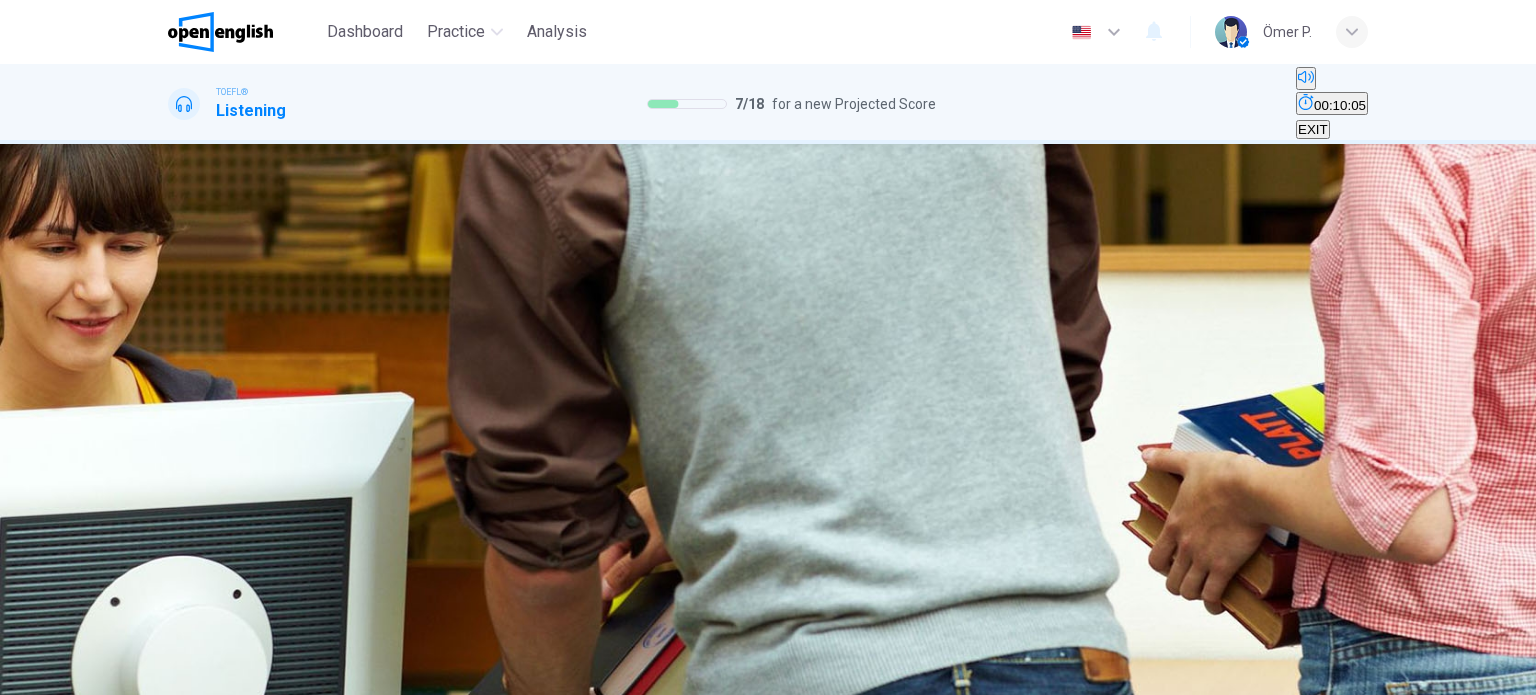 click on "SUBMIT" at bounding box center [79, 683] 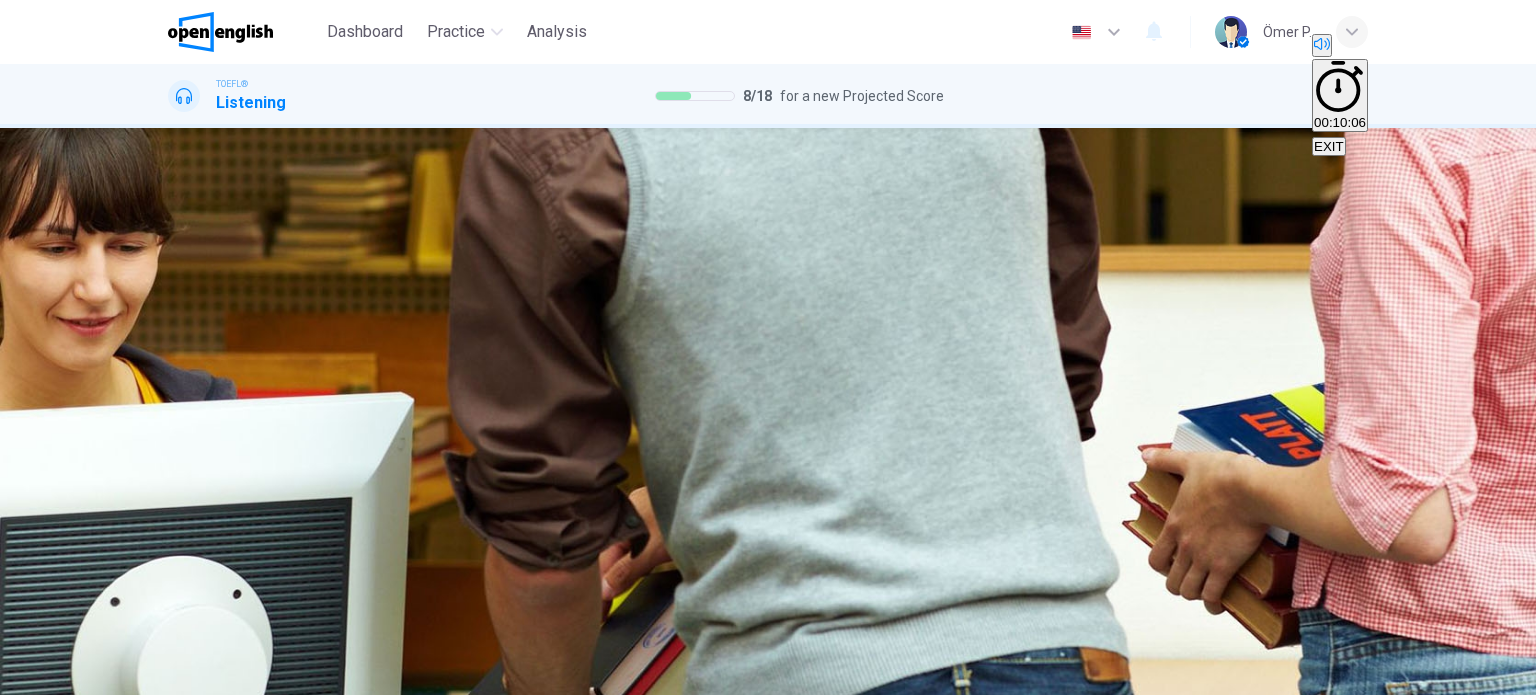 click on "NEXT" at bounding box center (20, 1731) 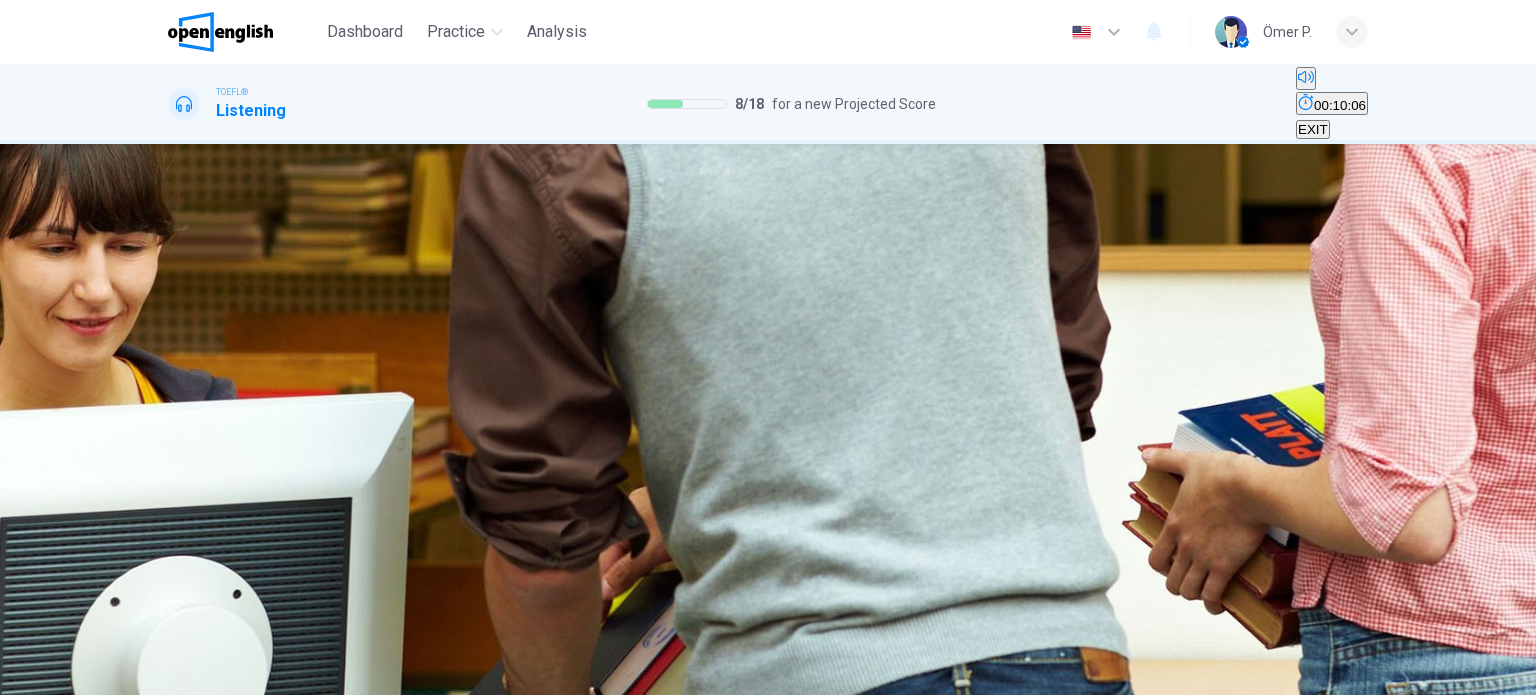 scroll, scrollTop: 100, scrollLeft: 0, axis: vertical 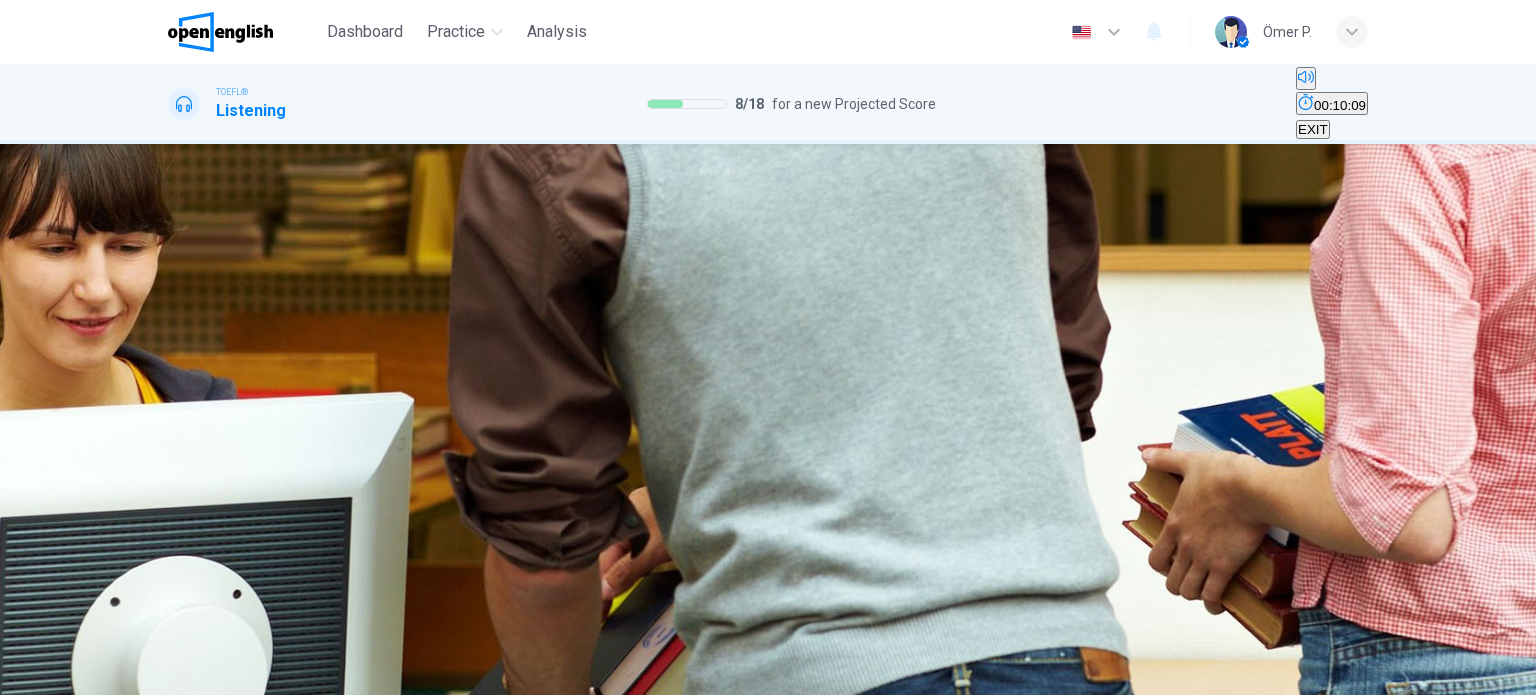 click on "Discuss the payment option with his parents" at bounding box center [431, 280] 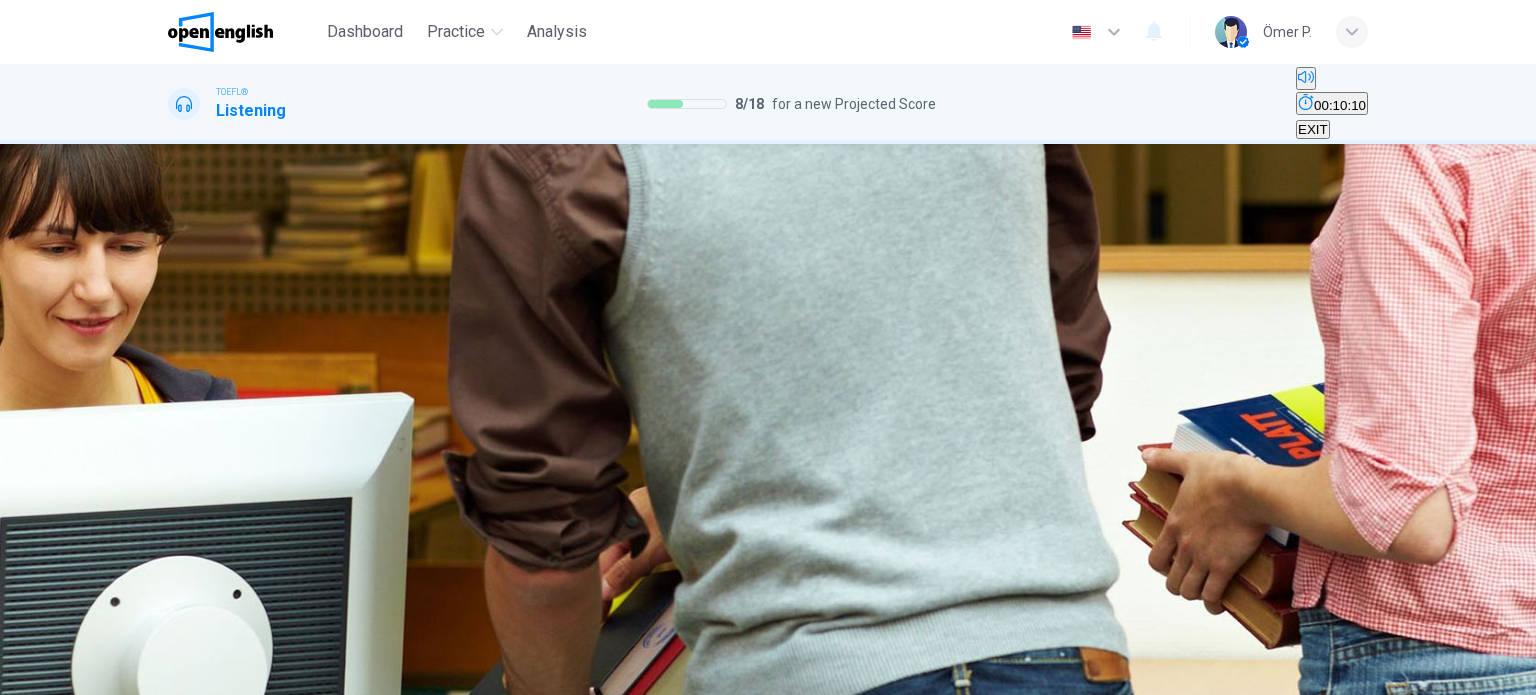 click on "C Look for his advisor" at bounding box center (623, 273) 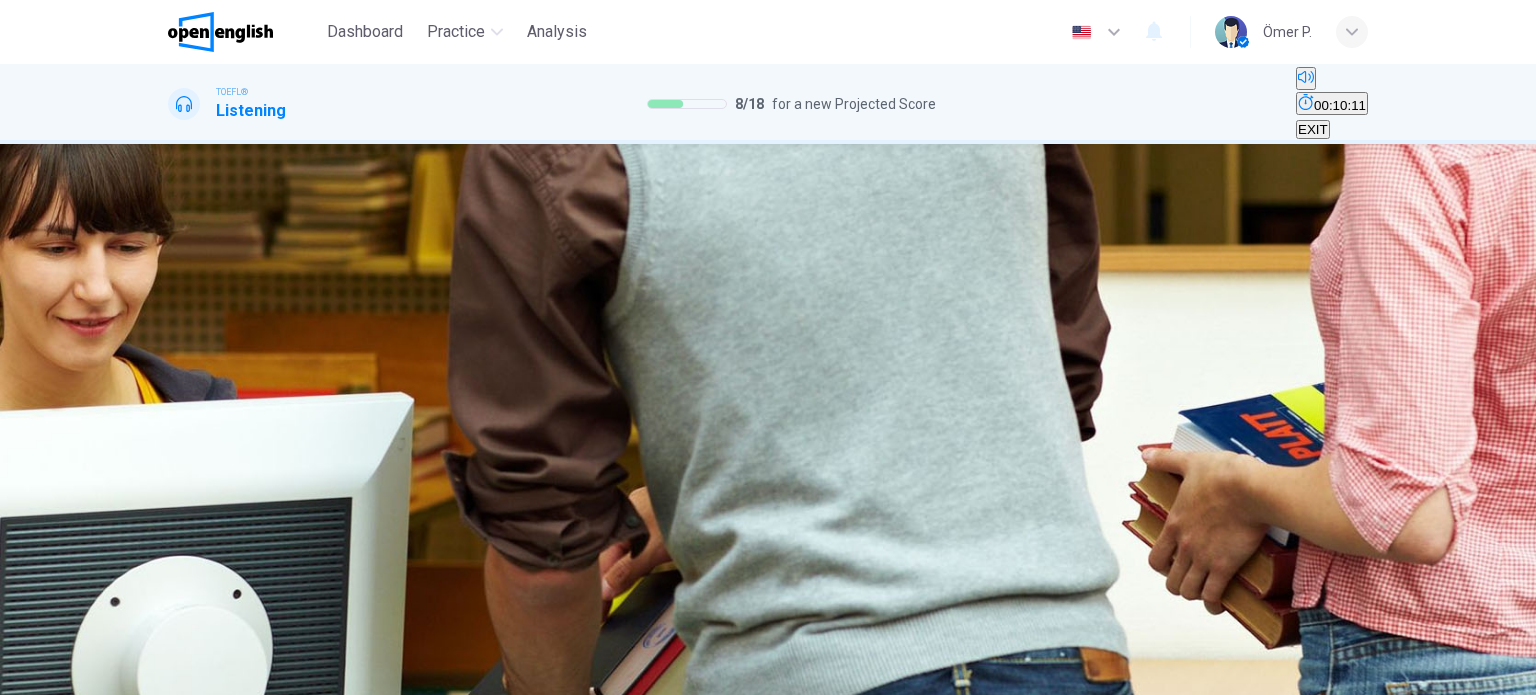 click on "D Update his account with the university" at bounding box center [796, 273] 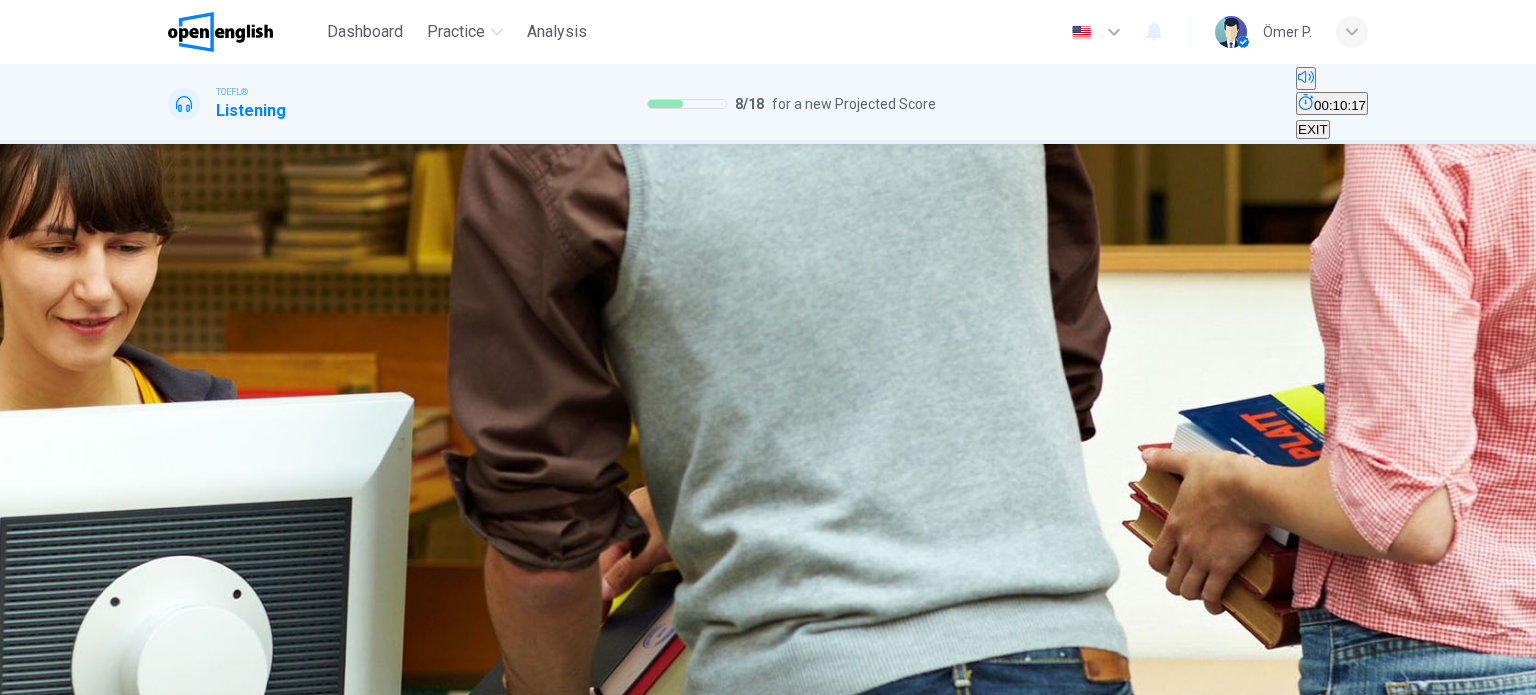 click on "B Discuss the payment option with his parents" at bounding box center (431, 273) 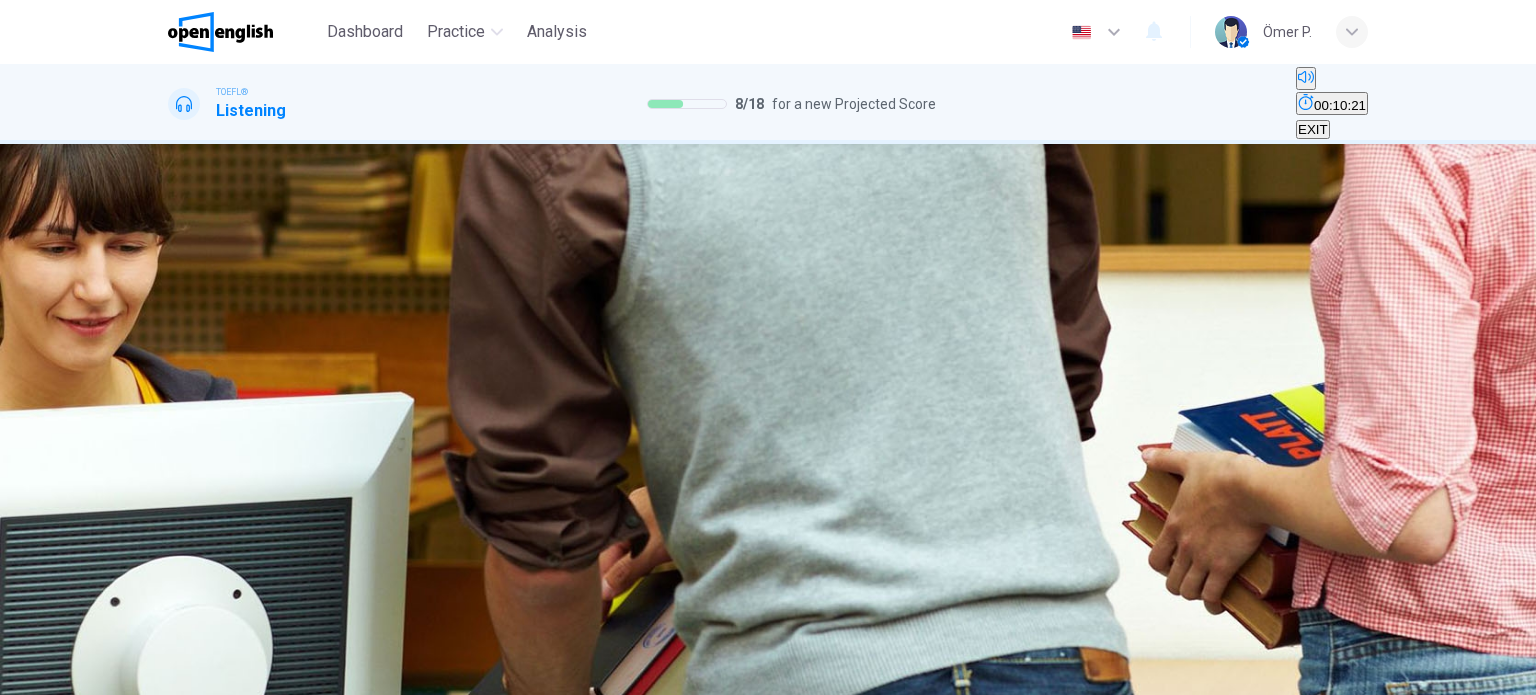 click on "SUBMIT" at bounding box center (73, 683) 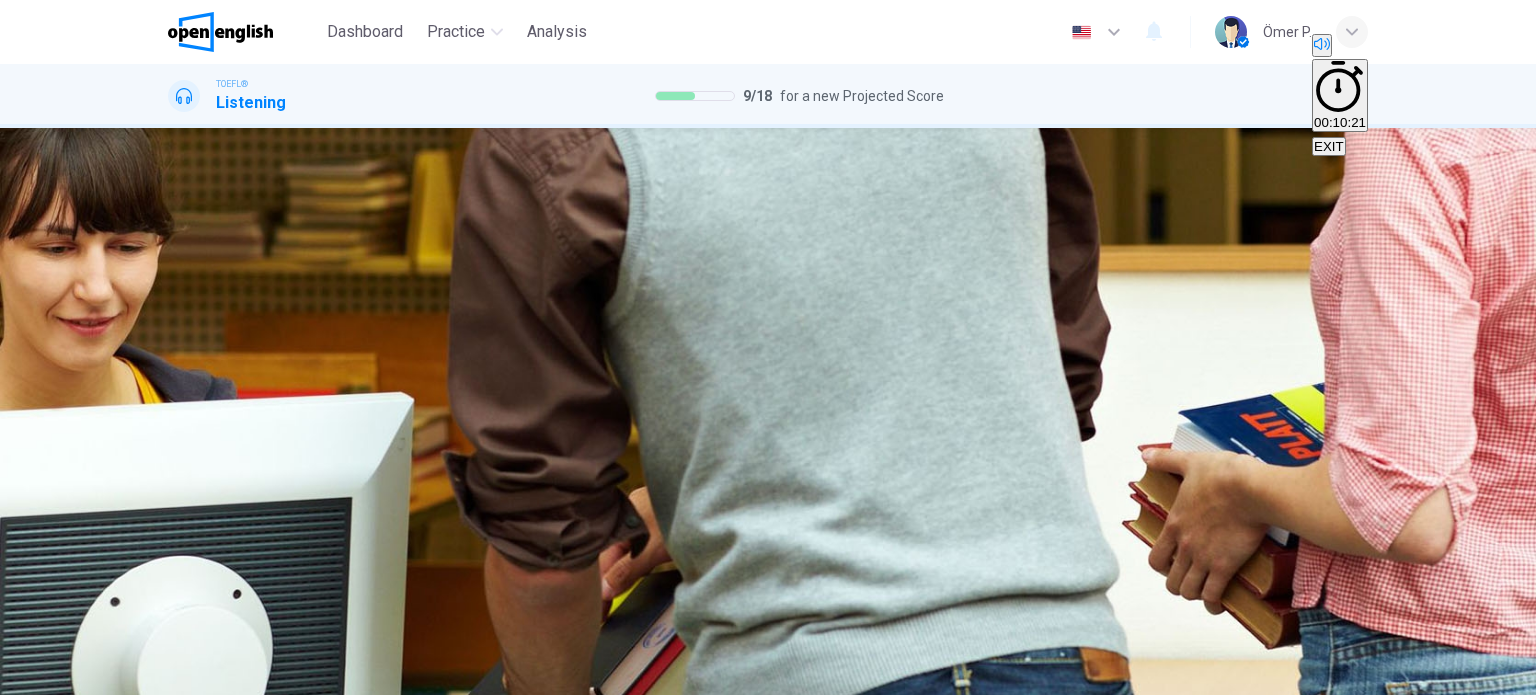 click on "EXIT" at bounding box center [1329, 146] 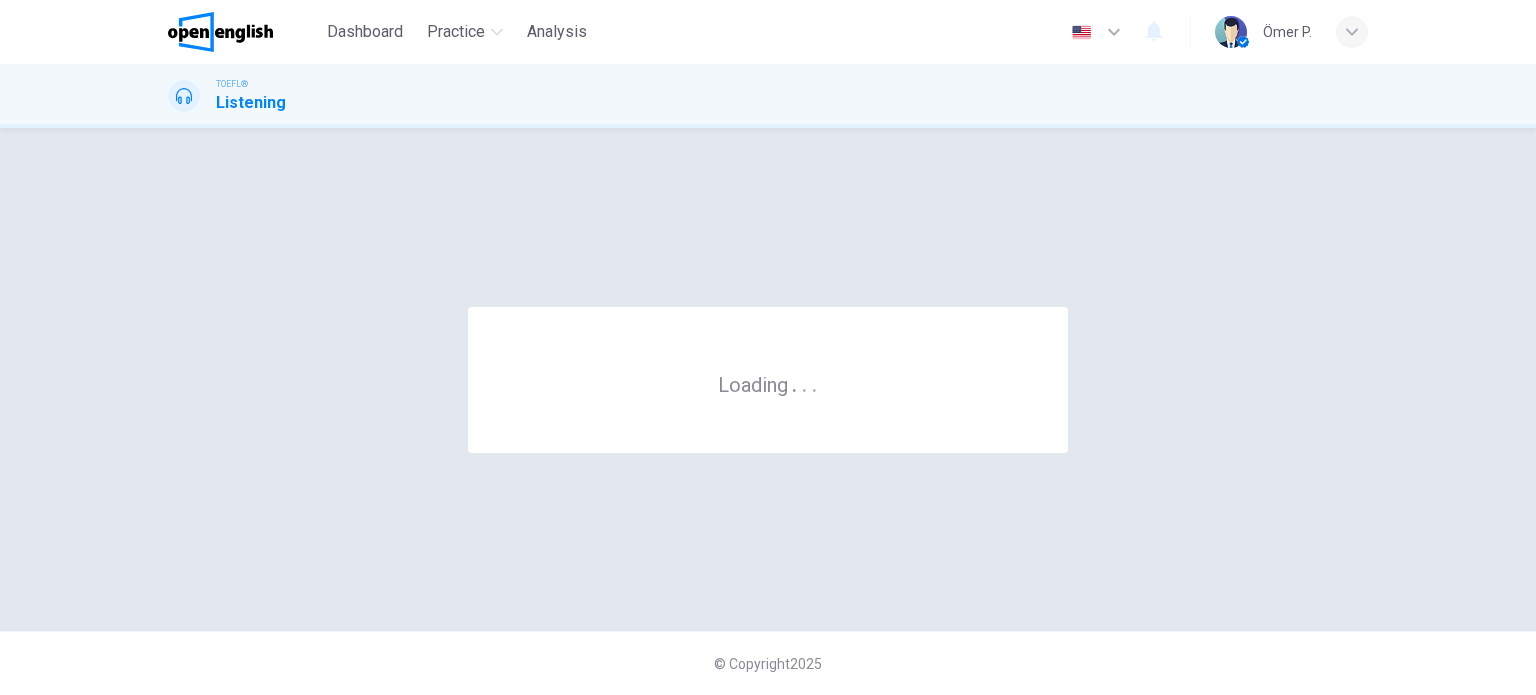 scroll, scrollTop: 0, scrollLeft: 0, axis: both 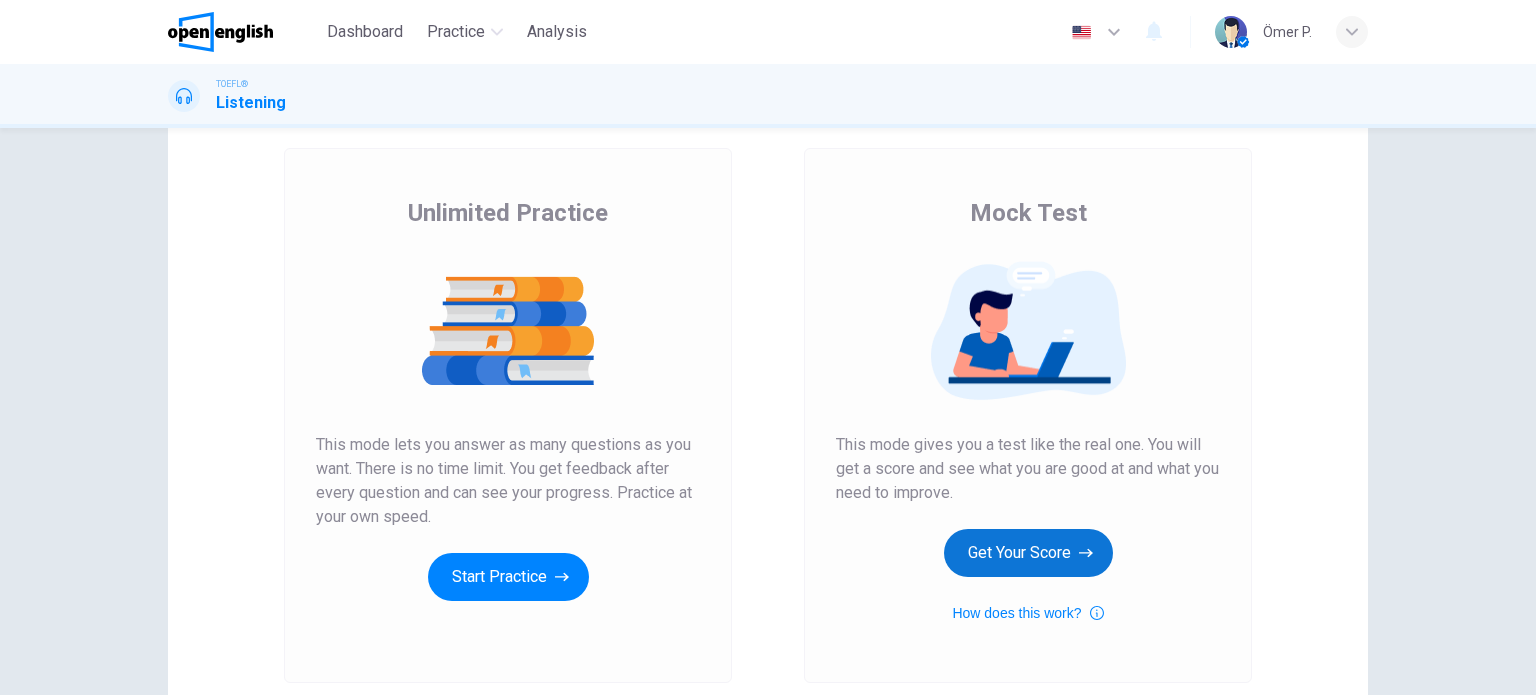 click on "Get Your Score" at bounding box center [1028, 553] 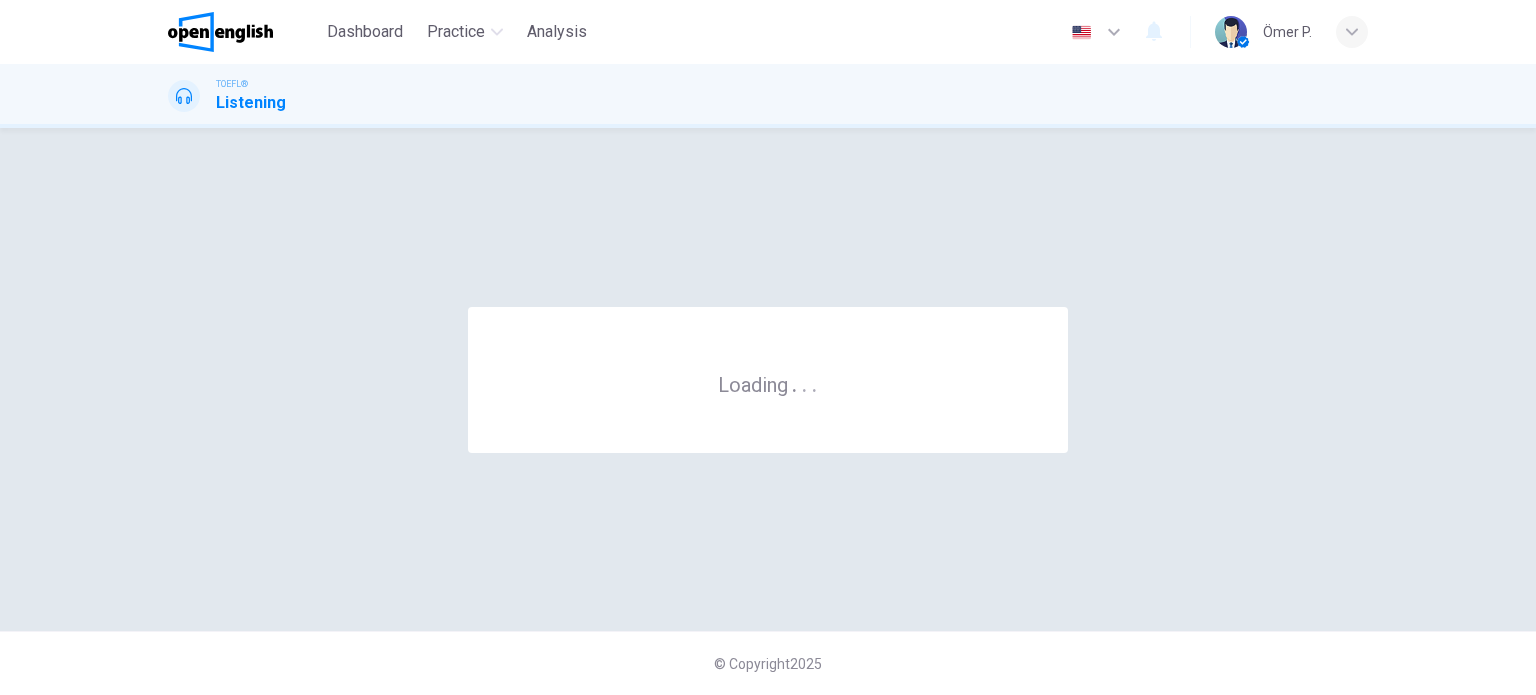 scroll, scrollTop: 0, scrollLeft: 0, axis: both 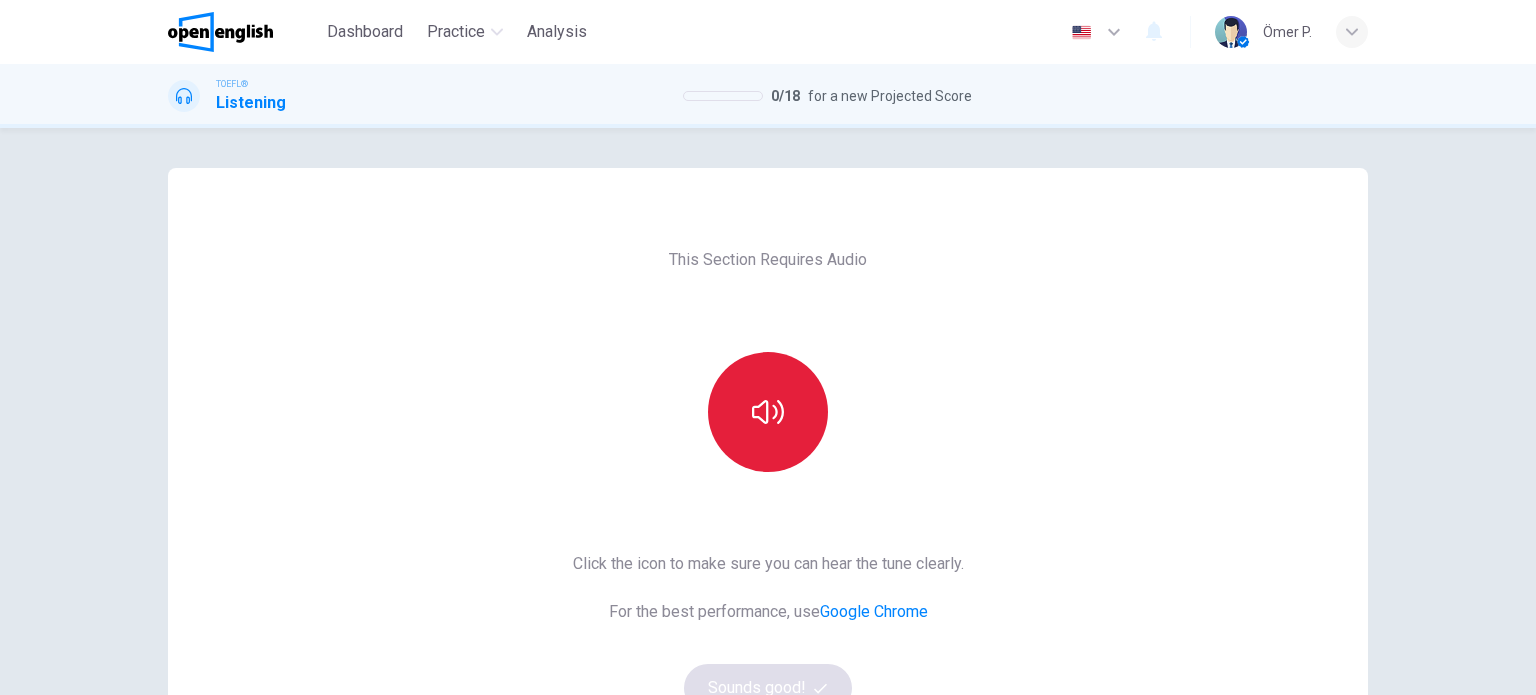 click at bounding box center [768, 412] 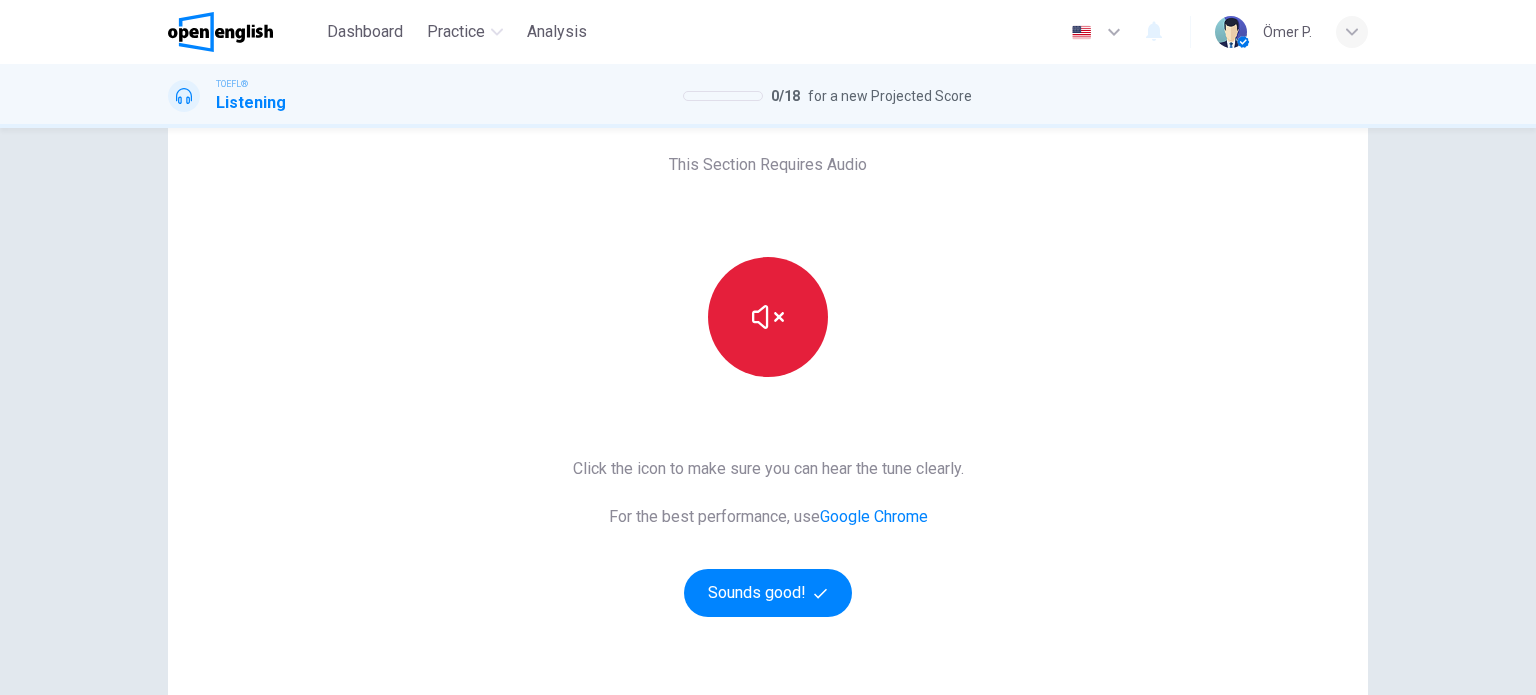 scroll, scrollTop: 100, scrollLeft: 0, axis: vertical 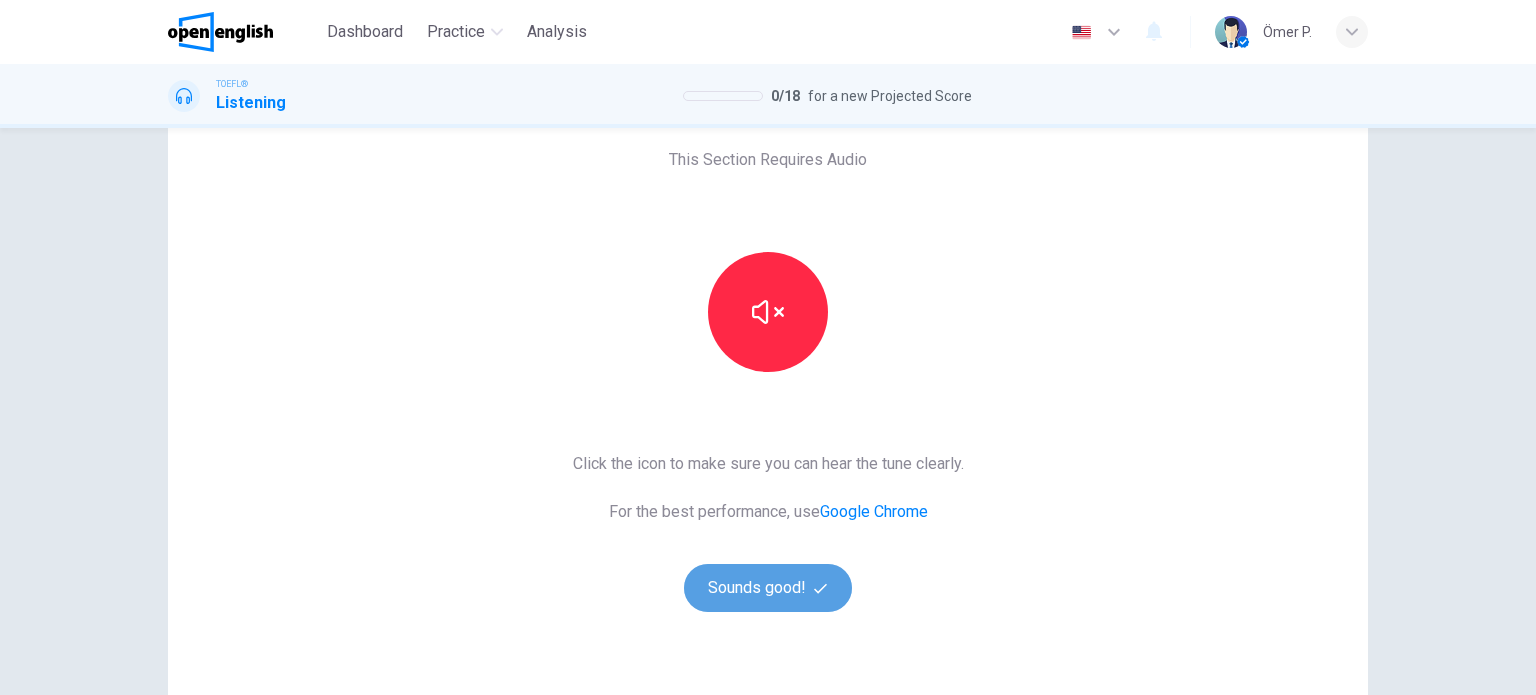 click on "Sounds good!" at bounding box center (768, 588) 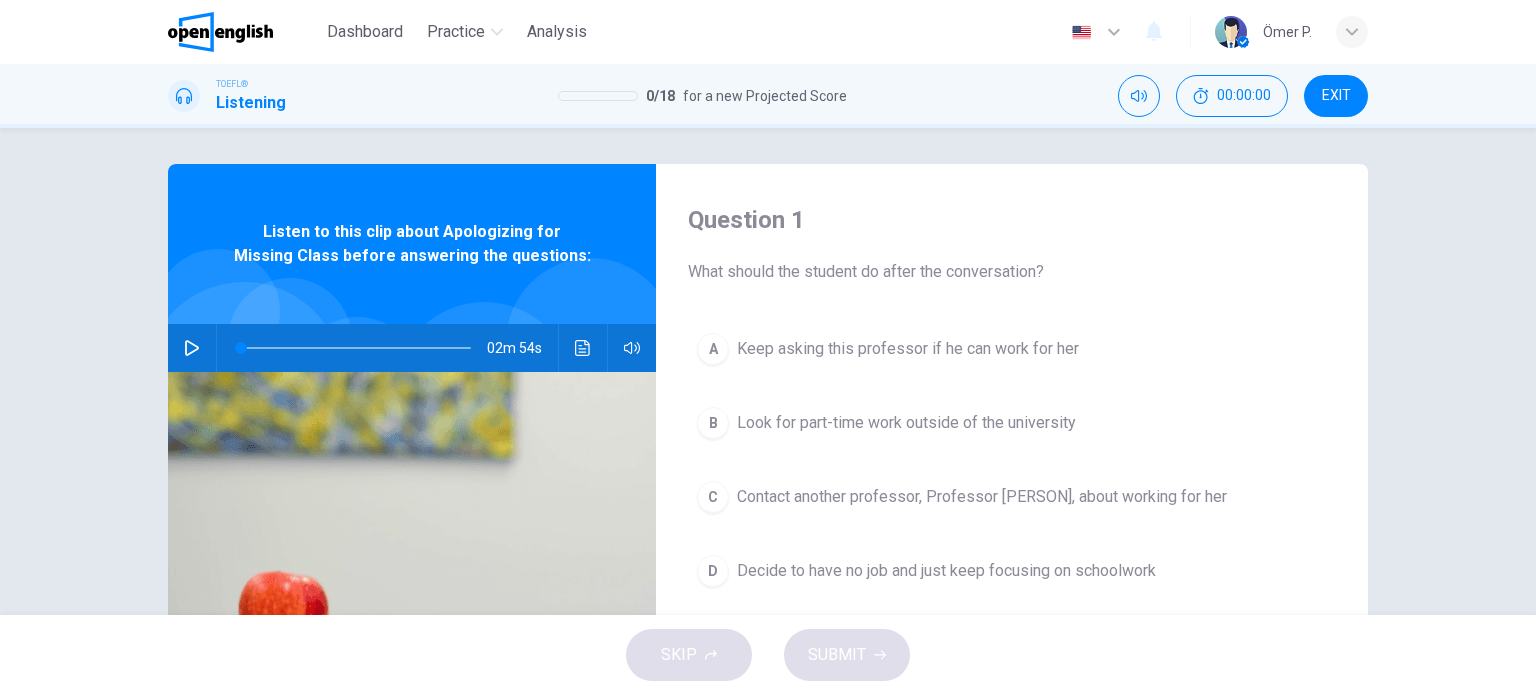 scroll, scrollTop: 0, scrollLeft: 0, axis: both 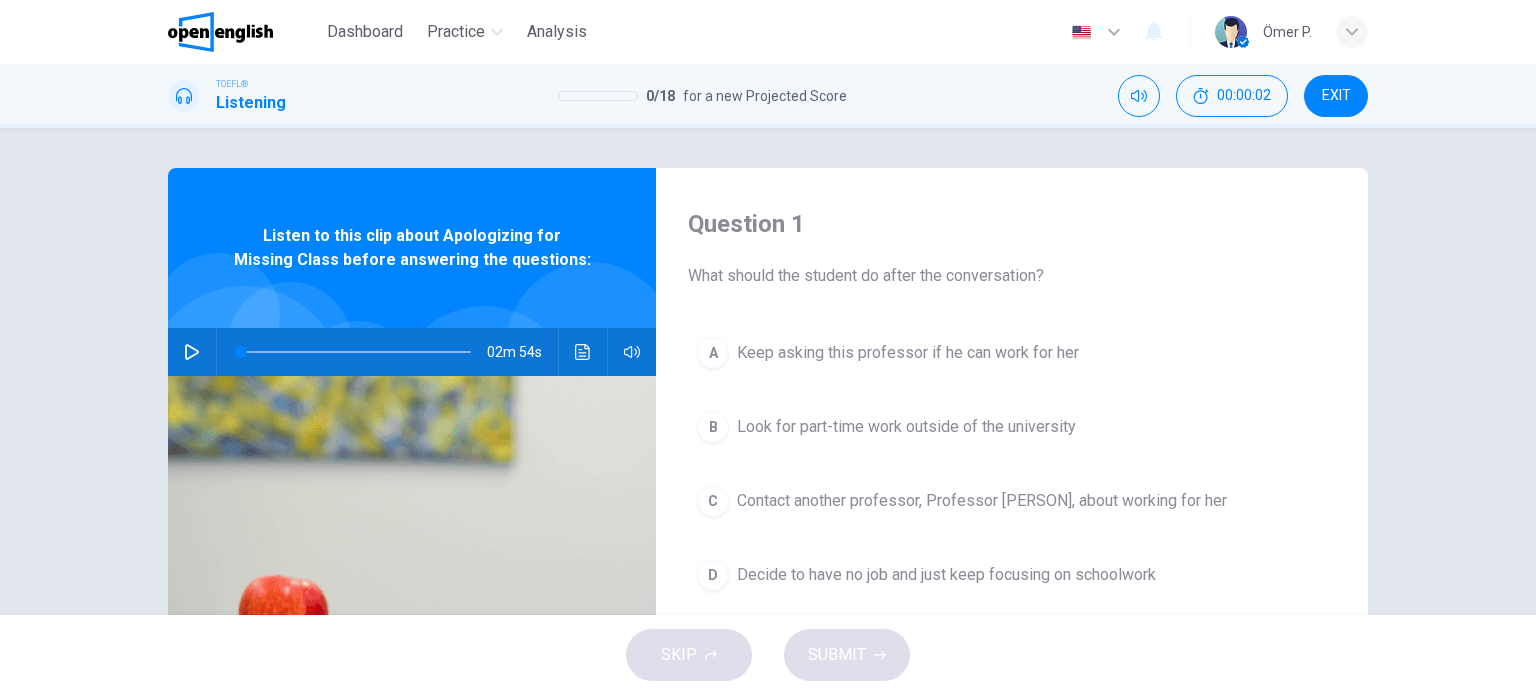click 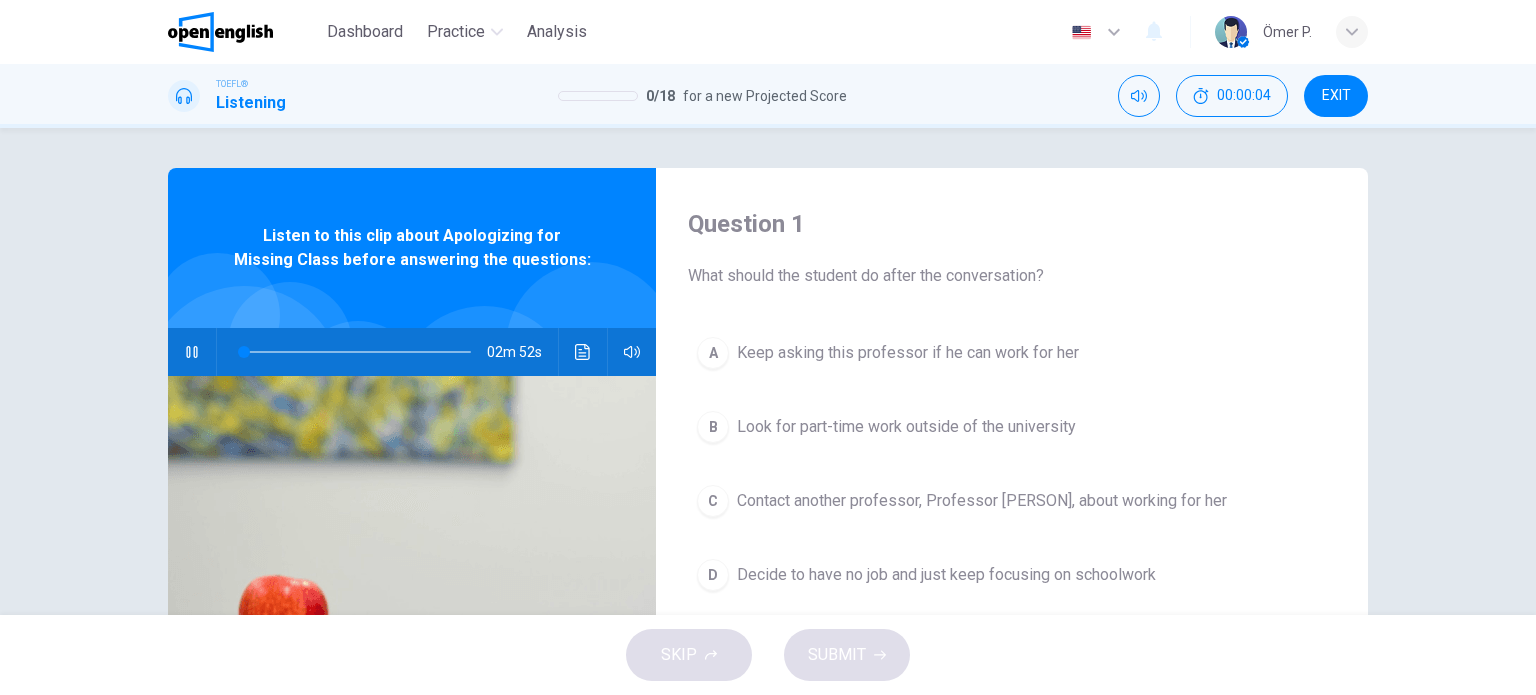 type on "*" 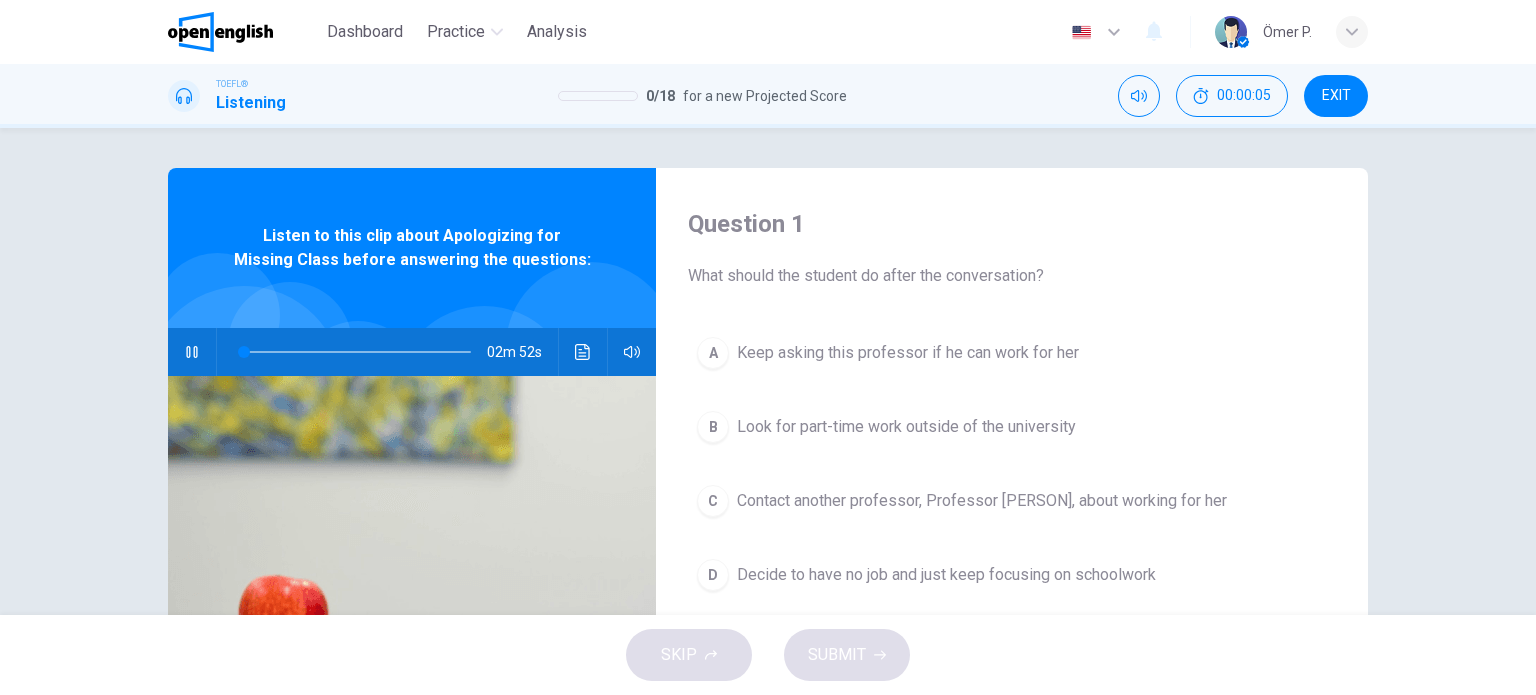 type 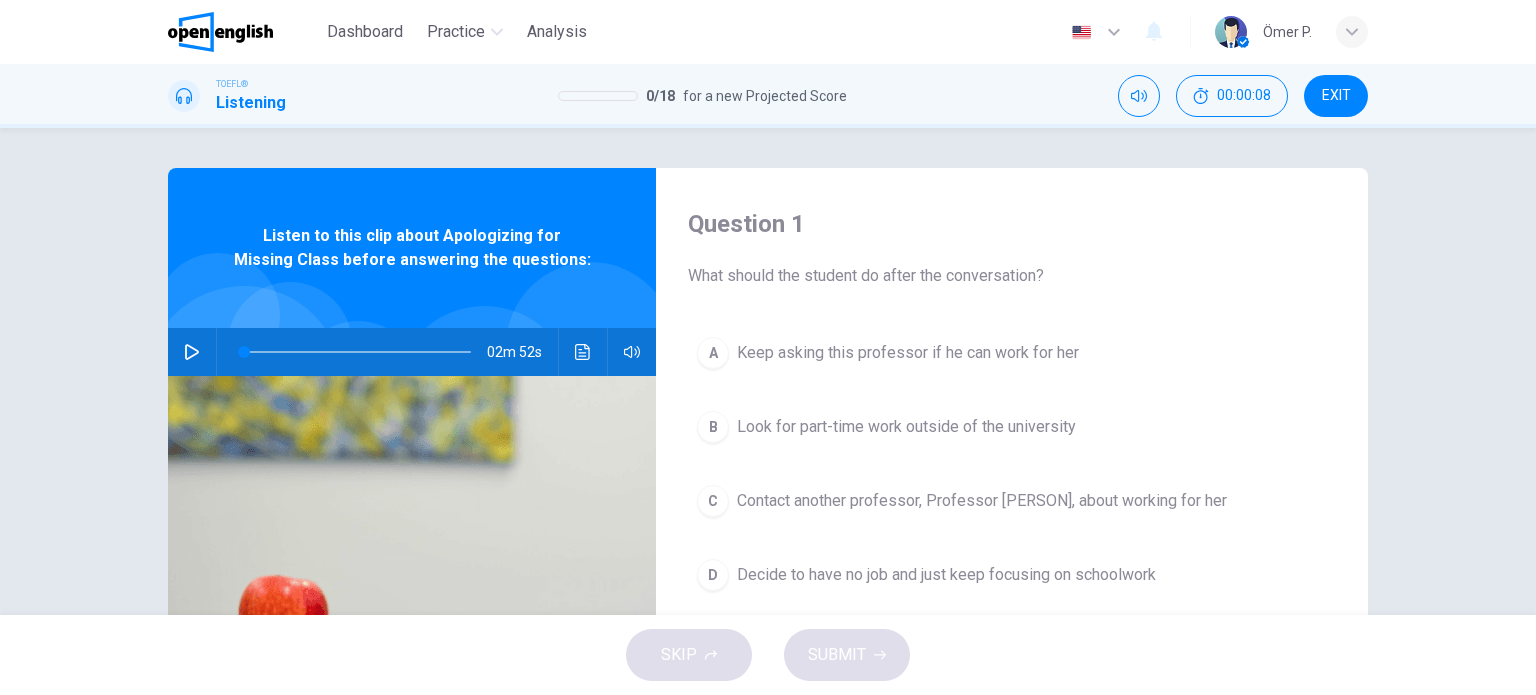 click at bounding box center [192, 352] 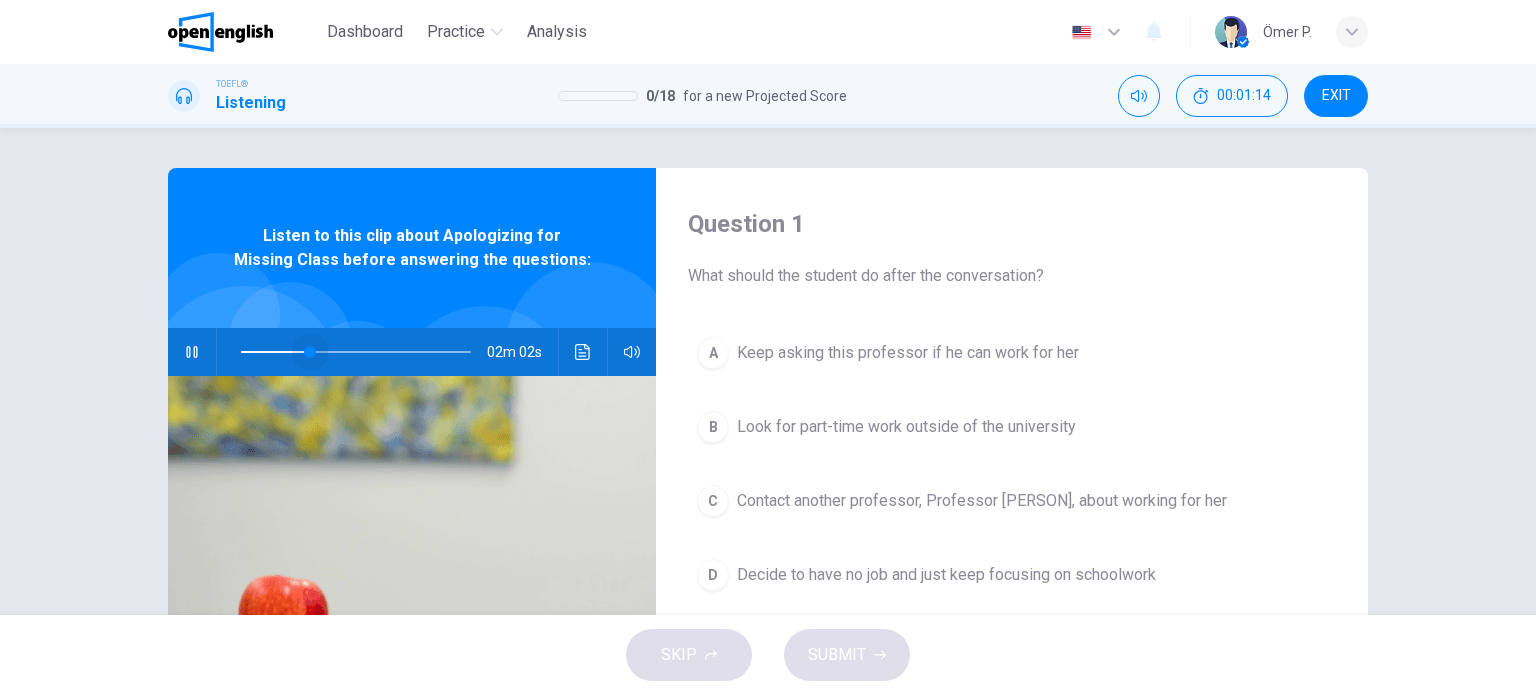 click at bounding box center [310, 352] 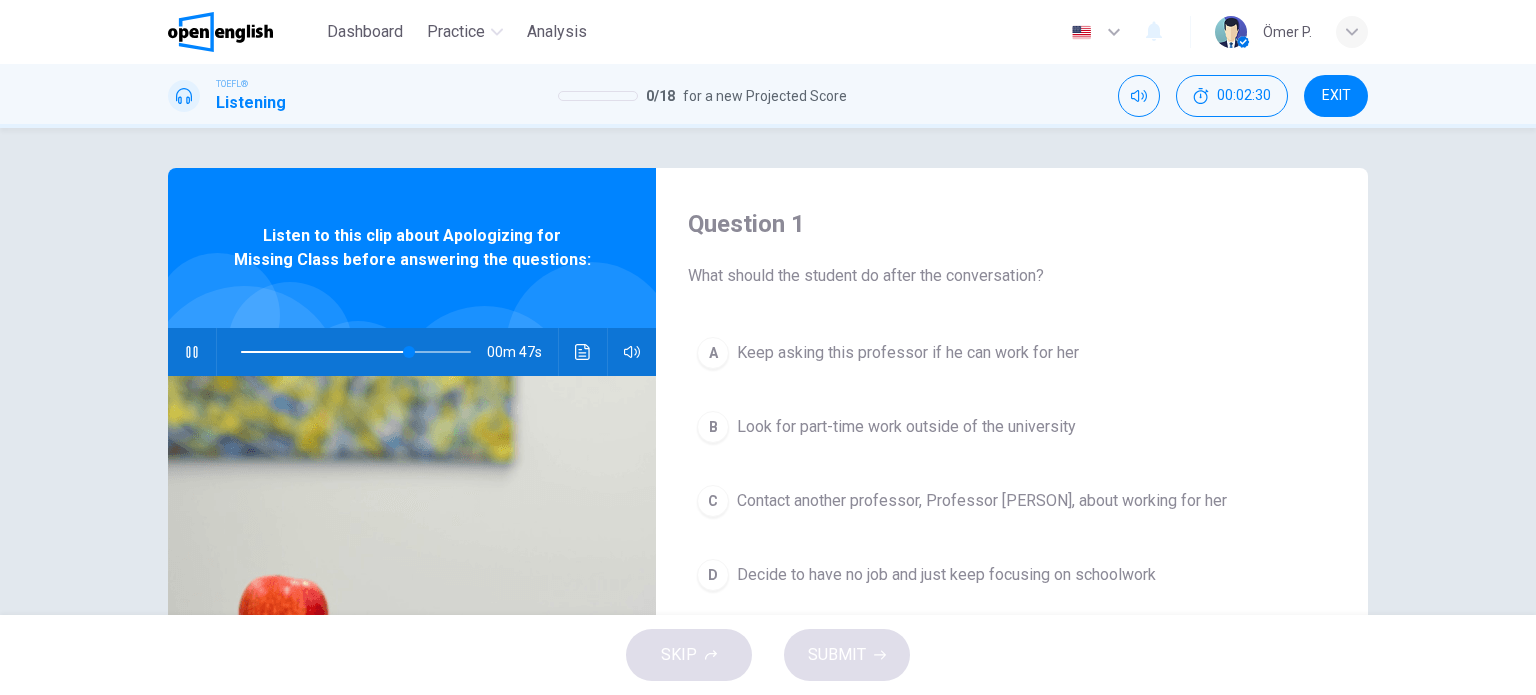 click on "Question 1 What should the student do after the conversation? A Keep asking this professor if he can work for her B Look for part-time work outside of the university C Contact another professor, Professor [PERSON], about working for her D Decide to have no job and just keep focusing on schoolwork Listen to this clip about Apologizing for Missing Class before answering the questions: 00m 47s" at bounding box center [768, 371] 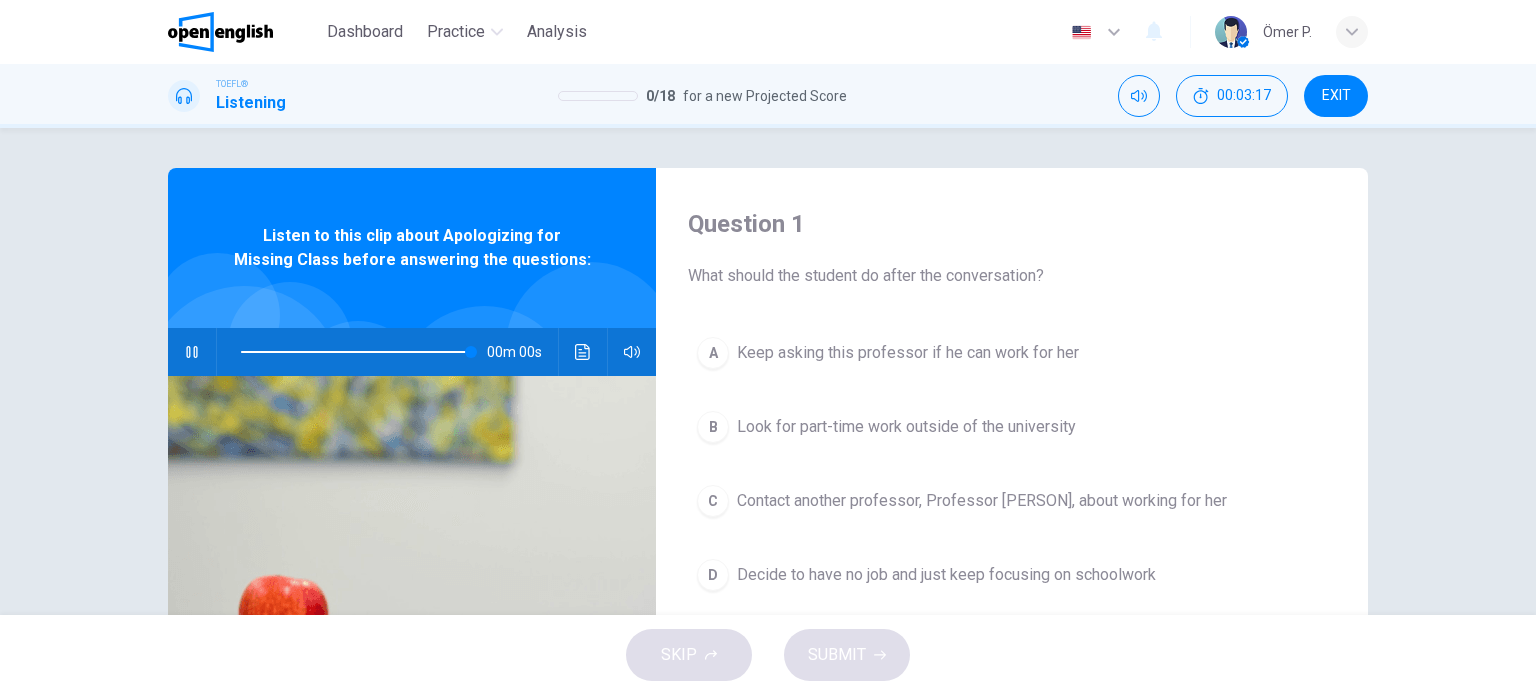 type on "*" 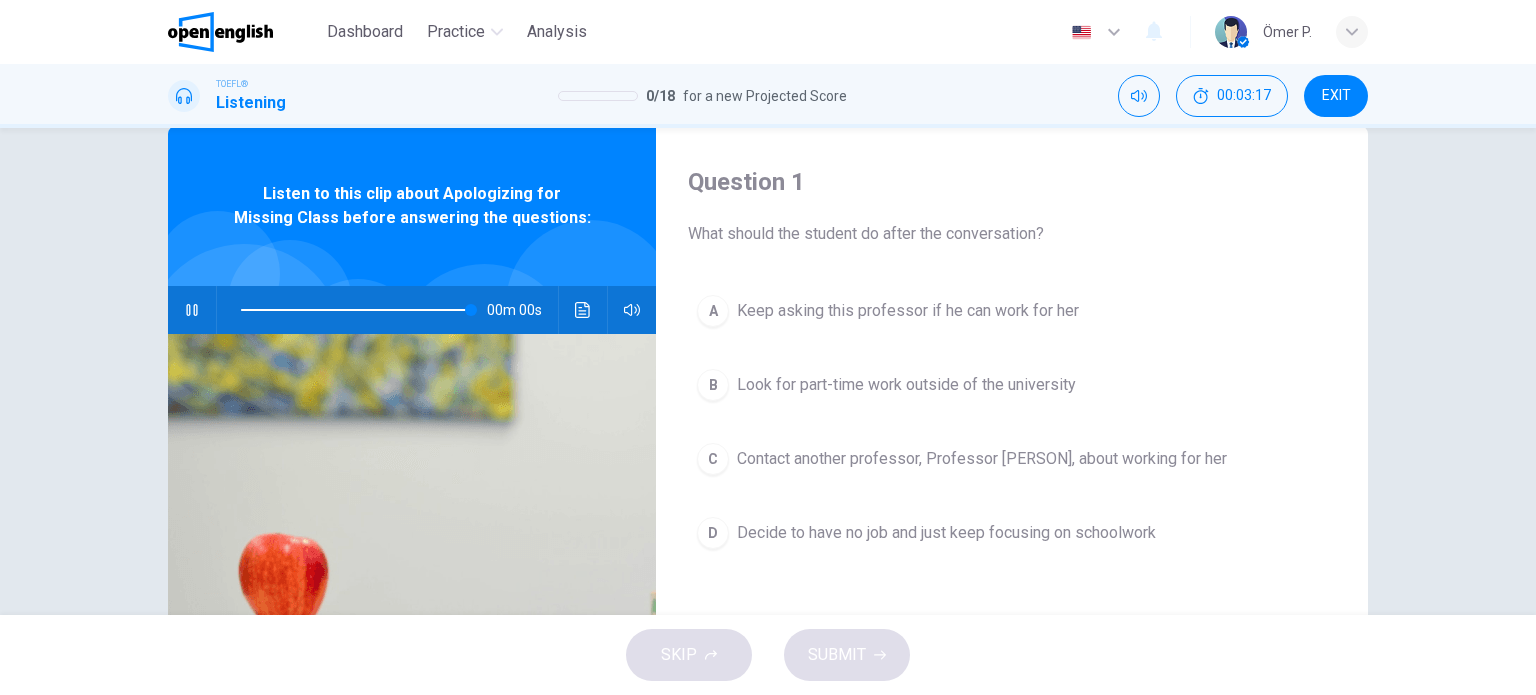scroll, scrollTop: 100, scrollLeft: 0, axis: vertical 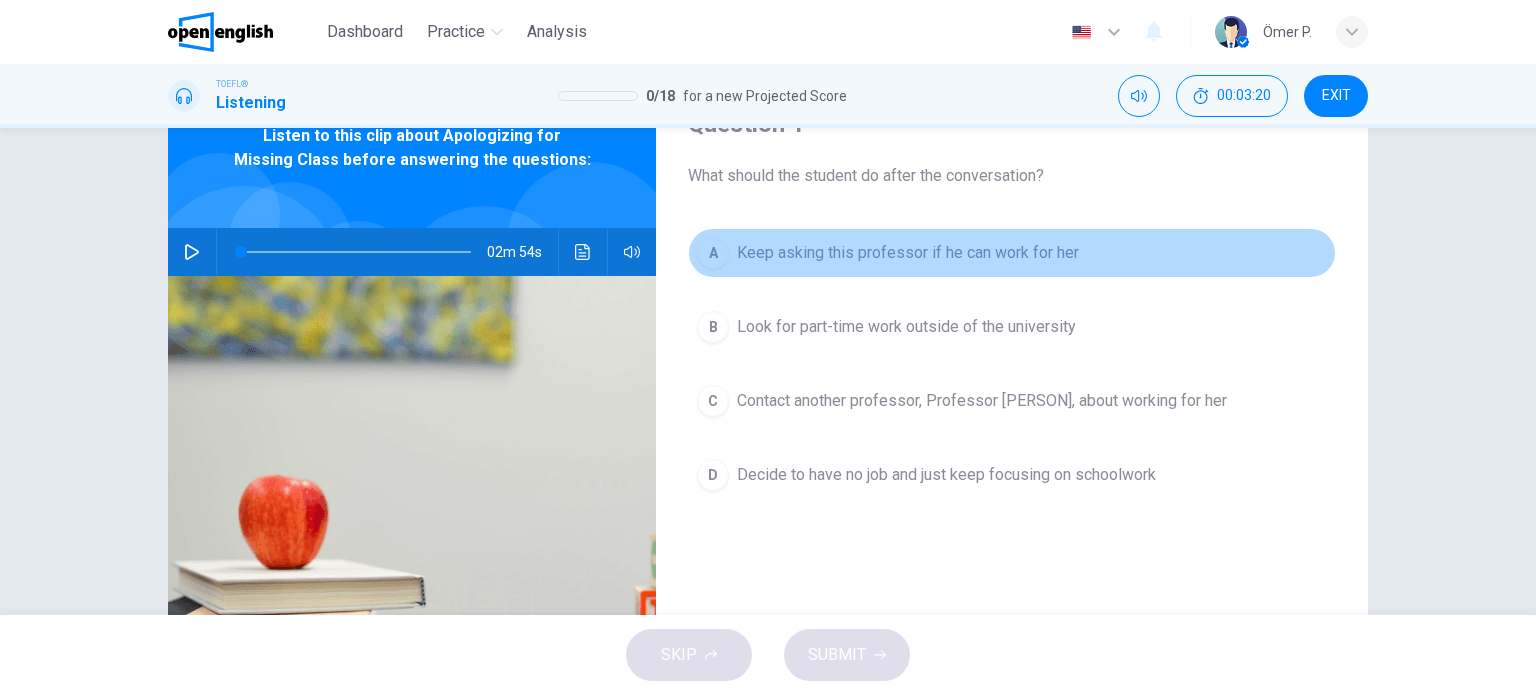 click on "A Keep asking this professor if he can work for her" at bounding box center (1012, 253) 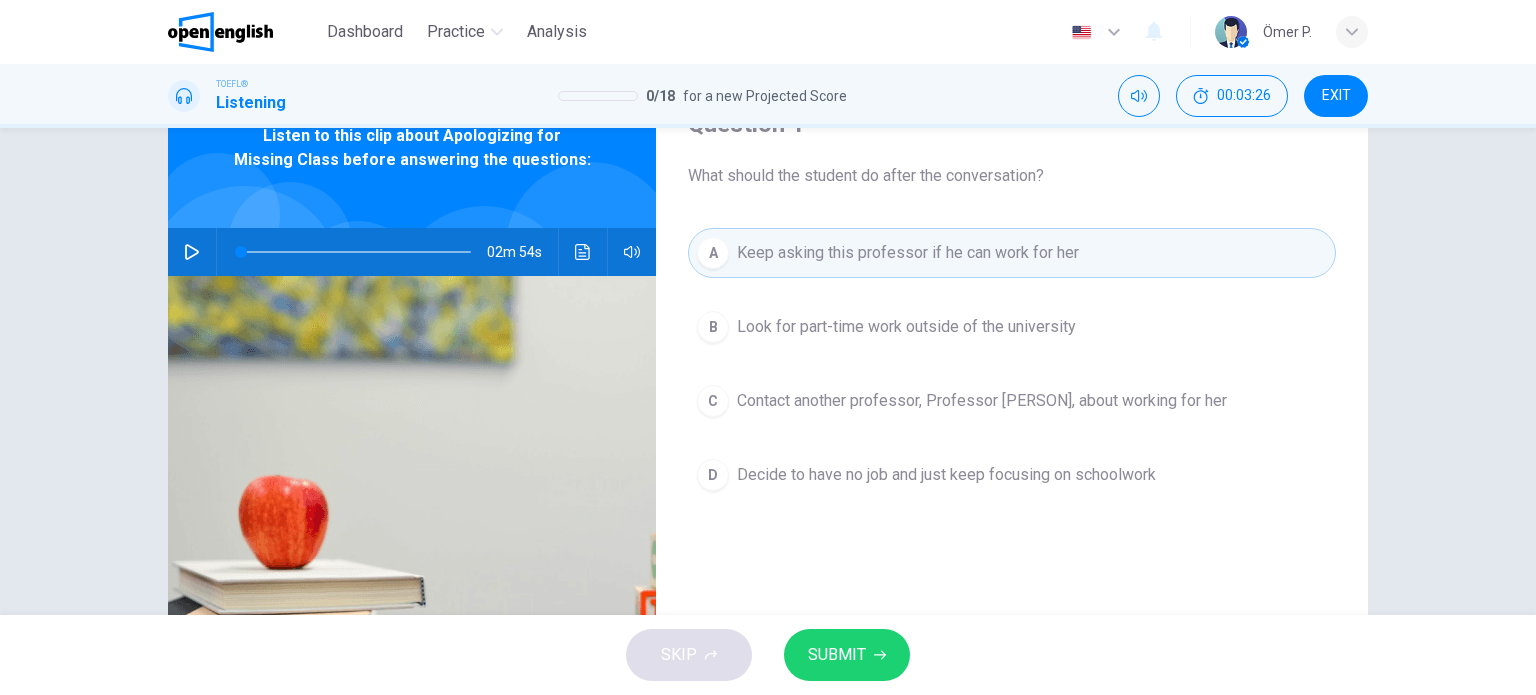 click on "C Contact another professor, Professor [PERSON], about working for her" at bounding box center (1012, 401) 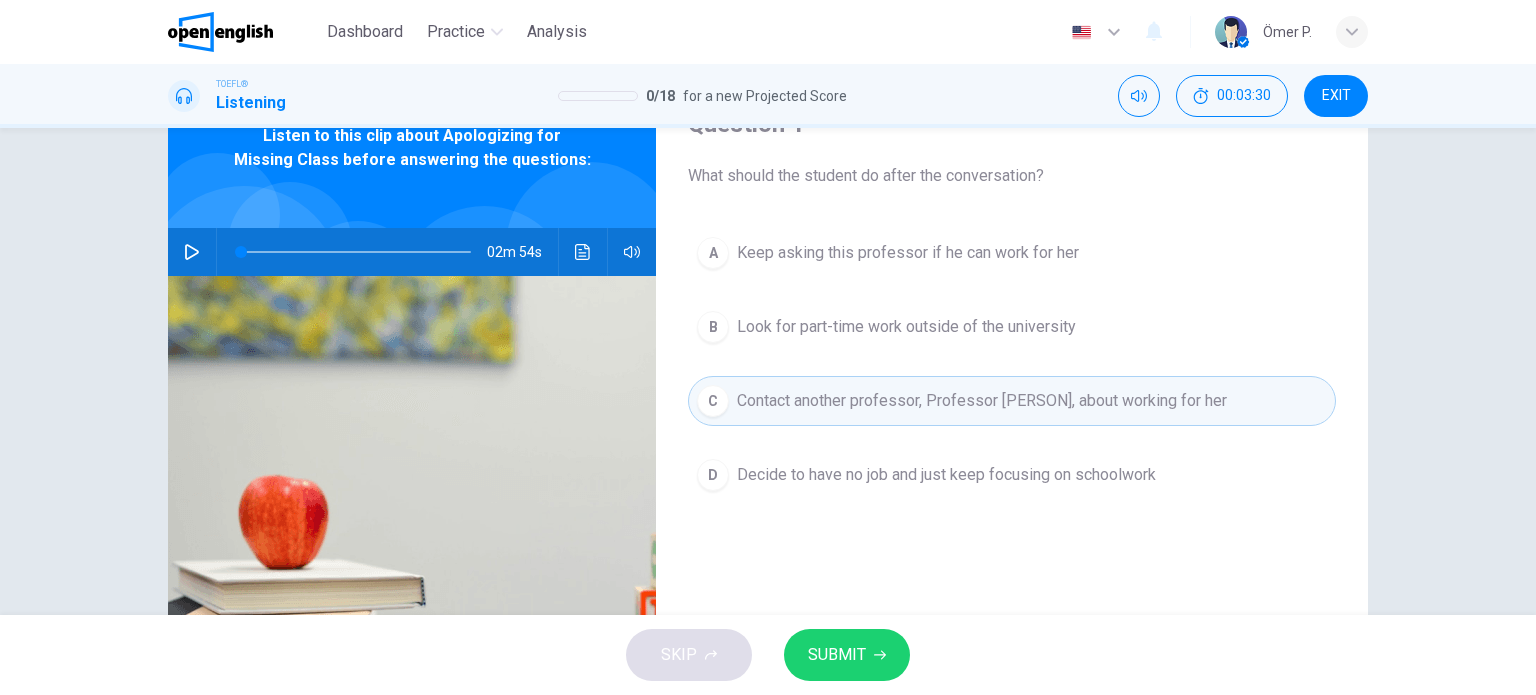 click on "SUBMIT" at bounding box center [837, 655] 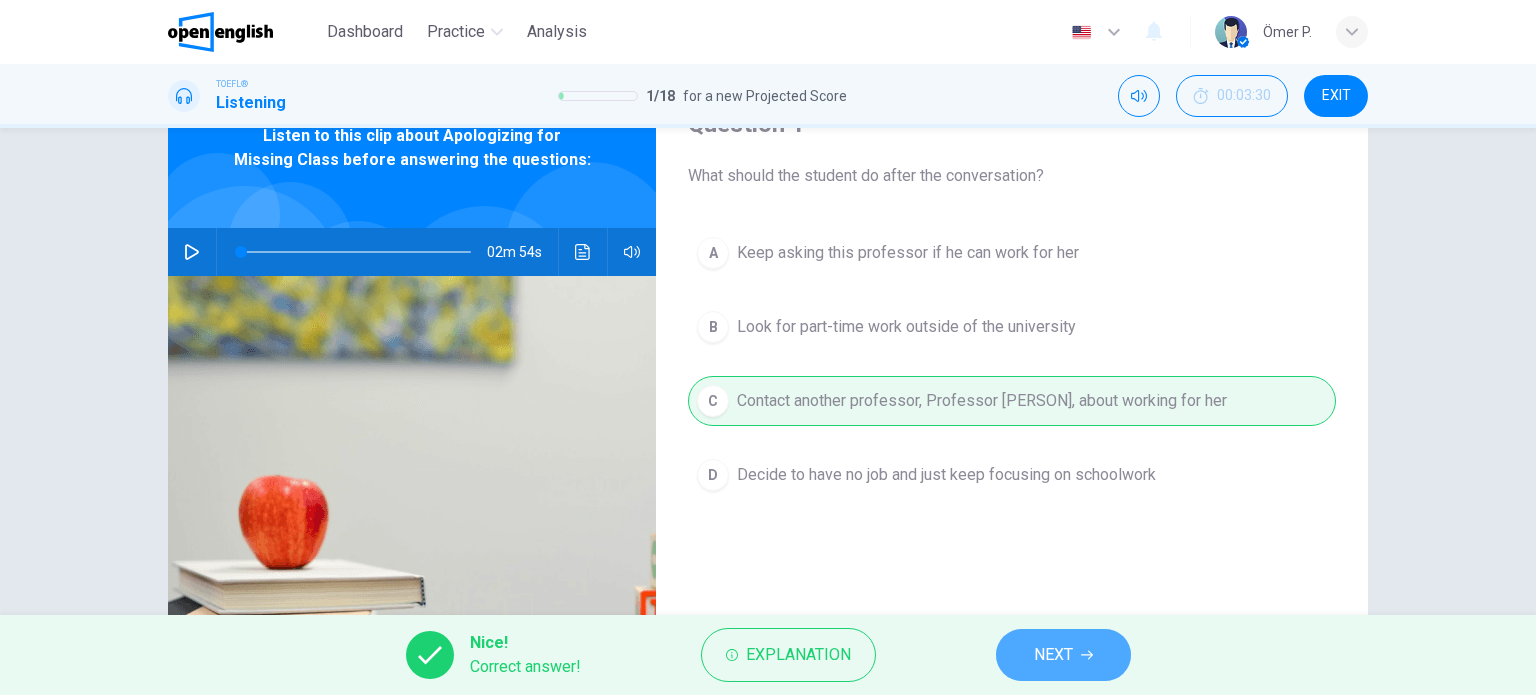 click on "NEXT" at bounding box center (1063, 655) 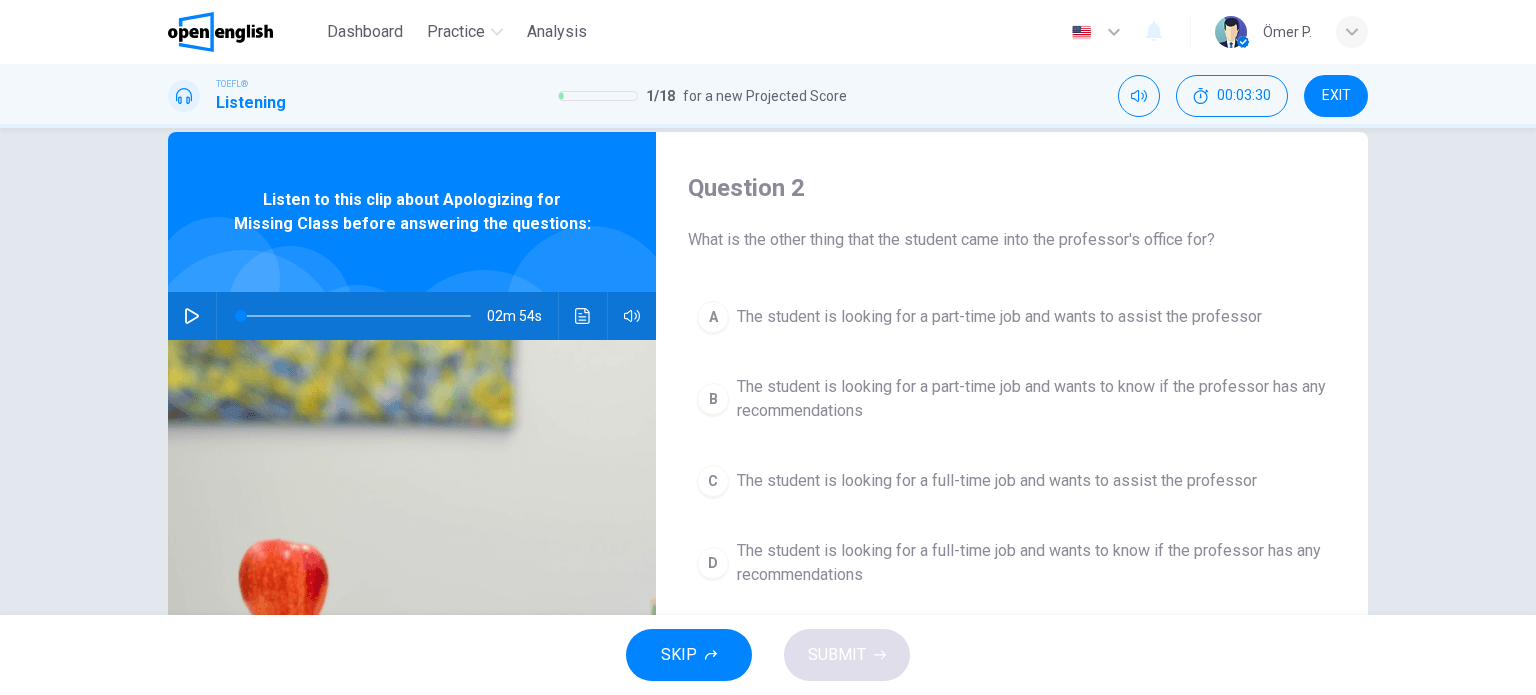 scroll, scrollTop: 100, scrollLeft: 0, axis: vertical 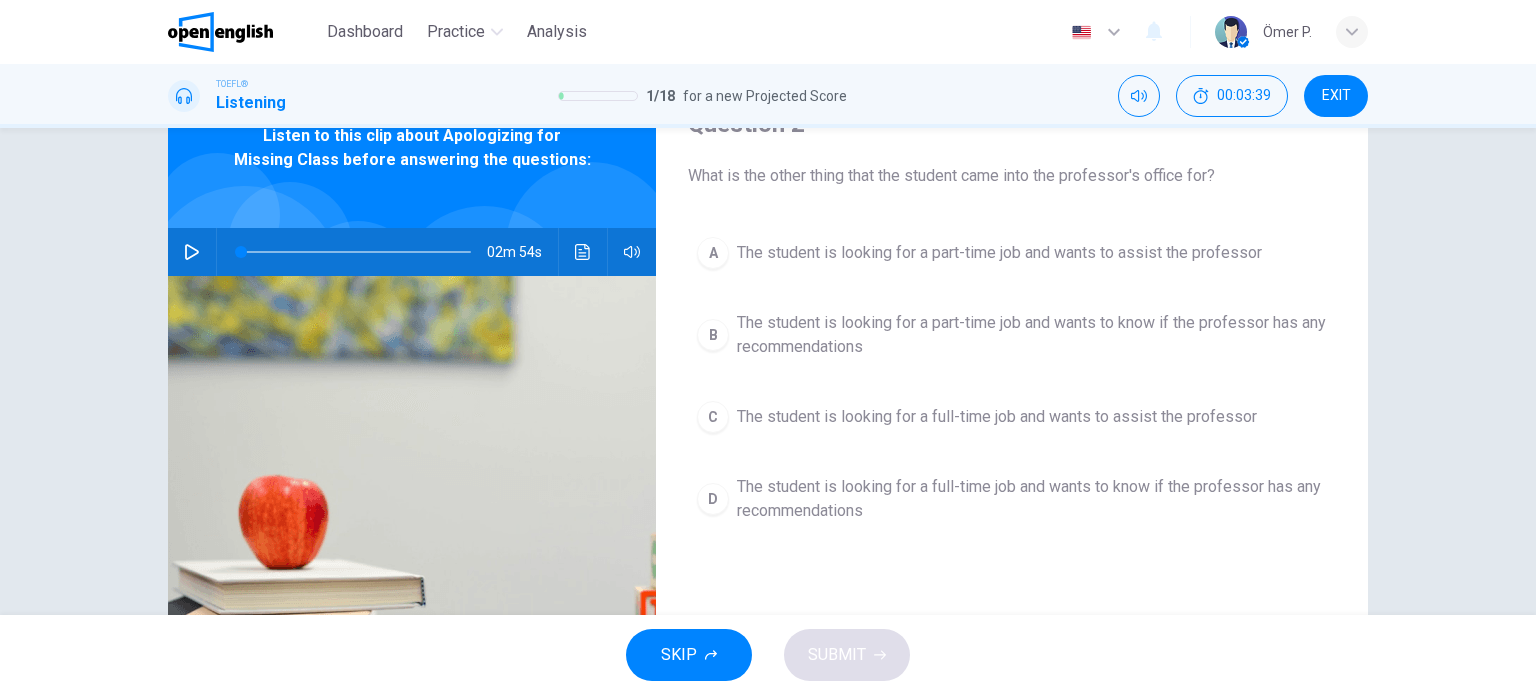 click on "A The student is looking for a part-time job and wants to assist the professor" at bounding box center (1012, 253) 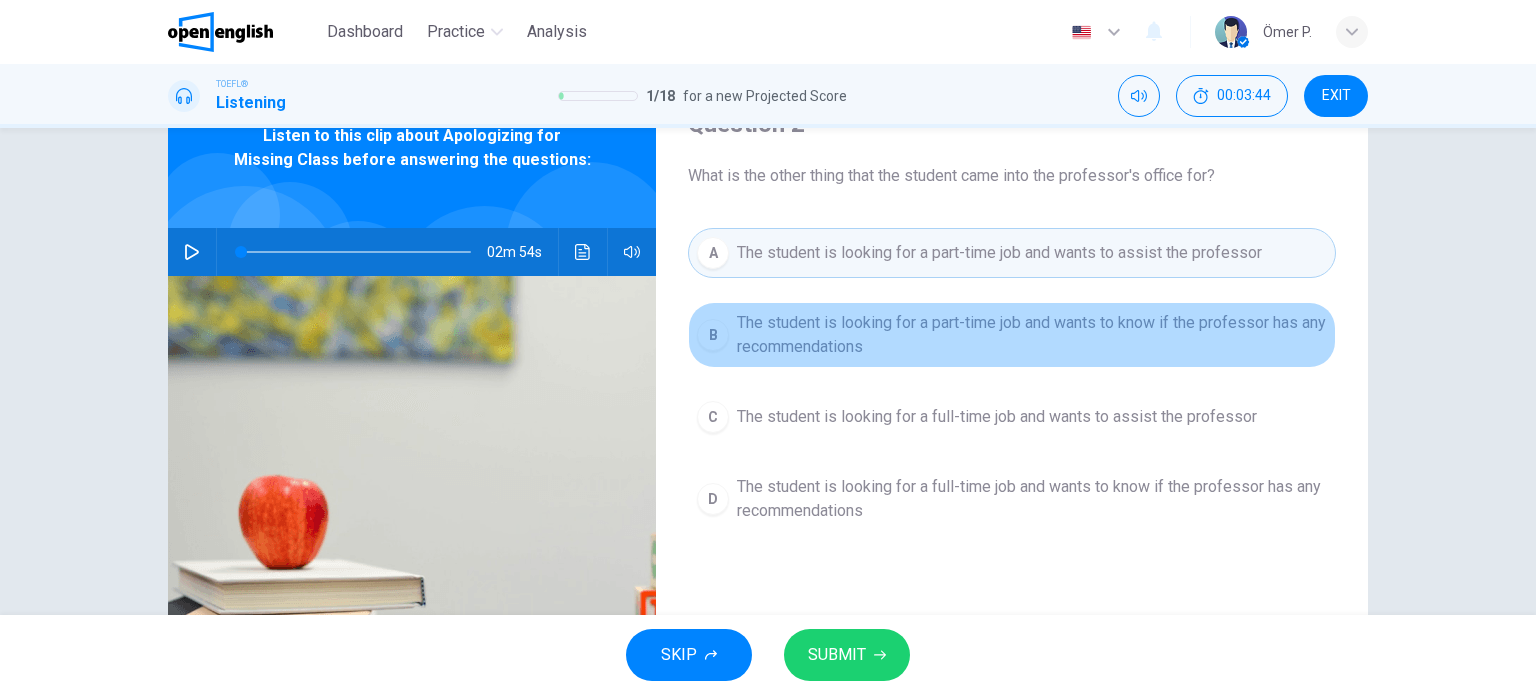 click on "The student is looking for a part-time job and wants to know if the professor has any recommendations" at bounding box center [1032, 335] 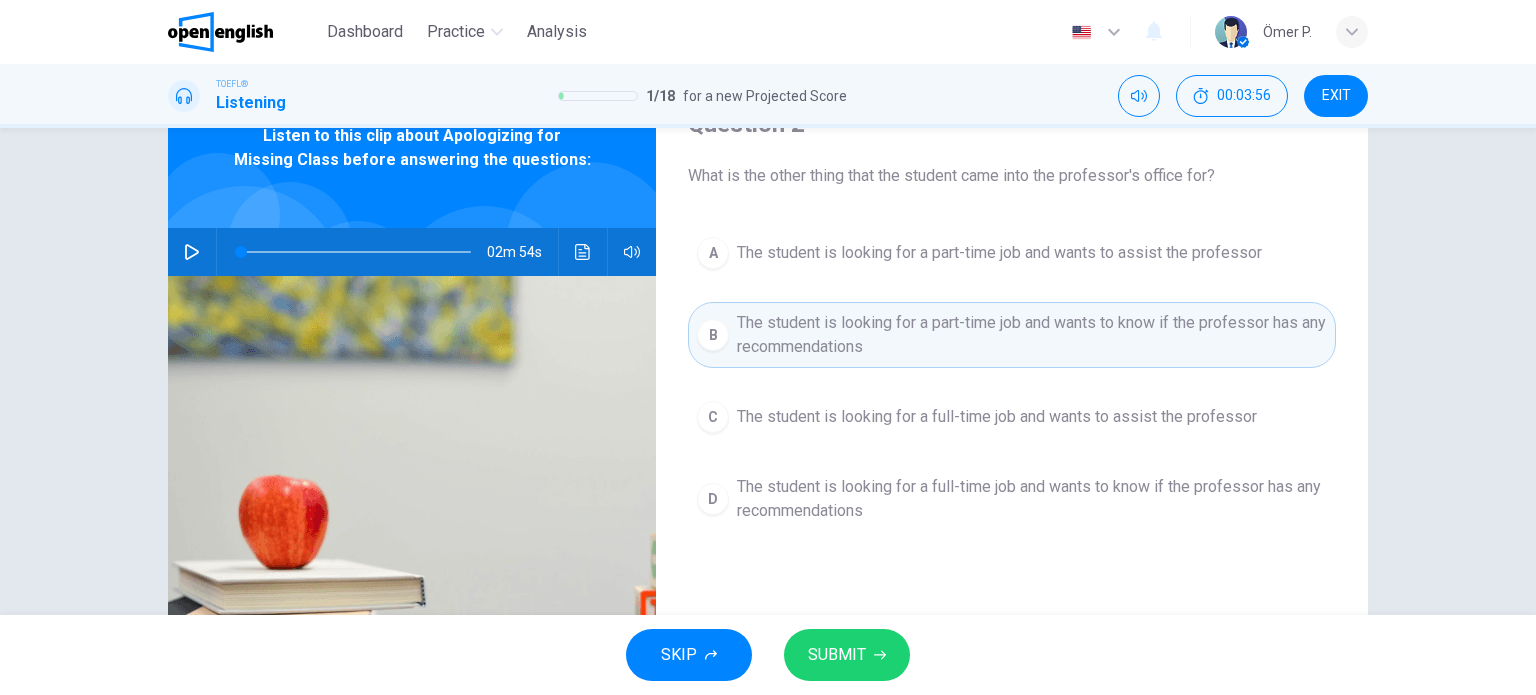 click on "The student is looking for a part-time job and wants to assist the professor" at bounding box center (999, 253) 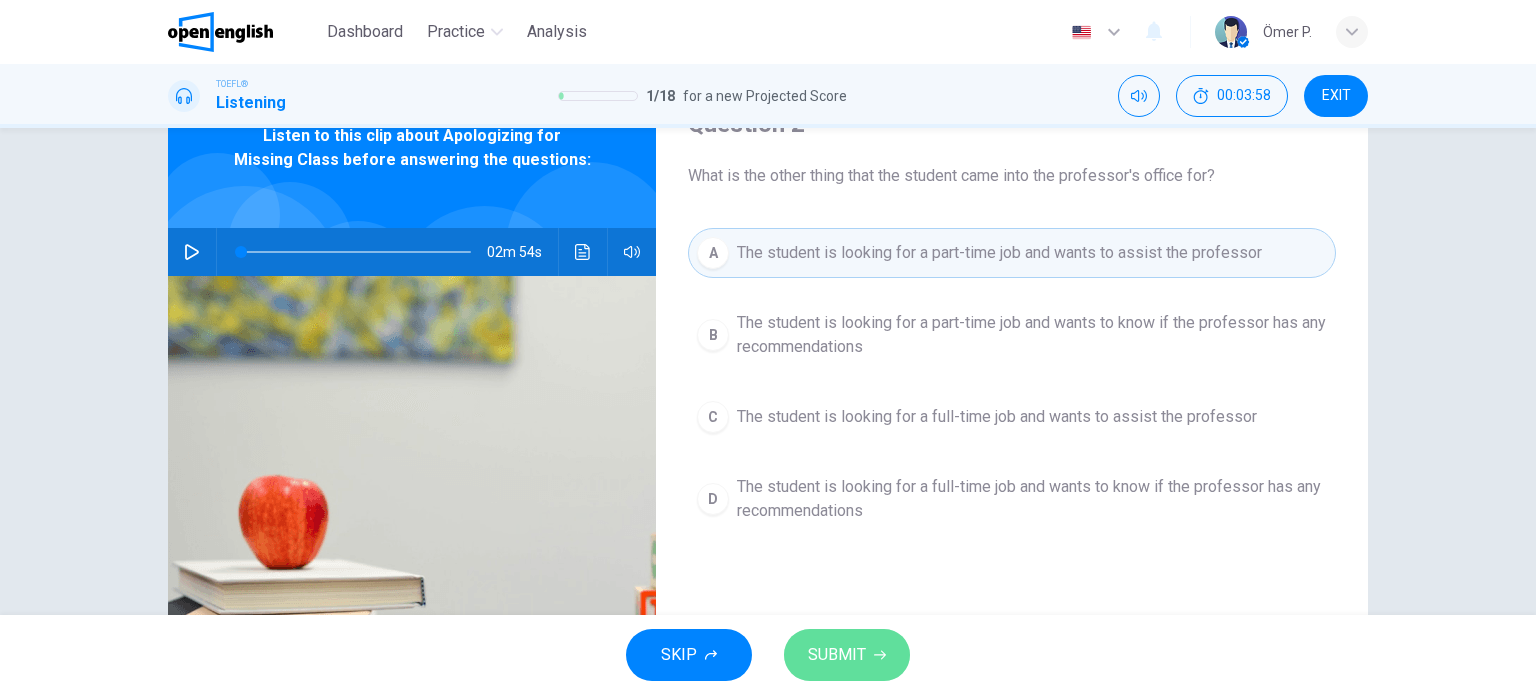 click on "SUBMIT" at bounding box center [837, 655] 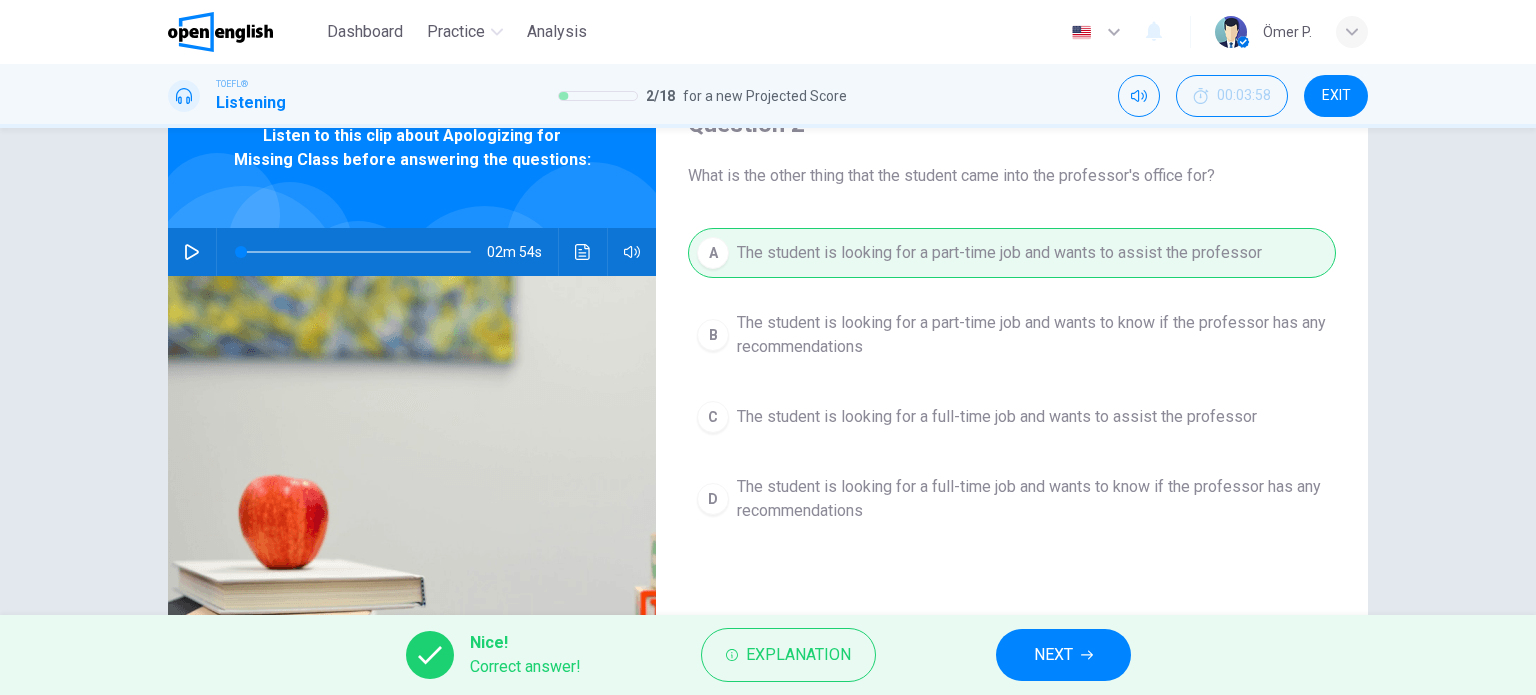 click on "NEXT" at bounding box center [1053, 655] 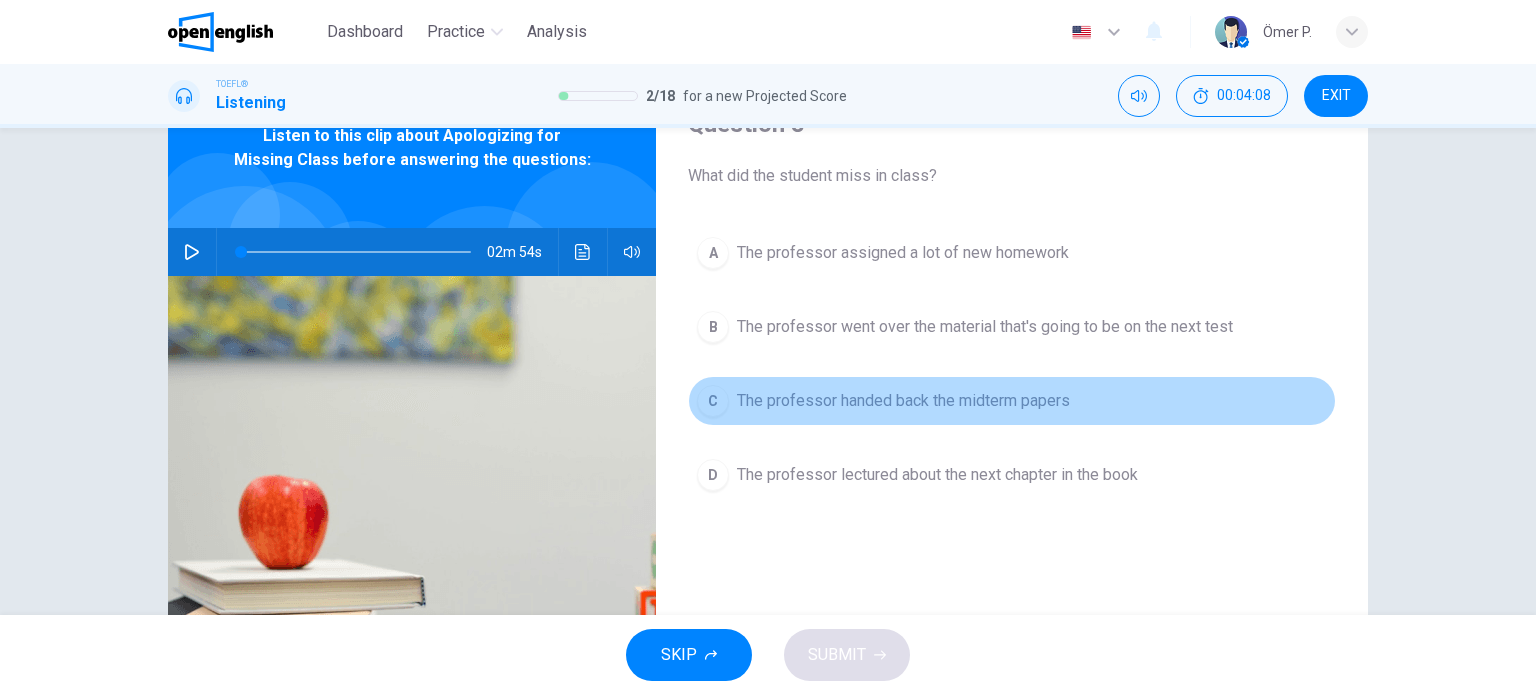 click on "The professor handed back the midterm papers" at bounding box center (903, 401) 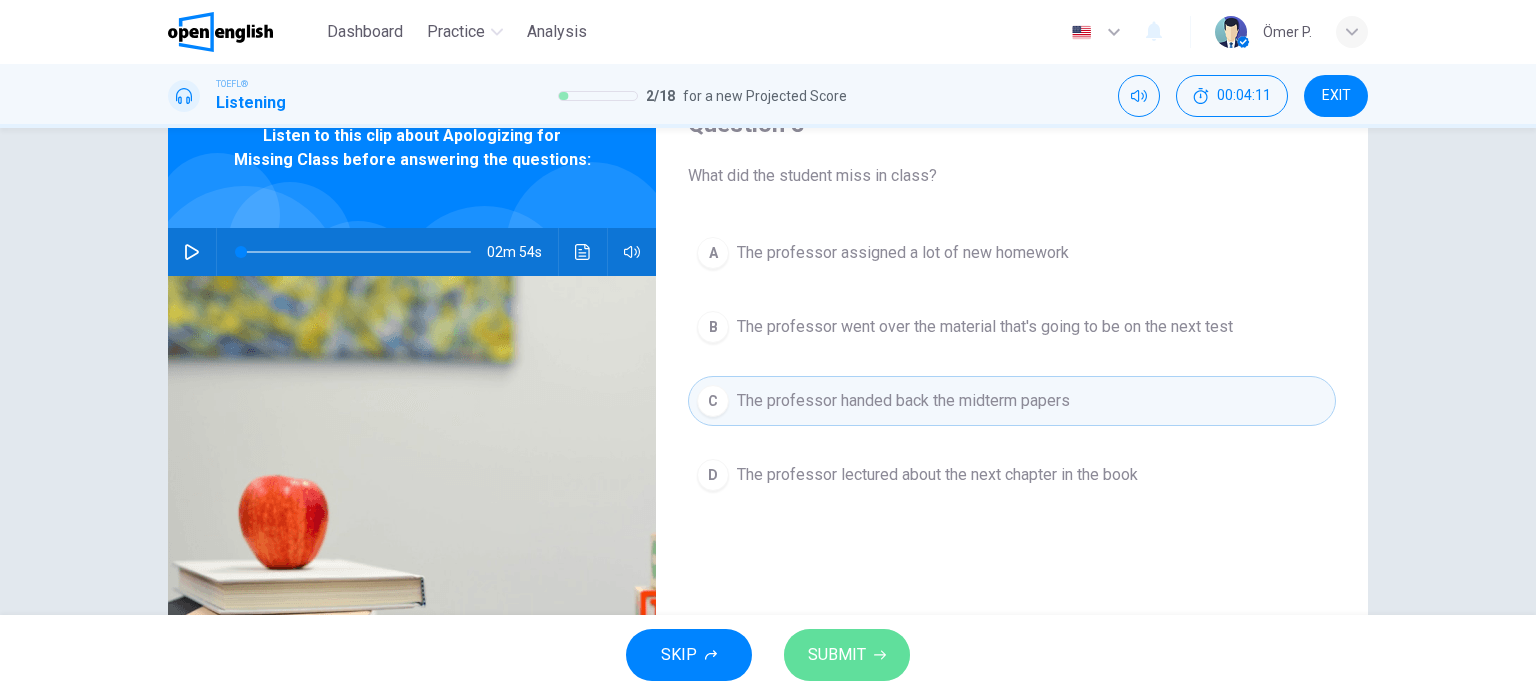 click on "SUBMIT" at bounding box center (837, 655) 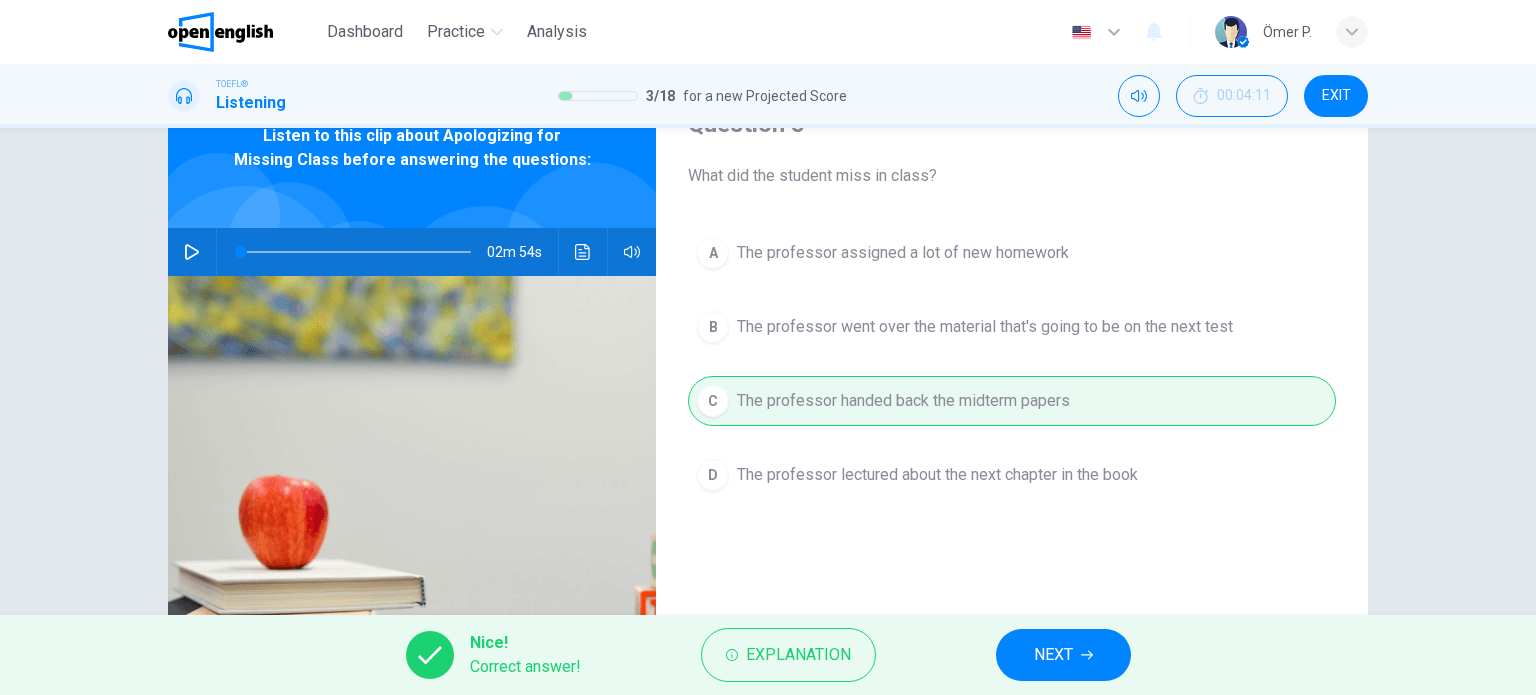 drag, startPoint x: 1066, startPoint y: 650, endPoint x: 1088, endPoint y: 549, distance: 103.36827 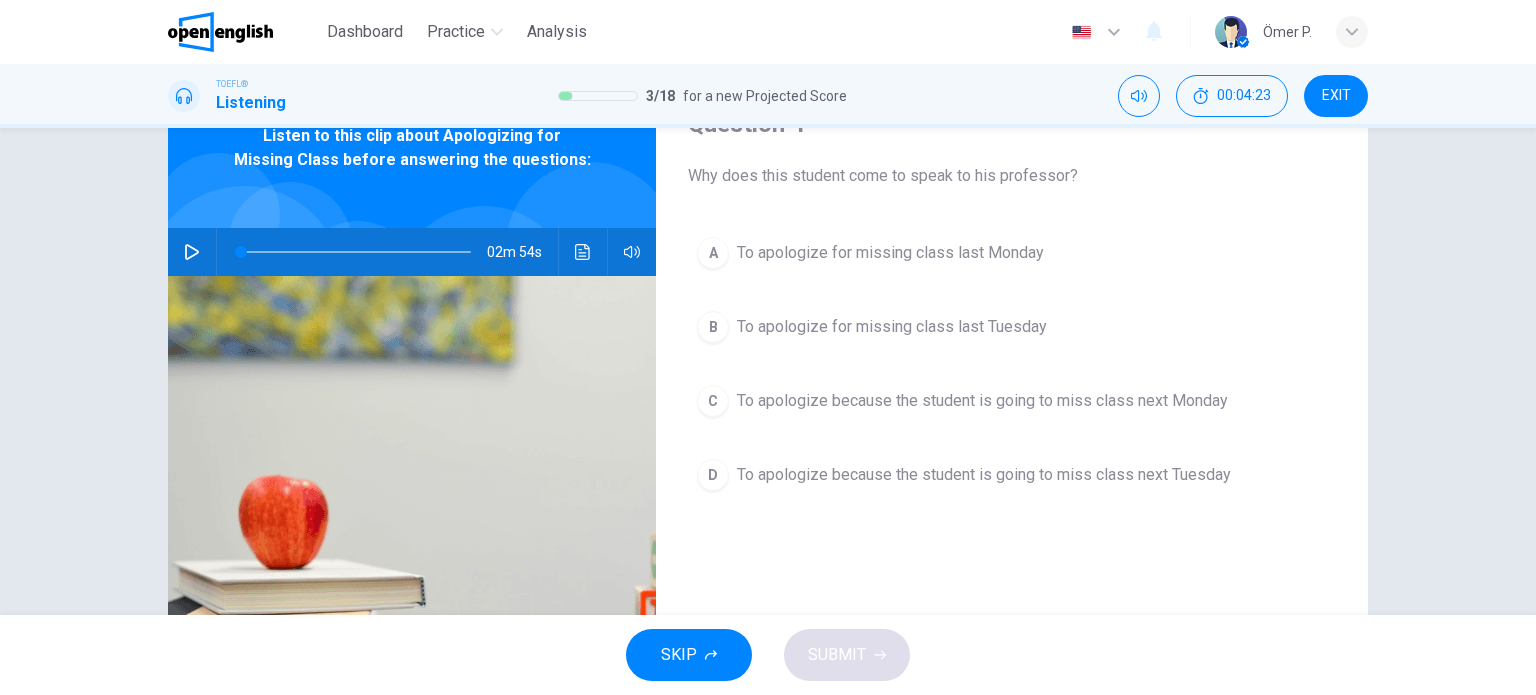 click on "A To apologize for missing class last Monday" at bounding box center (1012, 253) 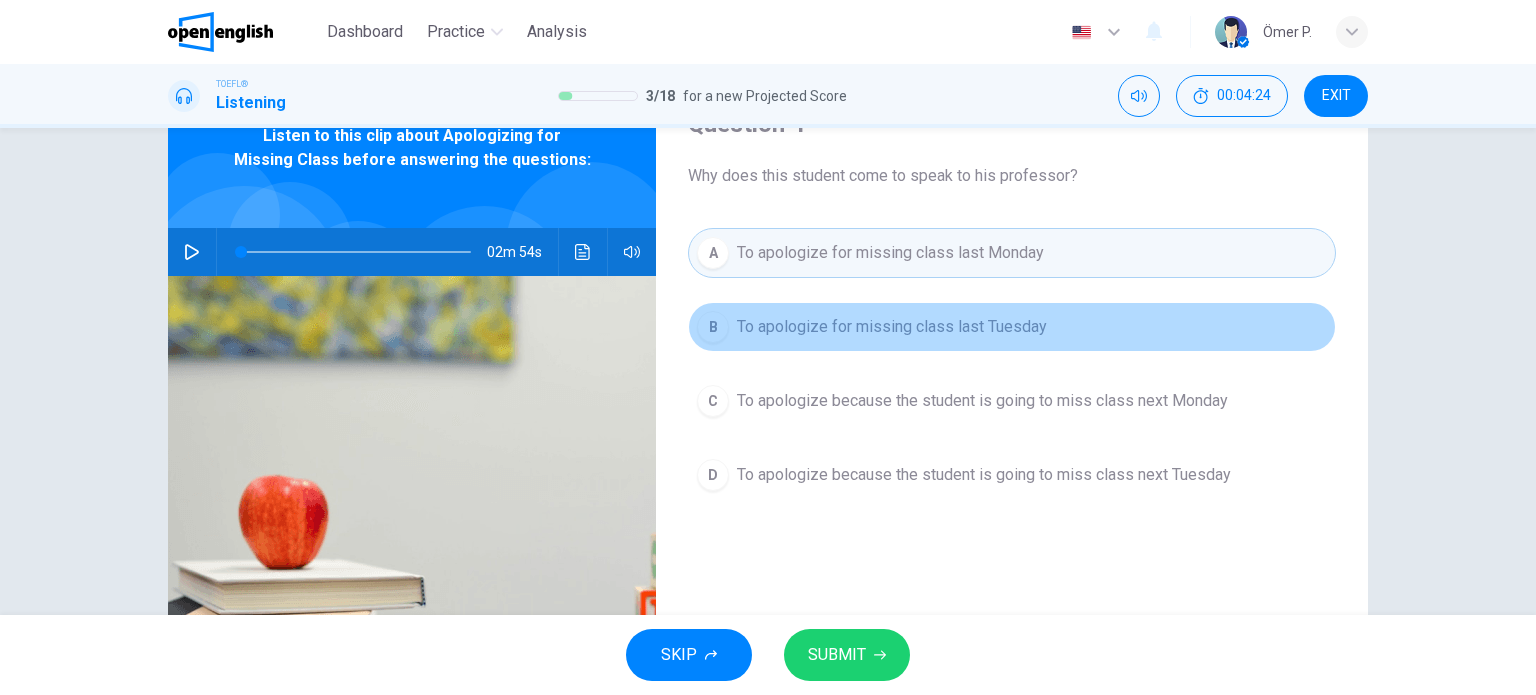 click on "B To apologize for missing class last Tuesday" at bounding box center [1012, 327] 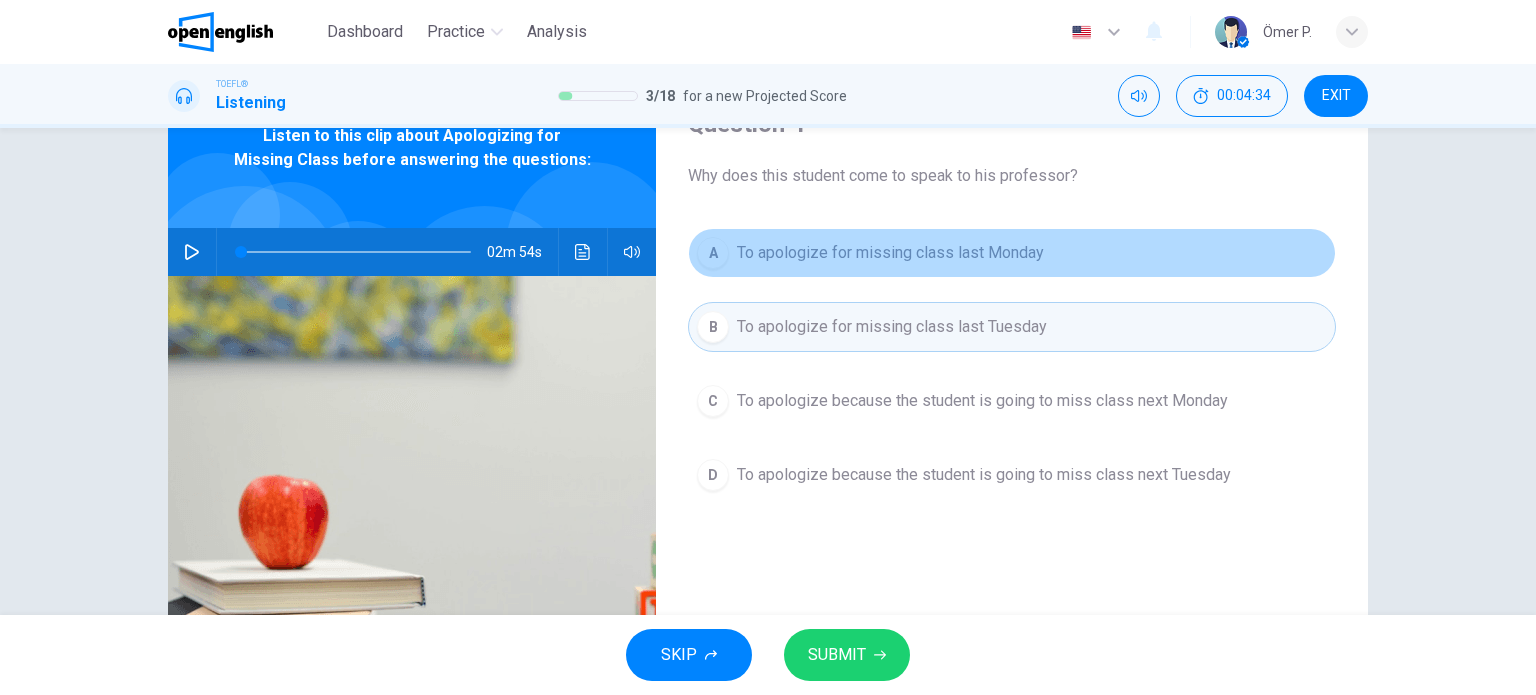 click on "To apologize for missing class last Monday" at bounding box center [890, 253] 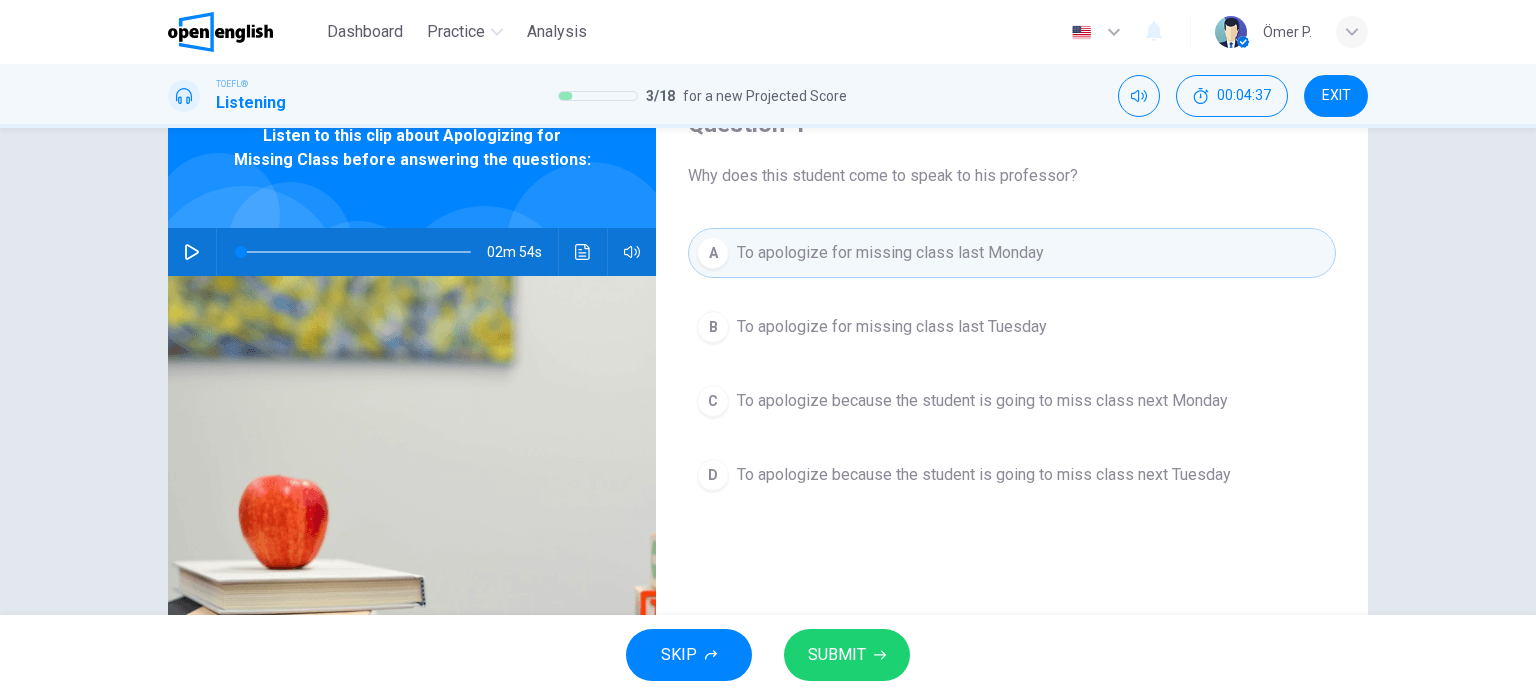 click 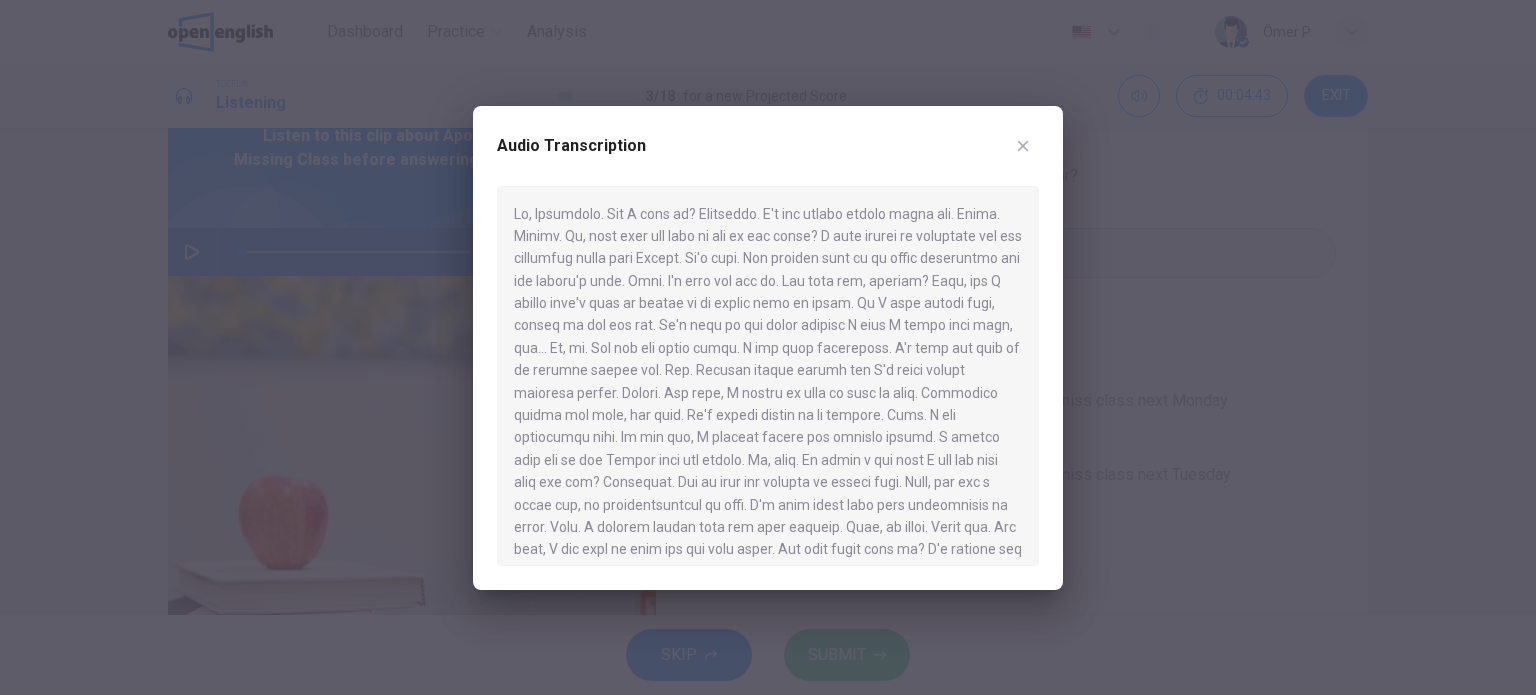 click on "Audio Transcription" at bounding box center [768, 158] 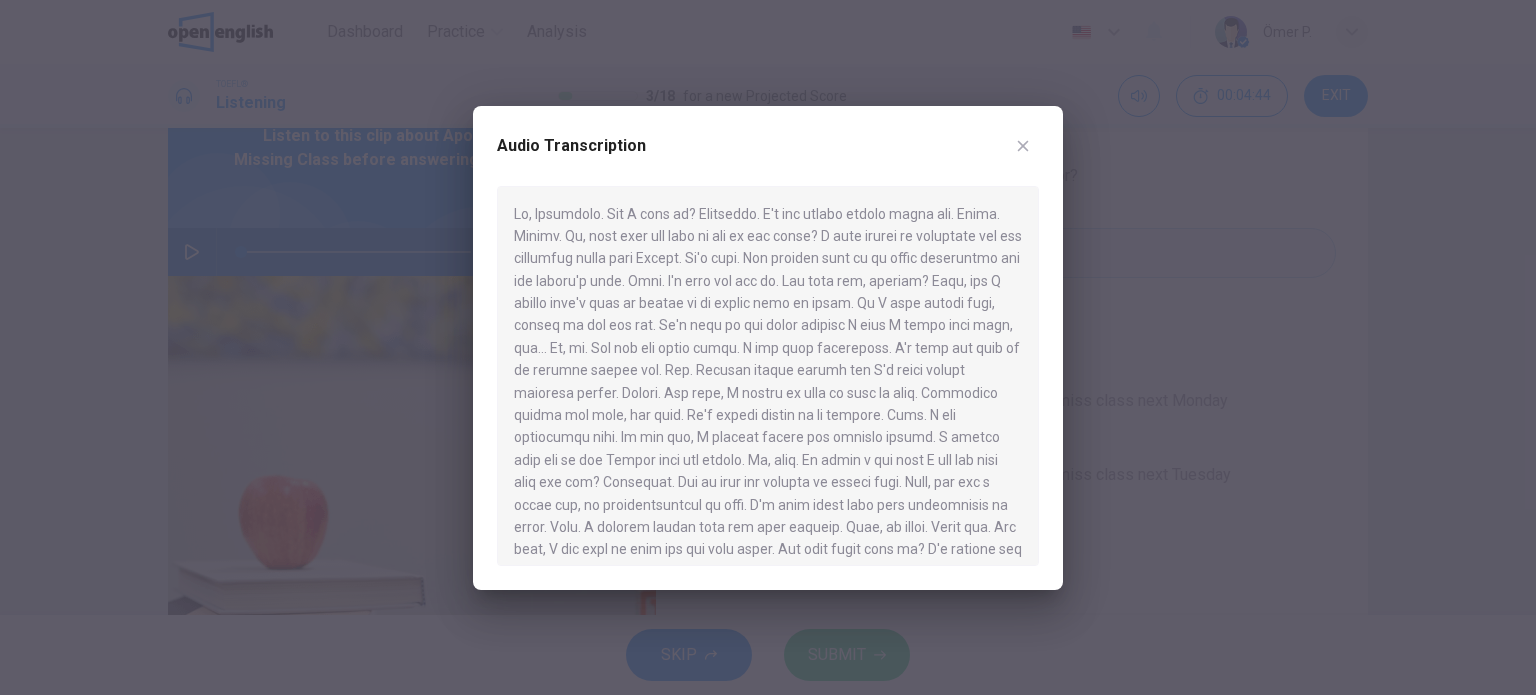 drag, startPoint x: 1040, startPoint y: 138, endPoint x: 1025, endPoint y: 138, distance: 15 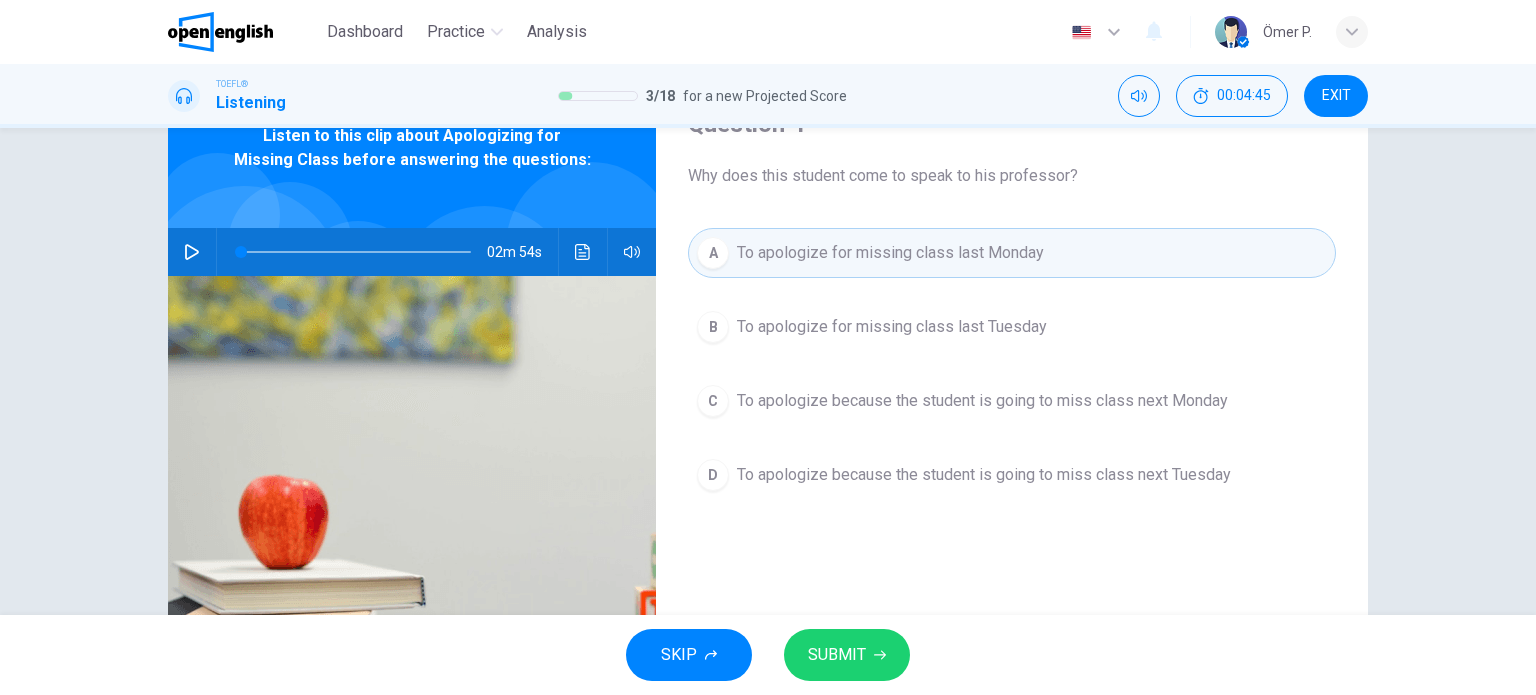 click on "SUBMIT" at bounding box center (837, 655) 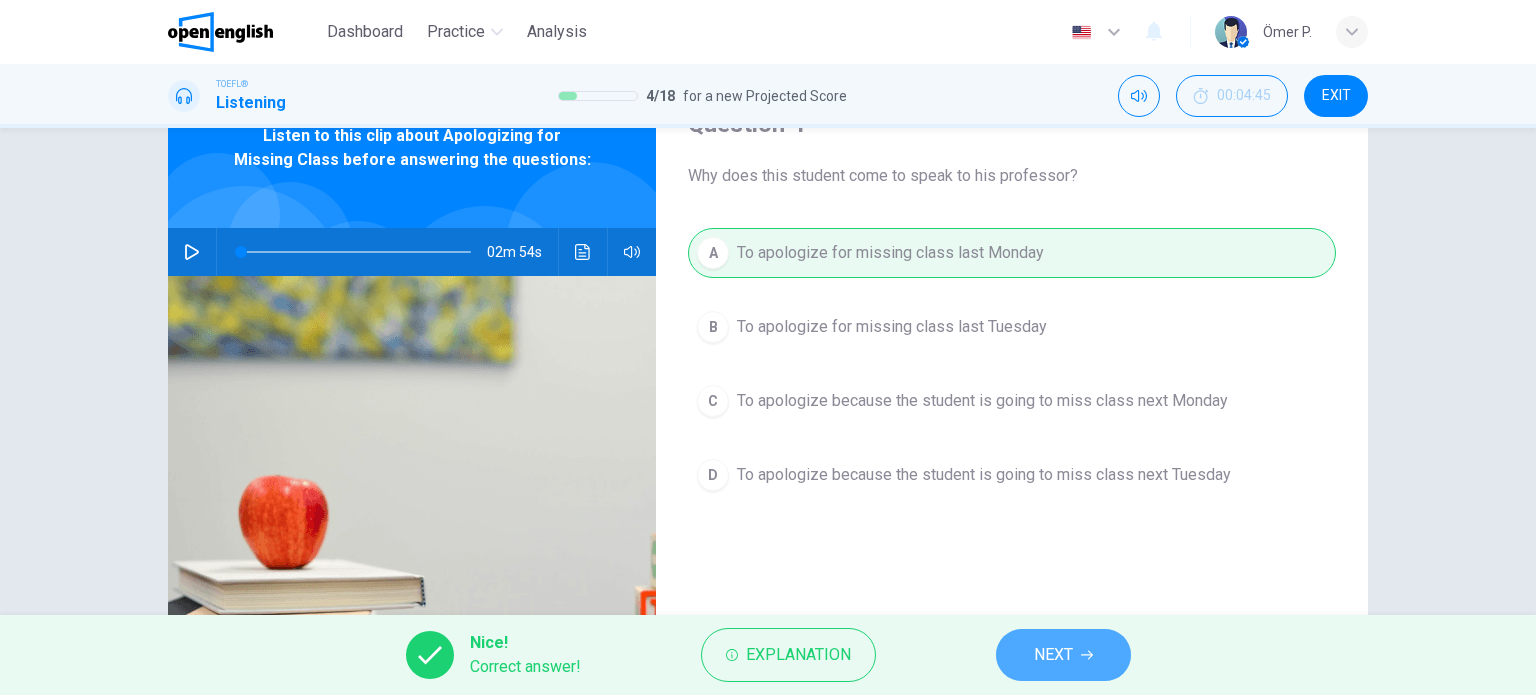 click on "NEXT" at bounding box center (1053, 655) 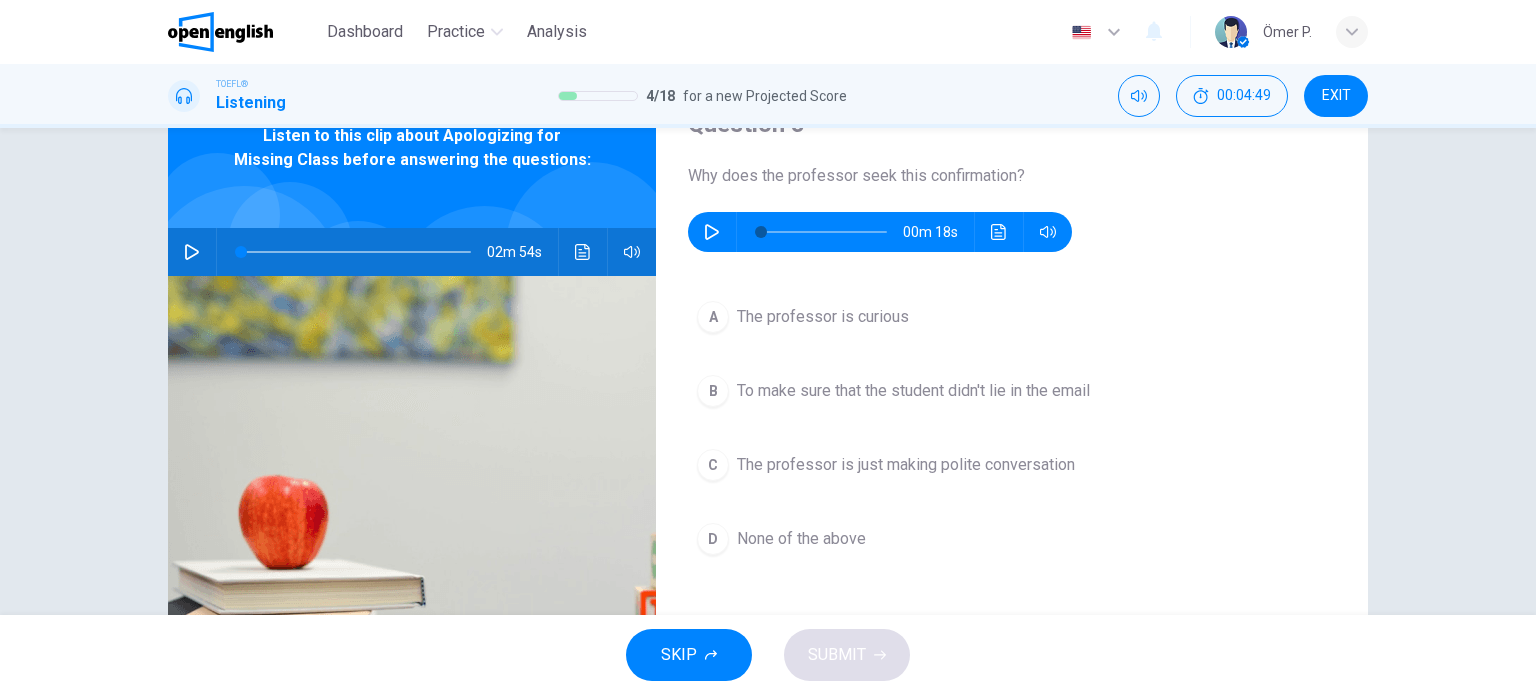 click 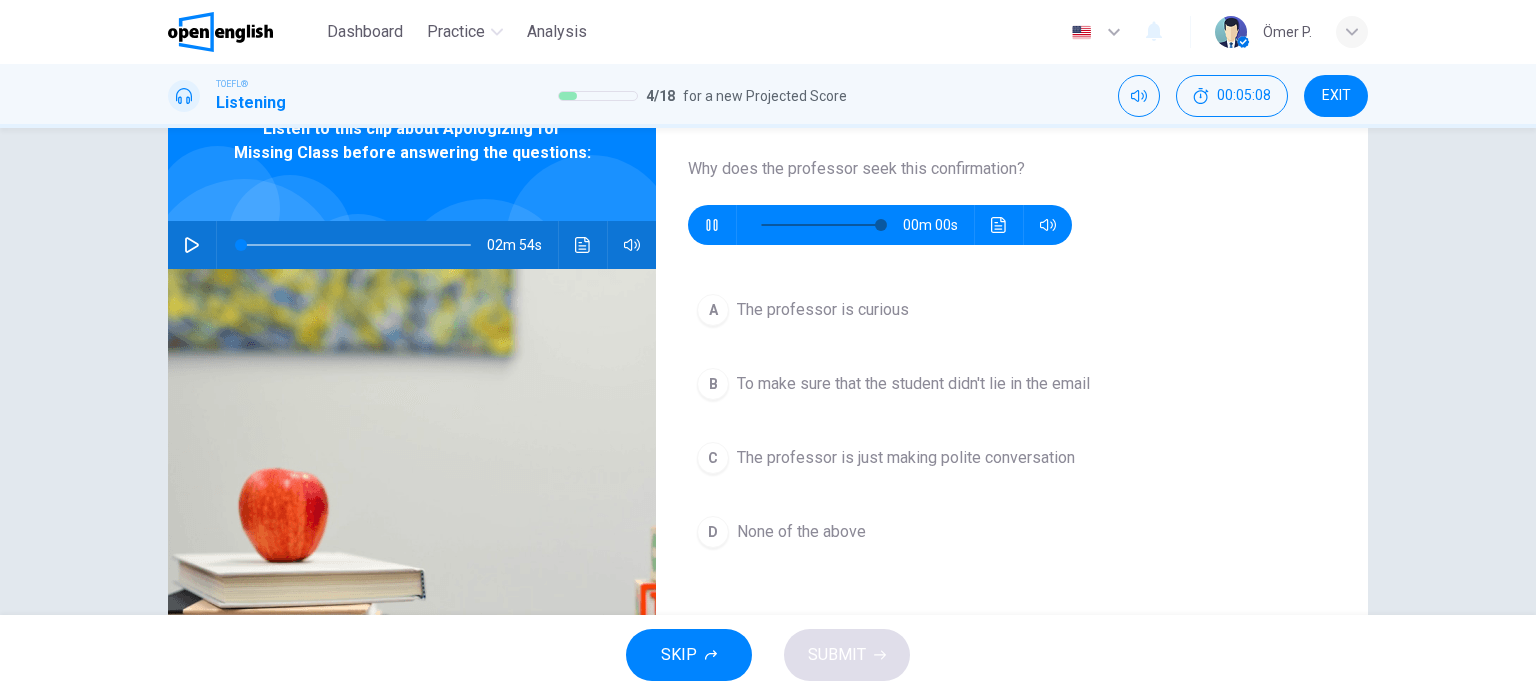 scroll, scrollTop: 100, scrollLeft: 0, axis: vertical 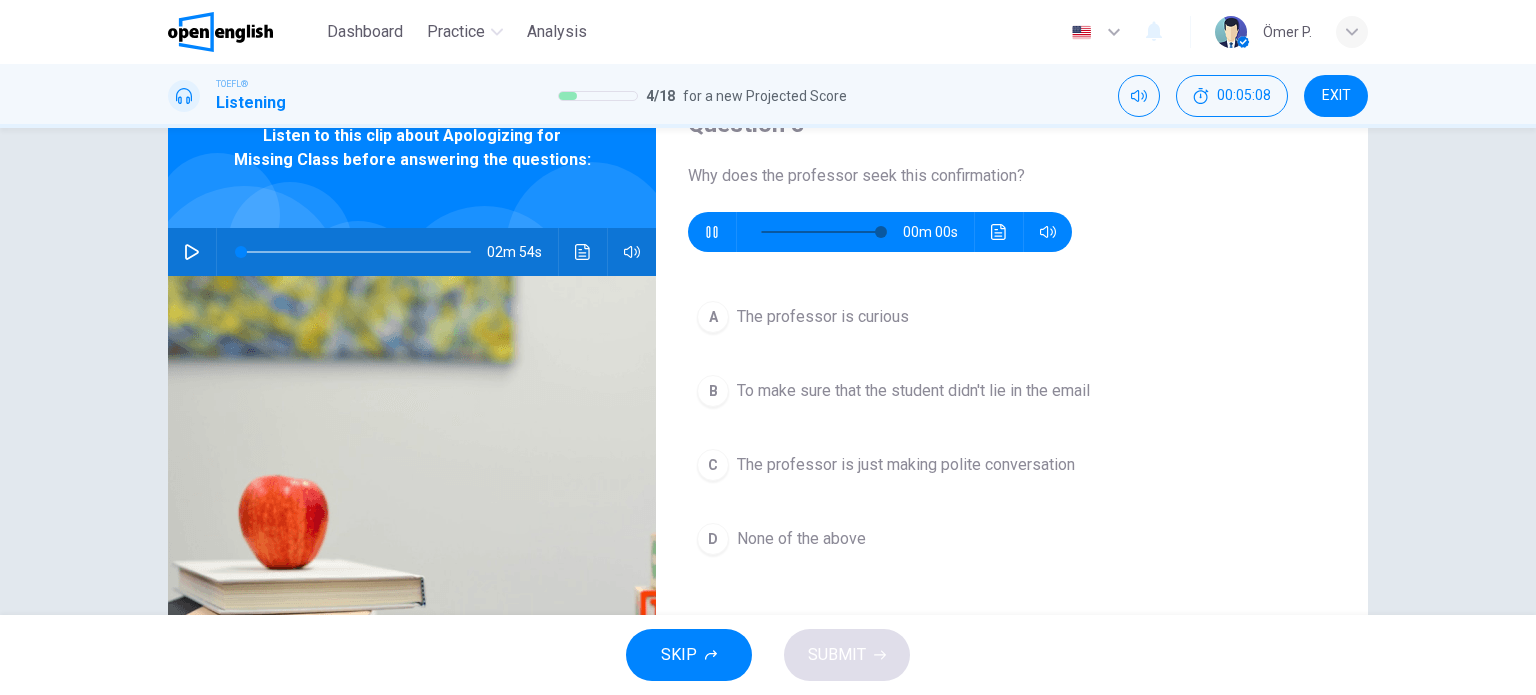 type on "*" 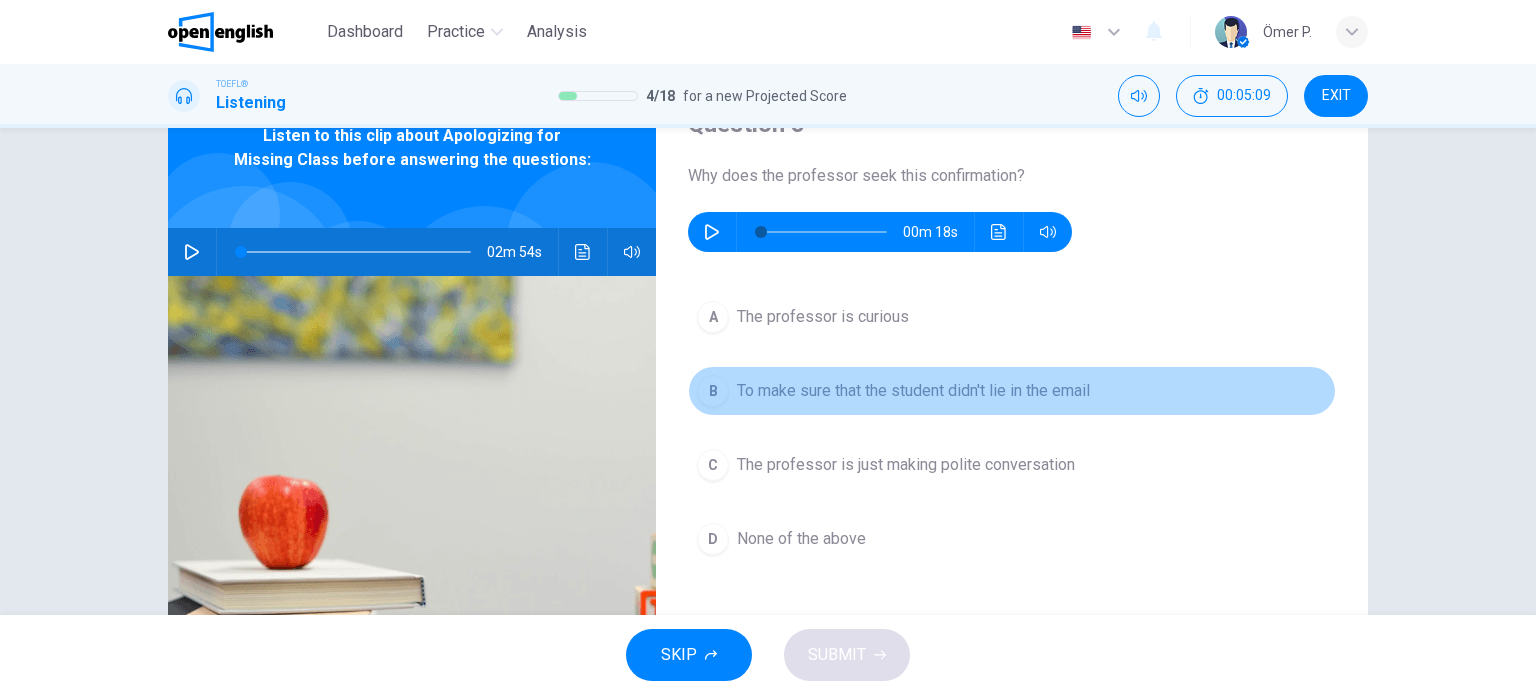 click on "To make sure that the student didn't lie in the email" at bounding box center (913, 391) 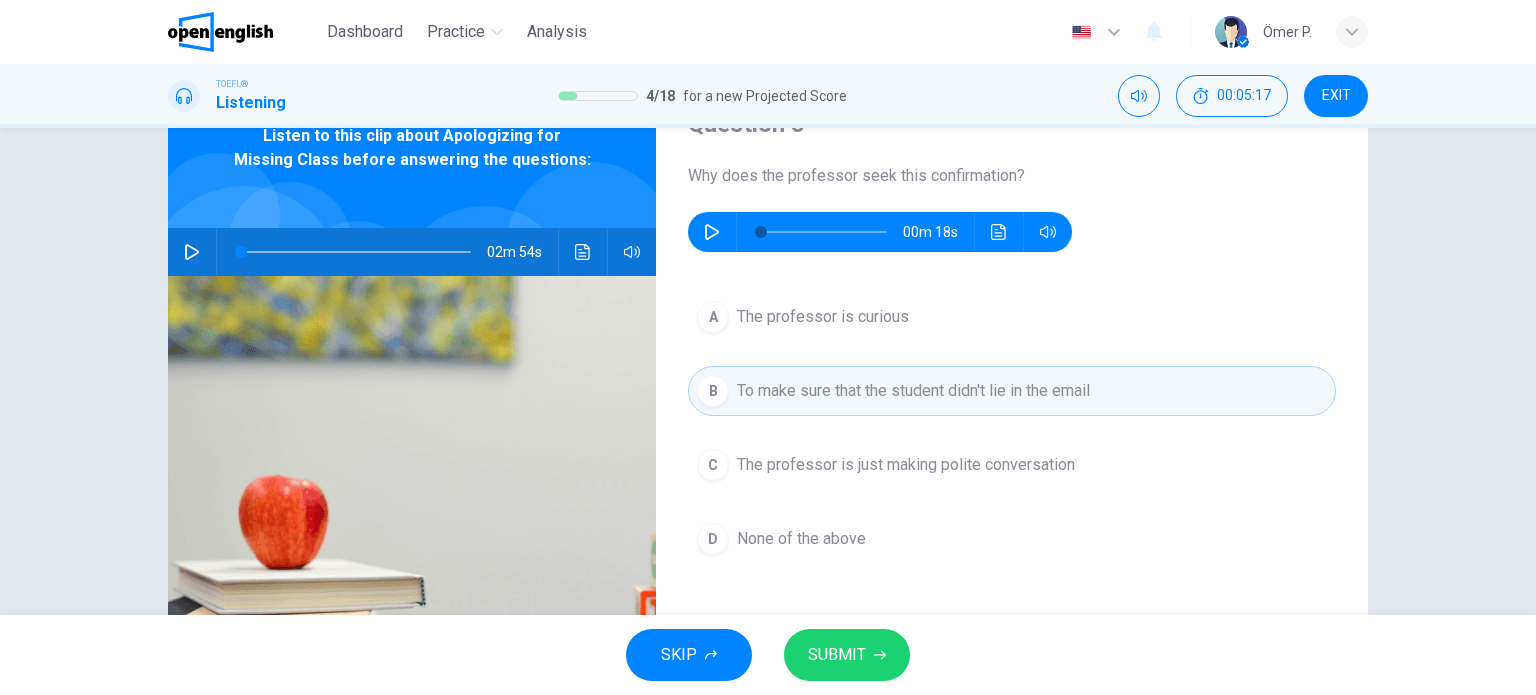 click on "SUBMIT" at bounding box center (837, 655) 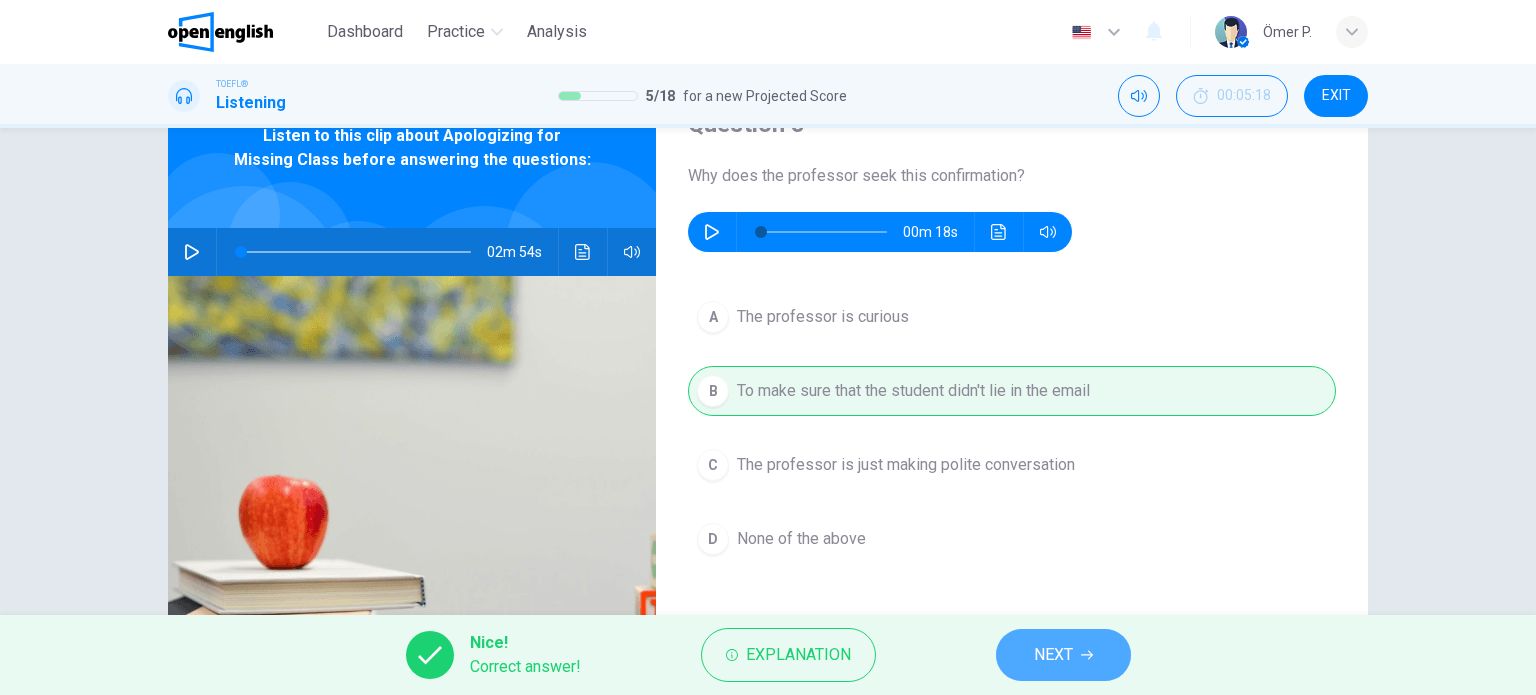 click on "NEXT" at bounding box center [1053, 655] 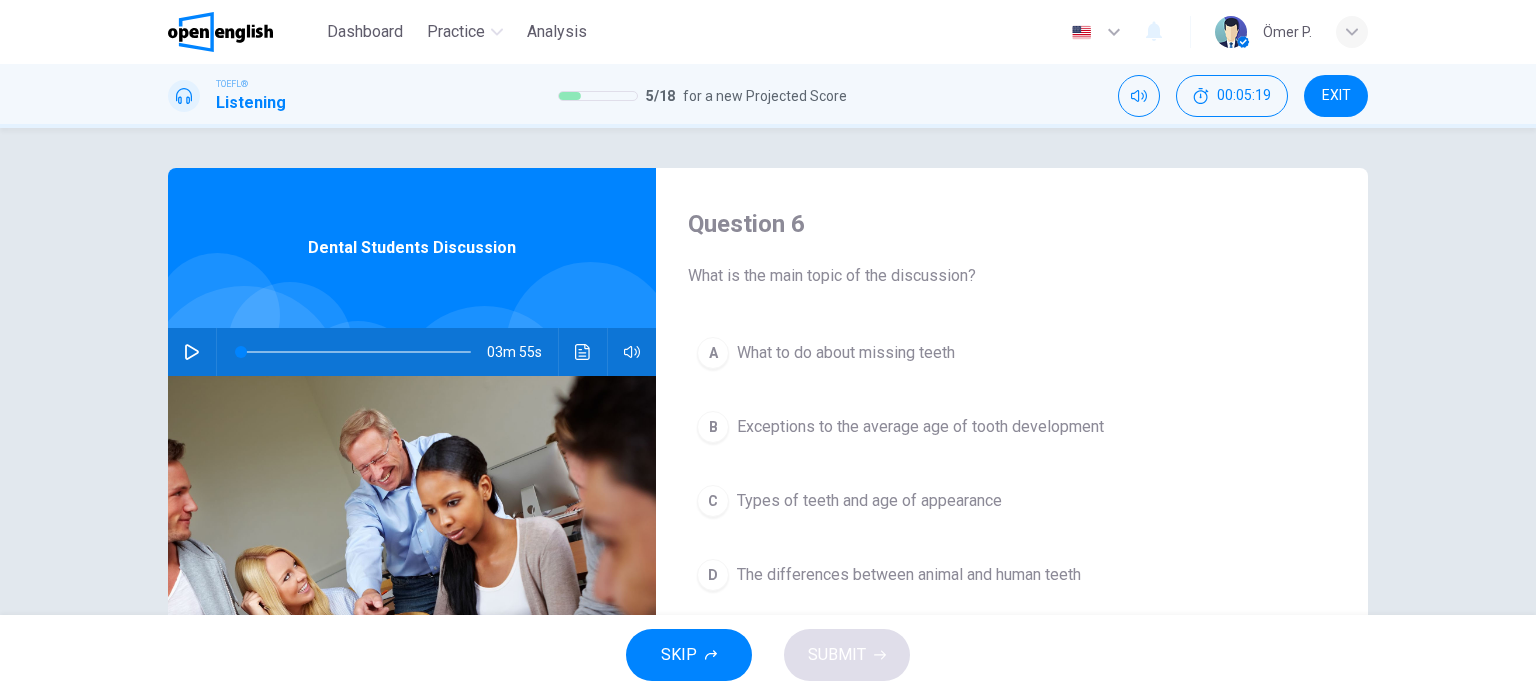 click 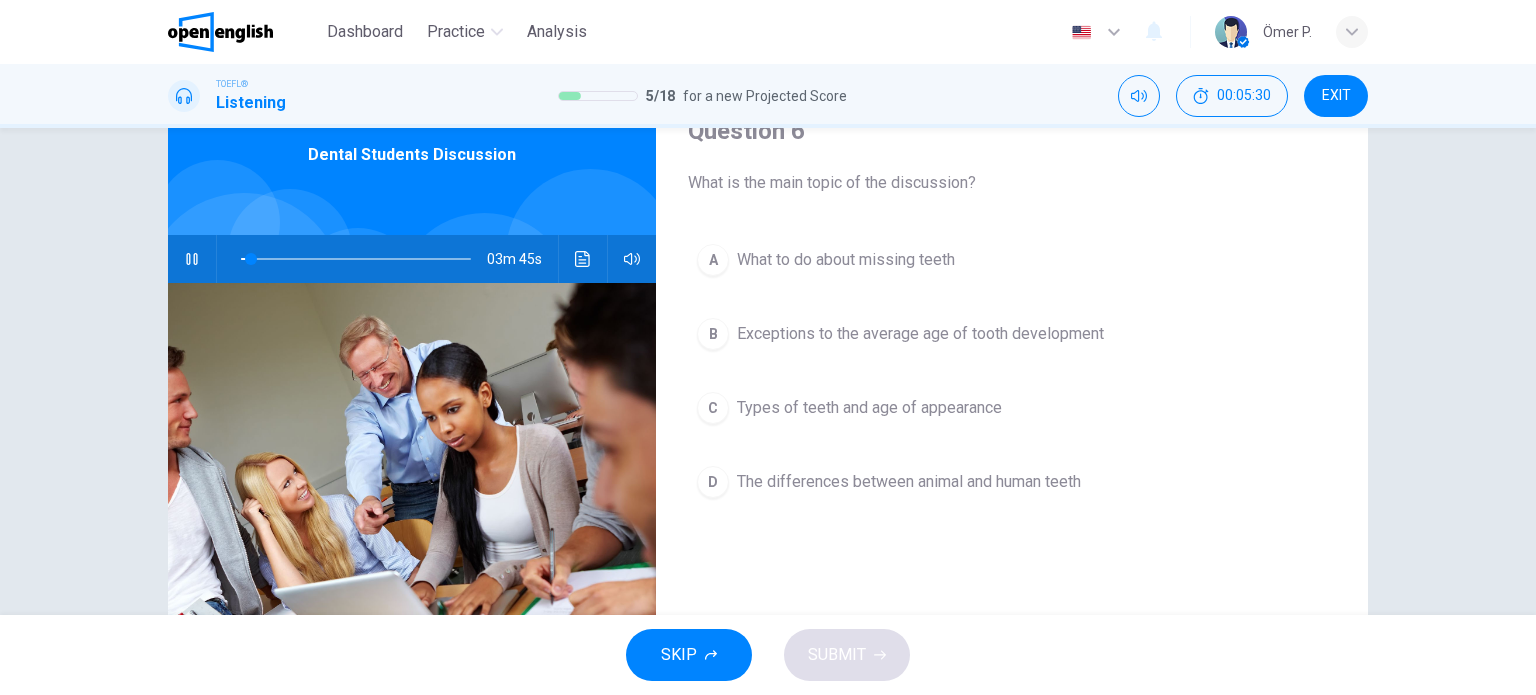 scroll, scrollTop: 100, scrollLeft: 0, axis: vertical 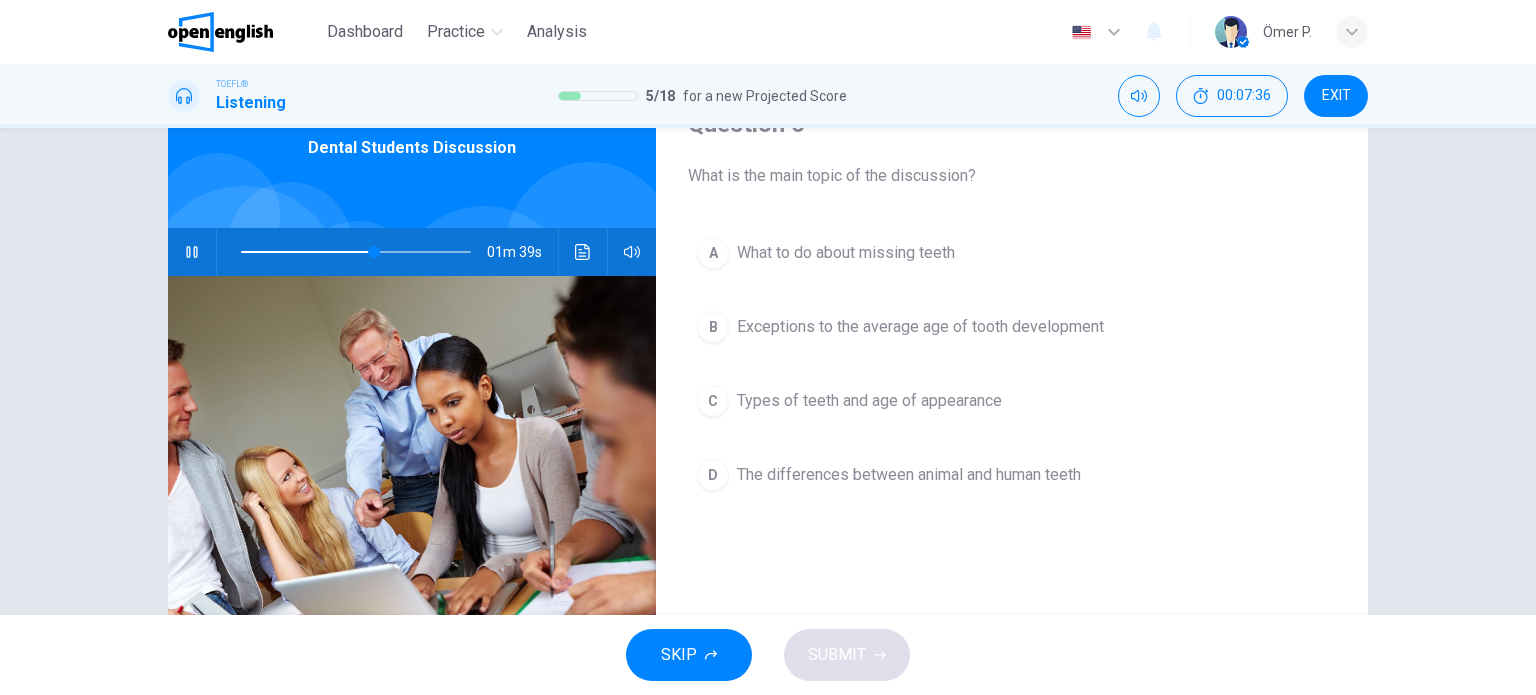 type on "**" 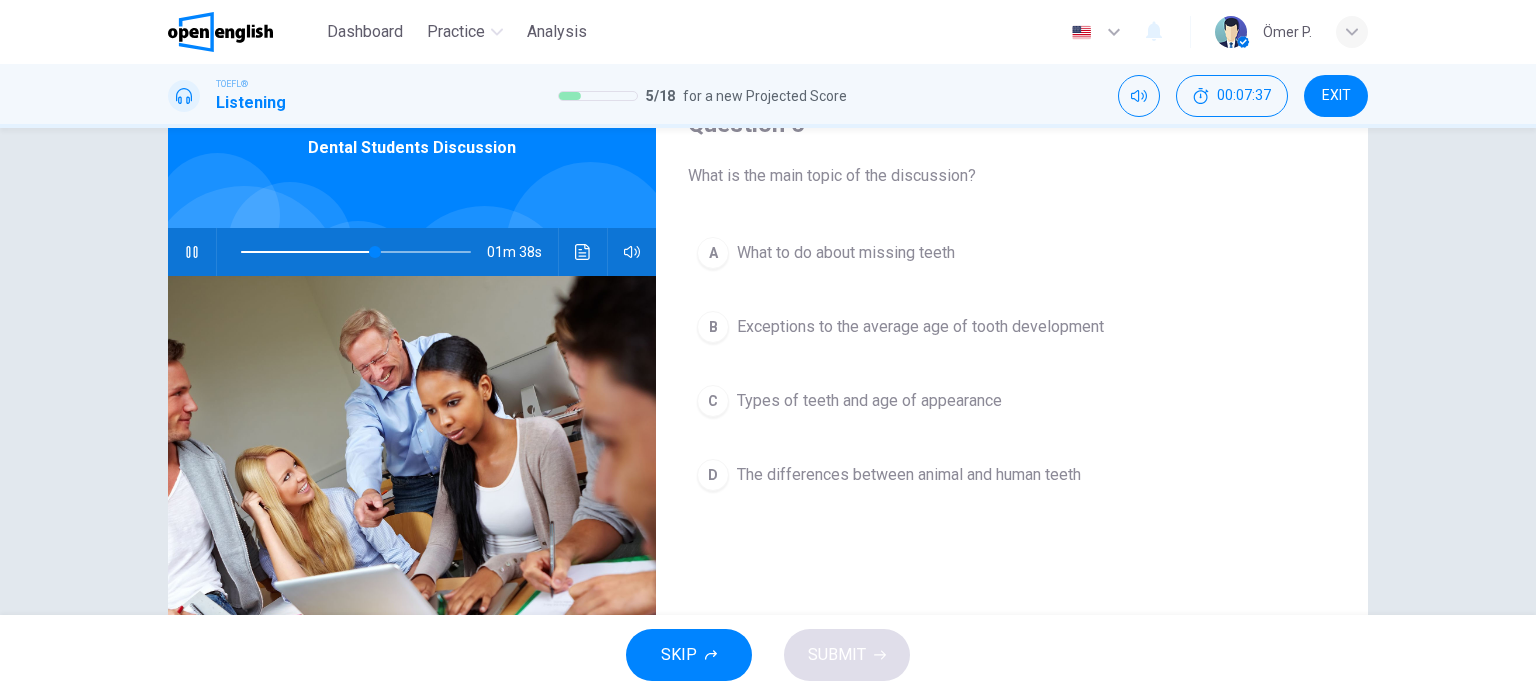 type 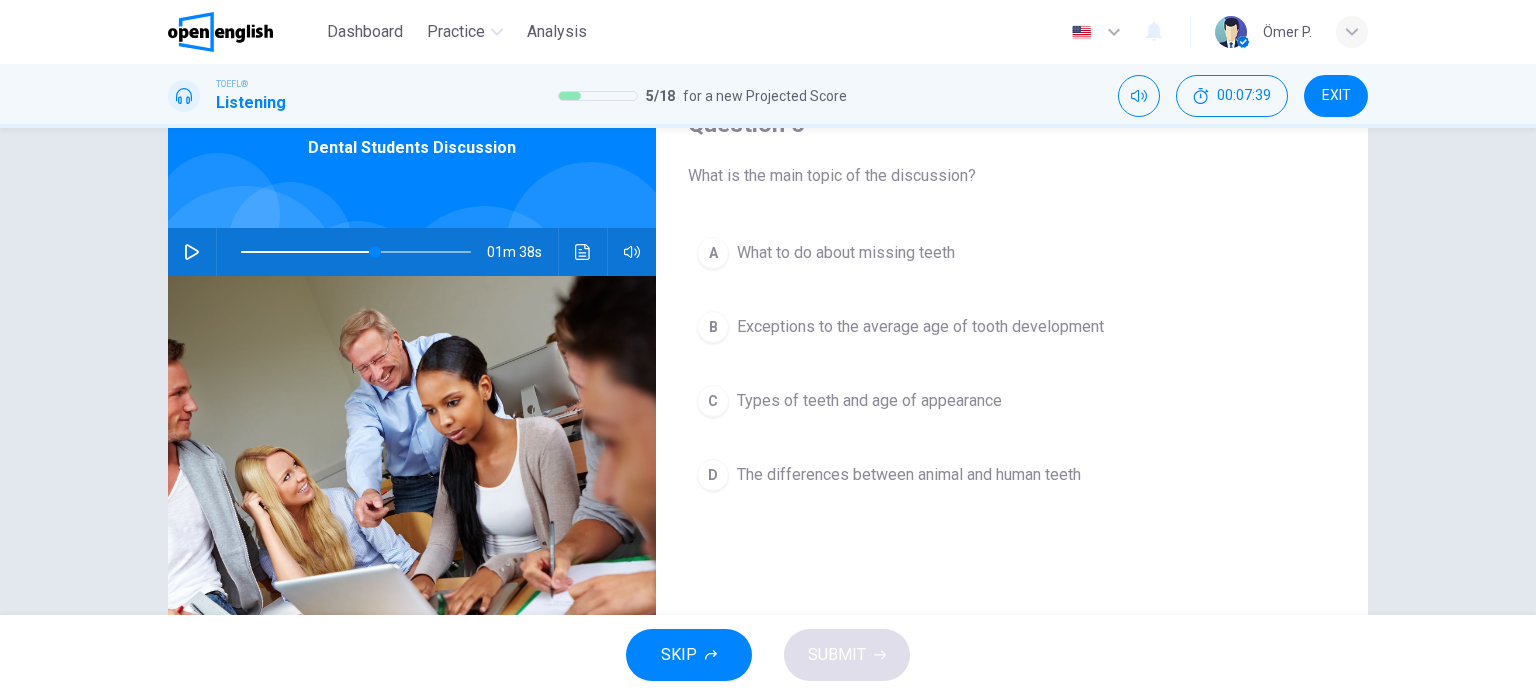 click at bounding box center (192, 252) 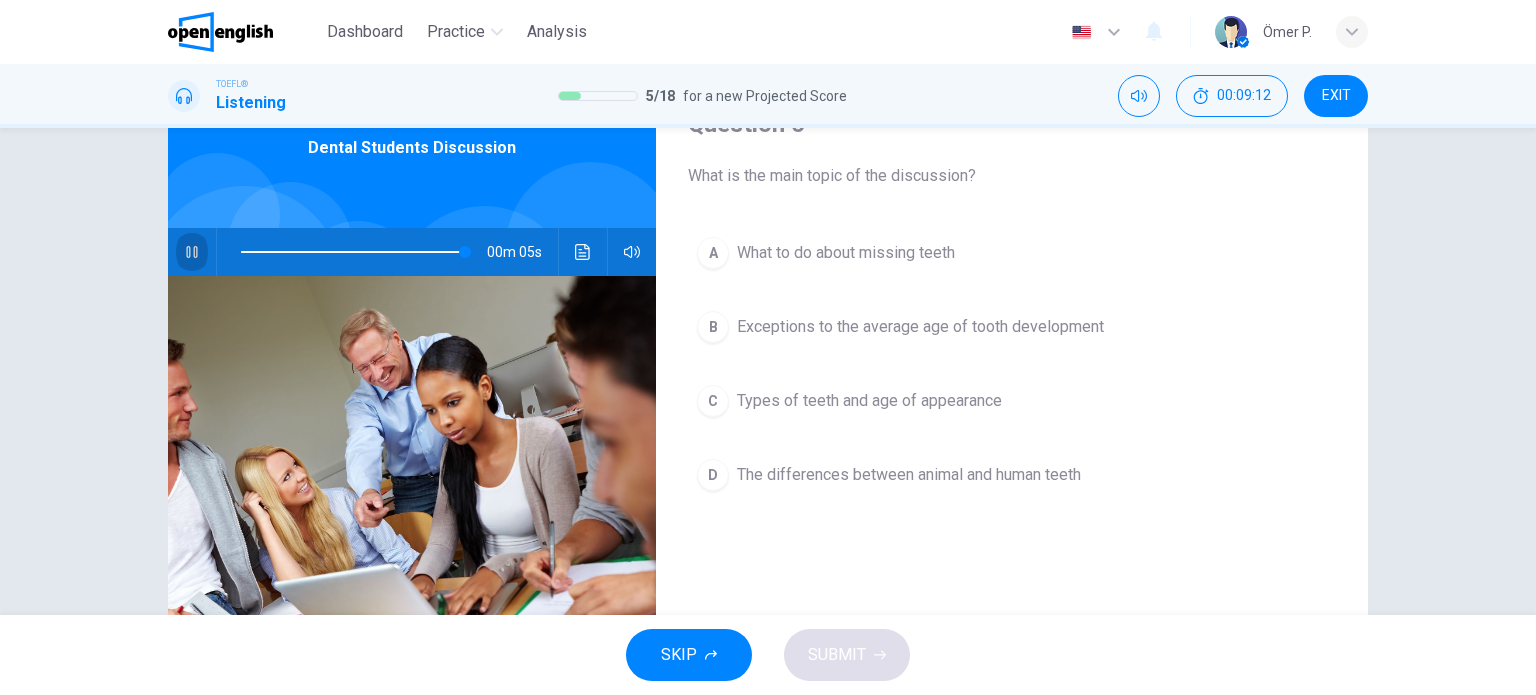 click on "Dental Students Discussion" at bounding box center [412, 148] 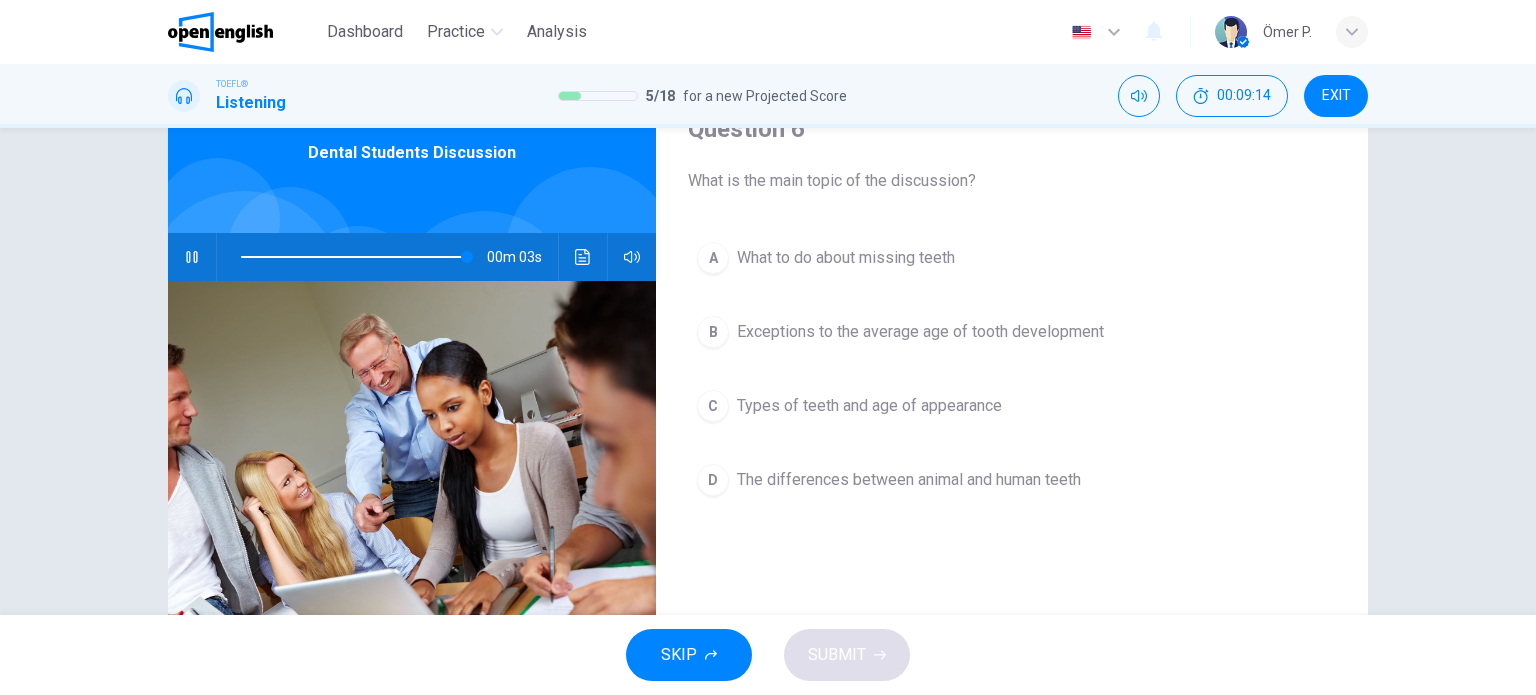 scroll, scrollTop: 100, scrollLeft: 0, axis: vertical 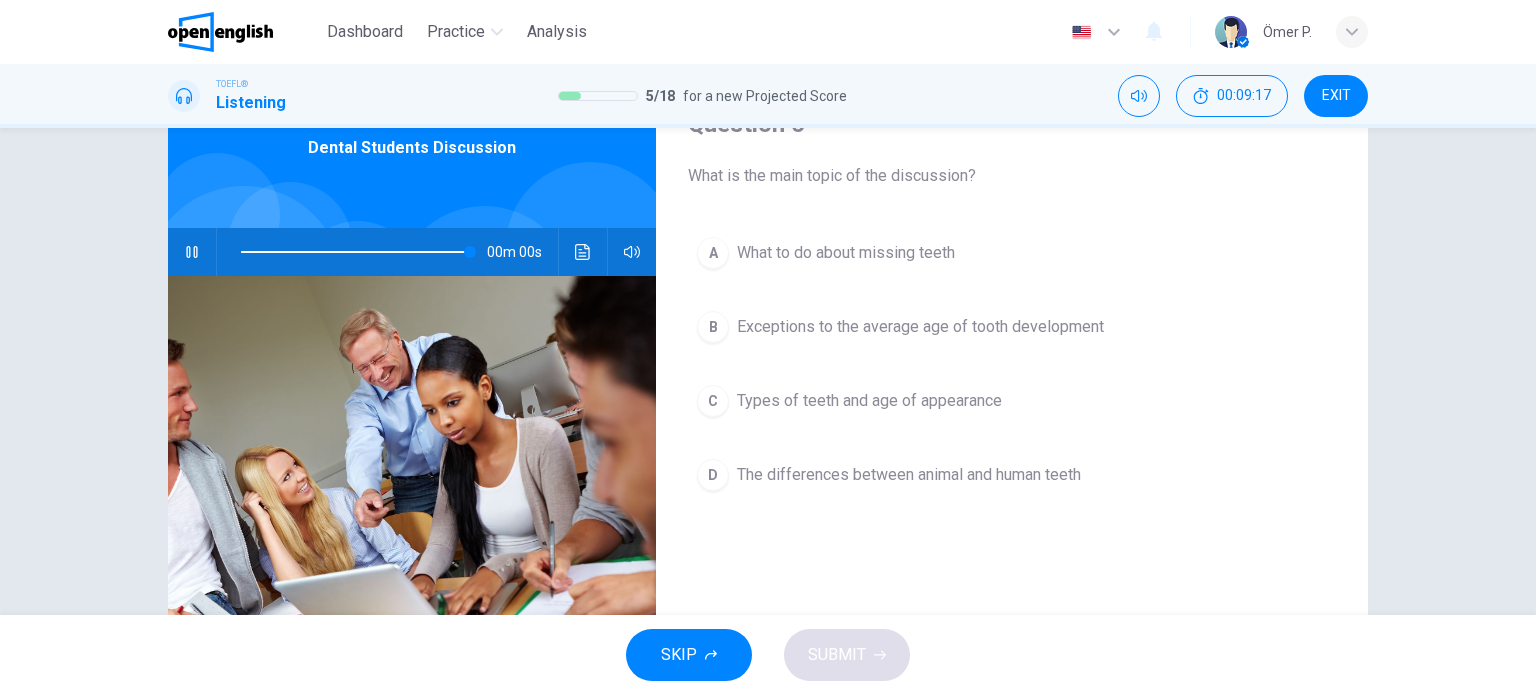 type on "*" 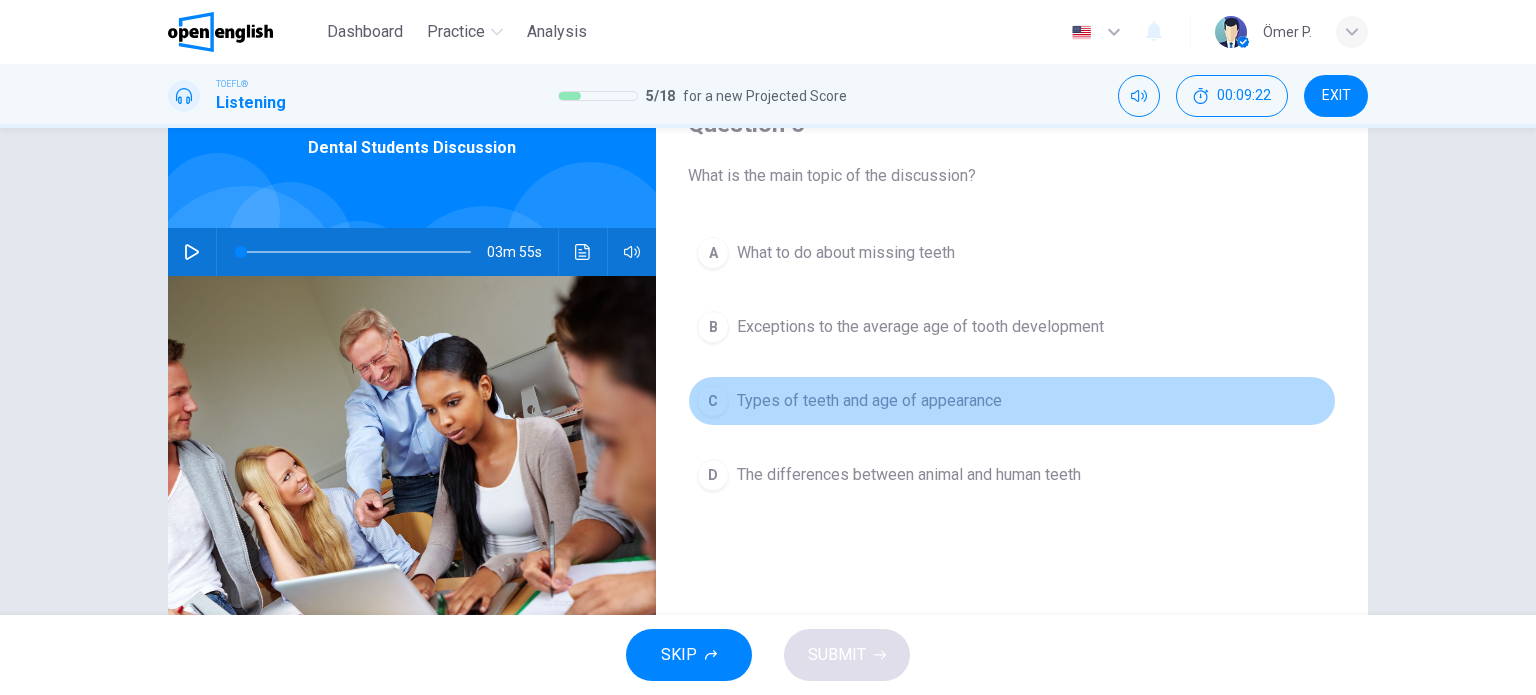 click on "Types of teeth and age of appearance" at bounding box center [869, 401] 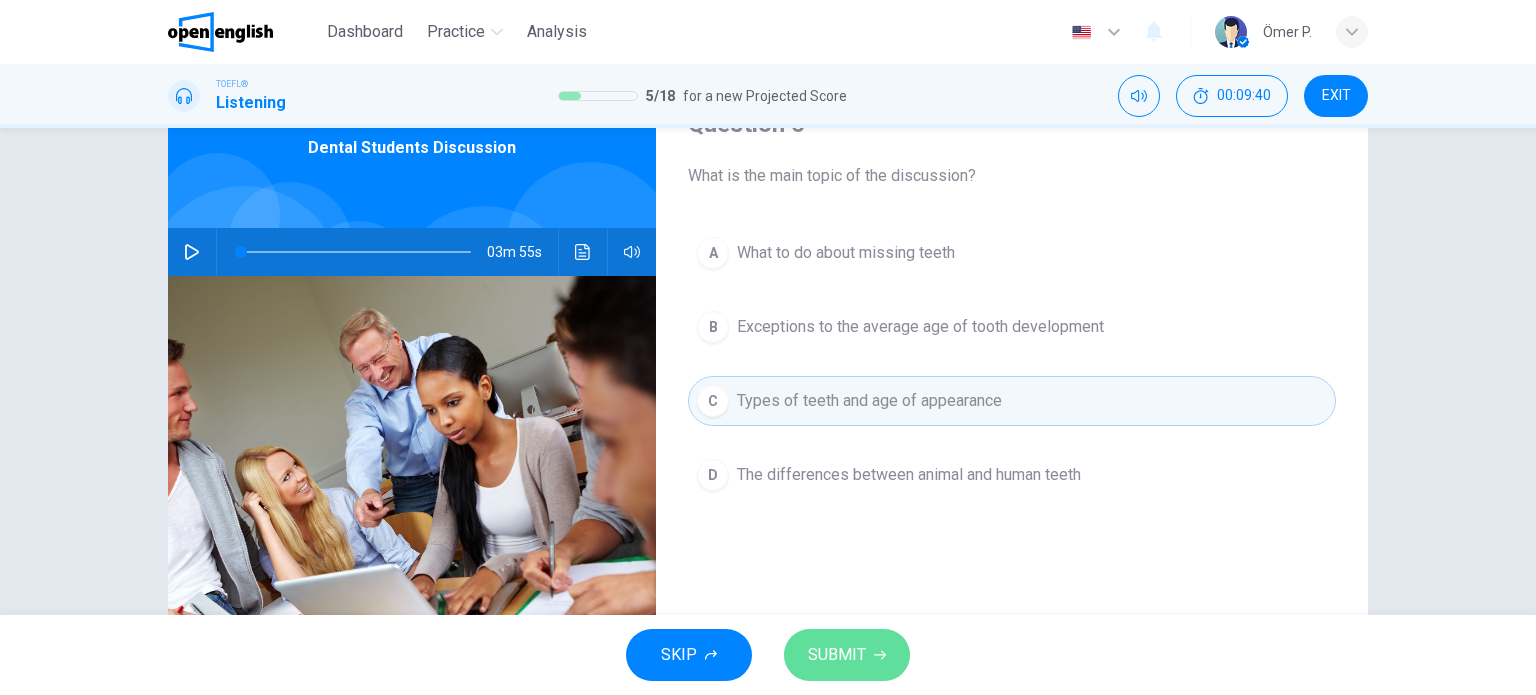 click on "SUBMIT" at bounding box center [837, 655] 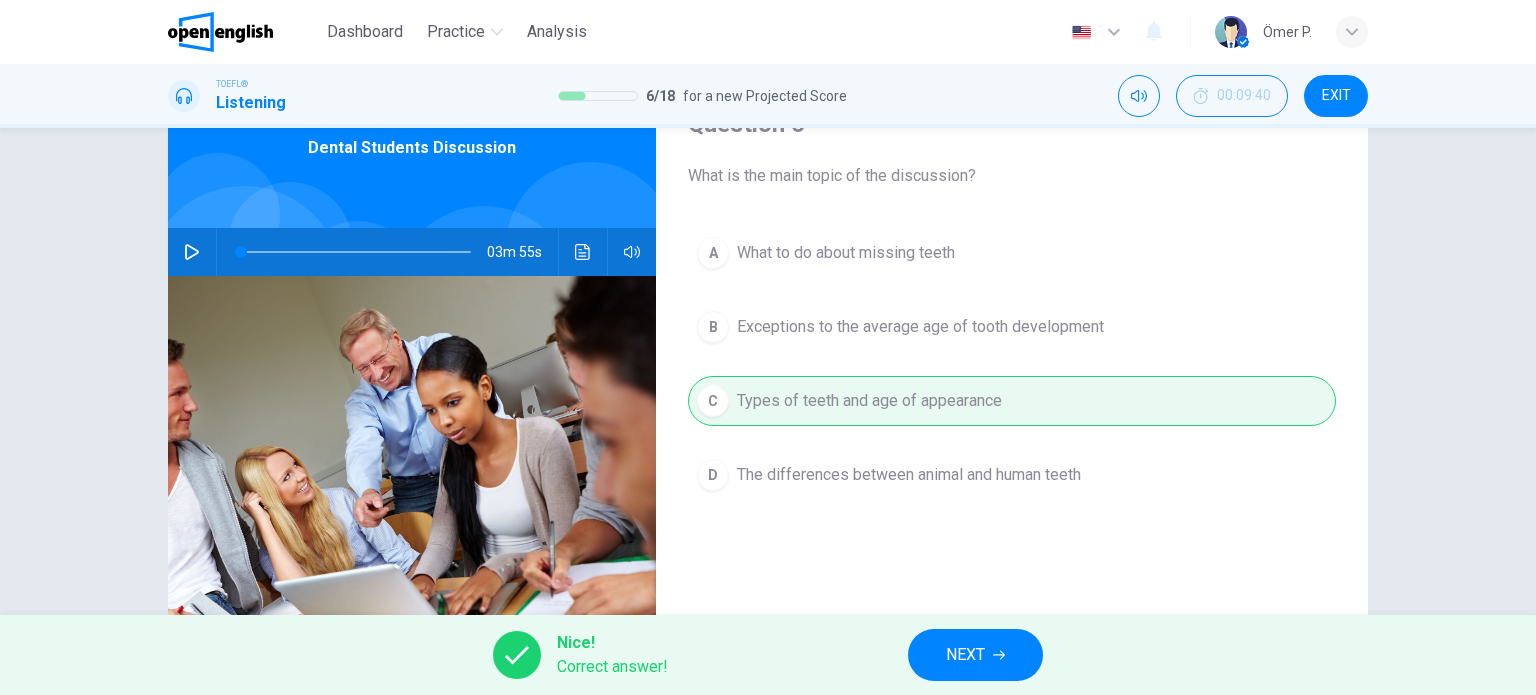 drag, startPoint x: 963, startPoint y: 655, endPoint x: 986, endPoint y: 575, distance: 83.240616 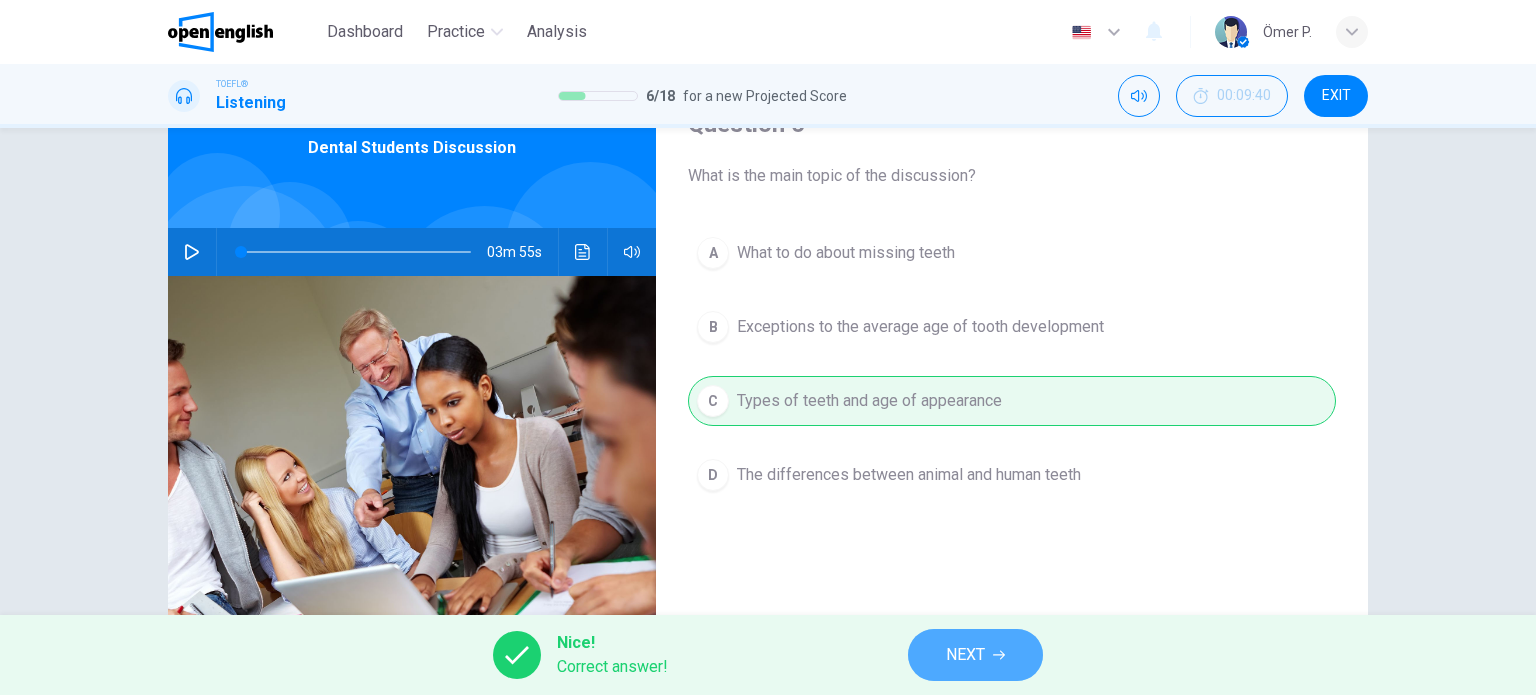 click on "NEXT" at bounding box center (965, 655) 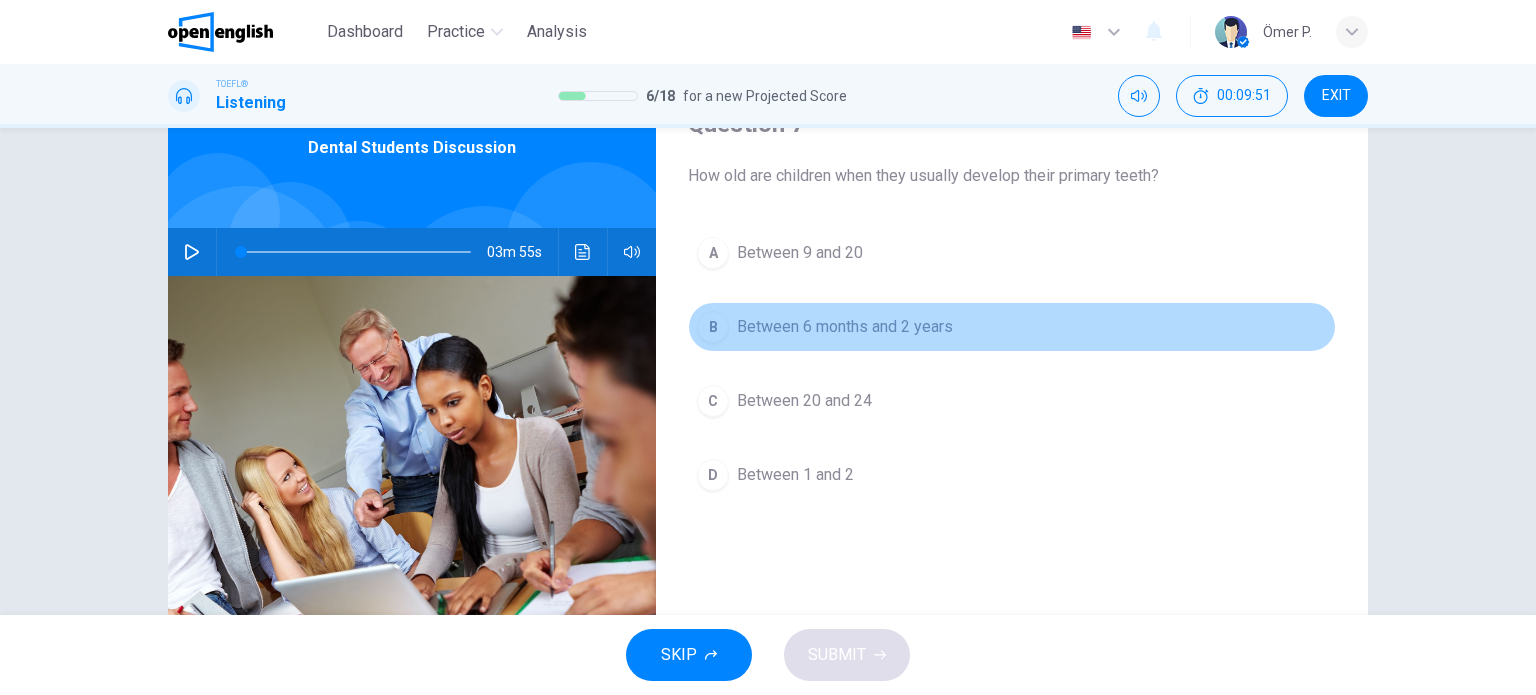 click on "Between 6 months and 2 years" at bounding box center [845, 327] 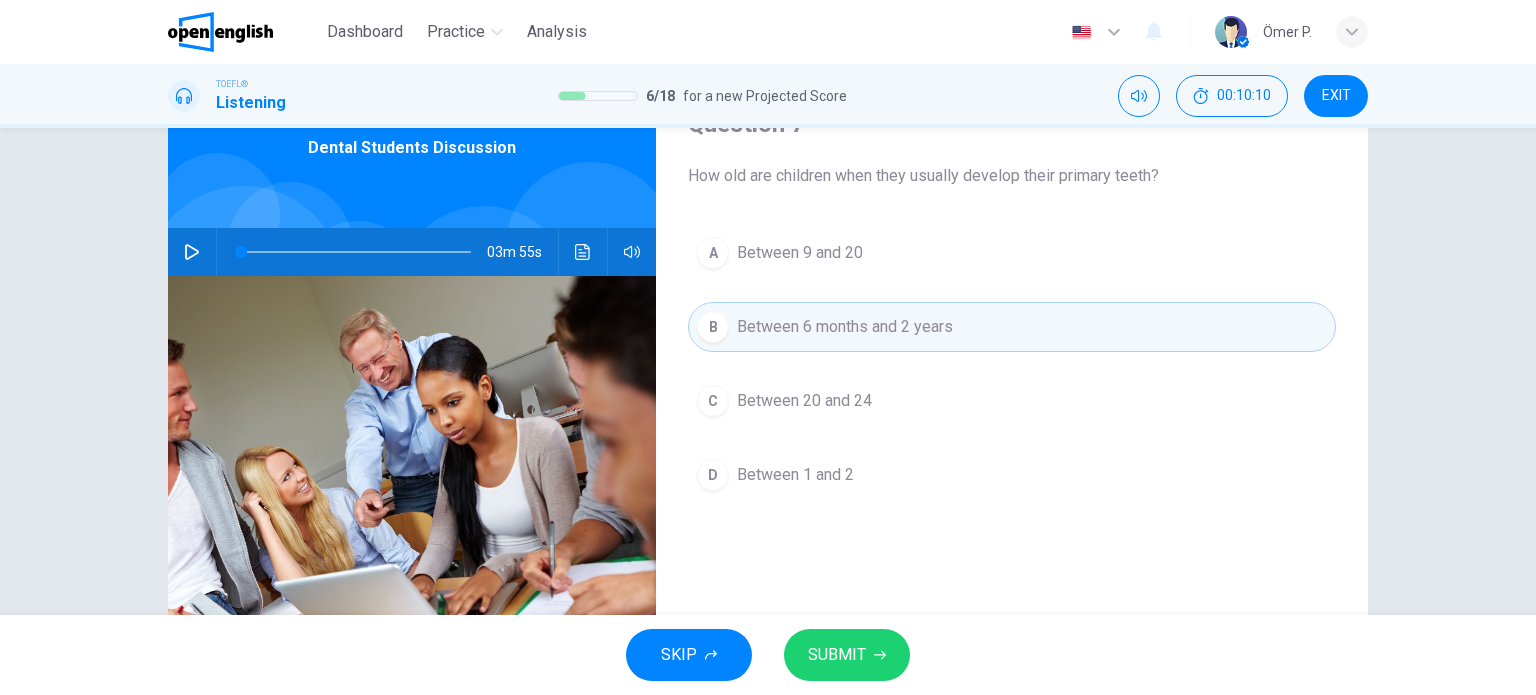click on "SUBMIT" at bounding box center (837, 655) 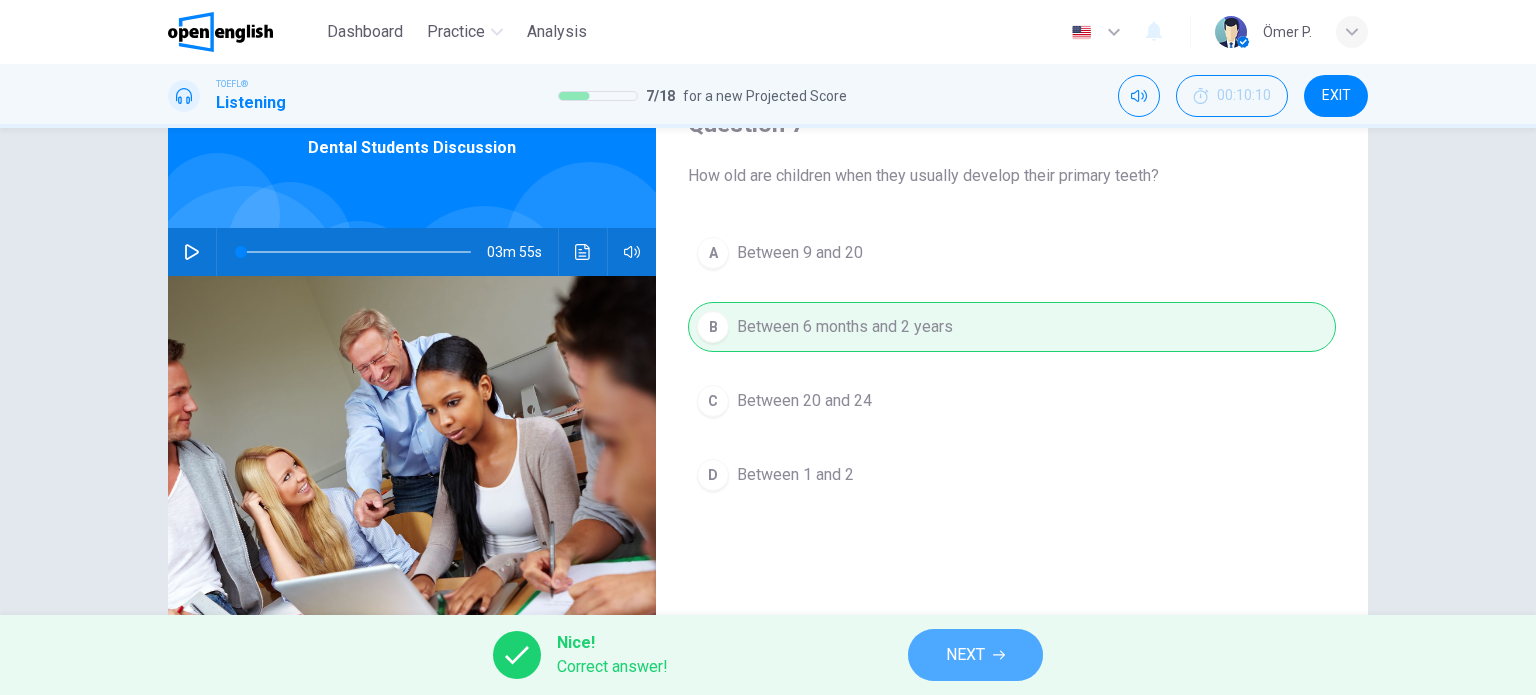 click on "NEXT" at bounding box center [965, 655] 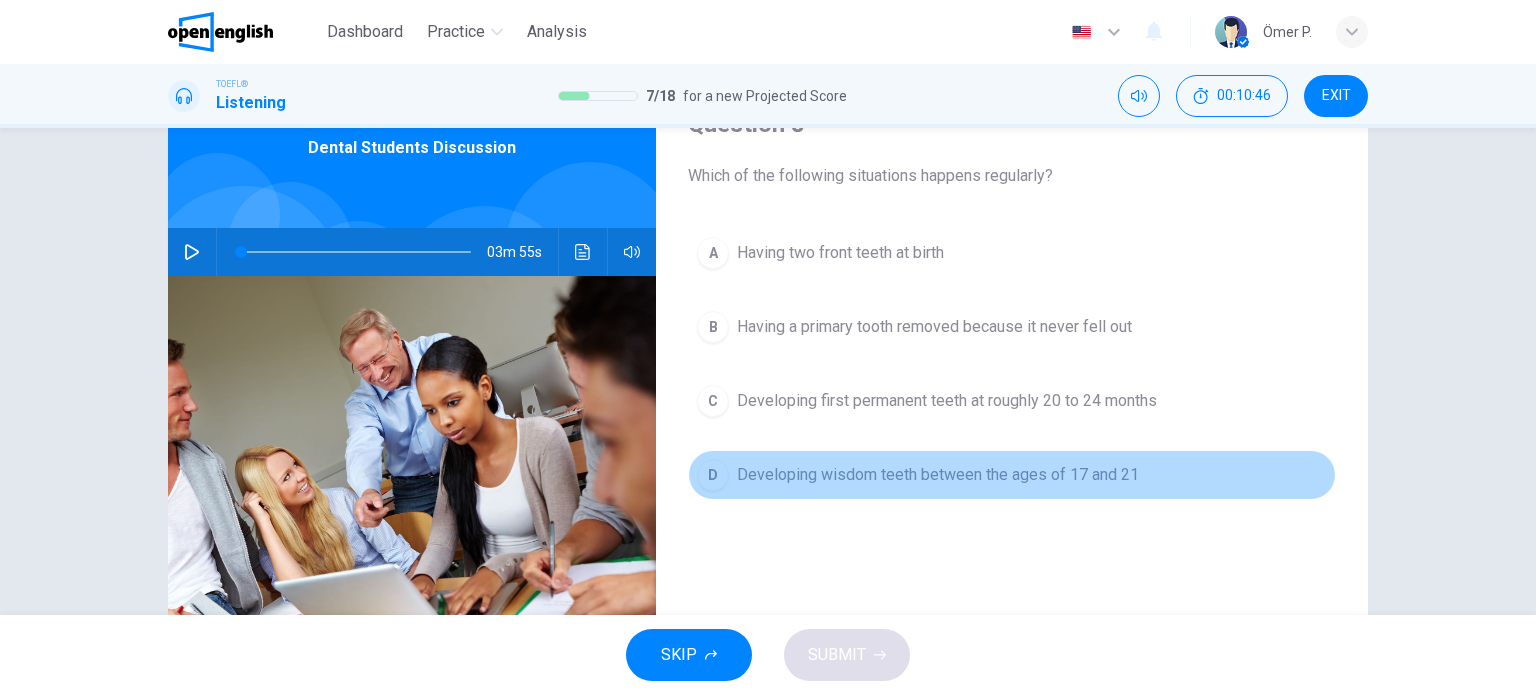click on "Developing wisdom teeth between the ages of 17 and 21" at bounding box center [938, 475] 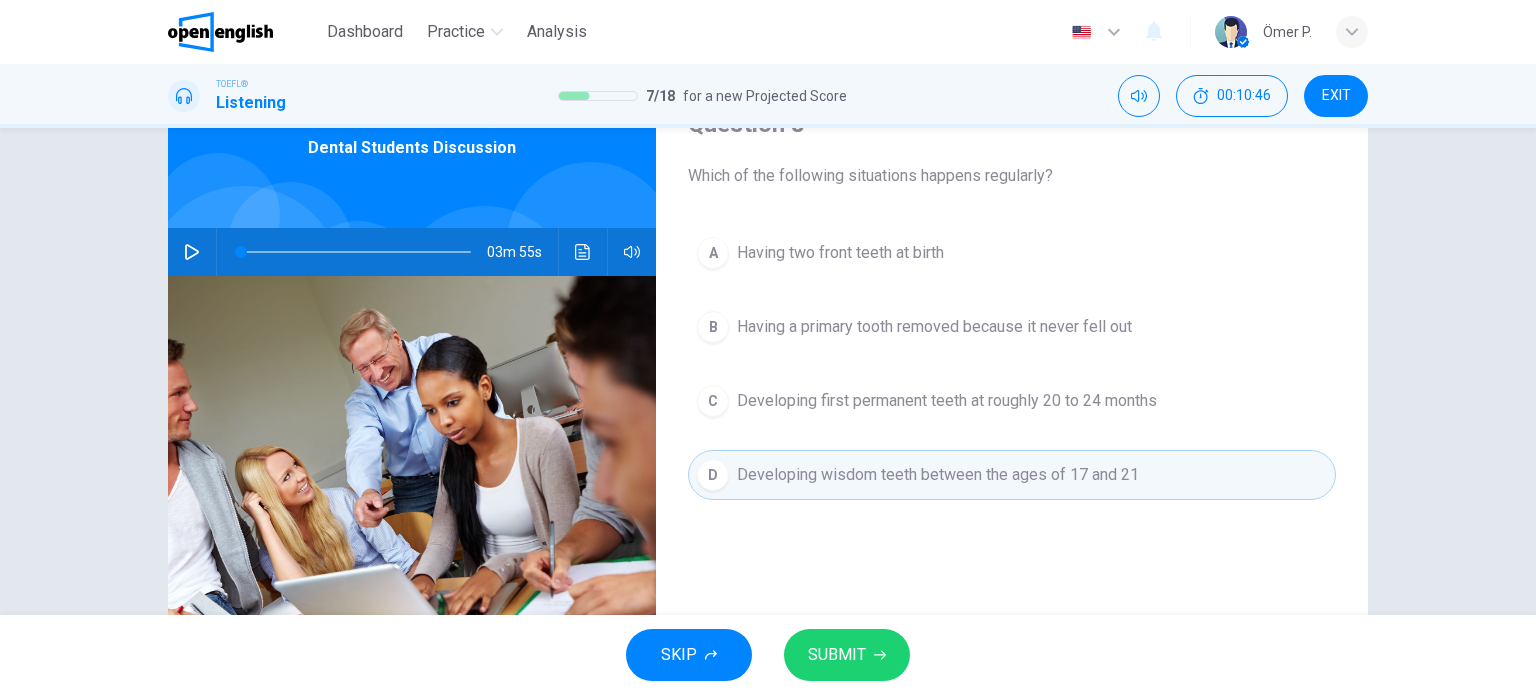 click on "SUBMIT" at bounding box center (847, 655) 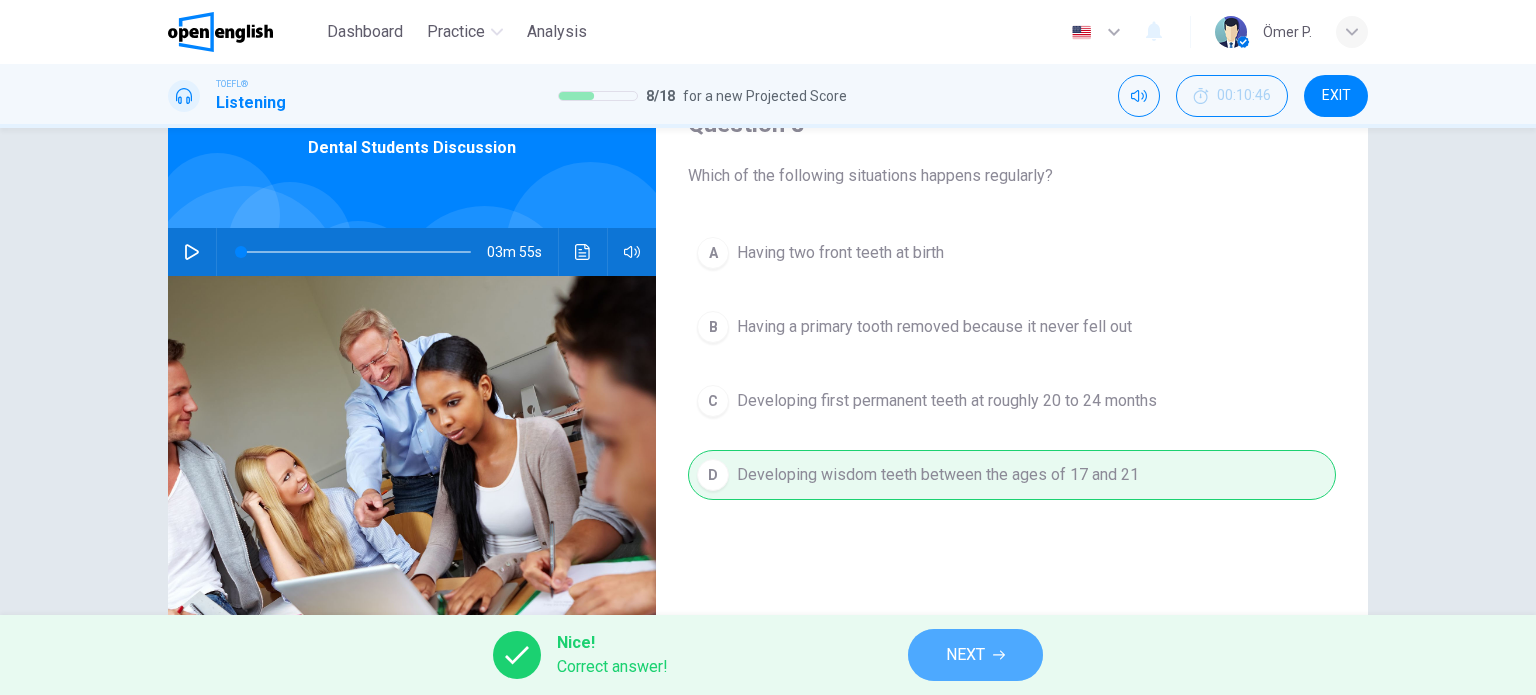 click on "NEXT" at bounding box center [975, 655] 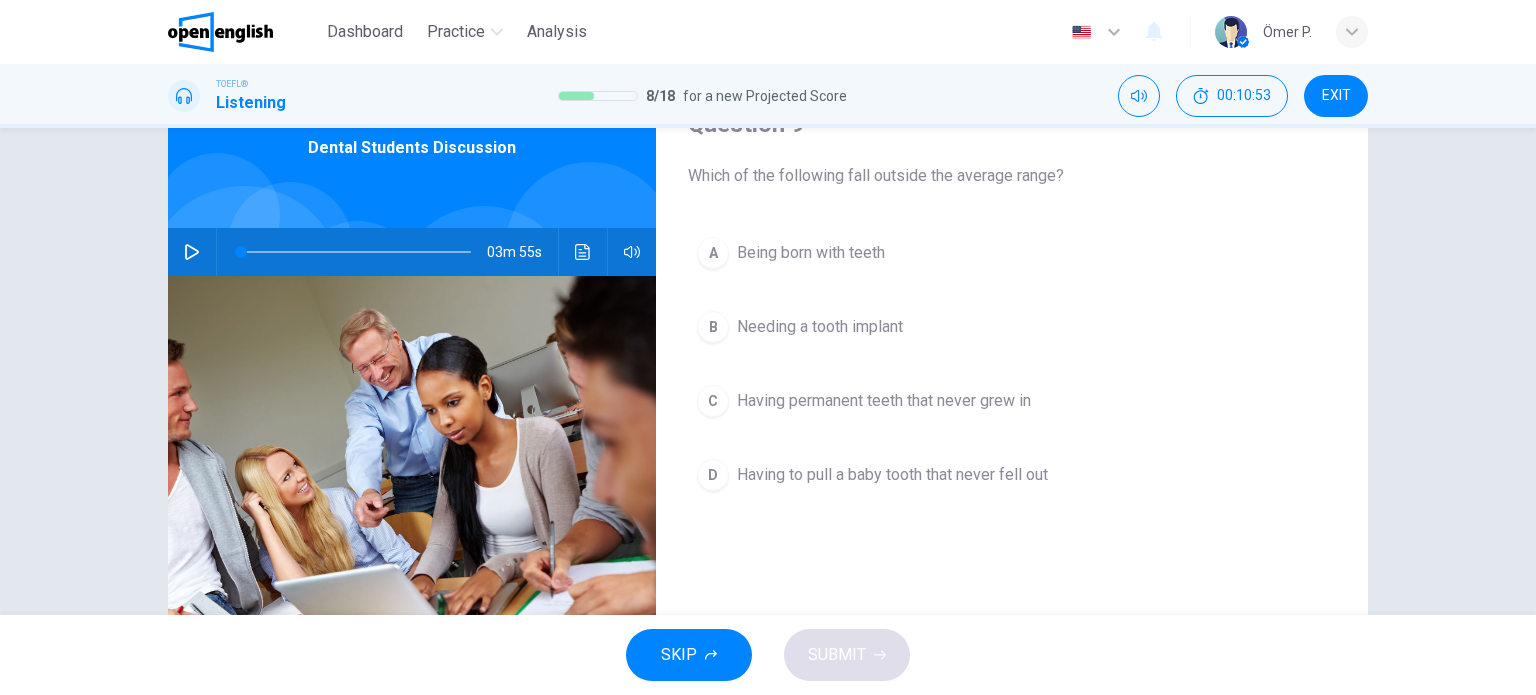 drag, startPoint x: 867, startPoint y: 264, endPoint x: 849, endPoint y: 286, distance: 28.42534 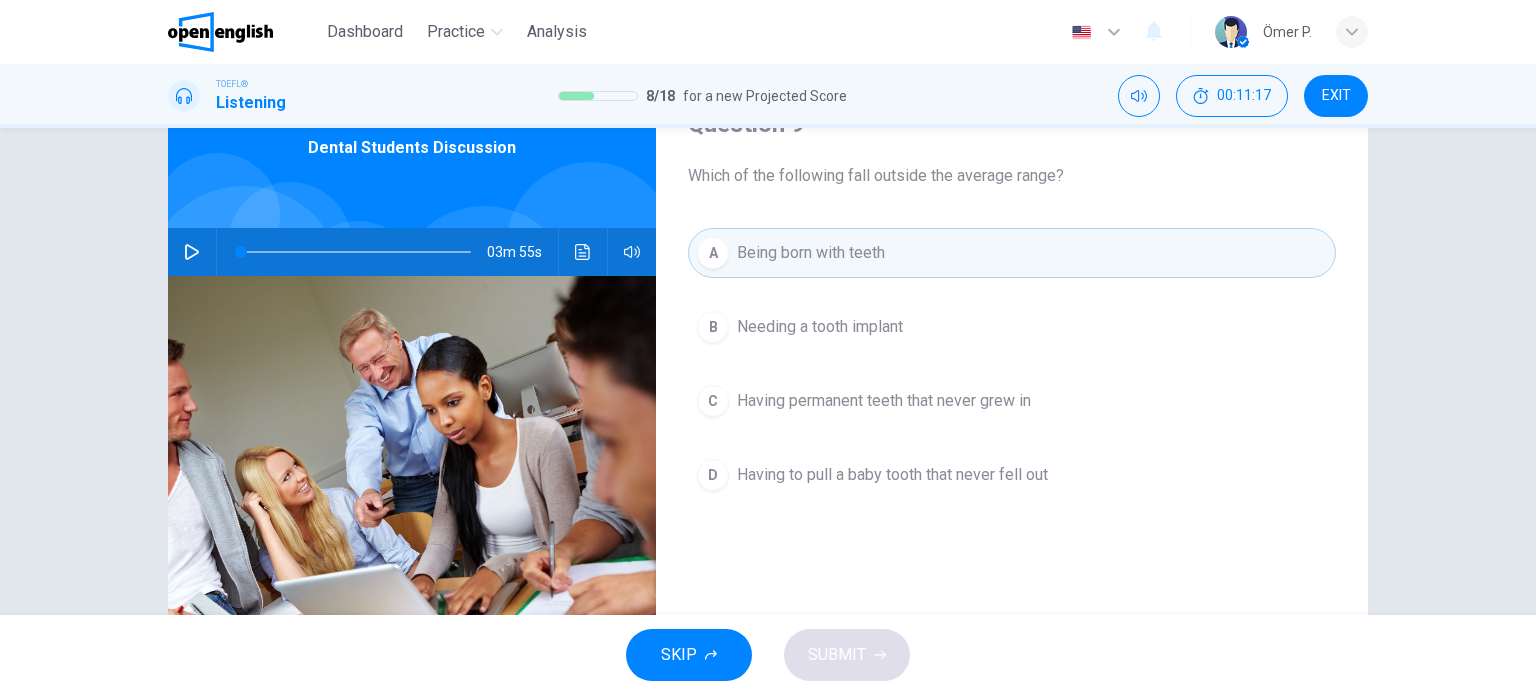 click on "Having to pull a baby tooth that never fell out" at bounding box center [892, 475] 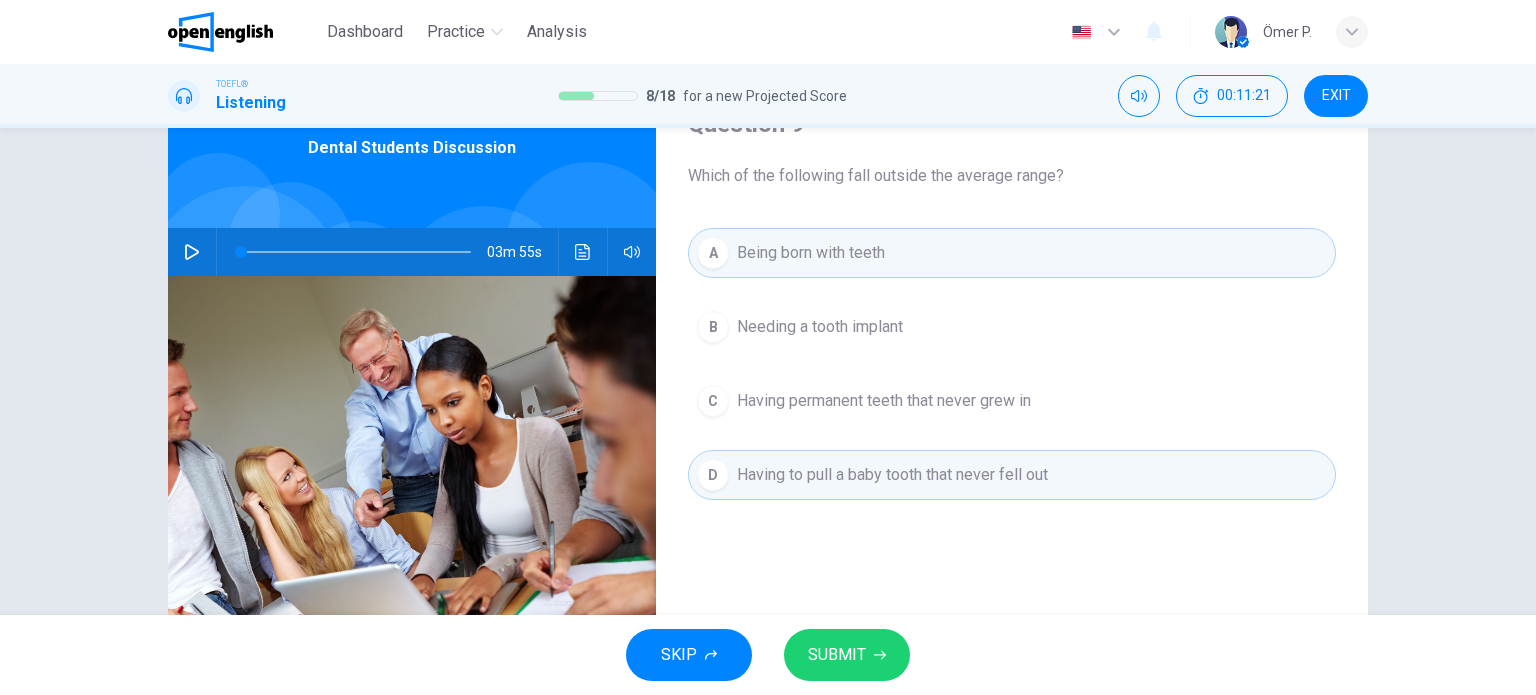 click on "D Having to pull a baby tooth that never fell out" at bounding box center [1012, 475] 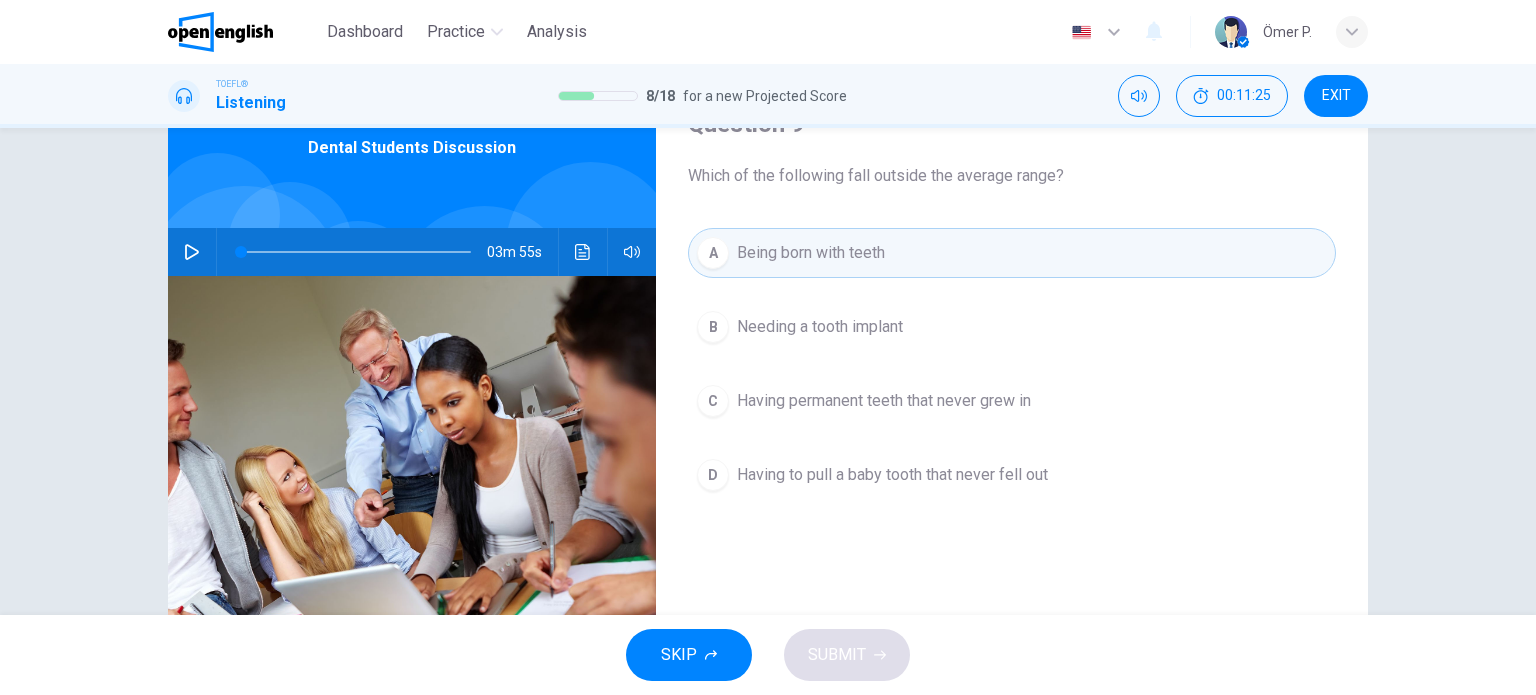 click on "Having to pull a baby tooth that never fell out" at bounding box center (892, 475) 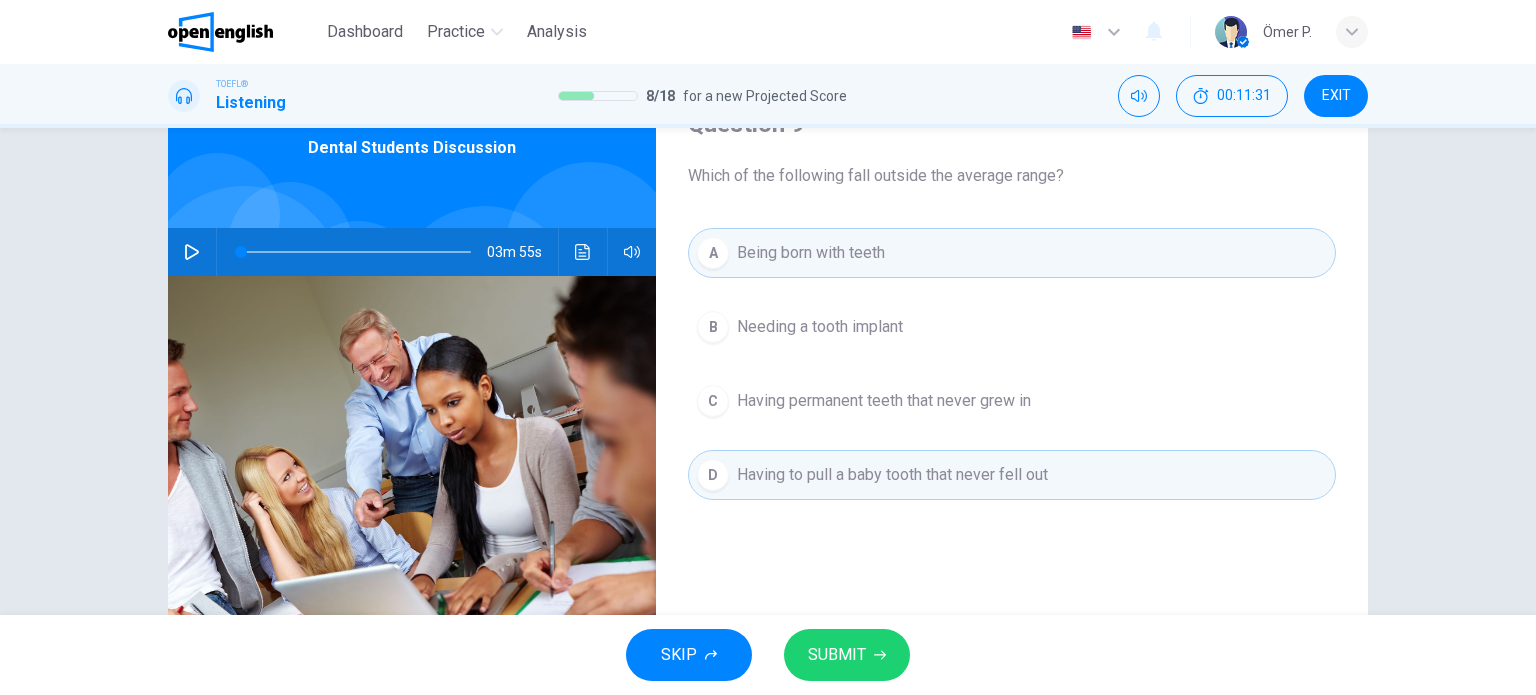 click on "SUBMIT" at bounding box center [847, 655] 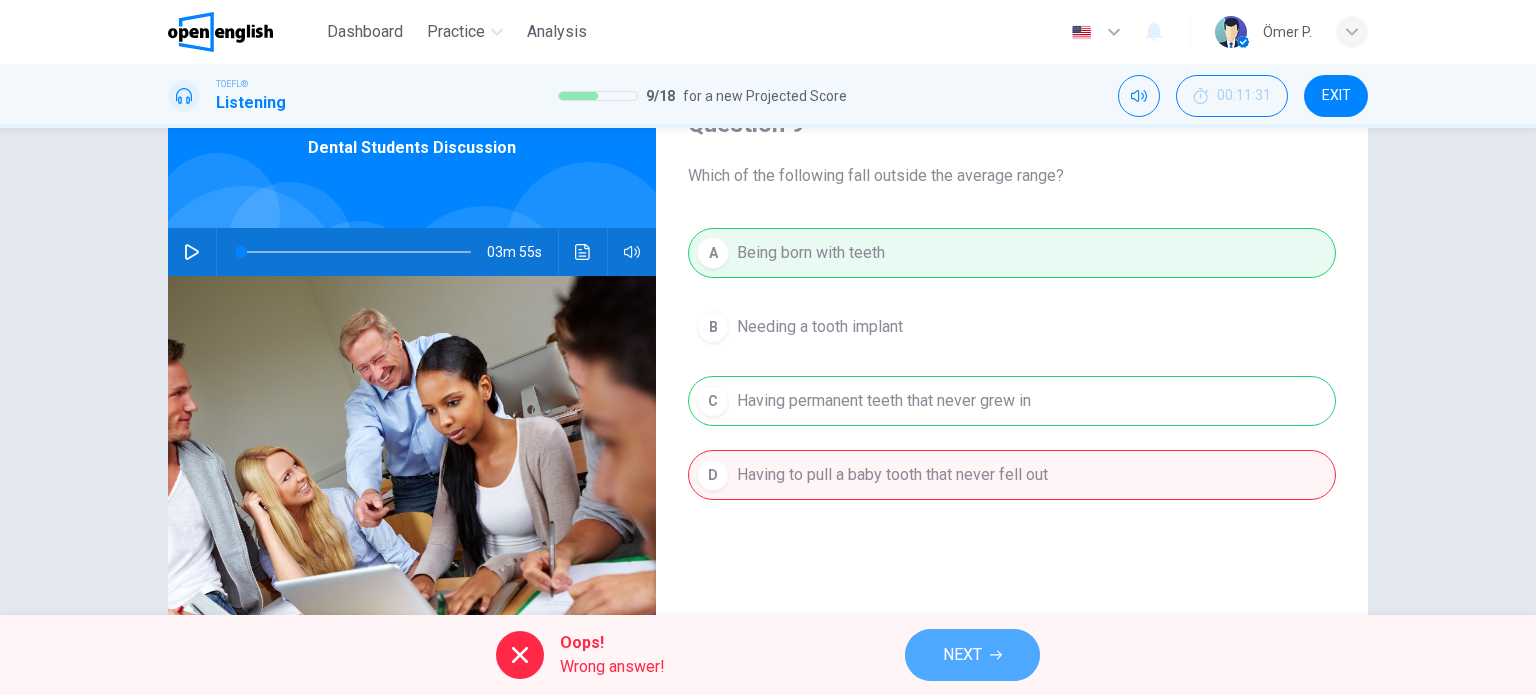 click on "NEXT" at bounding box center [962, 655] 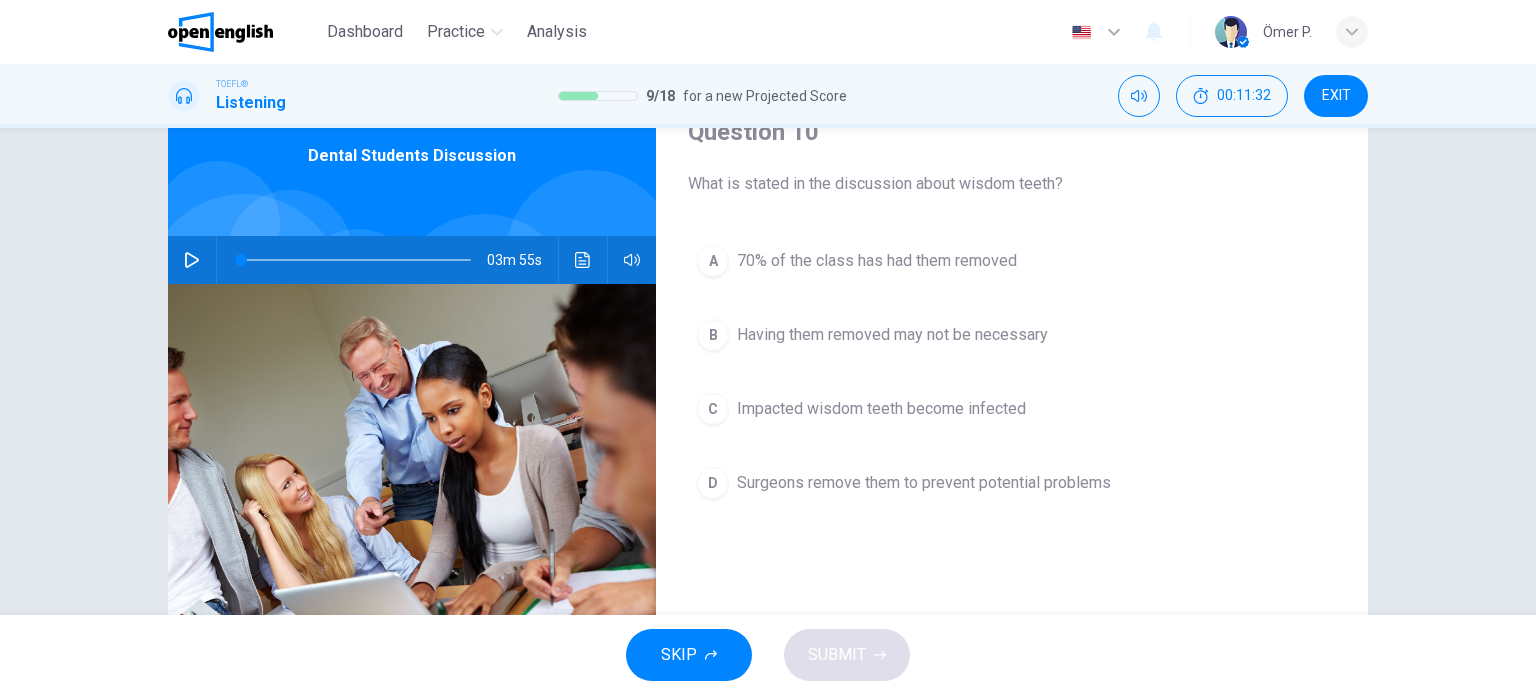 scroll, scrollTop: 100, scrollLeft: 0, axis: vertical 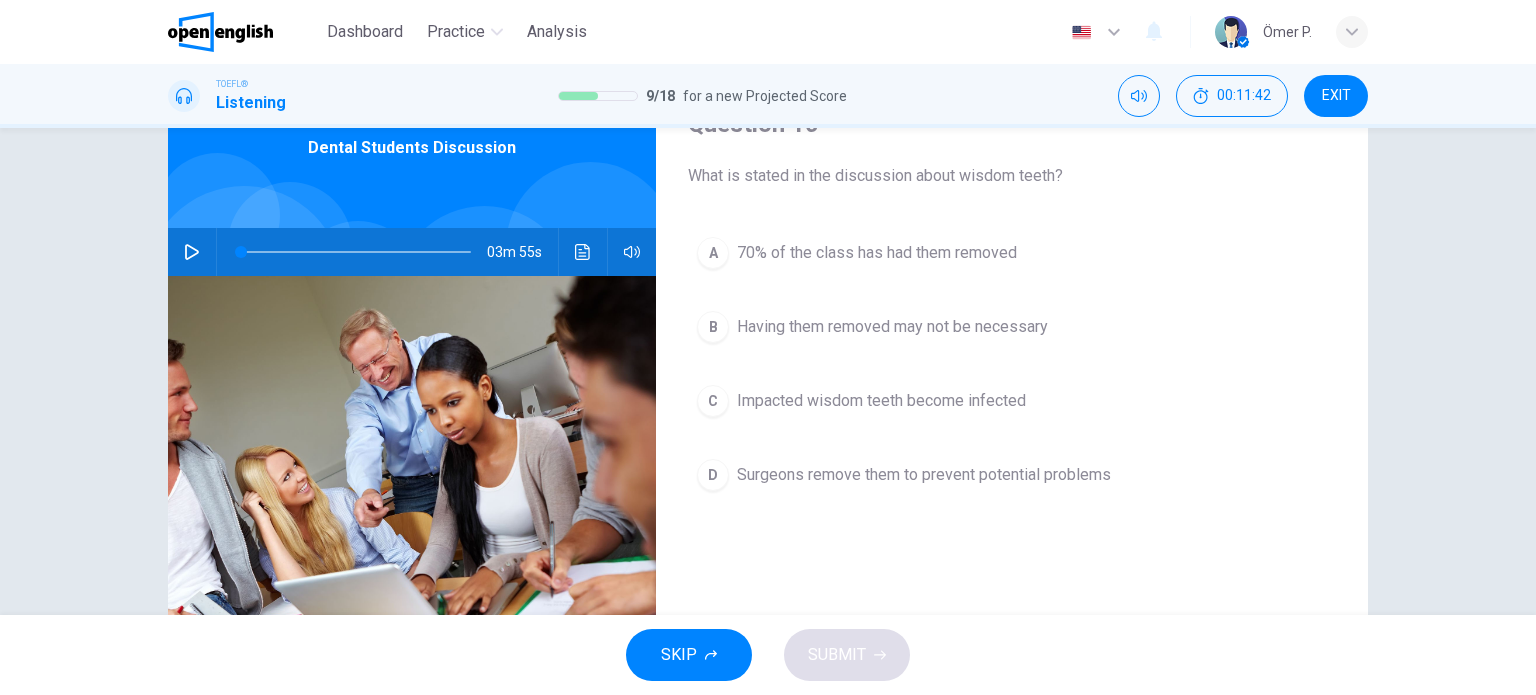 click on "Having them removed may not be necessary" at bounding box center [892, 327] 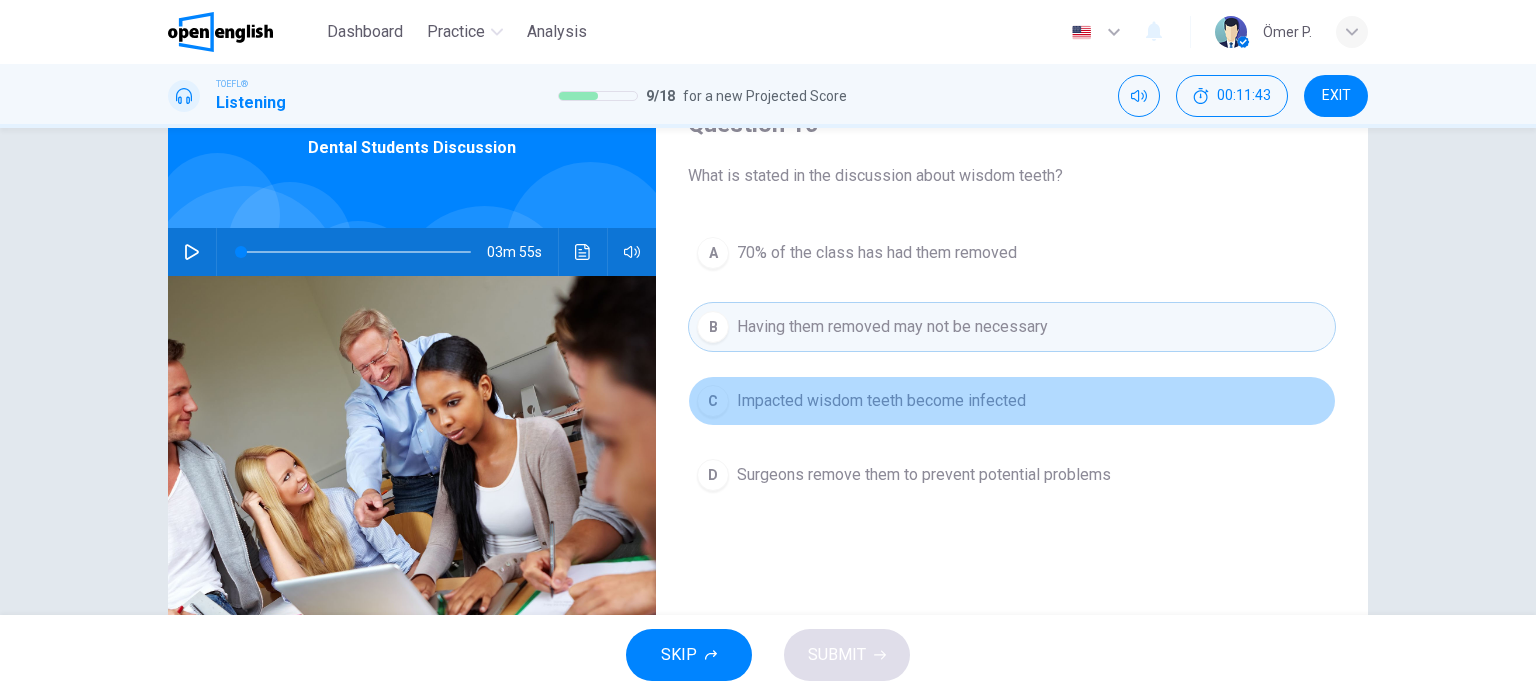 click on "Impacted wisdom teeth become infected" at bounding box center [881, 401] 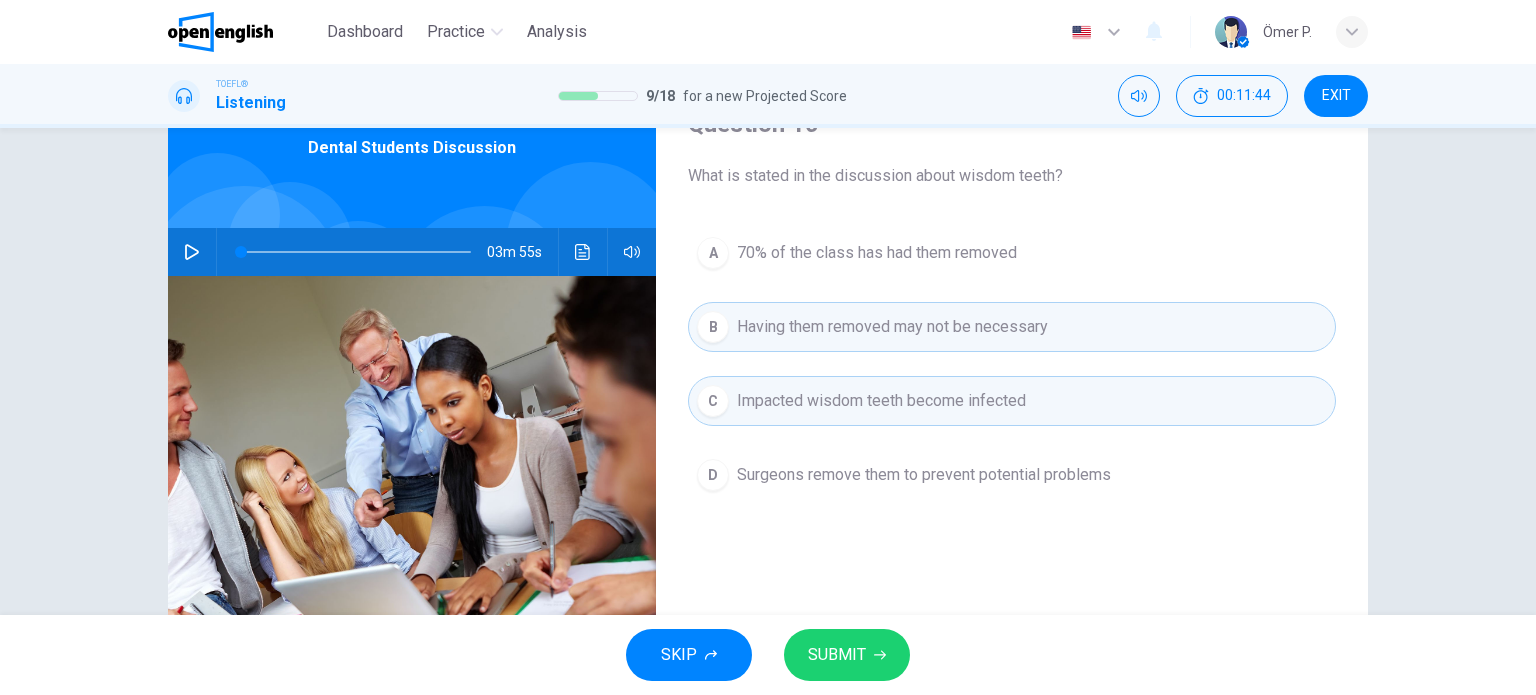 click on "Impacted wisdom teeth become infected" at bounding box center (881, 401) 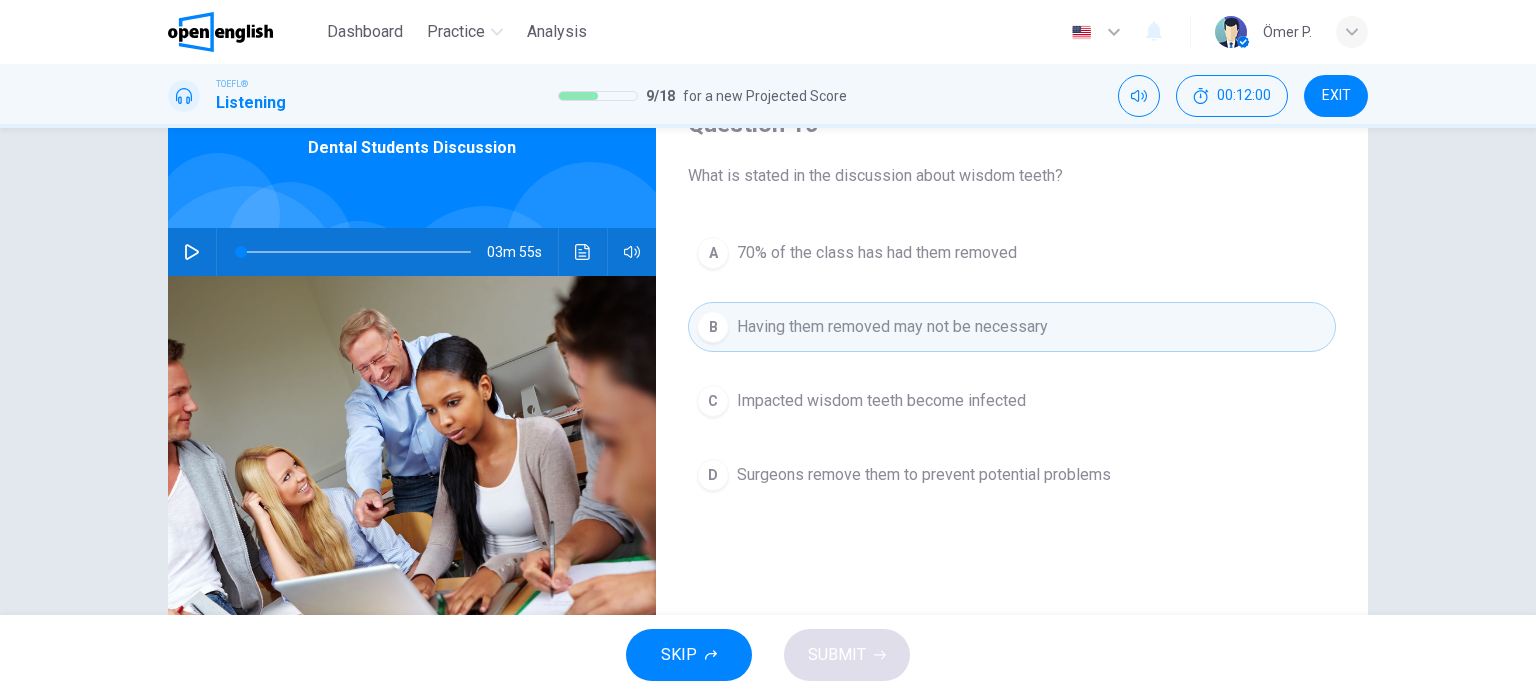 click on "Surgeons remove them to prevent potential problems" at bounding box center [924, 475] 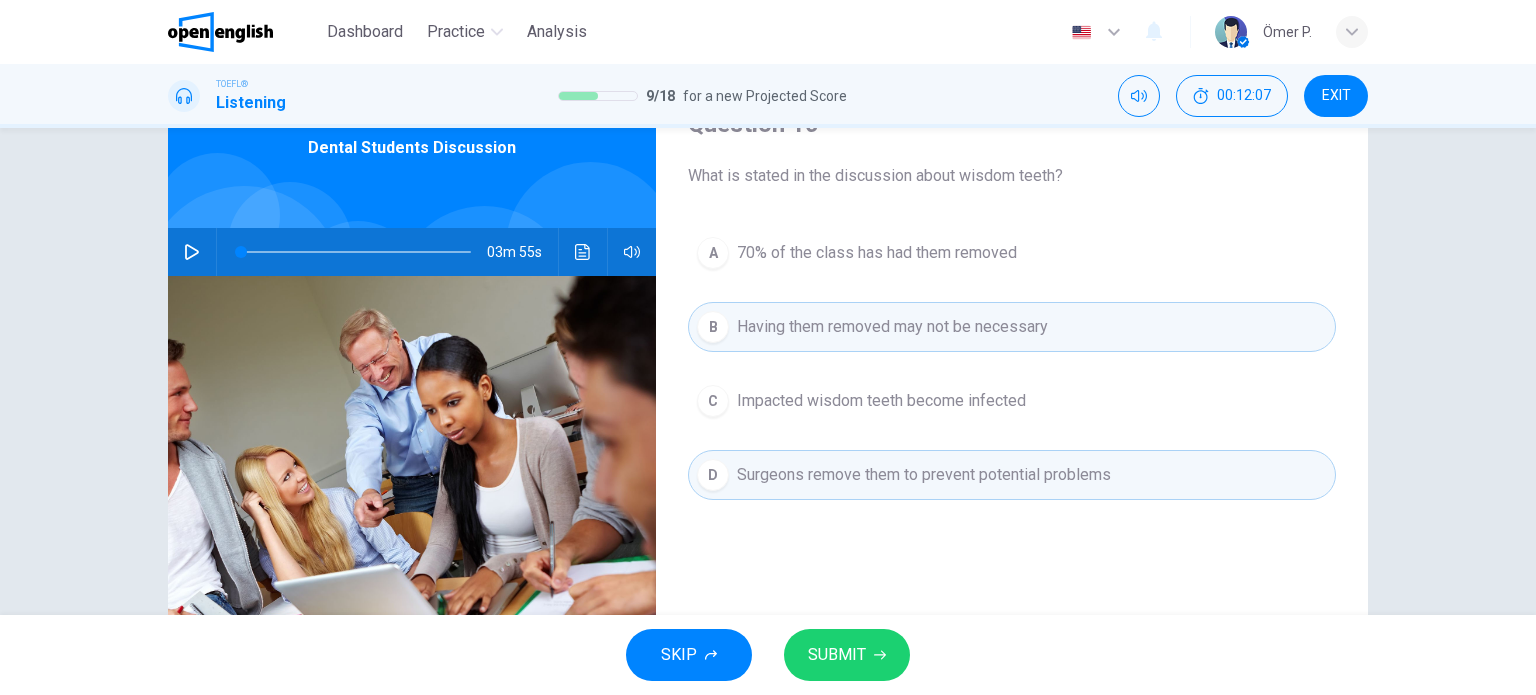 click on "SUBMIT" at bounding box center [837, 655] 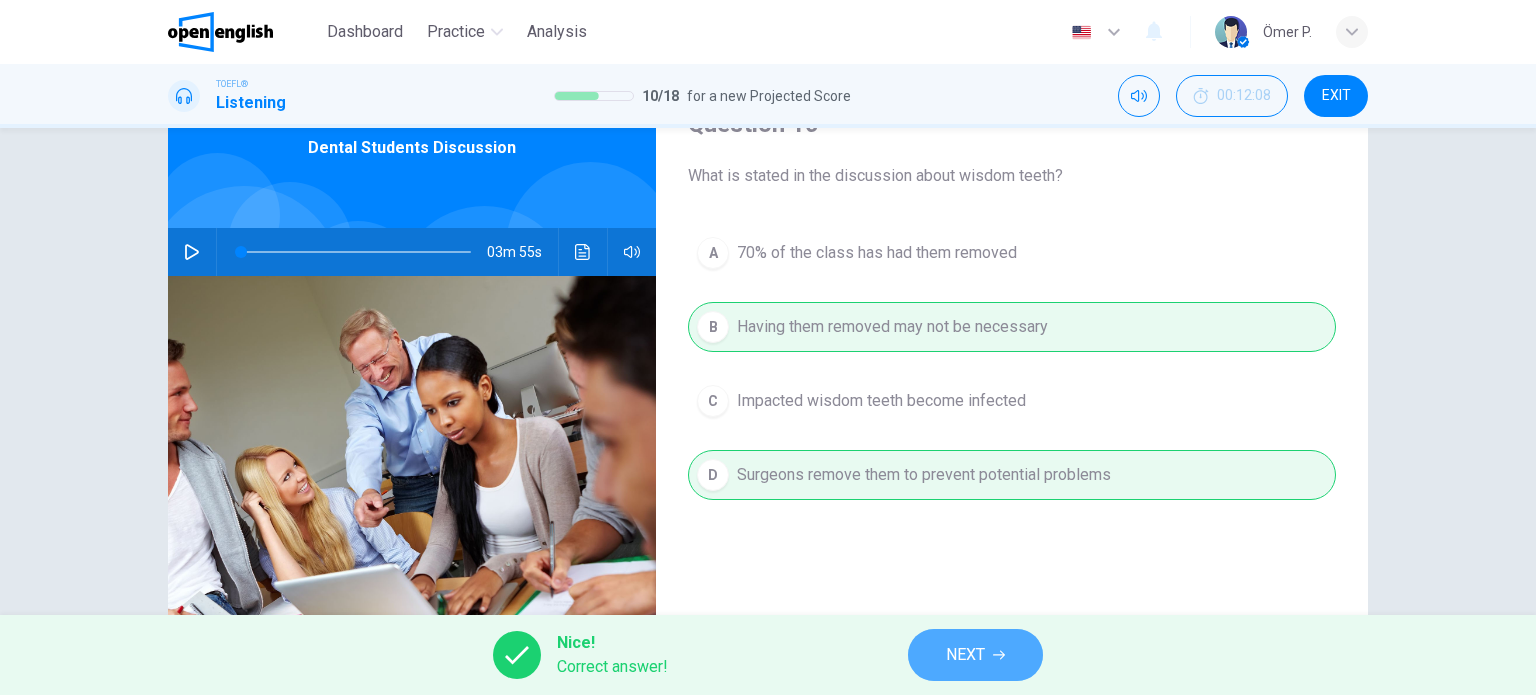 click on "NEXT" at bounding box center (975, 655) 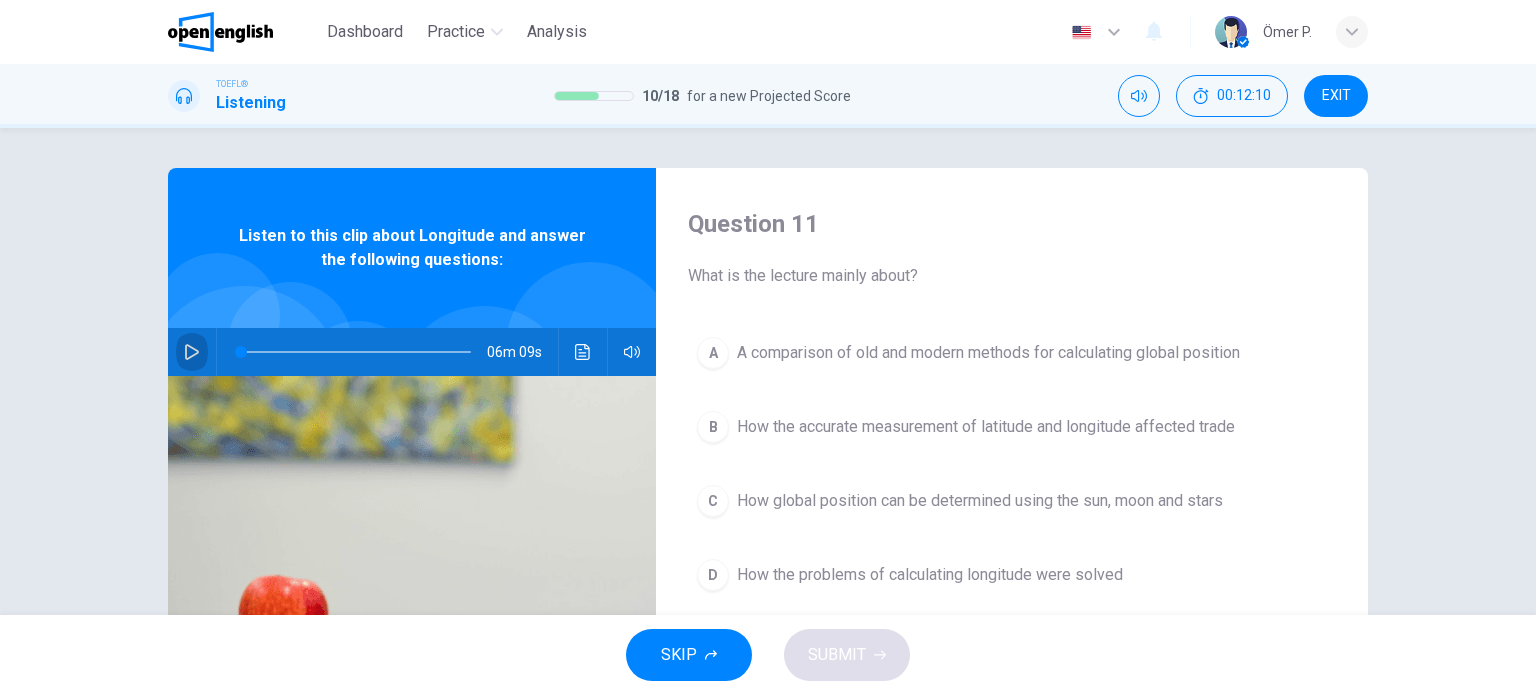 click 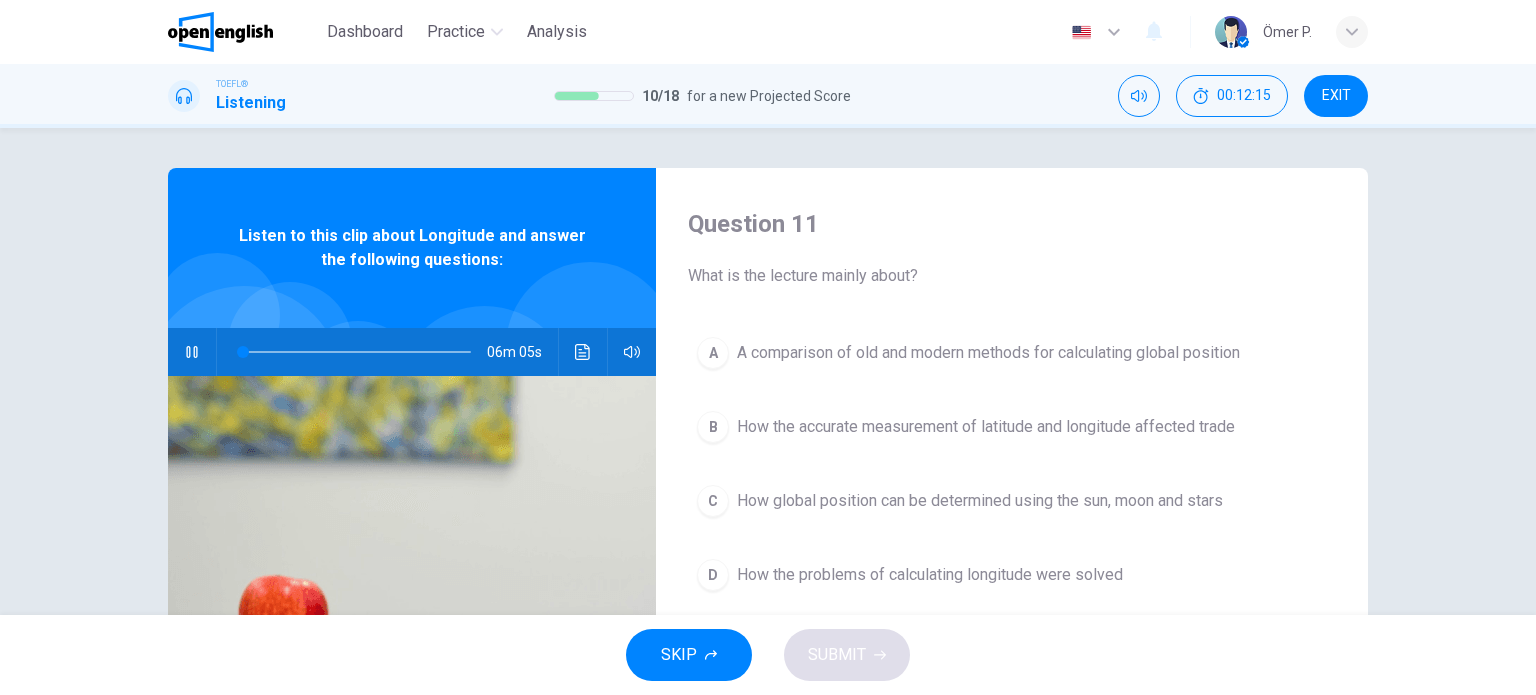 type on "*" 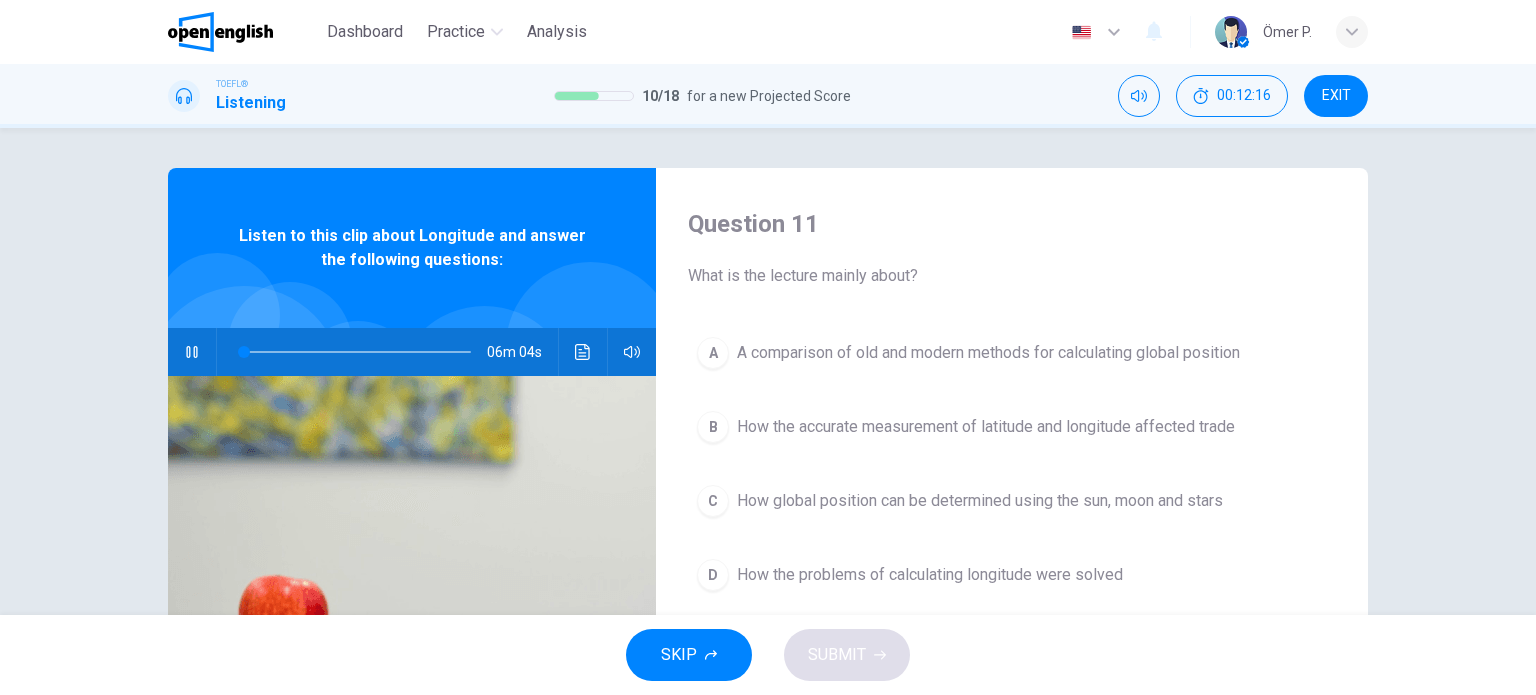 type 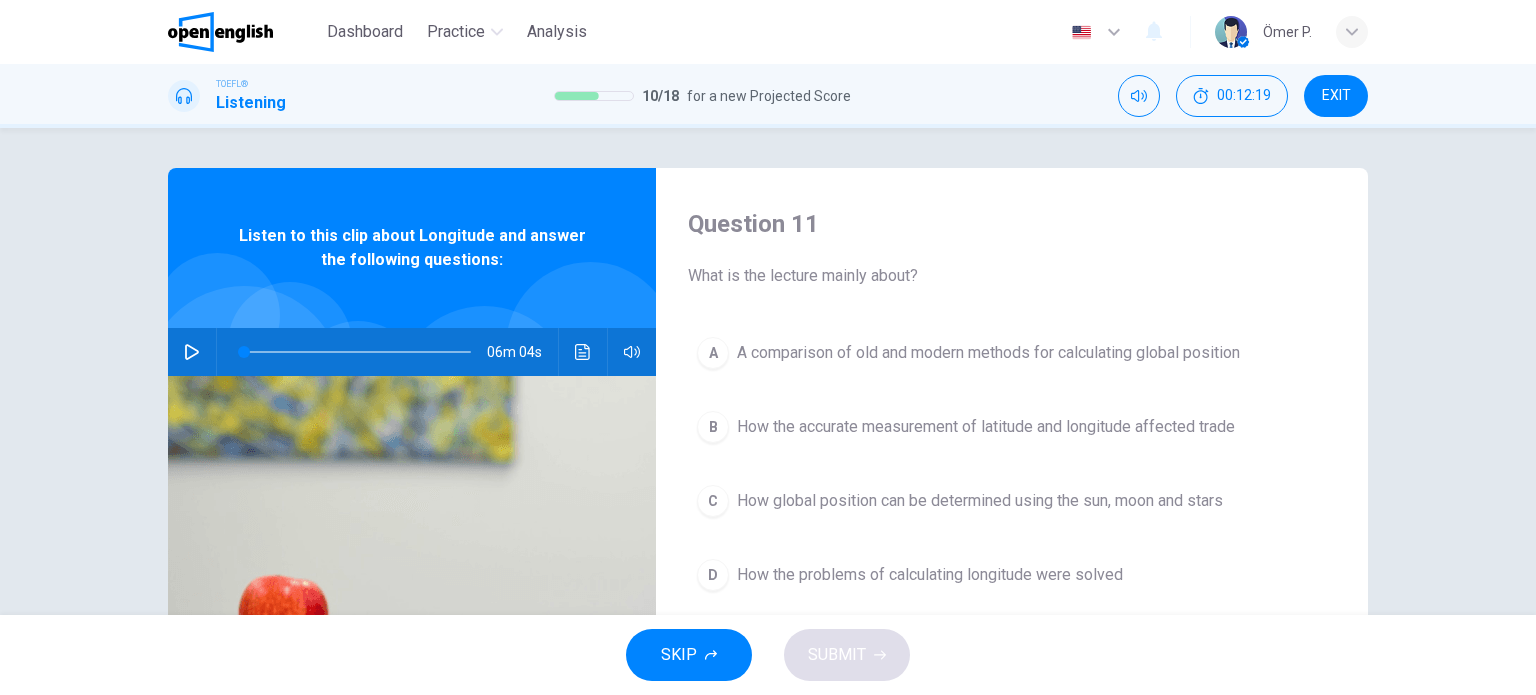 click at bounding box center [192, 352] 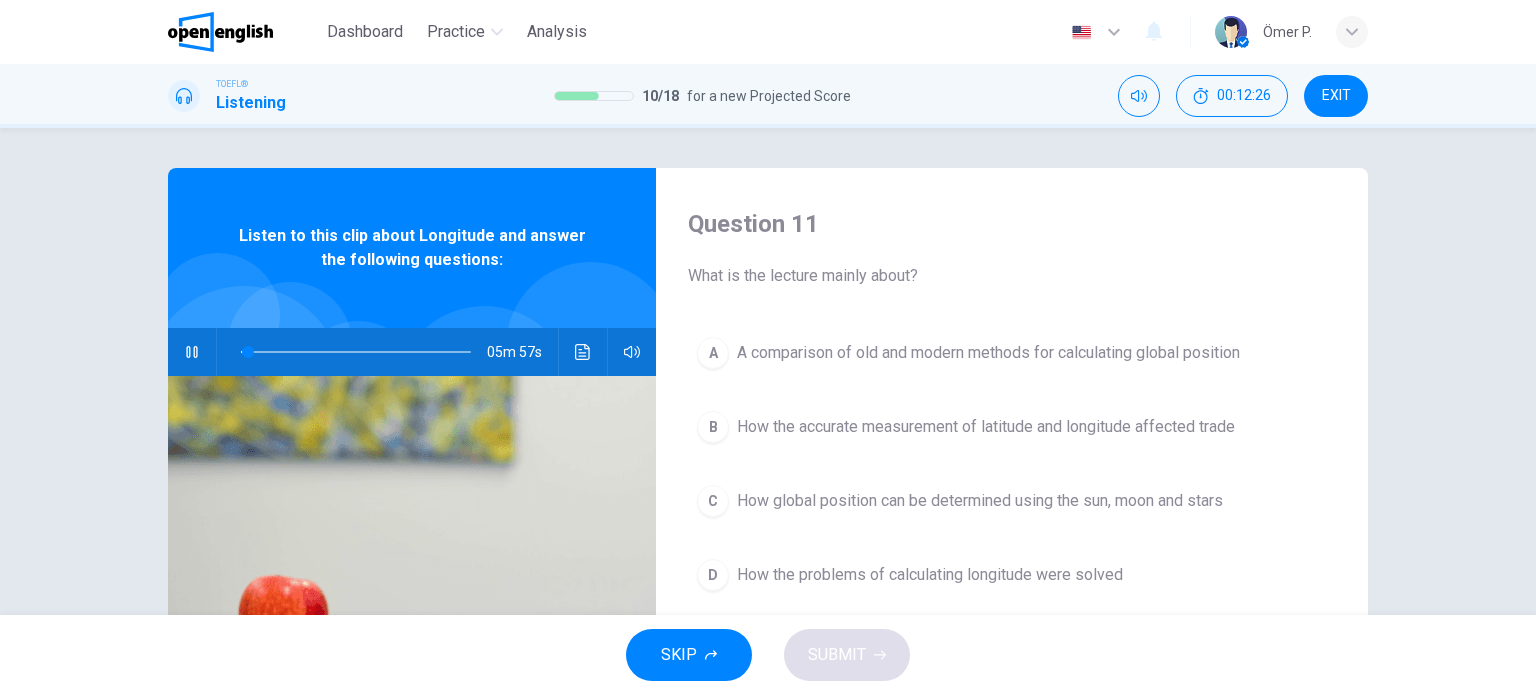 click at bounding box center (192, 352) 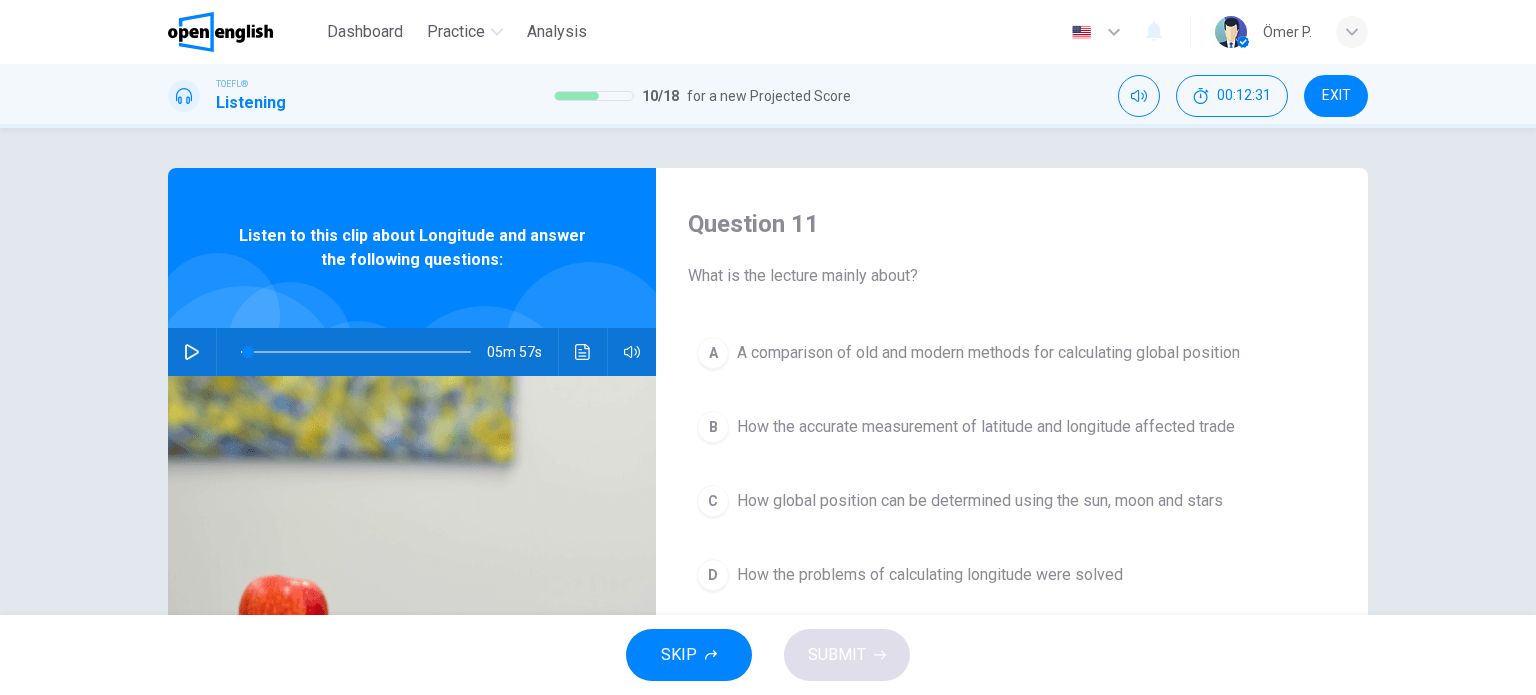 click at bounding box center [192, 352] 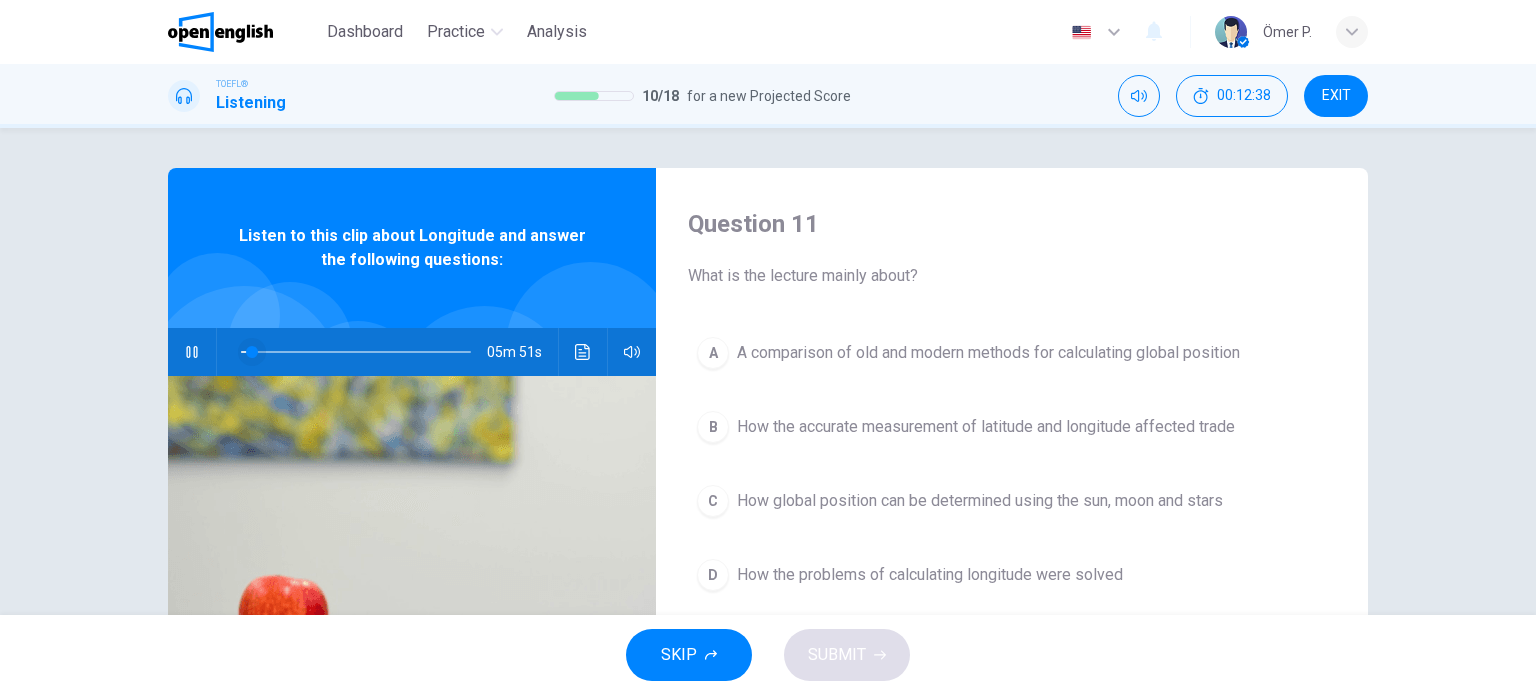 drag, startPoint x: 272, startPoint y: 335, endPoint x: 228, endPoint y: 346, distance: 45.35416 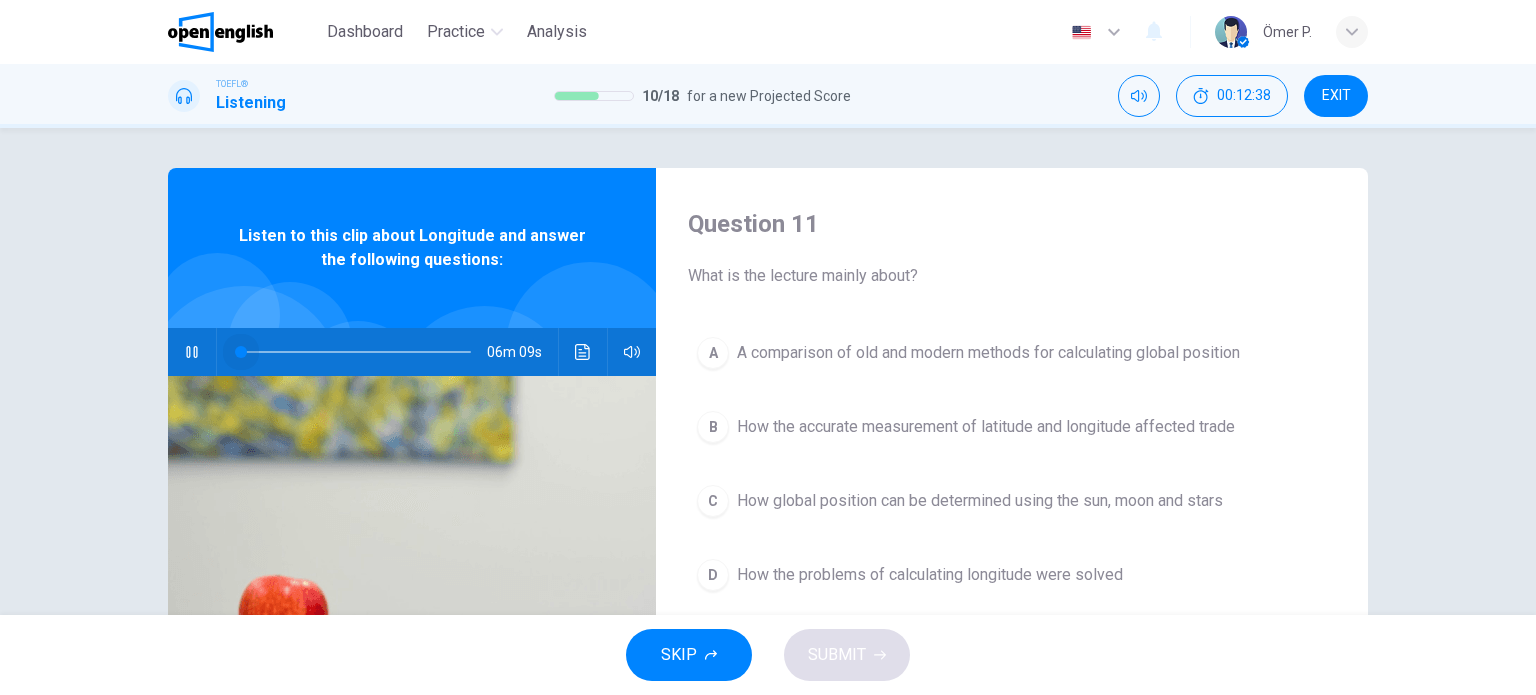 drag, startPoint x: 224, startPoint y: 347, endPoint x: 155, endPoint y: 344, distance: 69.065186 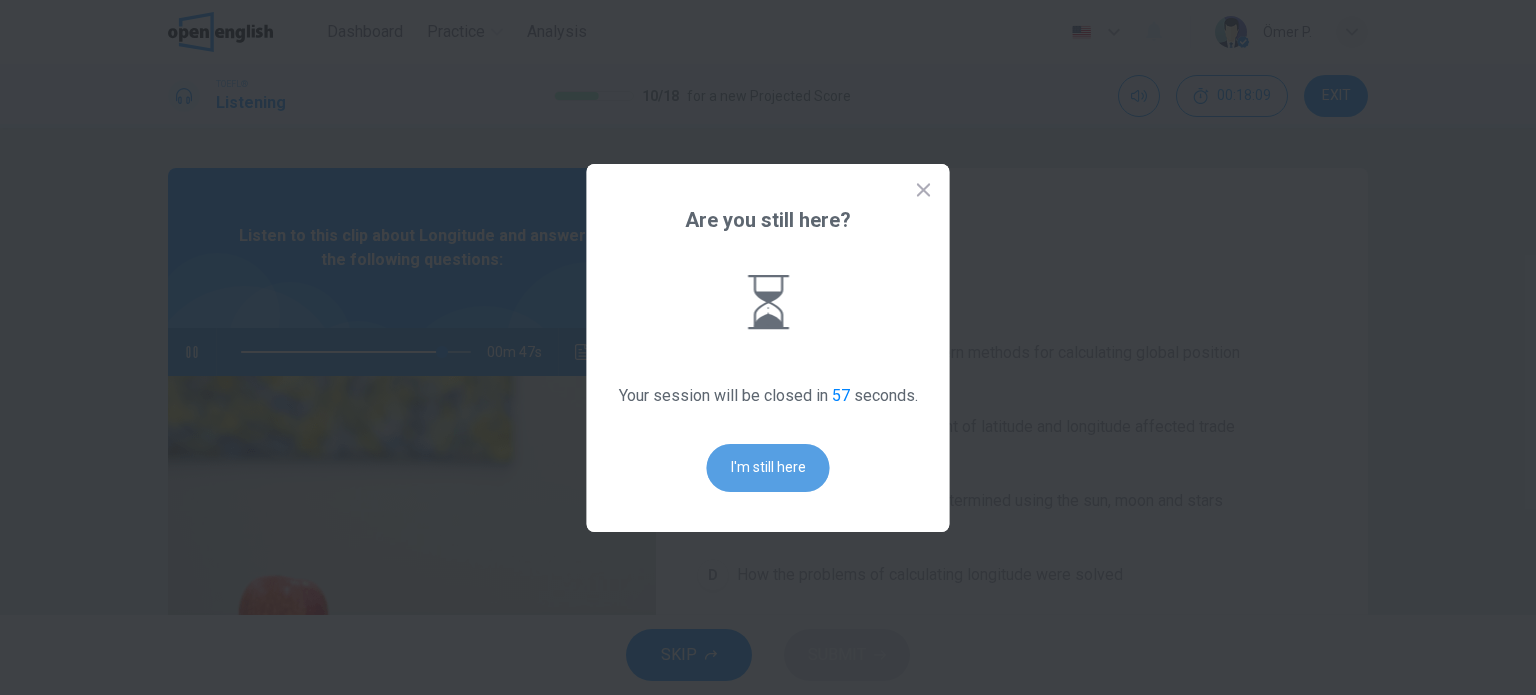 click on "I'm still here" at bounding box center [768, 468] 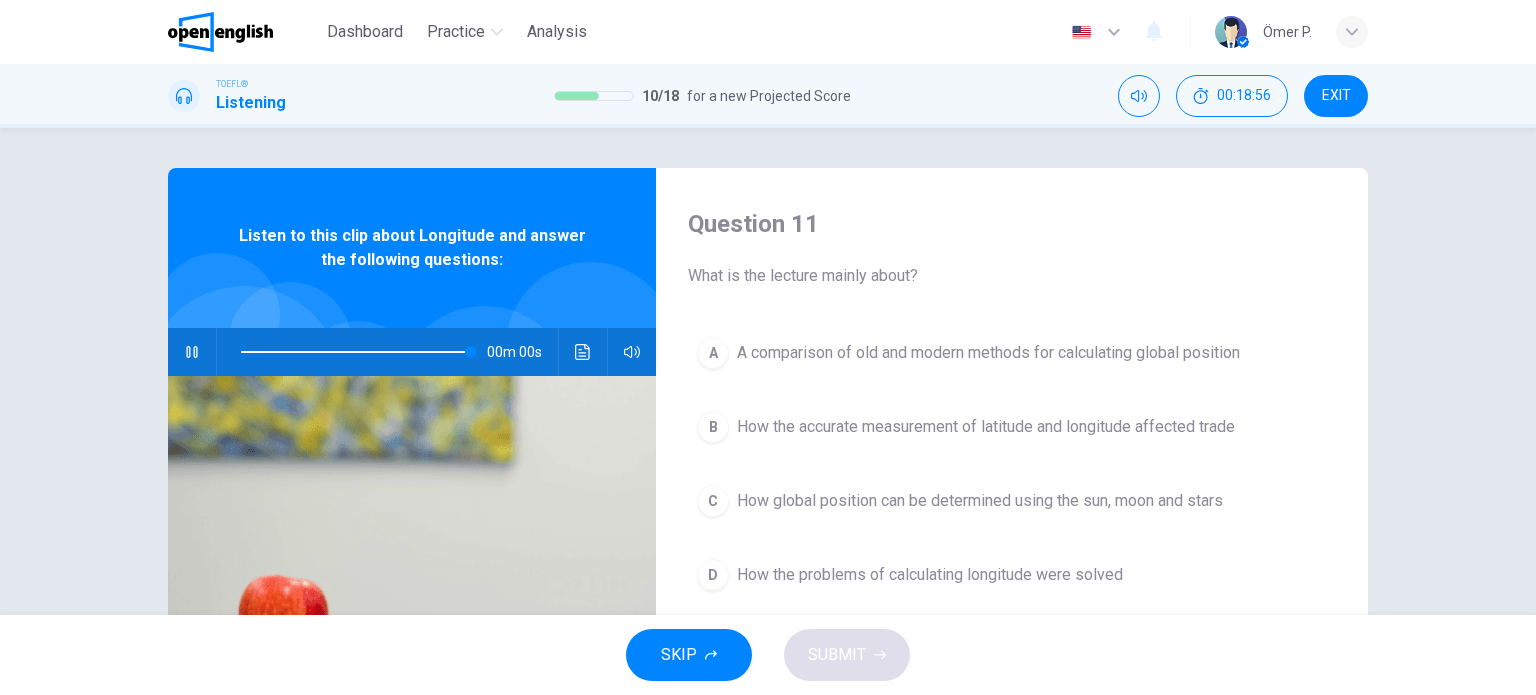 click at bounding box center [356, 352] 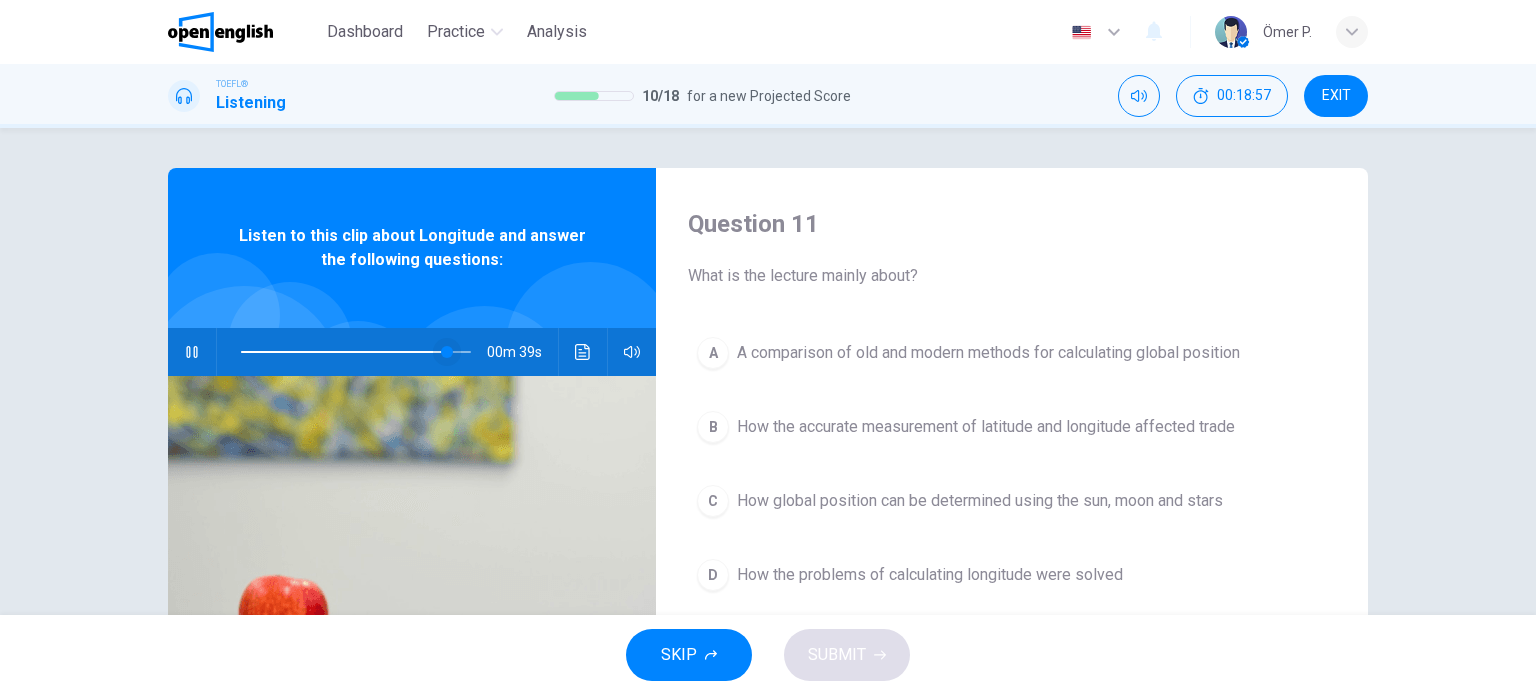 click at bounding box center (352, 352) 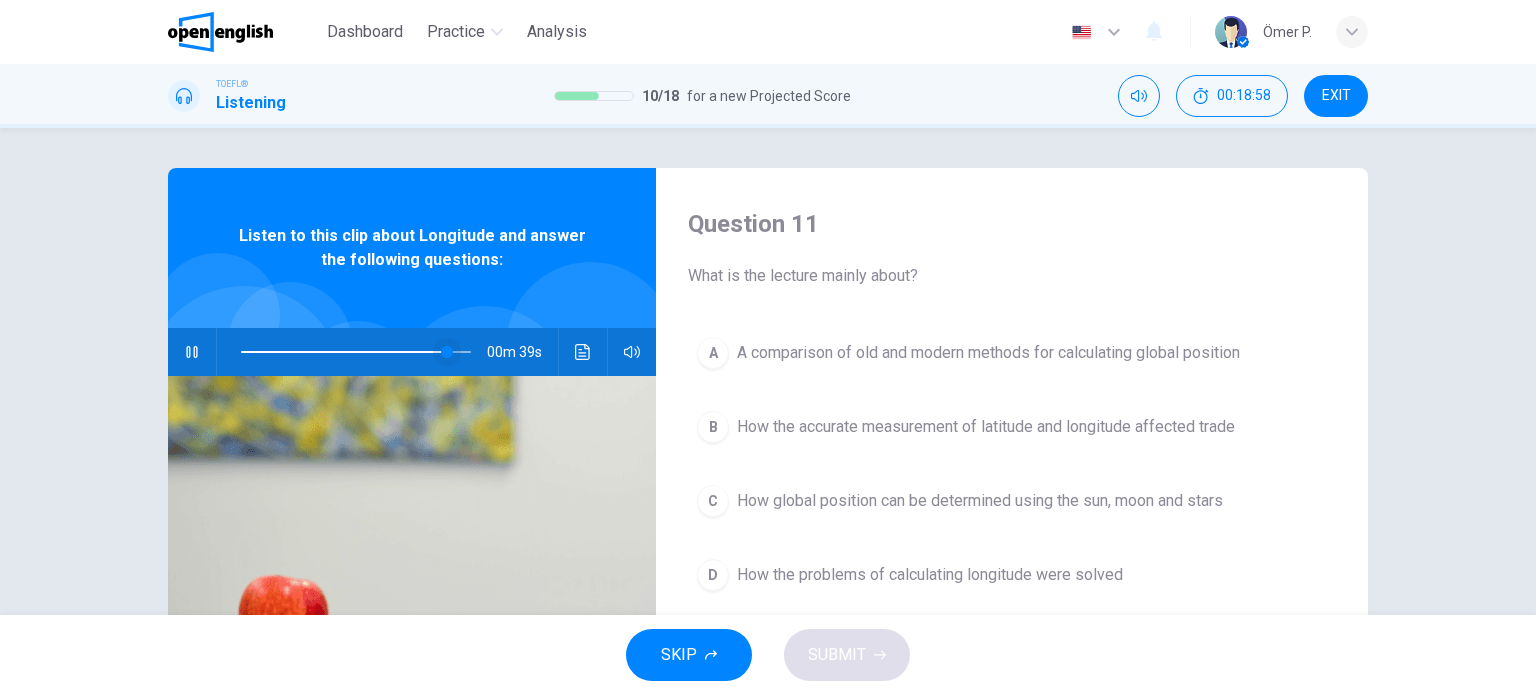 click at bounding box center (447, 352) 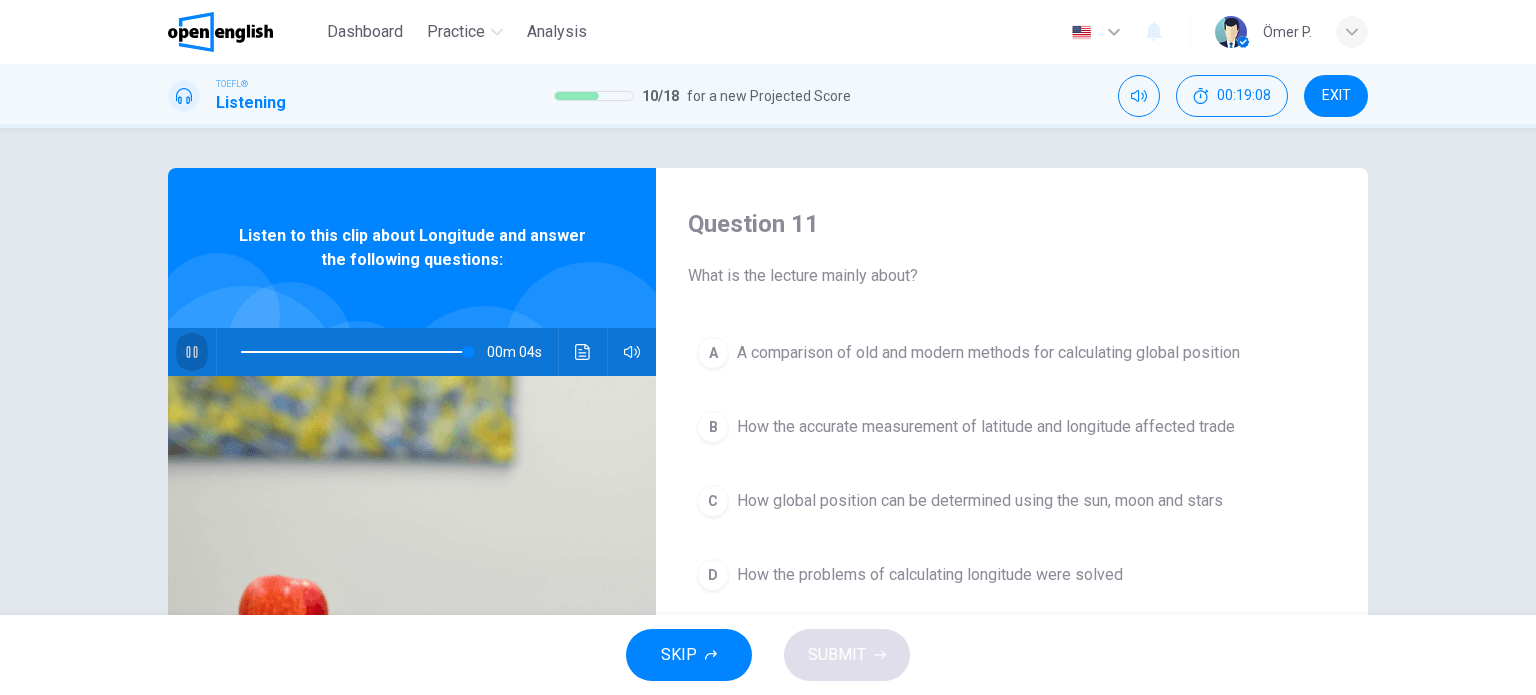 click 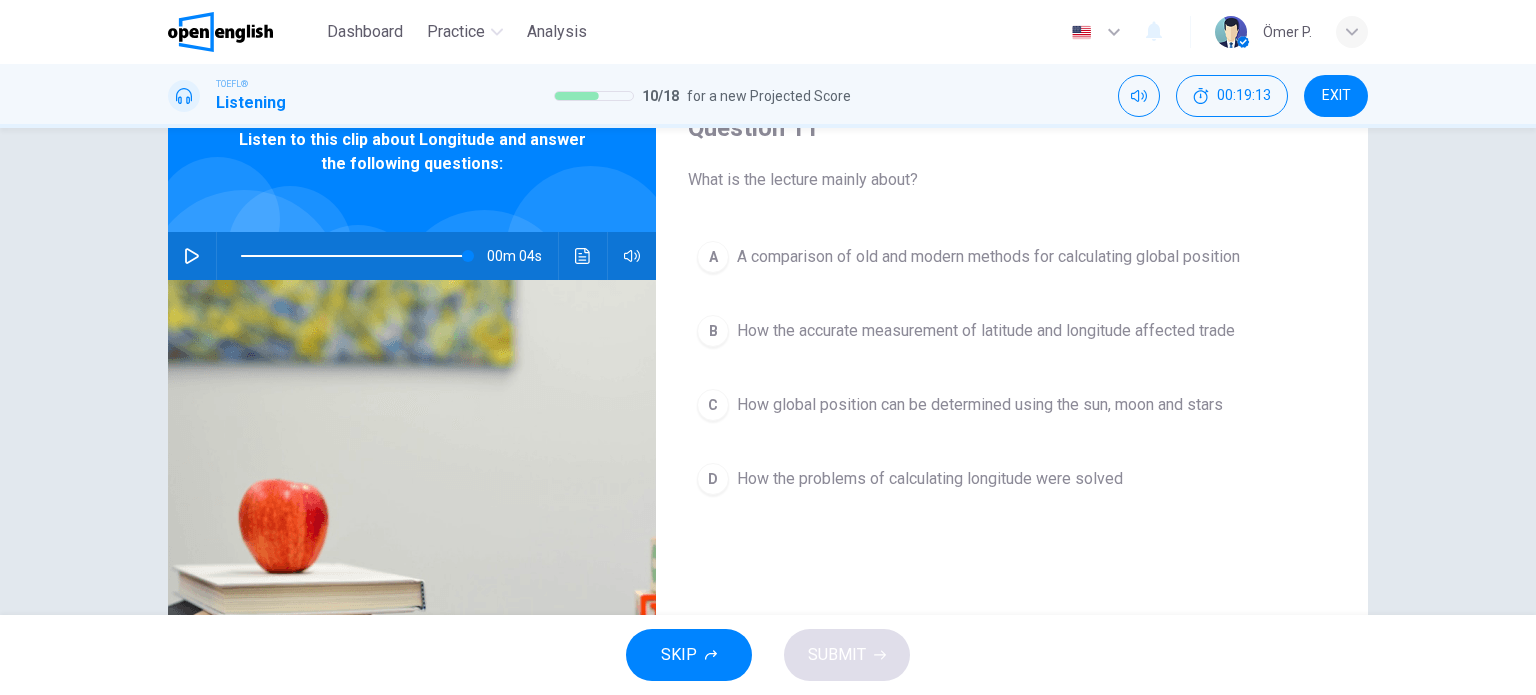 scroll, scrollTop: 100, scrollLeft: 0, axis: vertical 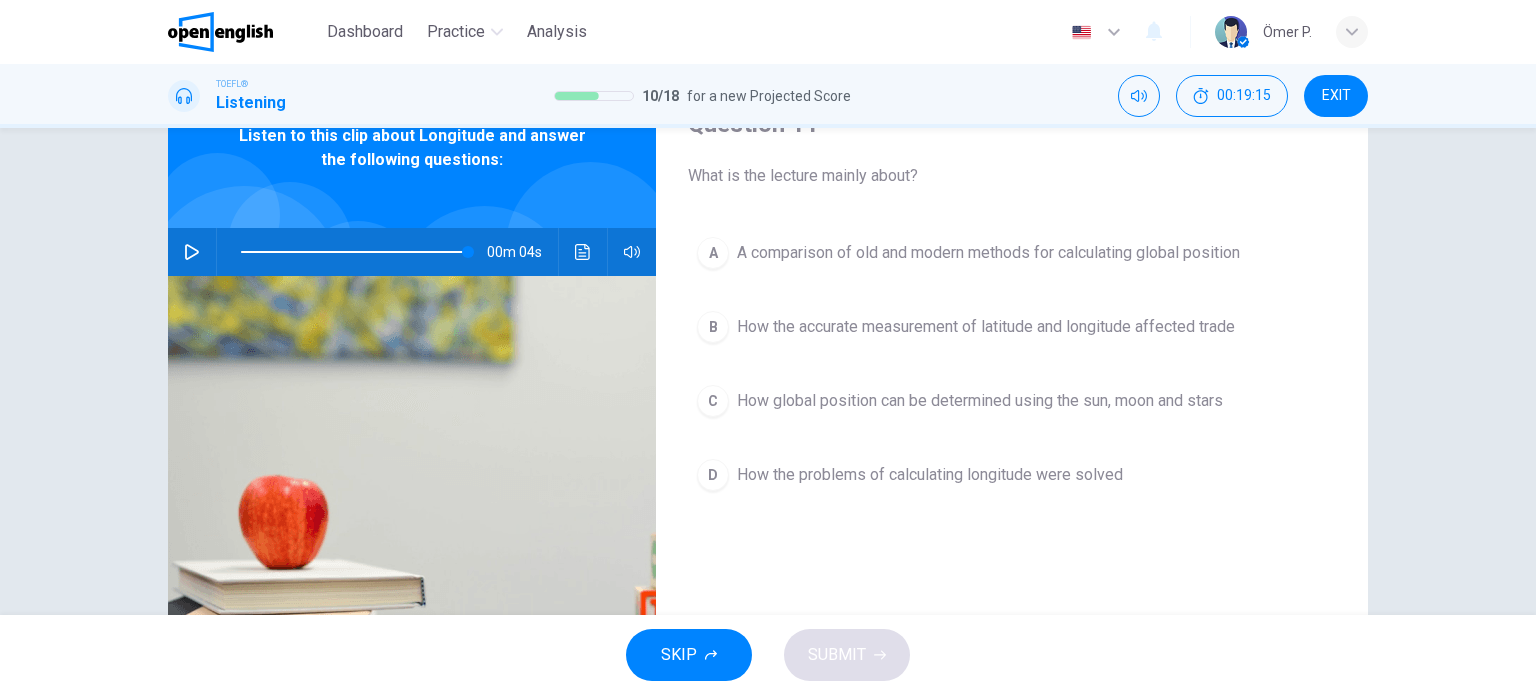 click on "B How the accurate measurement of latitude and longitude affected trade" at bounding box center [1012, 327] 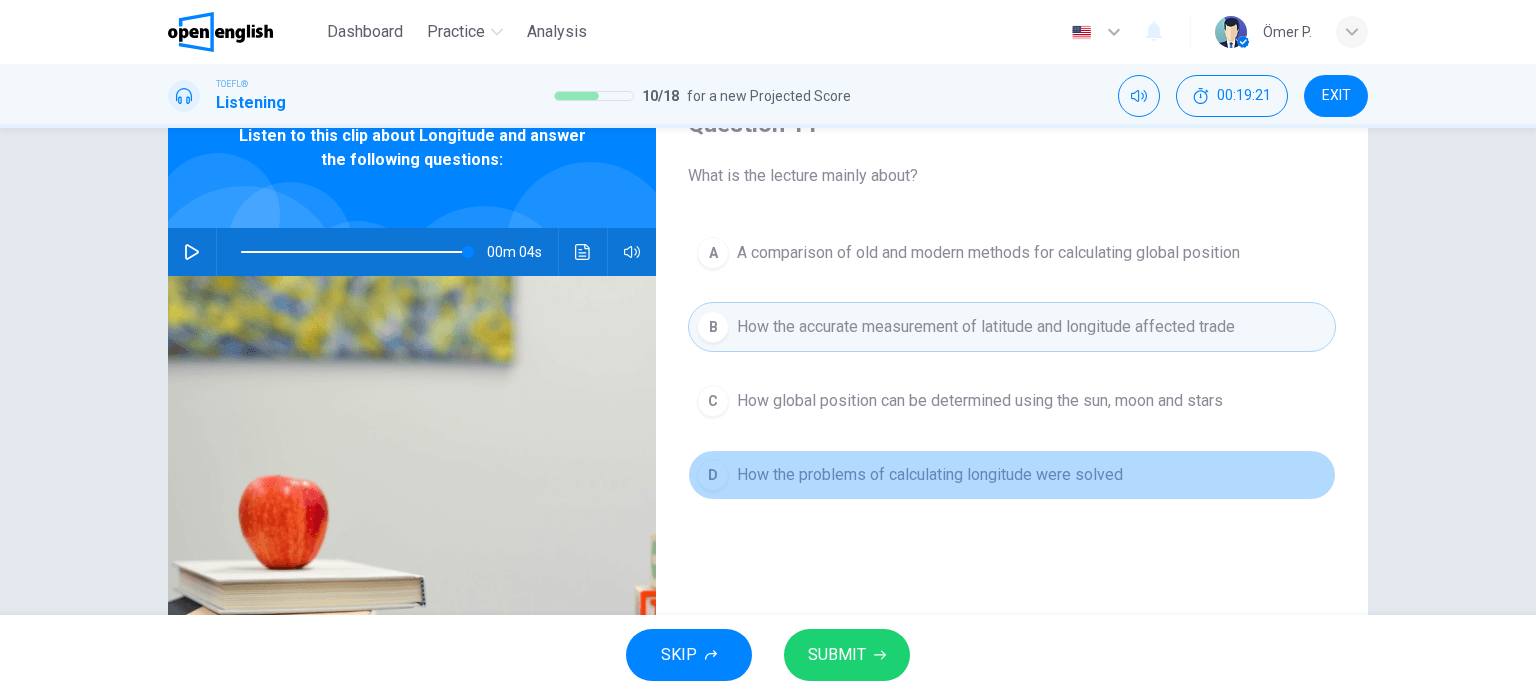 click on "How the problems of calculating longitude were solved" at bounding box center [930, 475] 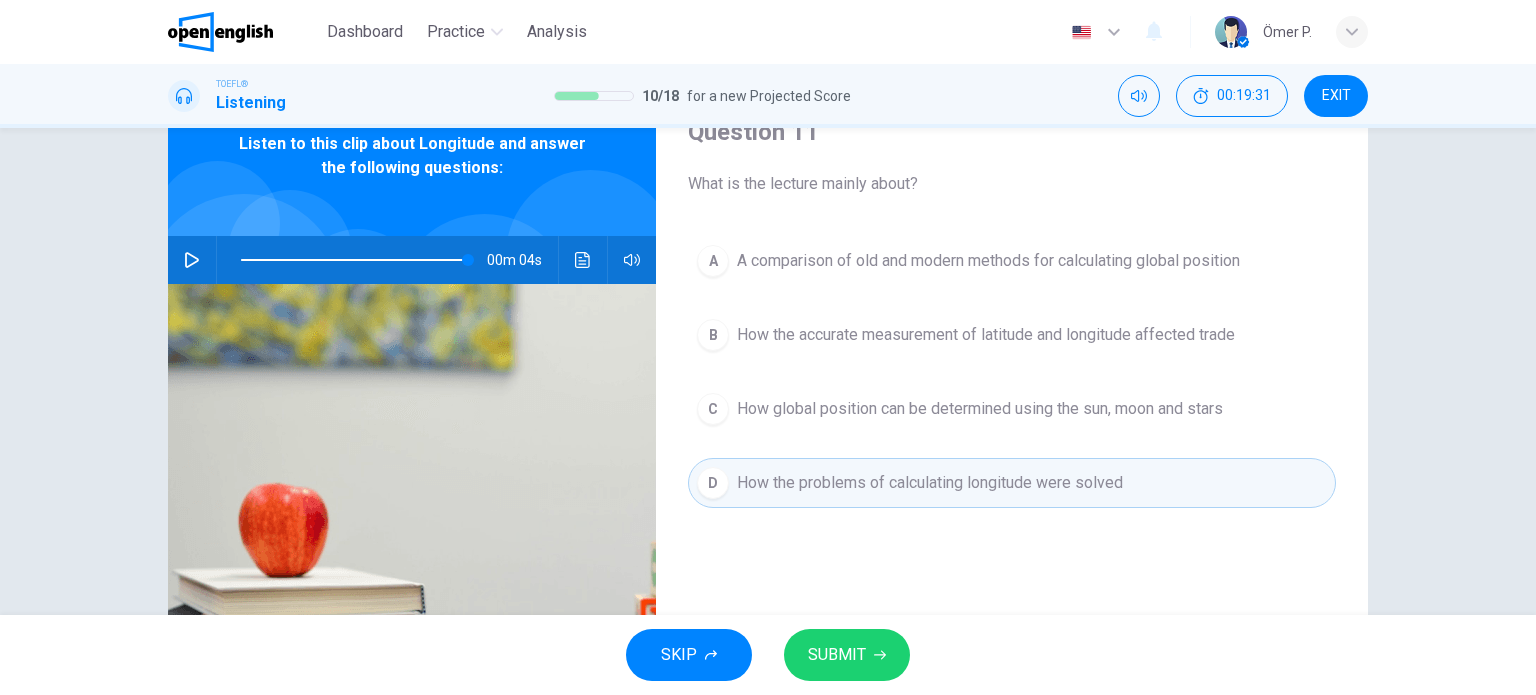 scroll, scrollTop: 100, scrollLeft: 0, axis: vertical 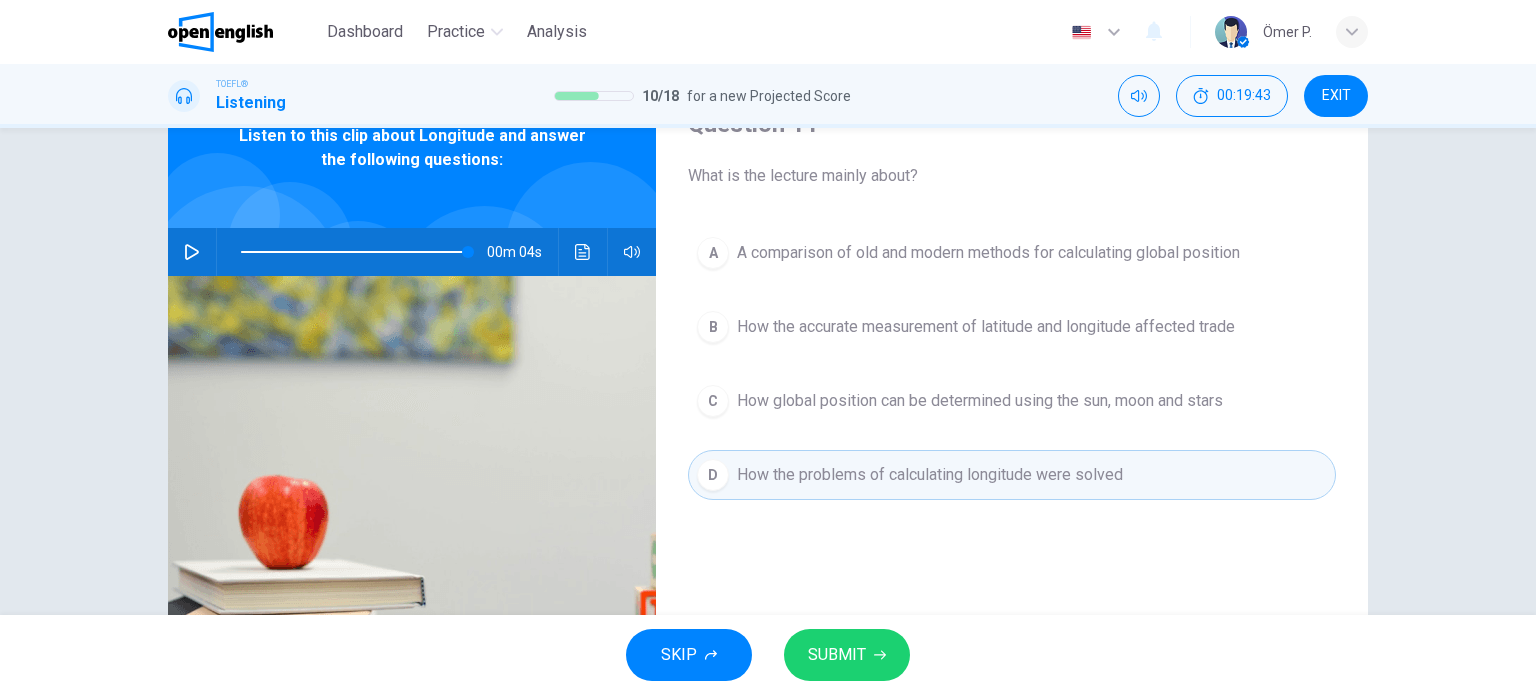 click on "How the accurate measurement of latitude and longitude affected trade" at bounding box center (986, 327) 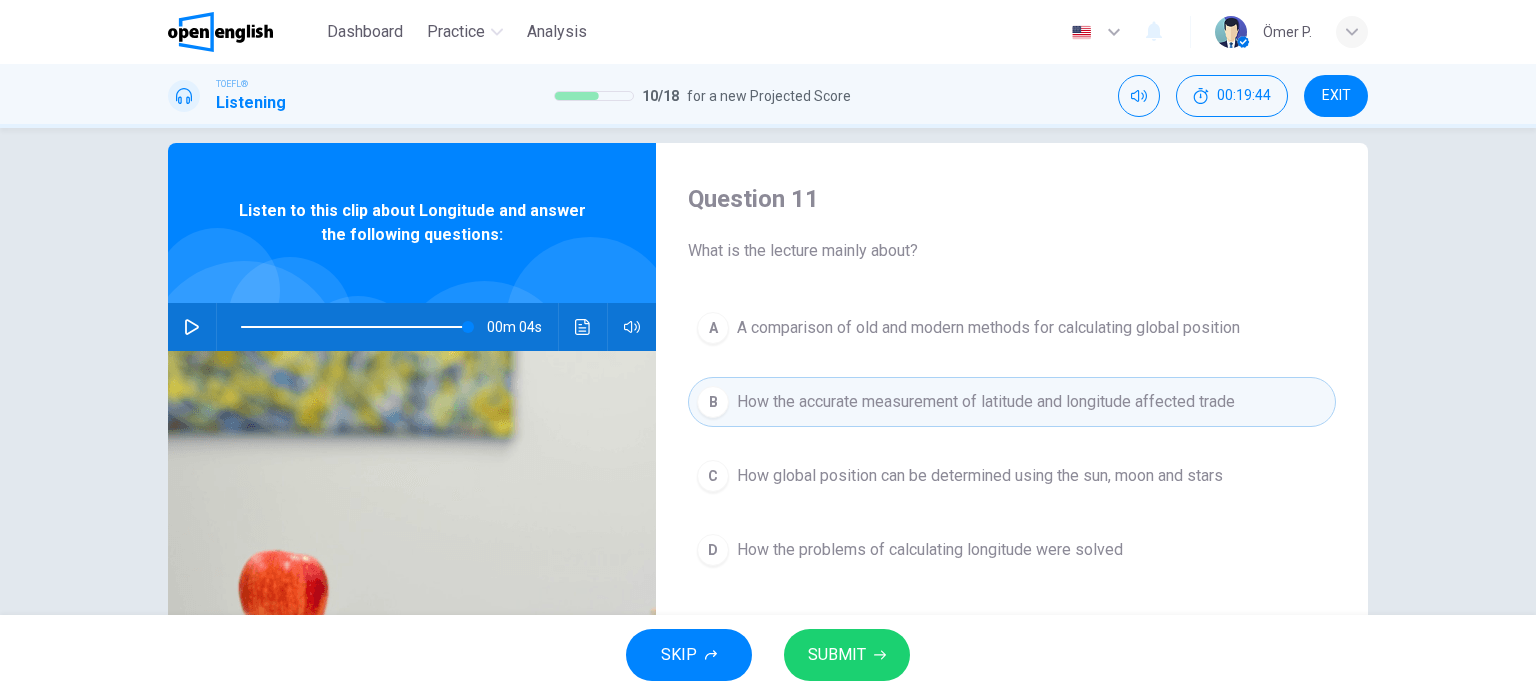 scroll, scrollTop: 100, scrollLeft: 0, axis: vertical 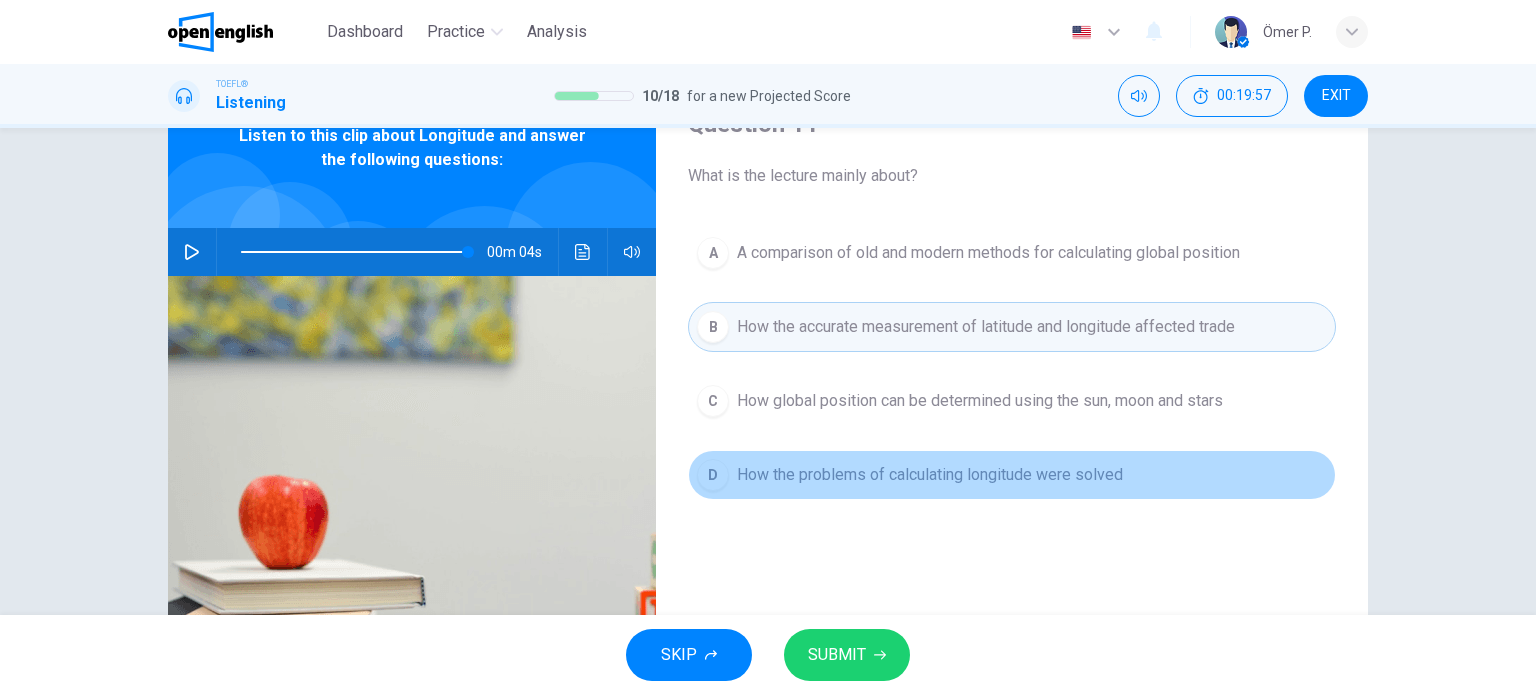 click on "D How the problems of calculating longitude were solved" at bounding box center [1012, 475] 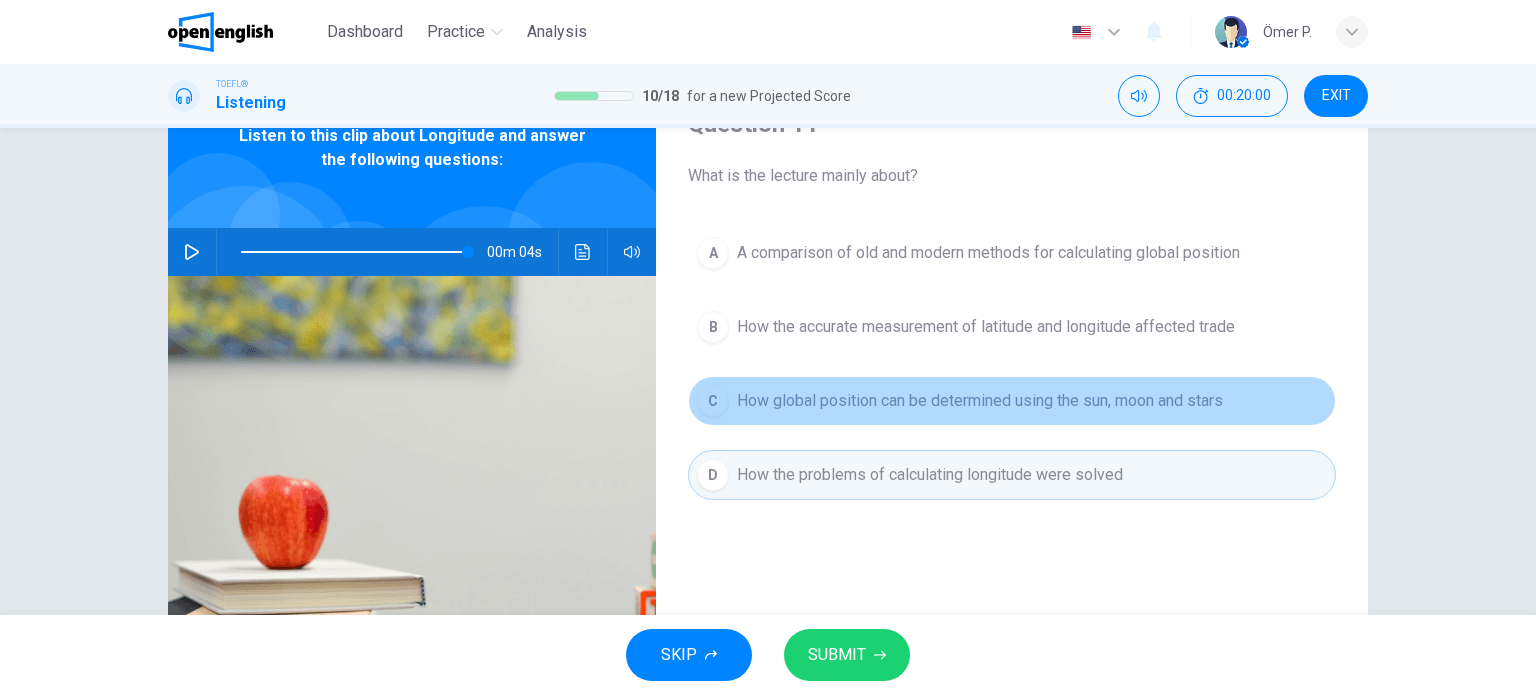 click on "C How global position can be determined using the sun, moon and stars" at bounding box center [1012, 401] 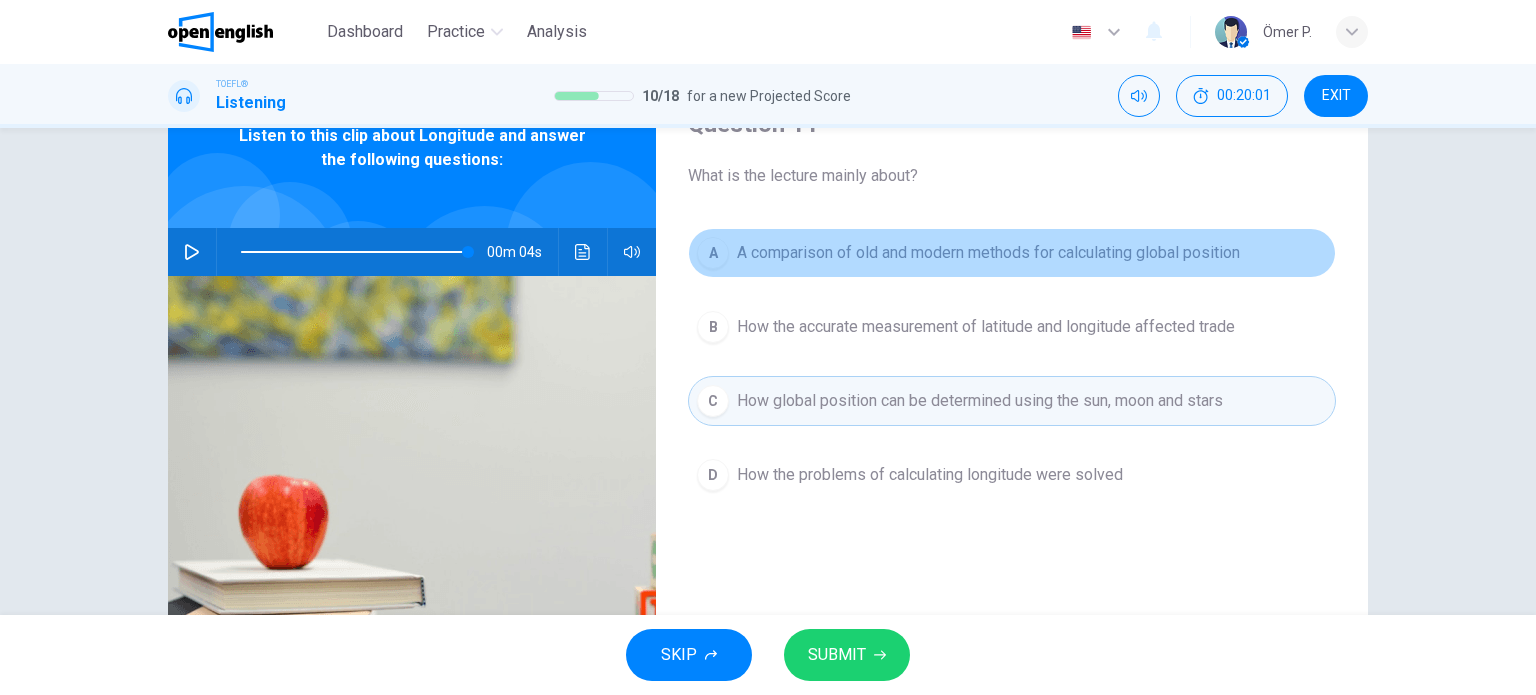 click on "A comparison of old and modern methods for calculating global position" at bounding box center (988, 253) 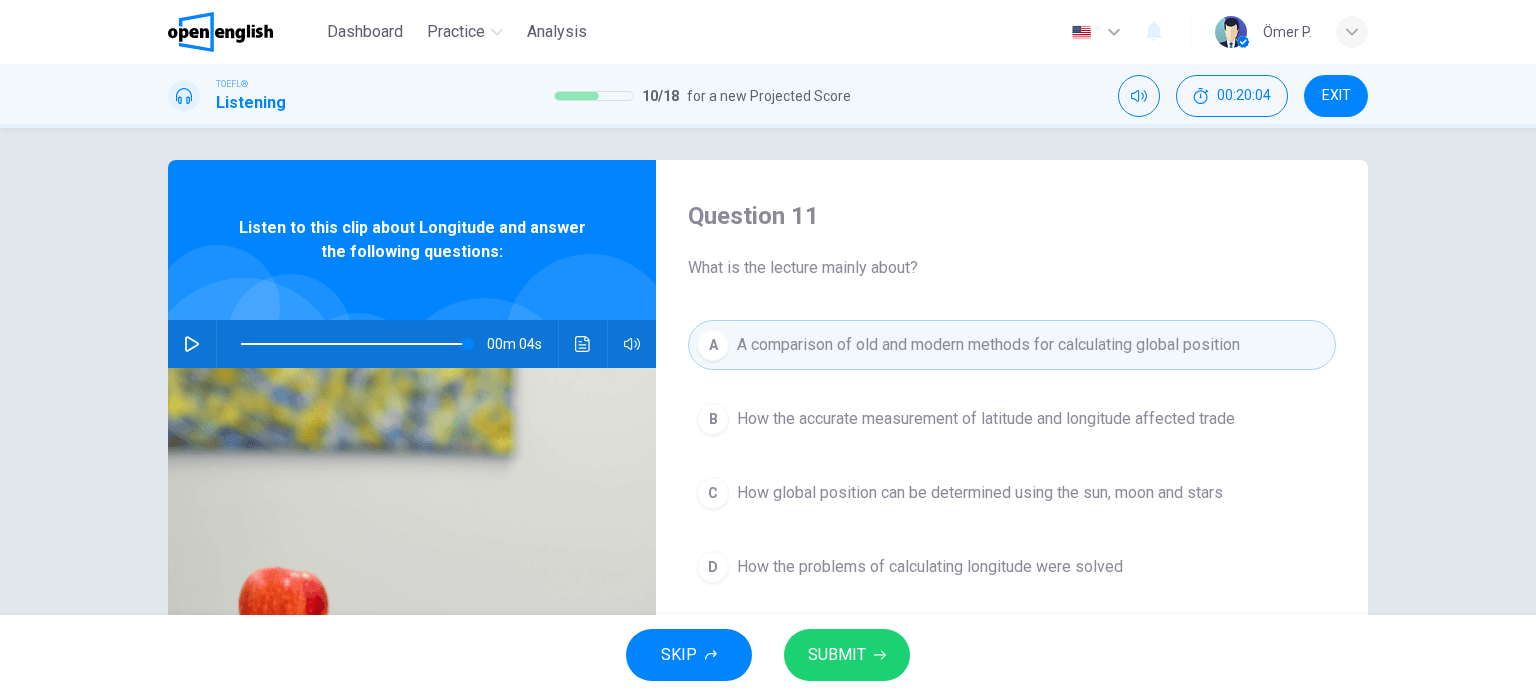 scroll, scrollTop: 0, scrollLeft: 0, axis: both 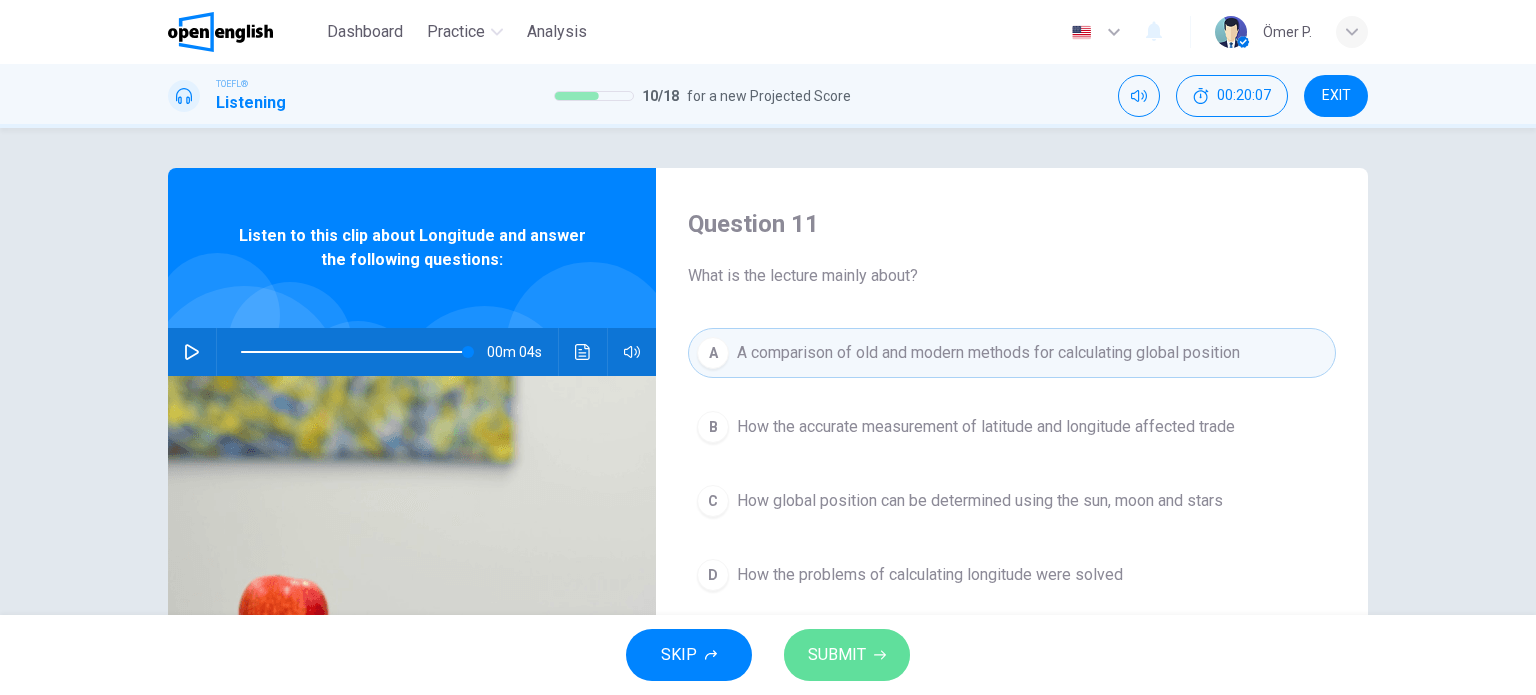 click on "SUBMIT" at bounding box center [837, 655] 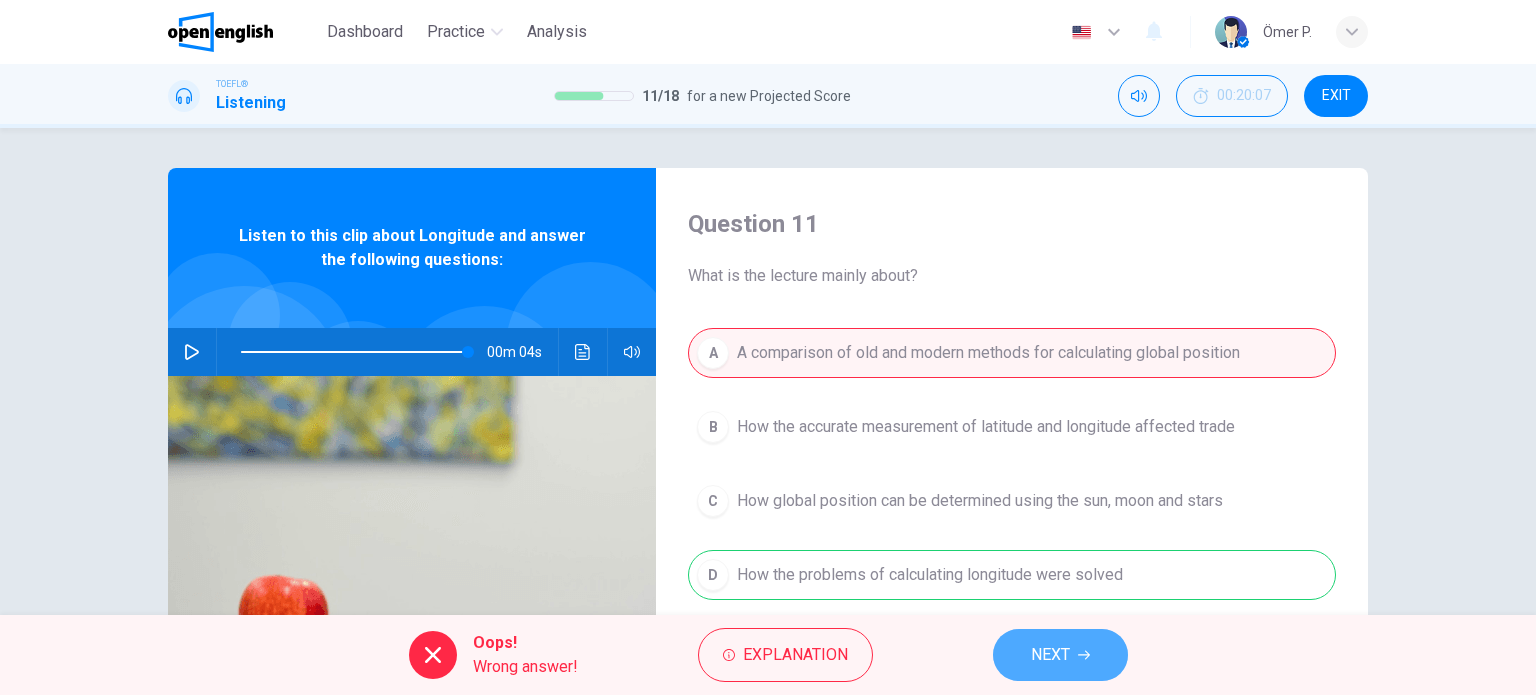 click on "NEXT" at bounding box center (1060, 655) 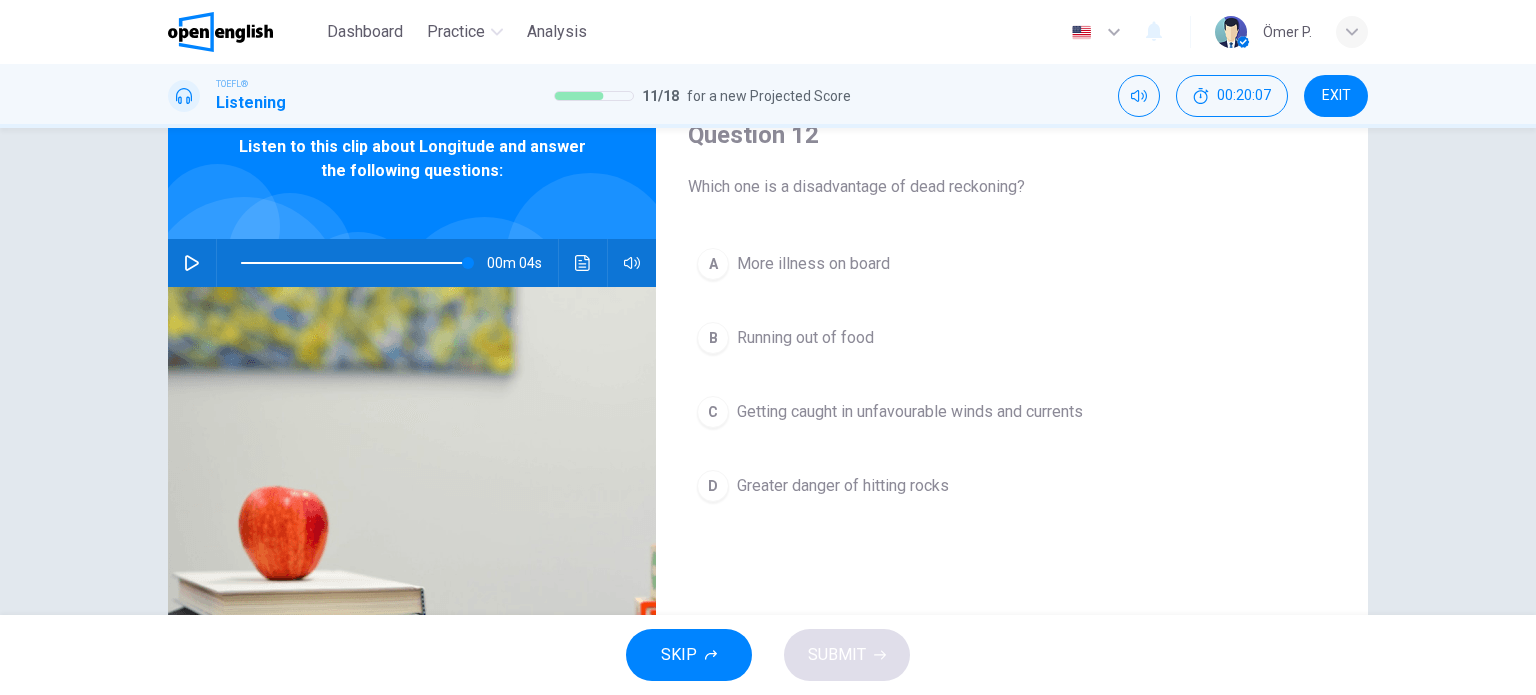 scroll, scrollTop: 100, scrollLeft: 0, axis: vertical 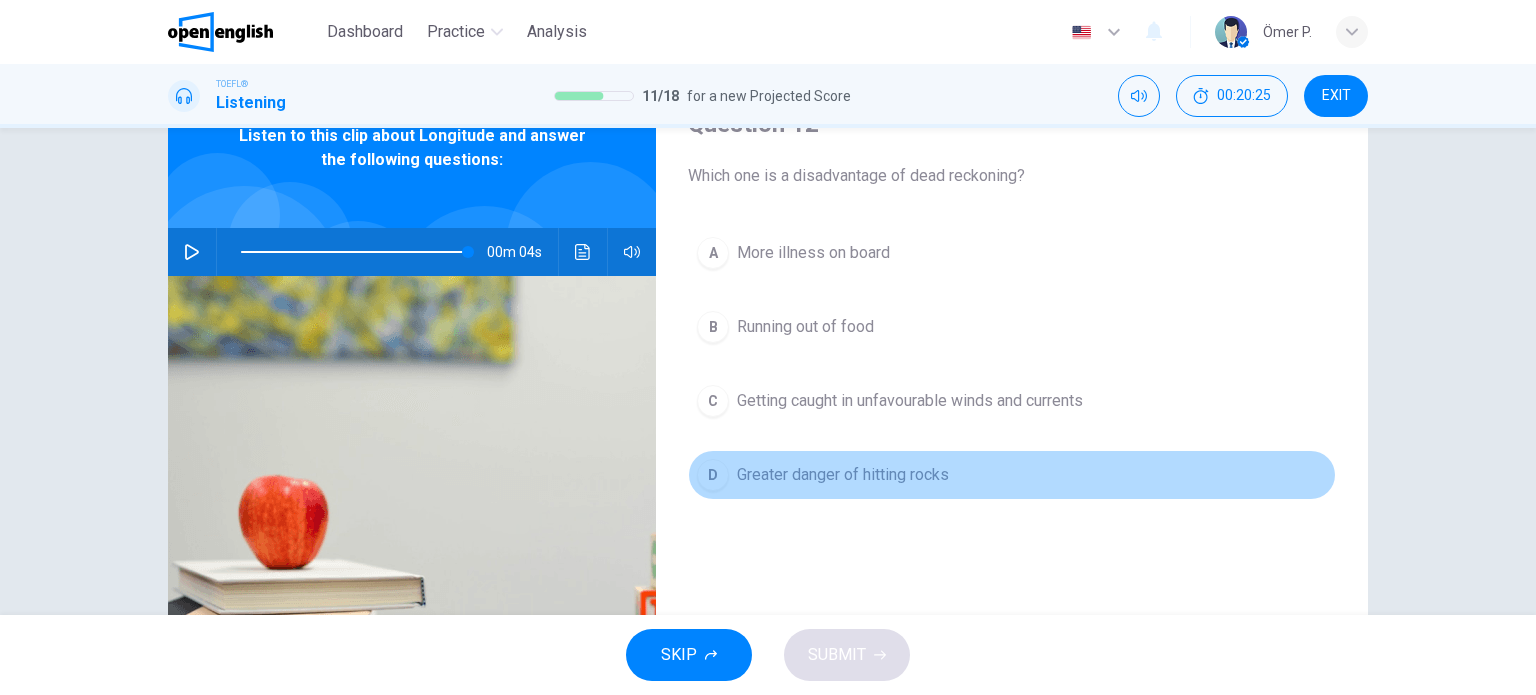 click on "Greater danger of hitting rocks" at bounding box center [843, 475] 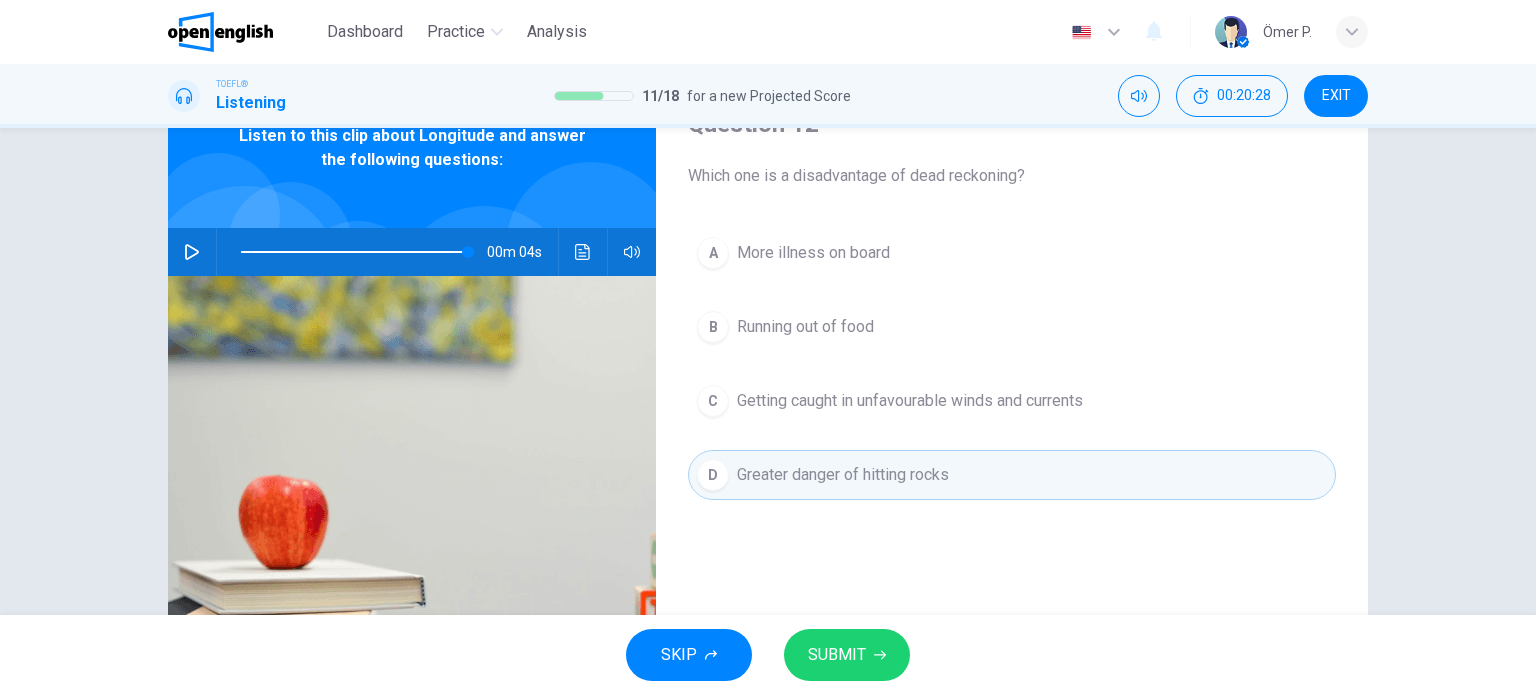 click on "A More illness on board B Running out of food C Getting caught in unfavourable winds and currents D Greater danger of hitting rocks" at bounding box center [1012, 384] 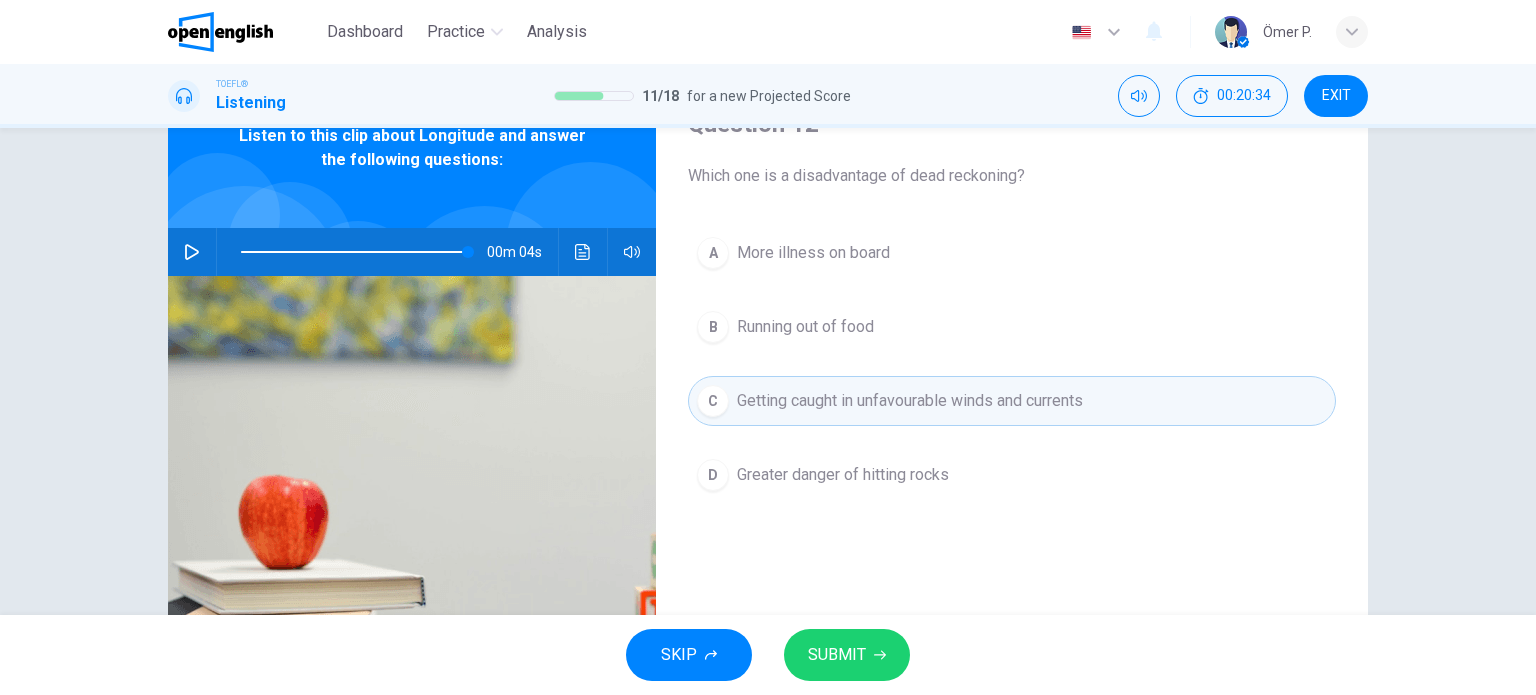 click on "More illness on board" at bounding box center (813, 253) 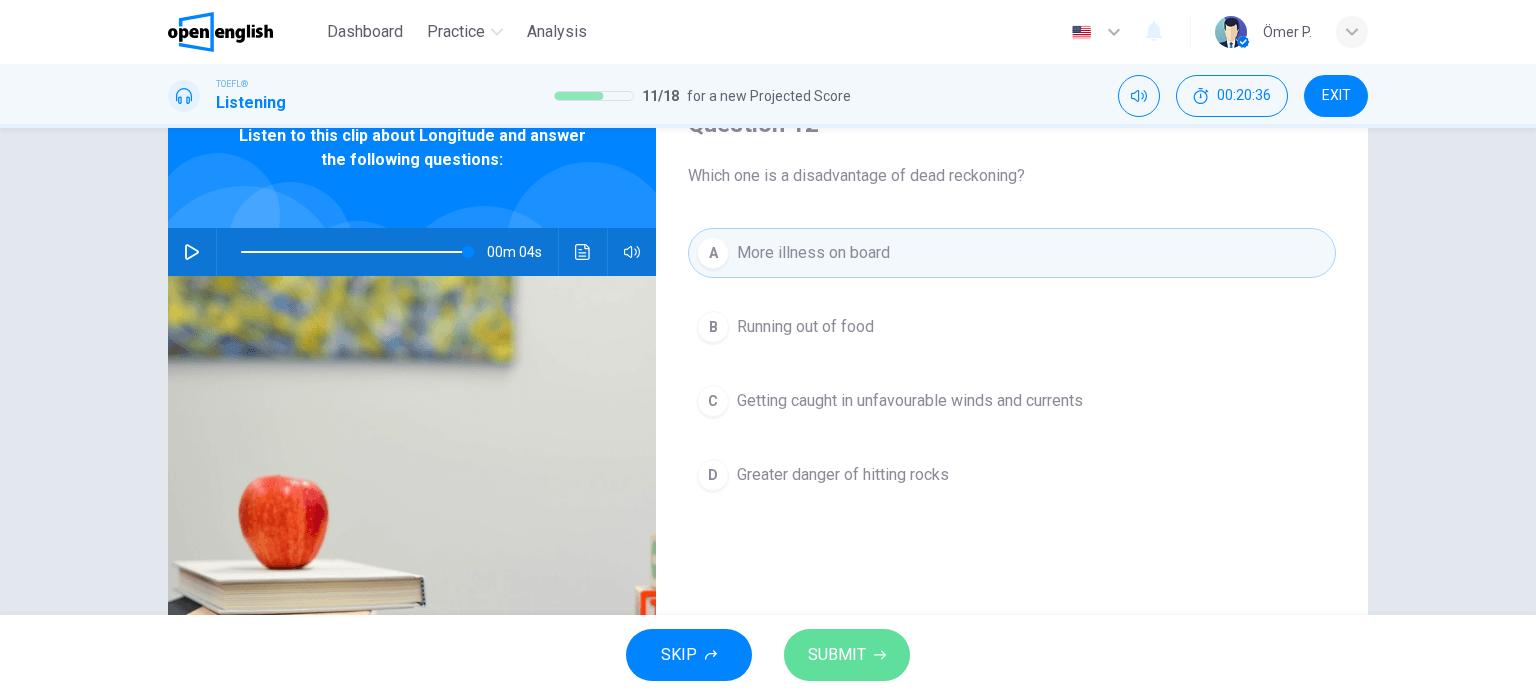click on "SUBMIT" at bounding box center (837, 655) 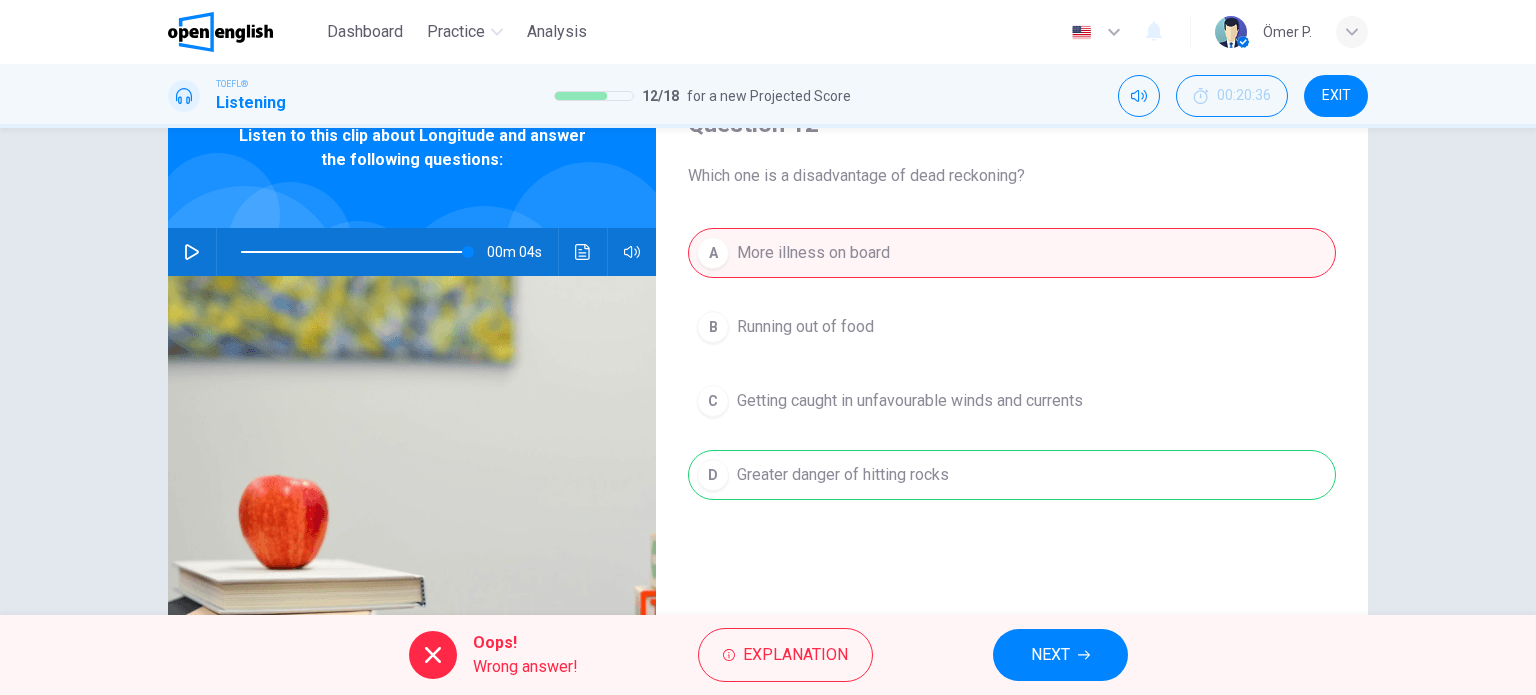 click on "NEXT" at bounding box center (1050, 655) 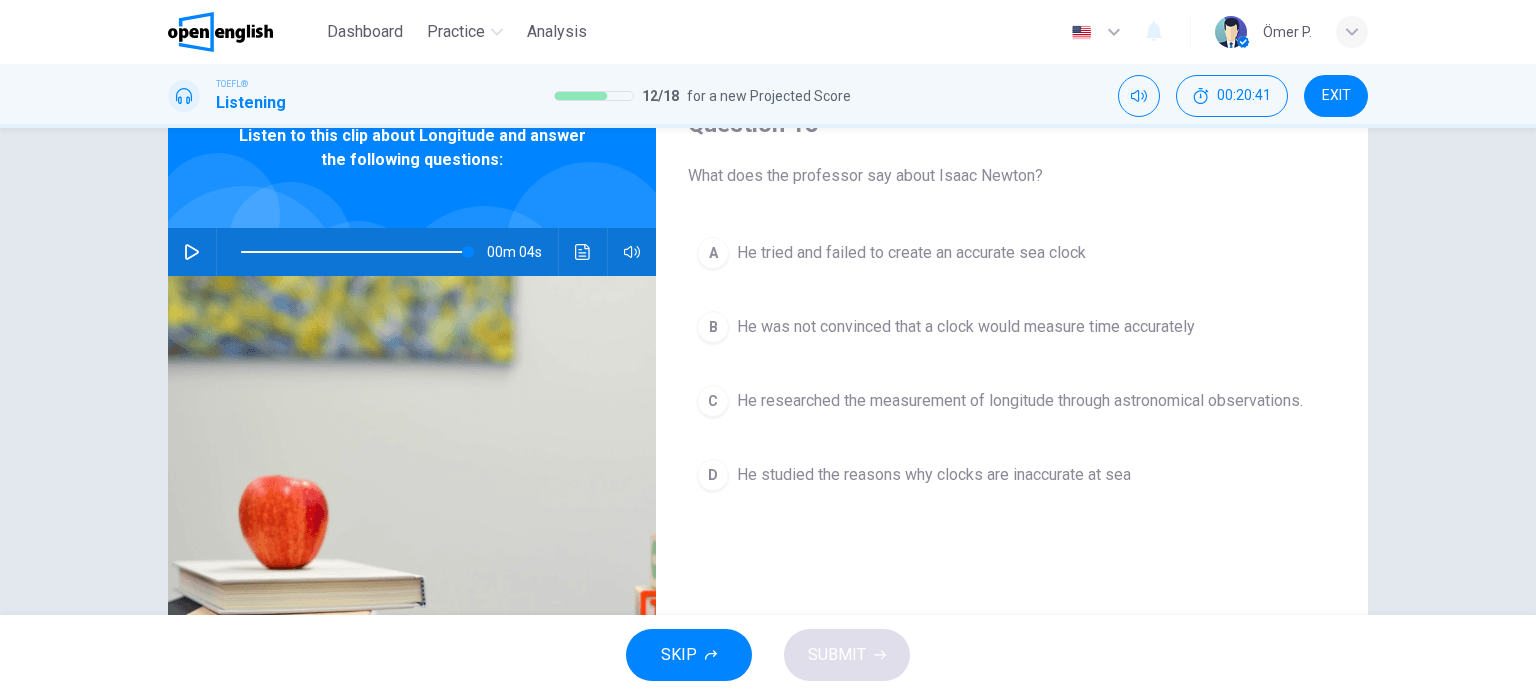 click on "A He tried and failed to create an accurate sea clock" at bounding box center (1012, 253) 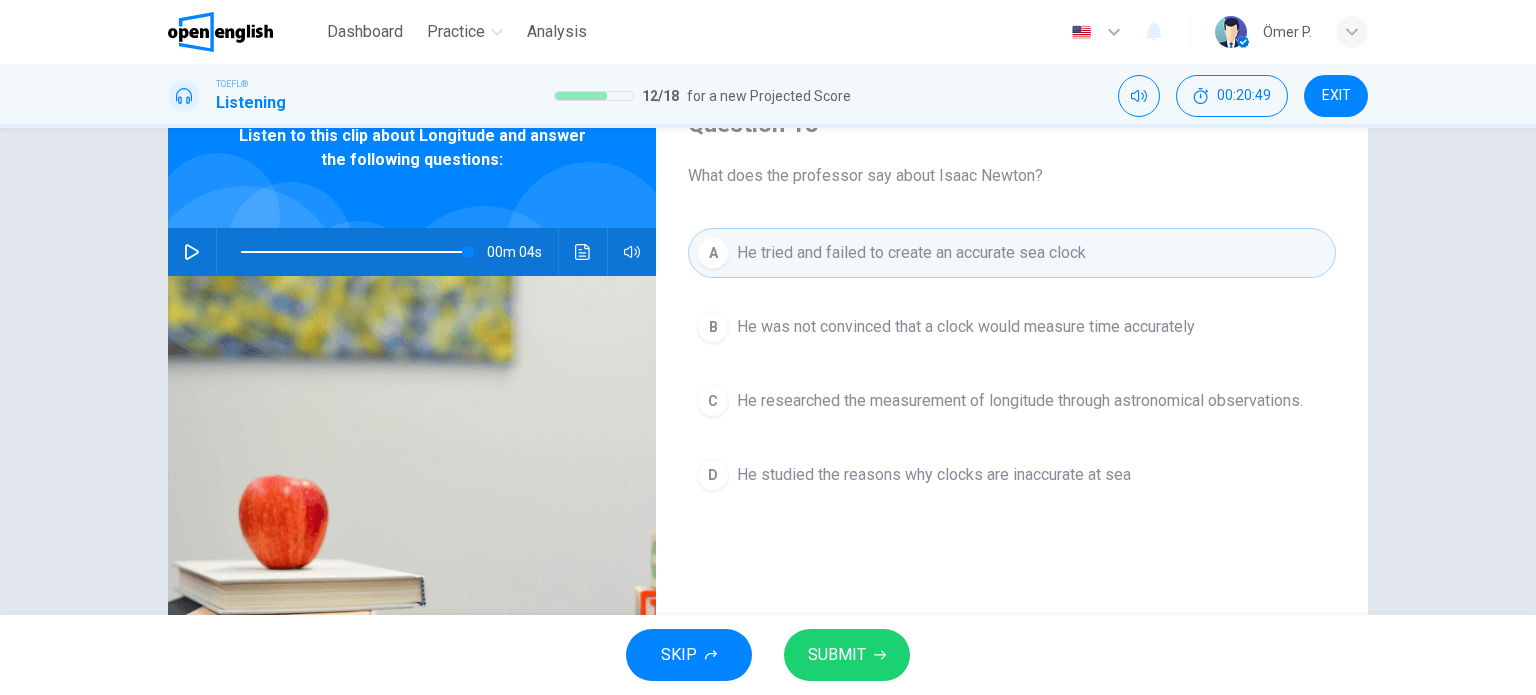 click on "D He studied the reasons why clocks are inaccurate at sea" at bounding box center (1012, 475) 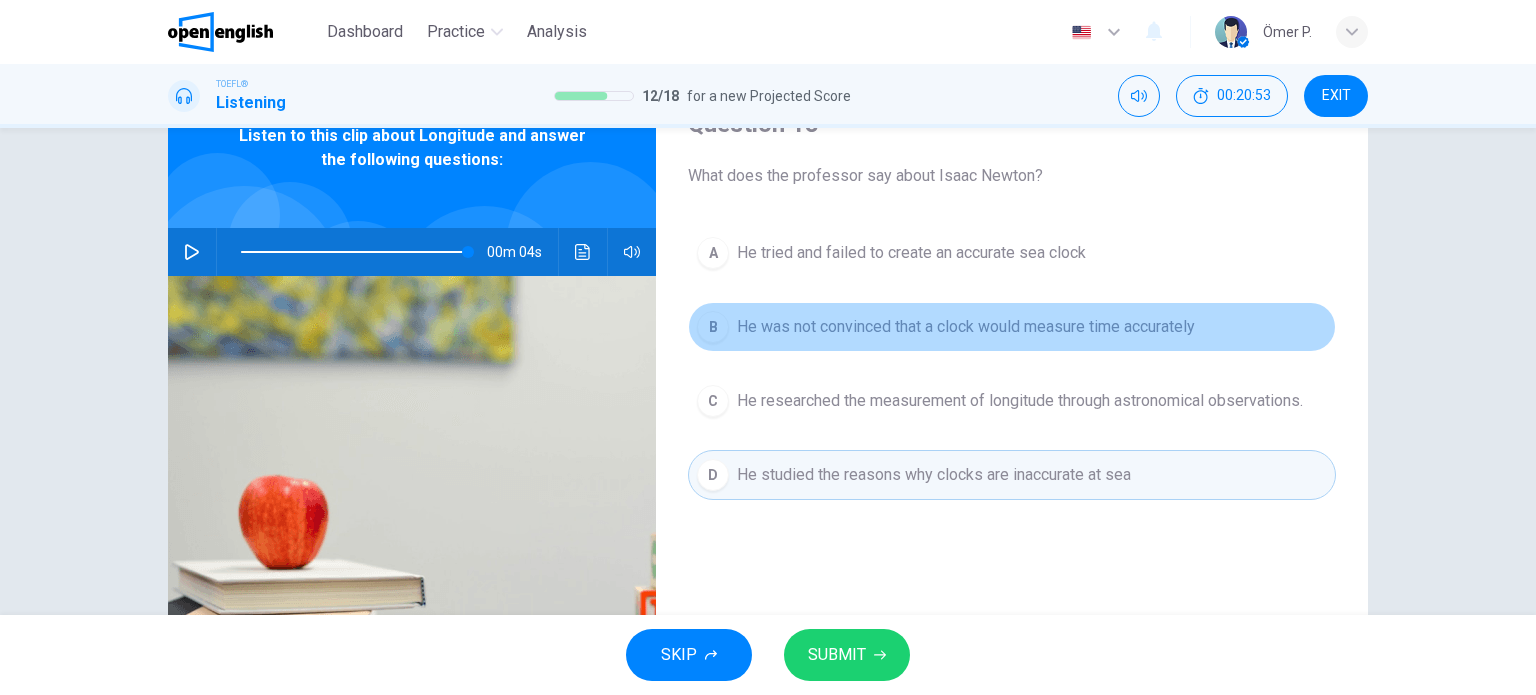 drag, startPoint x: 840, startPoint y: 343, endPoint x: 852, endPoint y: 370, distance: 29.546574 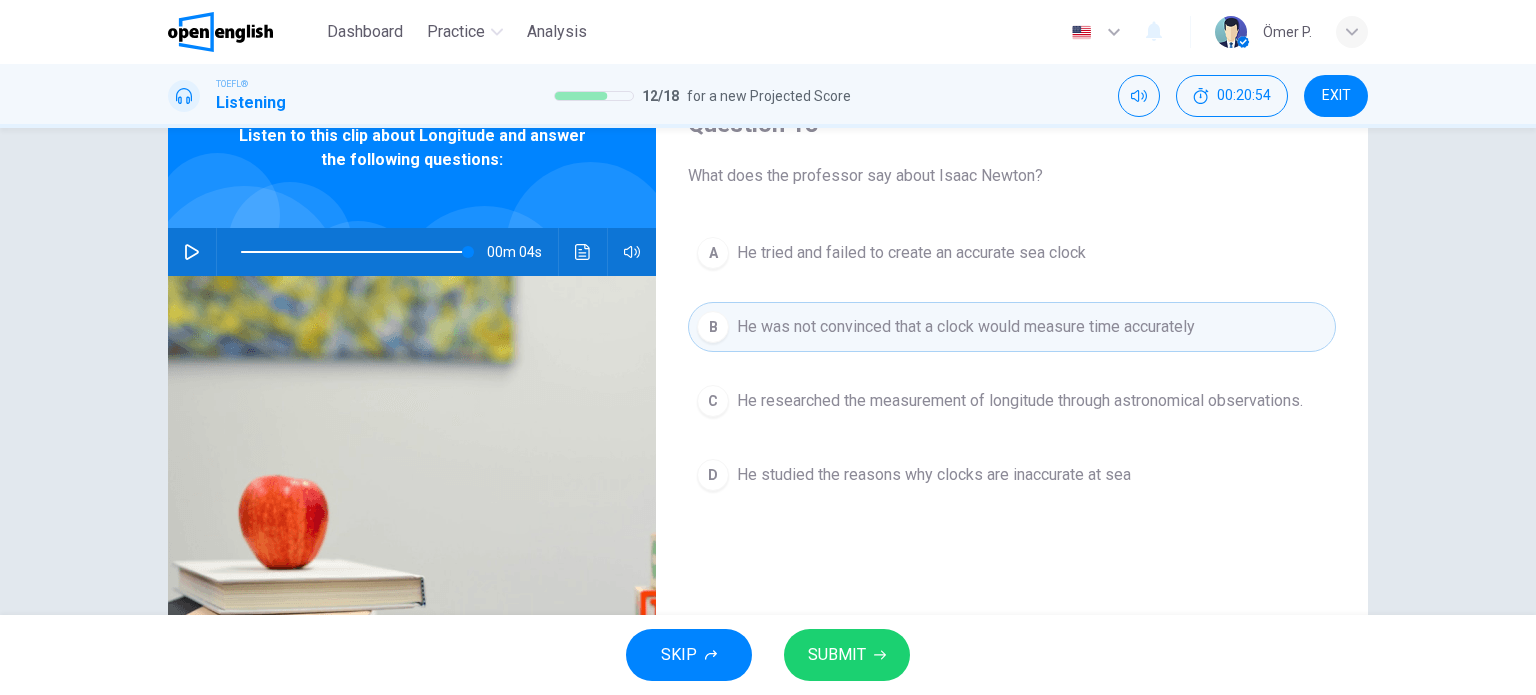 click on "SKIP SUBMIT" at bounding box center (768, 655) 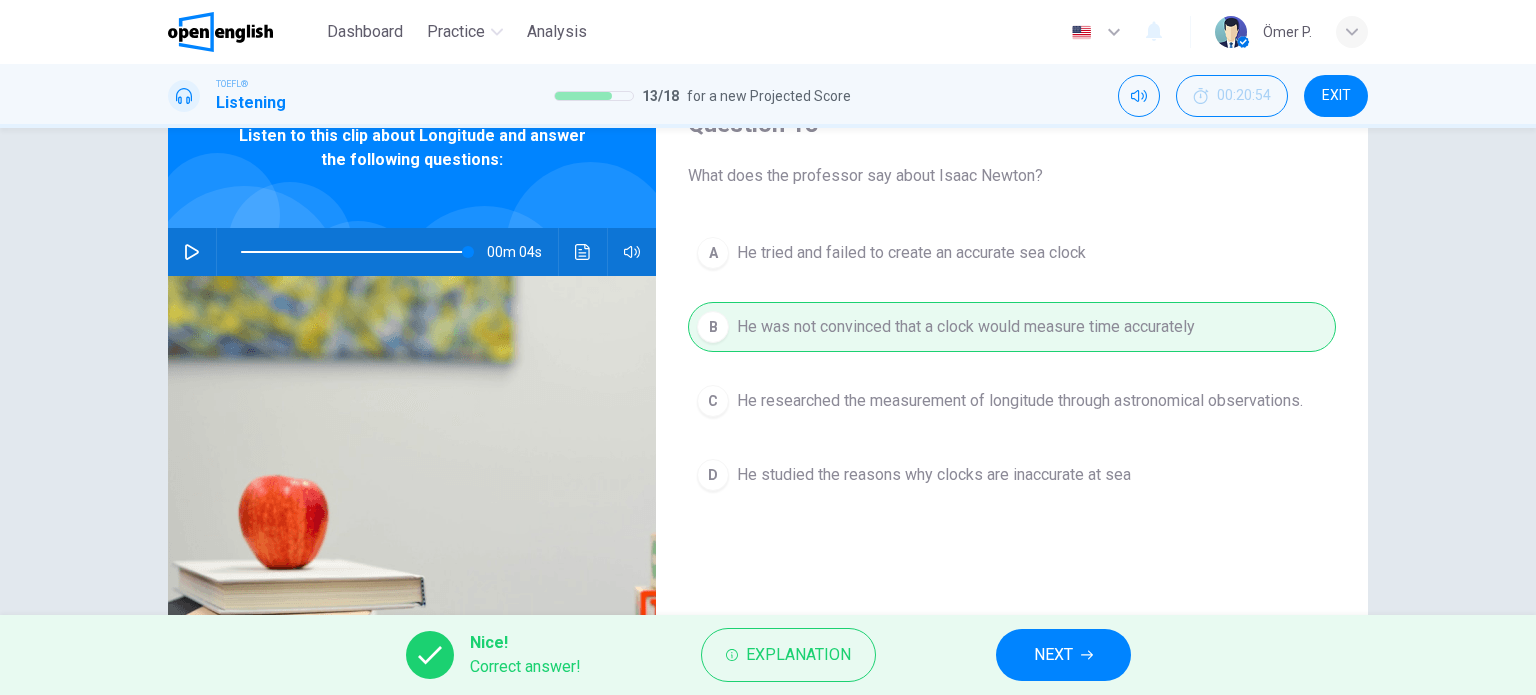 drag, startPoint x: 1069, startPoint y: 652, endPoint x: 1058, endPoint y: 646, distance: 12.529964 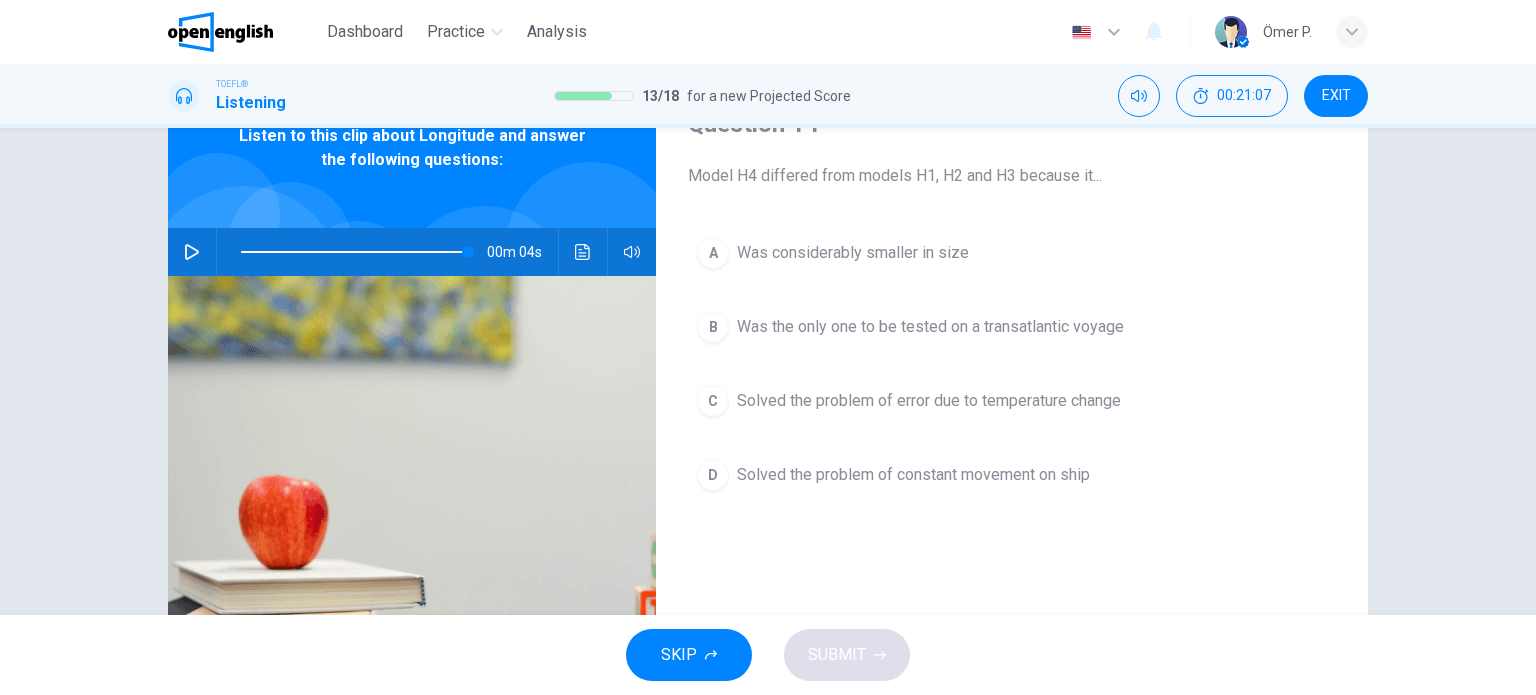 click on "Solved the problem of constant movement on ship" at bounding box center (913, 475) 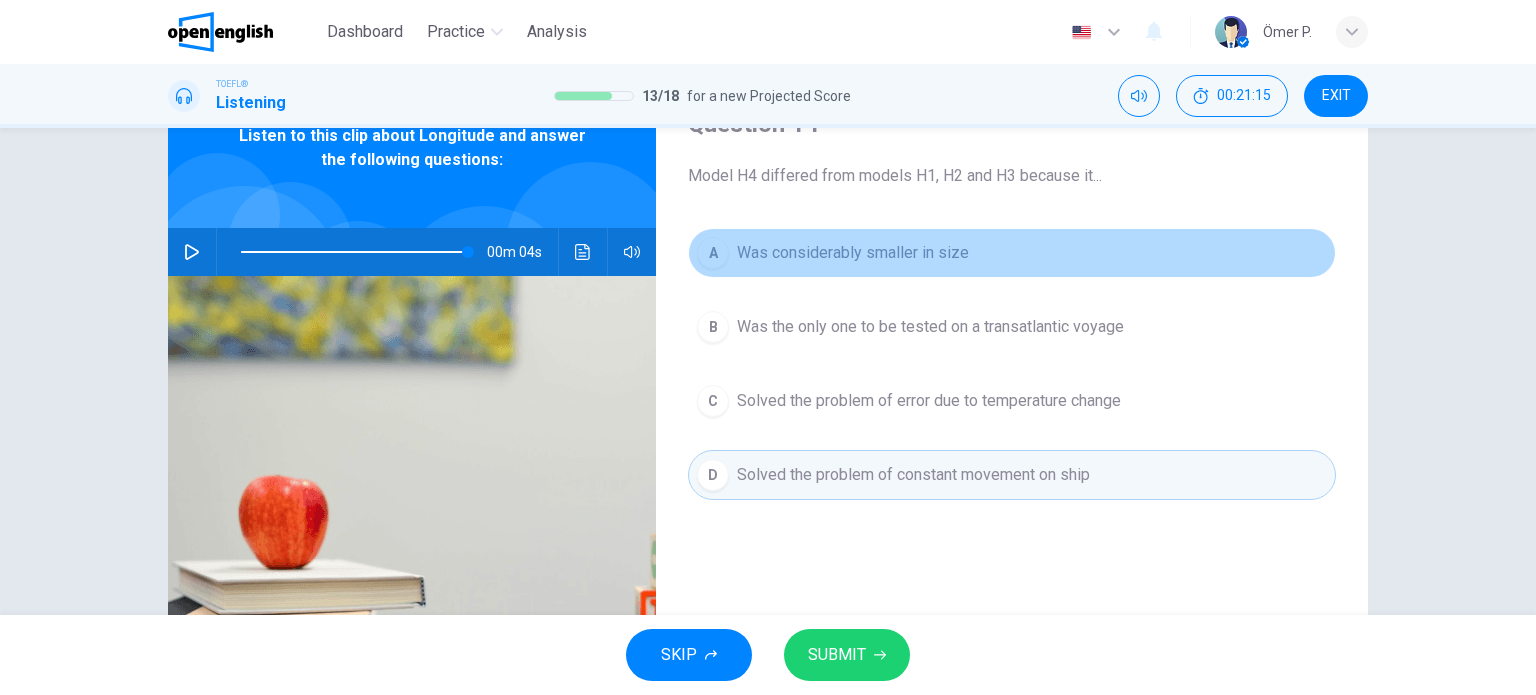 click on "A Was considerably smaller in size" at bounding box center [1012, 253] 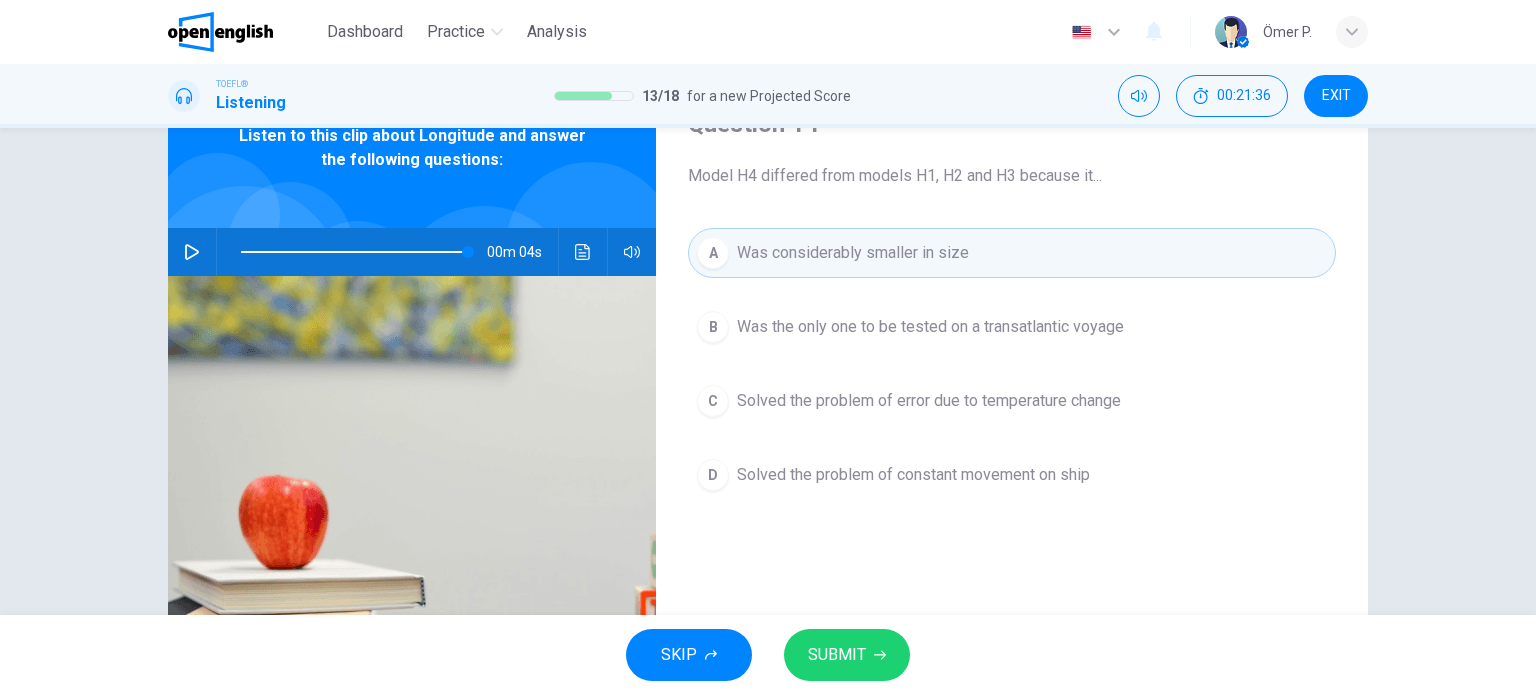 click on "SUBMIT" at bounding box center [847, 655] 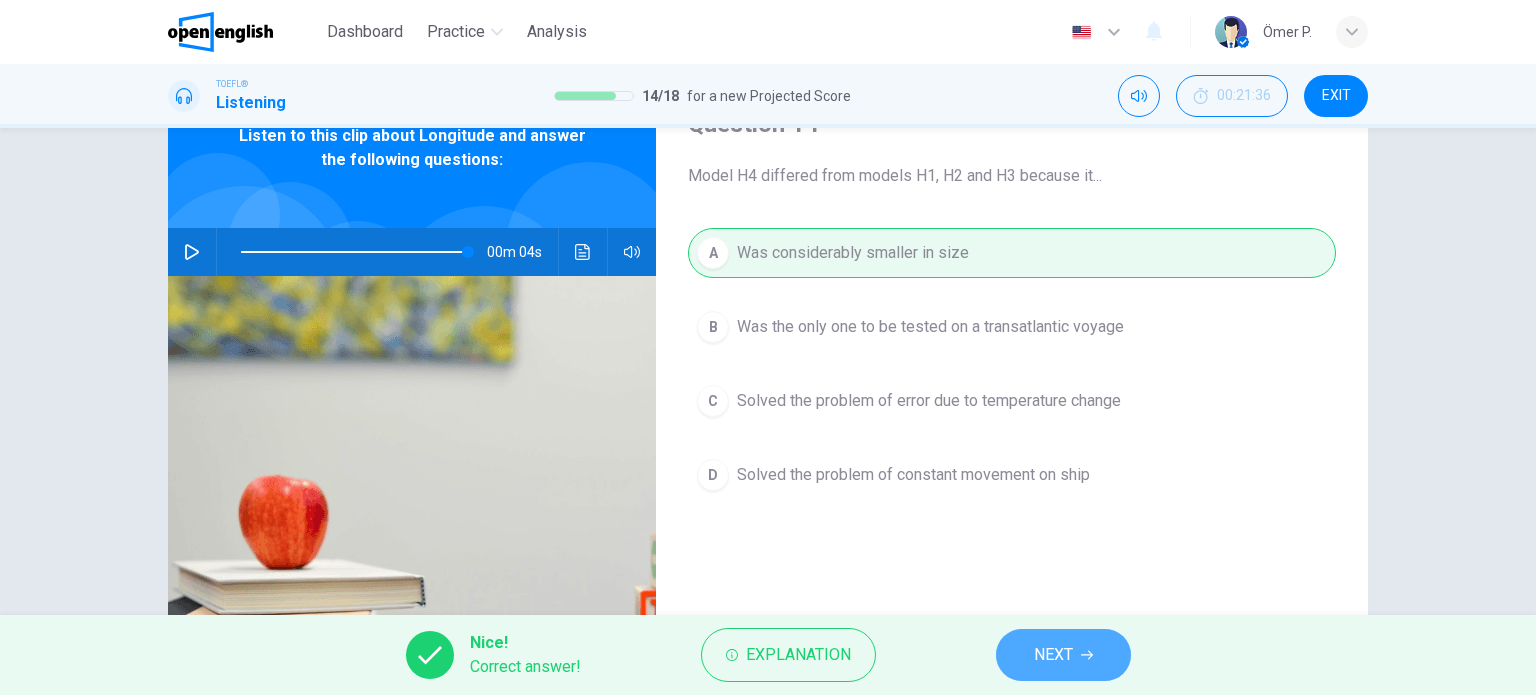 click on "NEXT" at bounding box center [1063, 655] 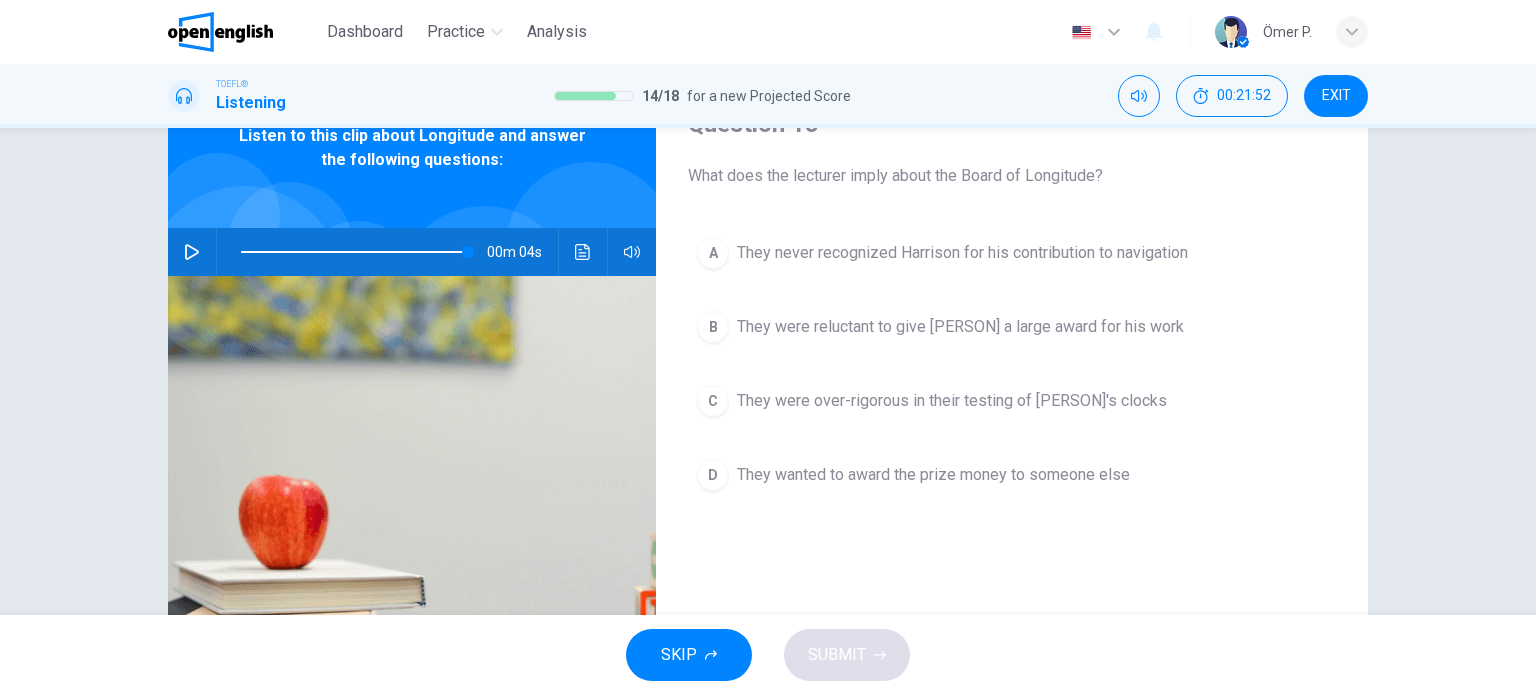 click on "A They never recognized [PERSON] for his contribution to navigation B They were reluctant to give [PERSON] a large award for his work C They were over-rigorous in their testing of [PERSON]'s clocks D They wanted to award the prize money to someone else" at bounding box center (1012, 384) 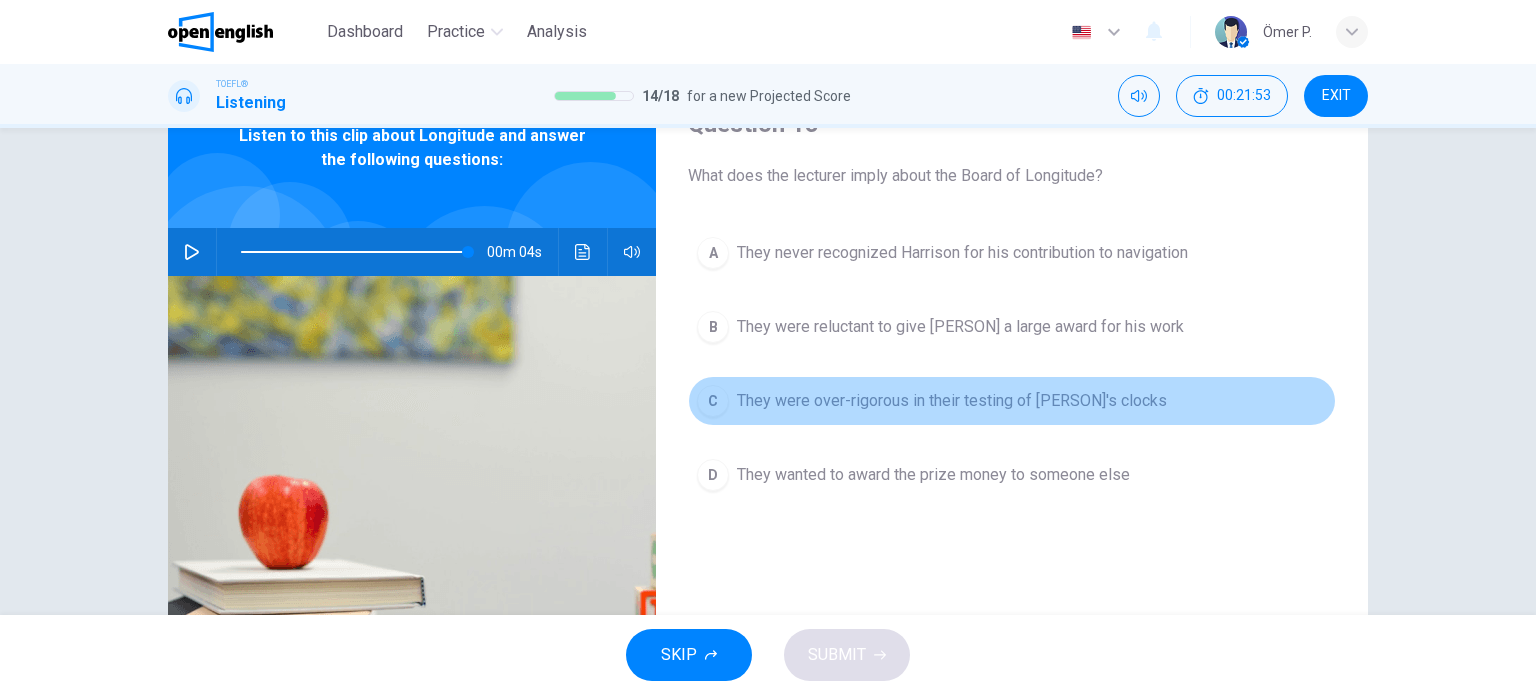 click on "C They were over-rigorous in their testing of [PERSON]'s clocks" at bounding box center (1012, 401) 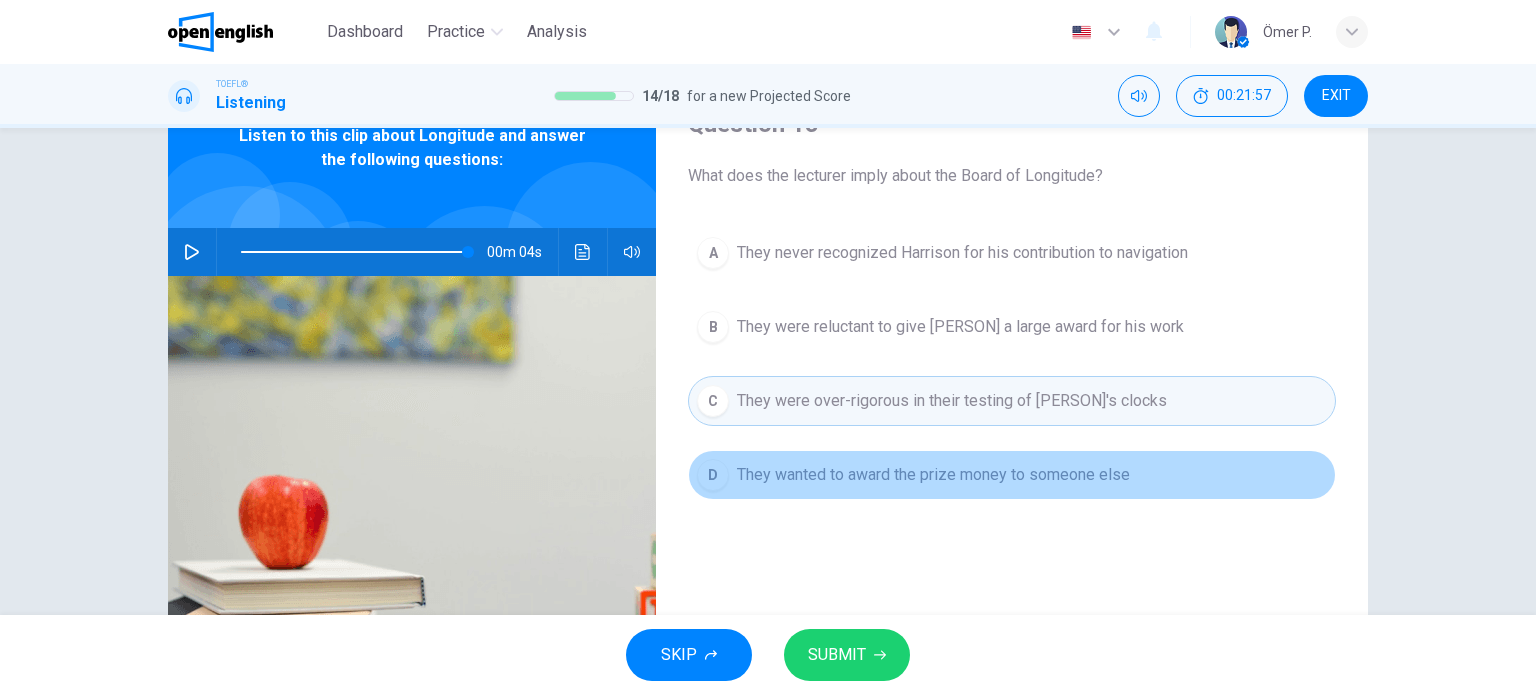 click on "D They wanted to award the prize money to someone else" at bounding box center [1012, 475] 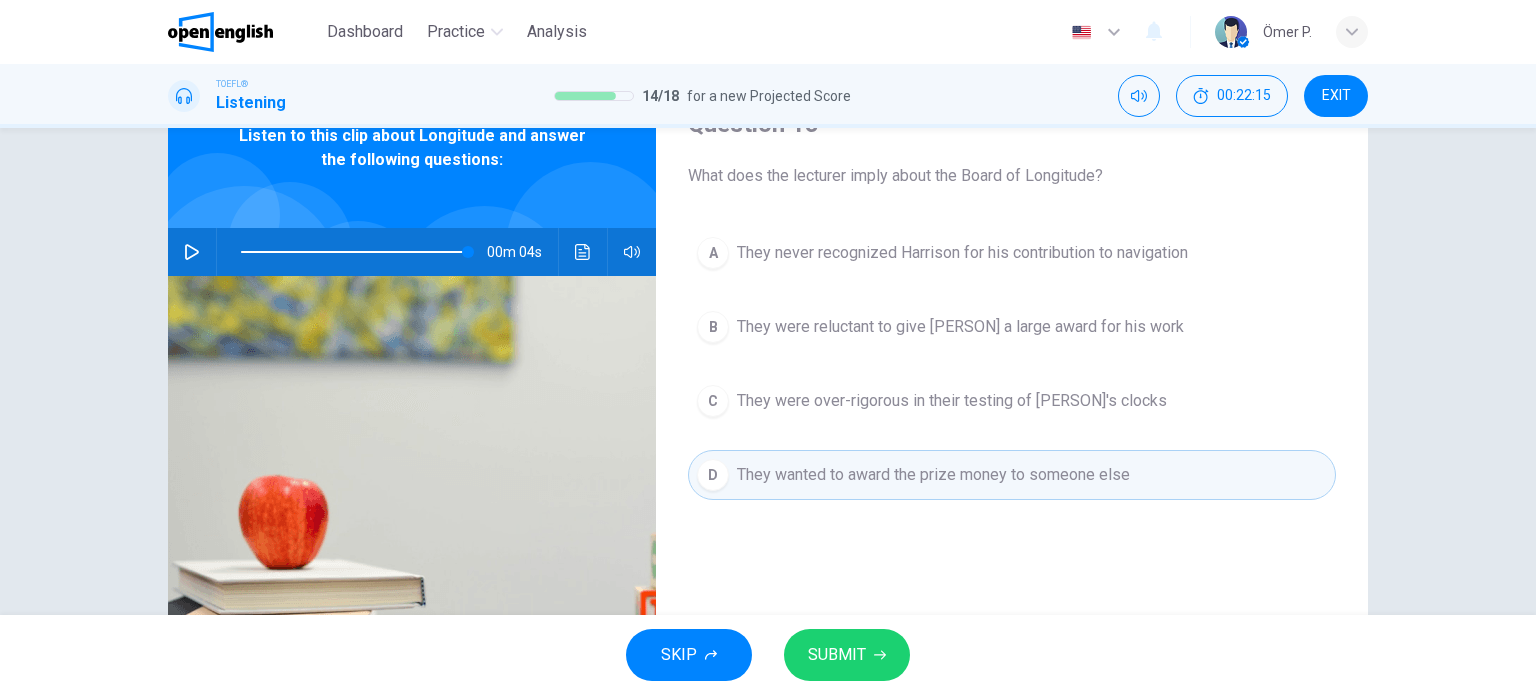 click on "C They were over-rigorous in their testing of [PERSON]'s clocks" at bounding box center (1012, 401) 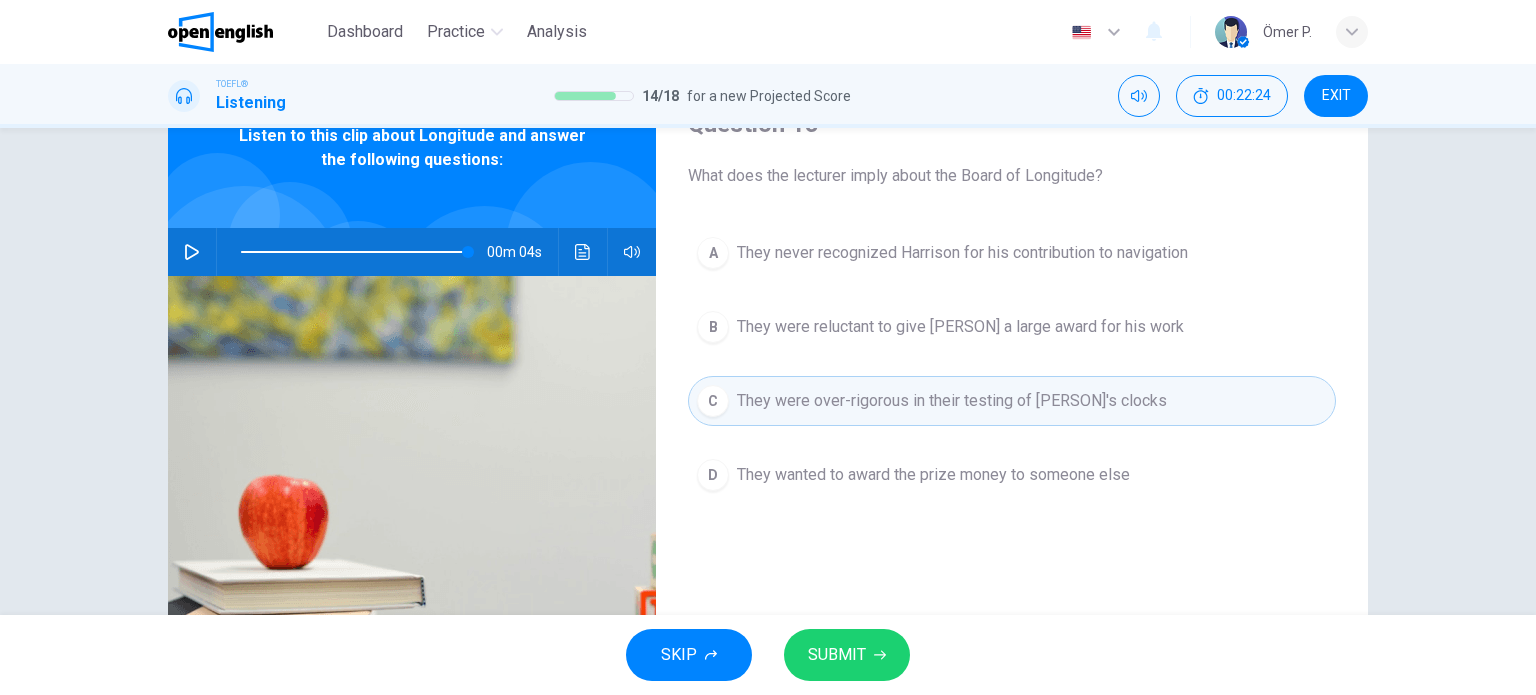 click on "They wanted to award the prize money to someone else" at bounding box center (933, 475) 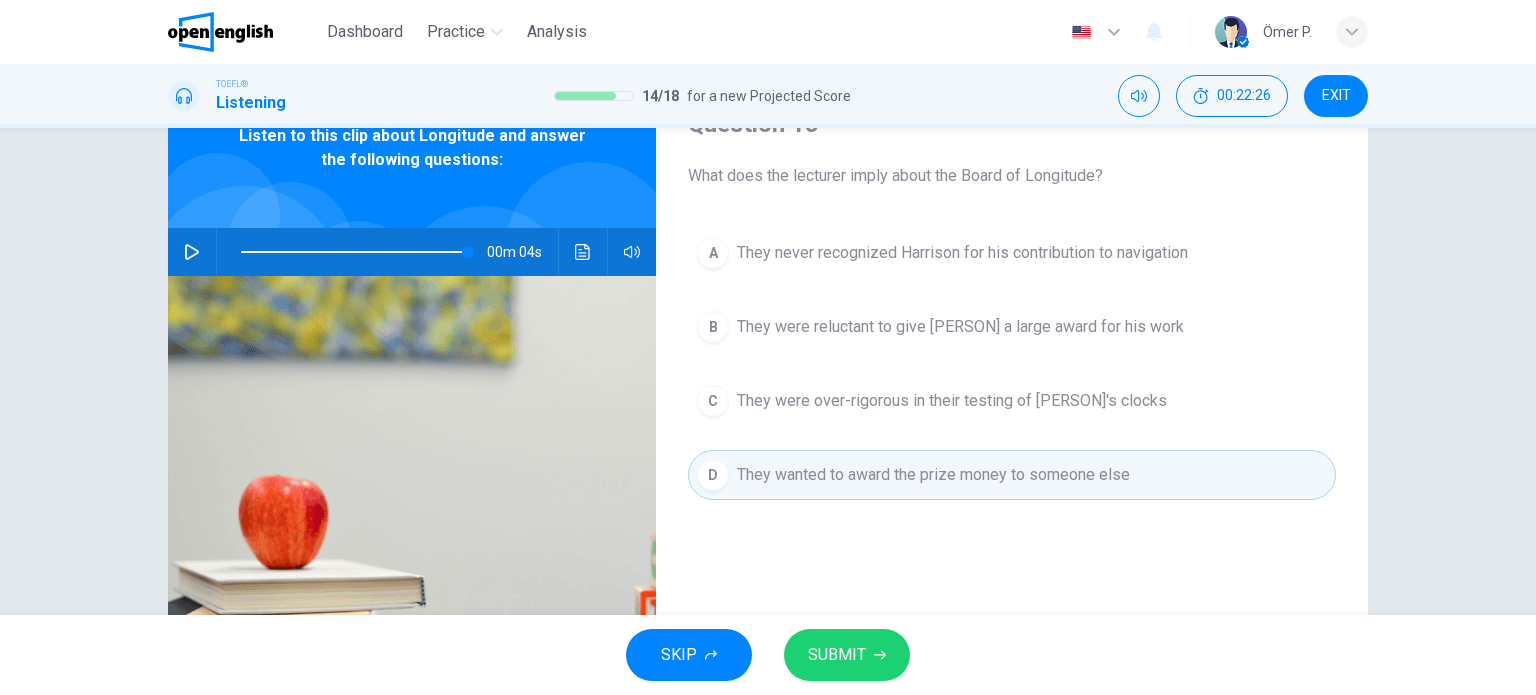 click on "They never recognized Harrison for his contribution to navigation" at bounding box center (962, 253) 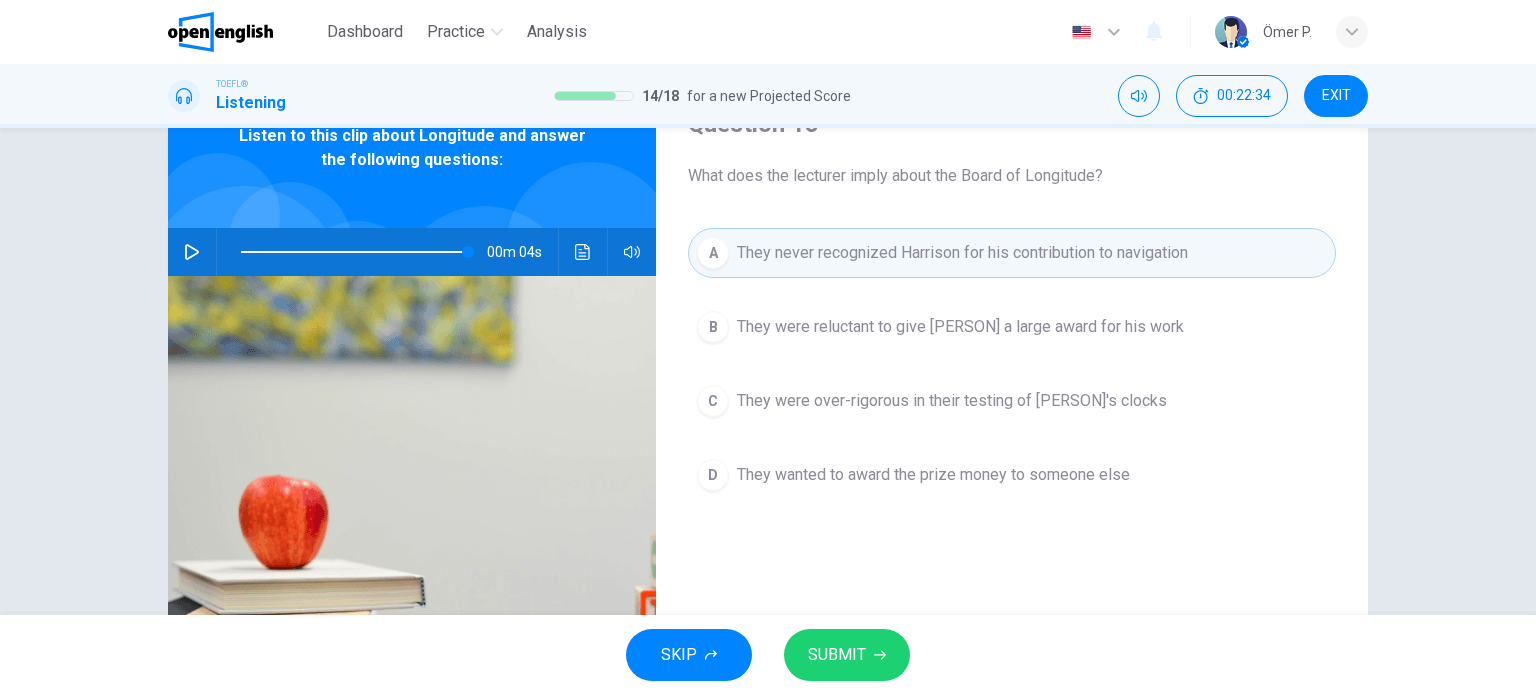 click on "D They wanted to award the prize money to someone else" at bounding box center (1012, 475) 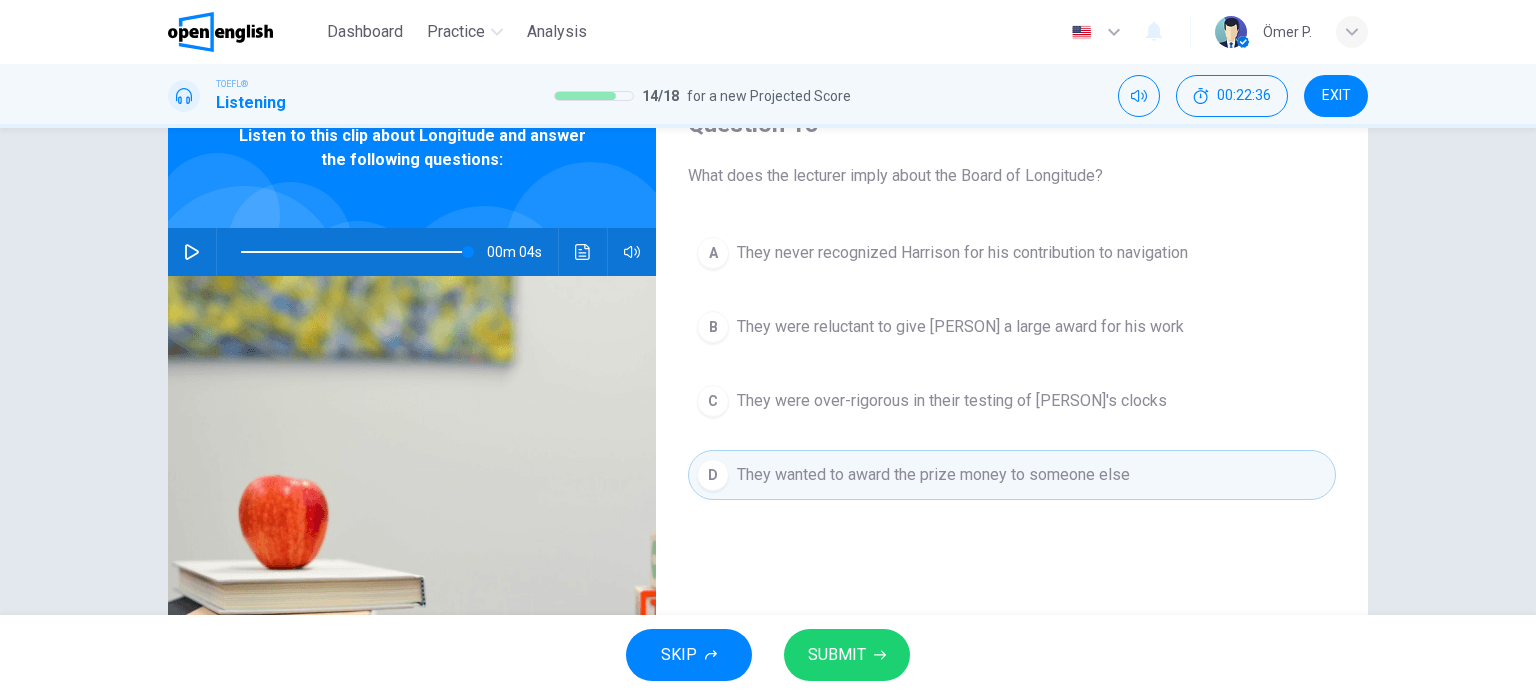 click on "C They were over-rigorous in their testing of [PERSON]'s clocks" at bounding box center [1012, 401] 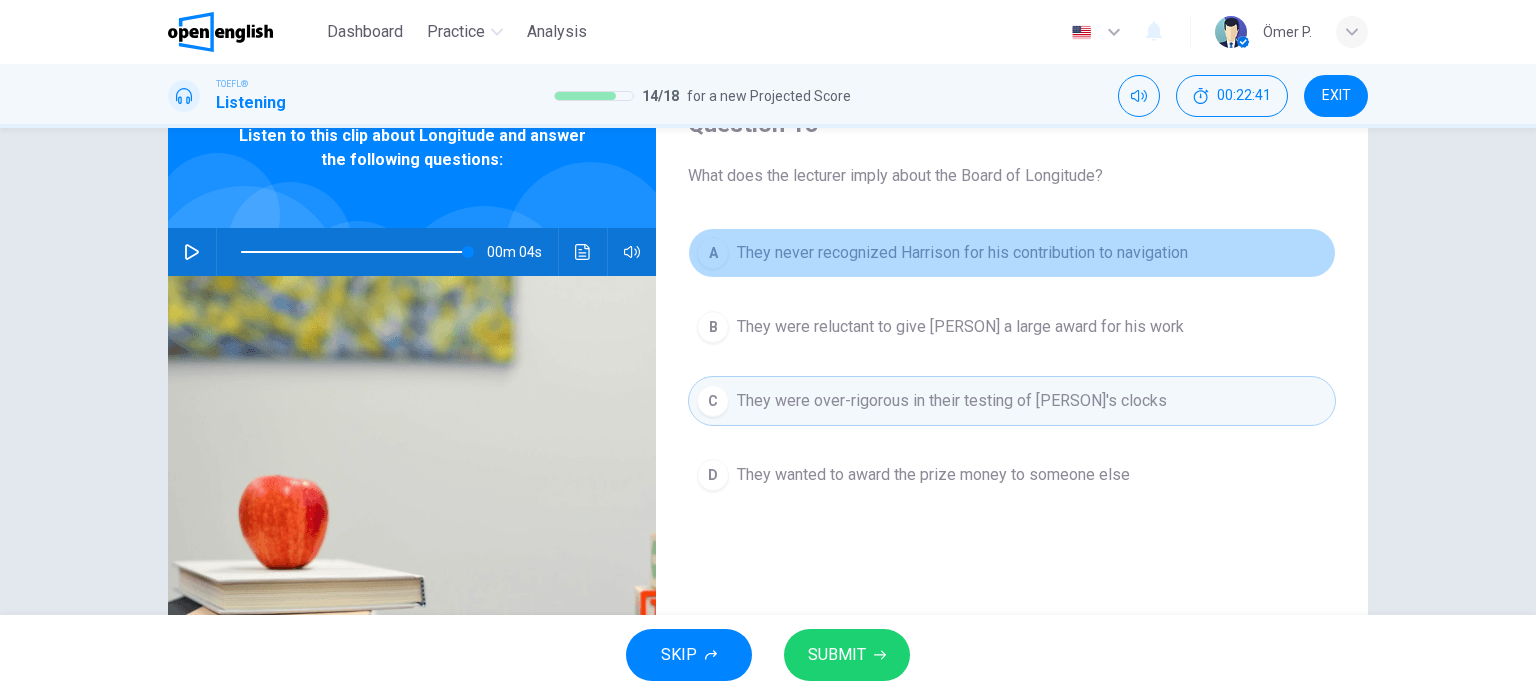 click on "A They never recognized [PERSON] for his contribution to navigation" at bounding box center [1012, 253] 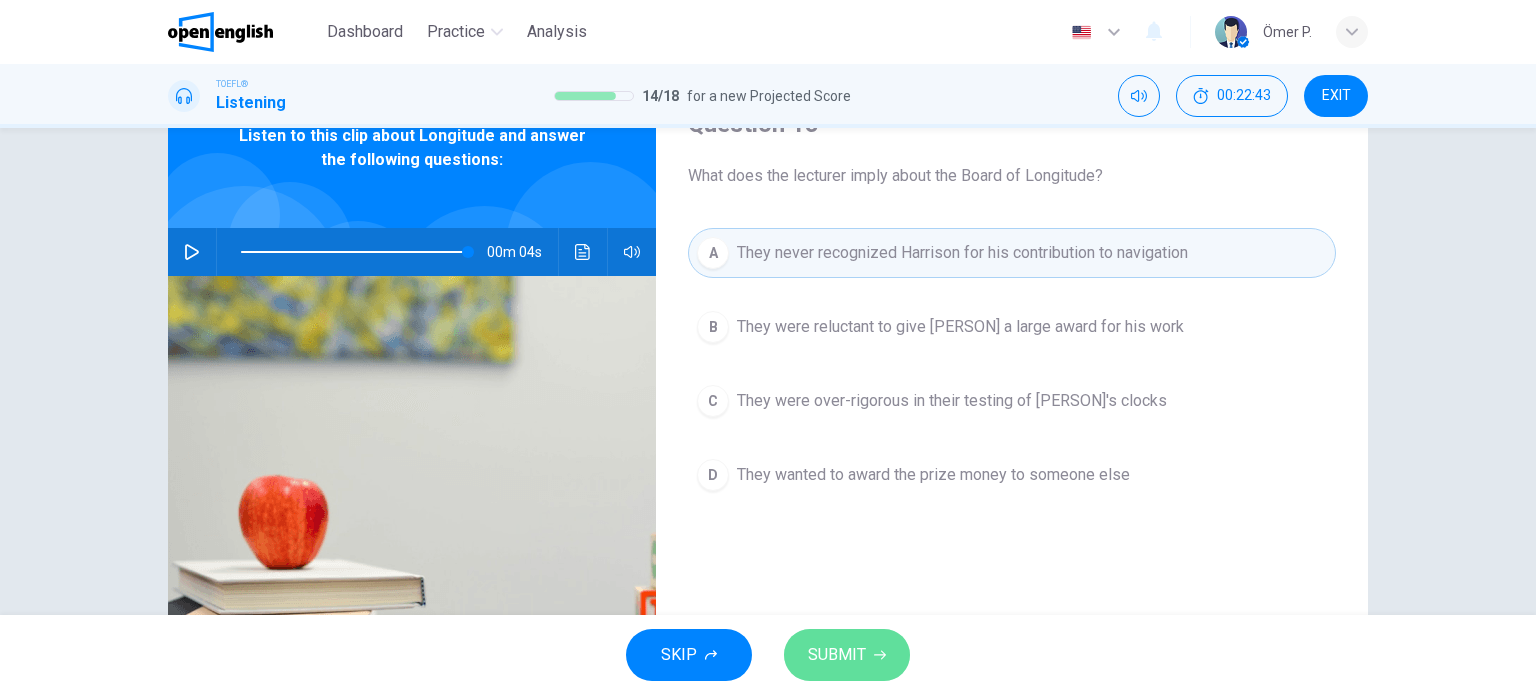 click on "SUBMIT" at bounding box center [847, 655] 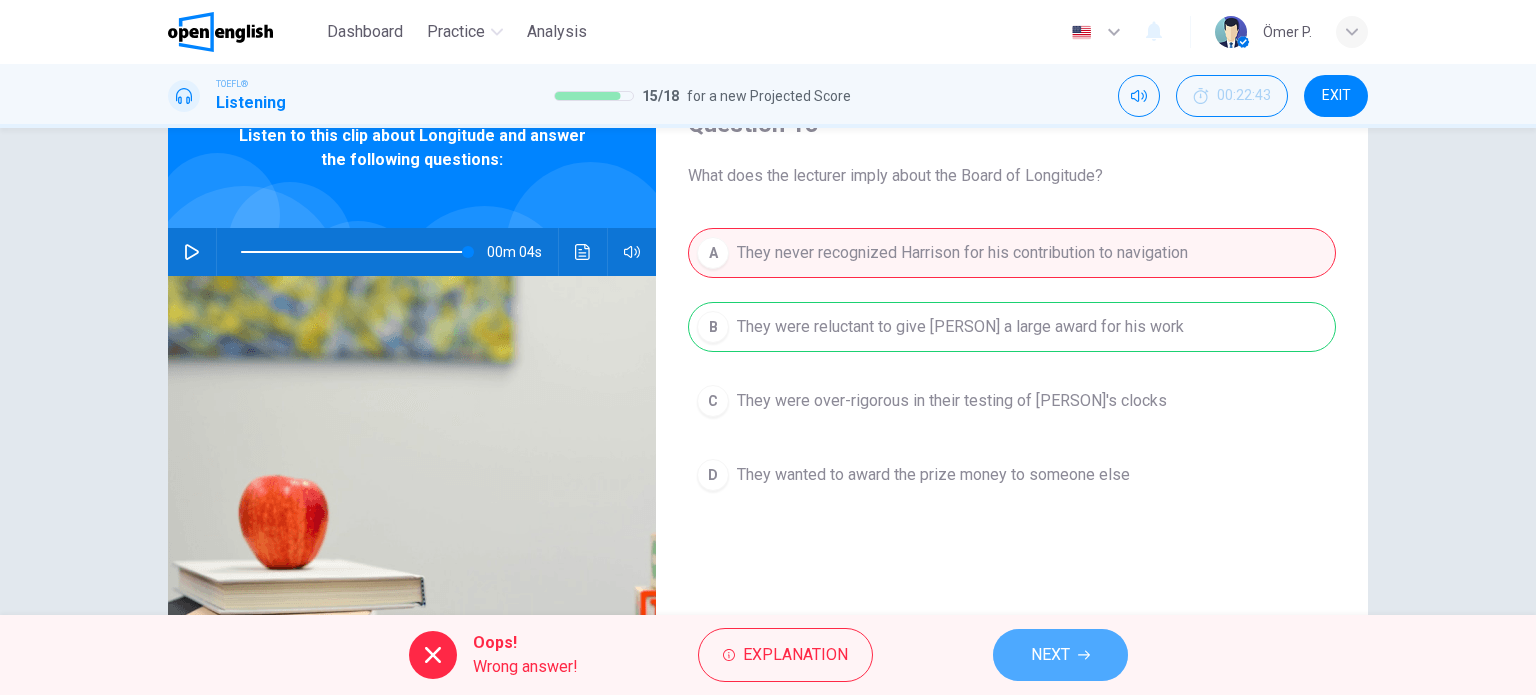 click on "NEXT" at bounding box center [1050, 655] 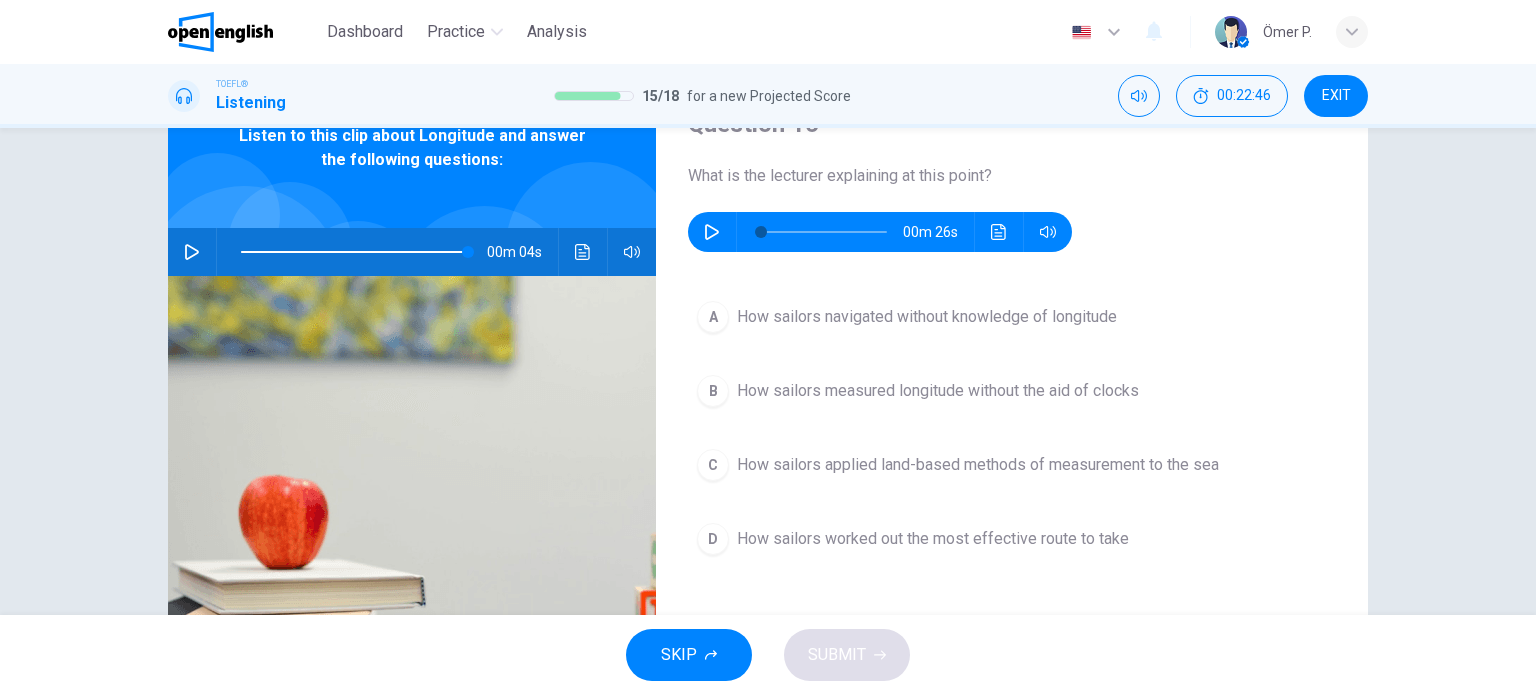 click at bounding box center (712, 232) 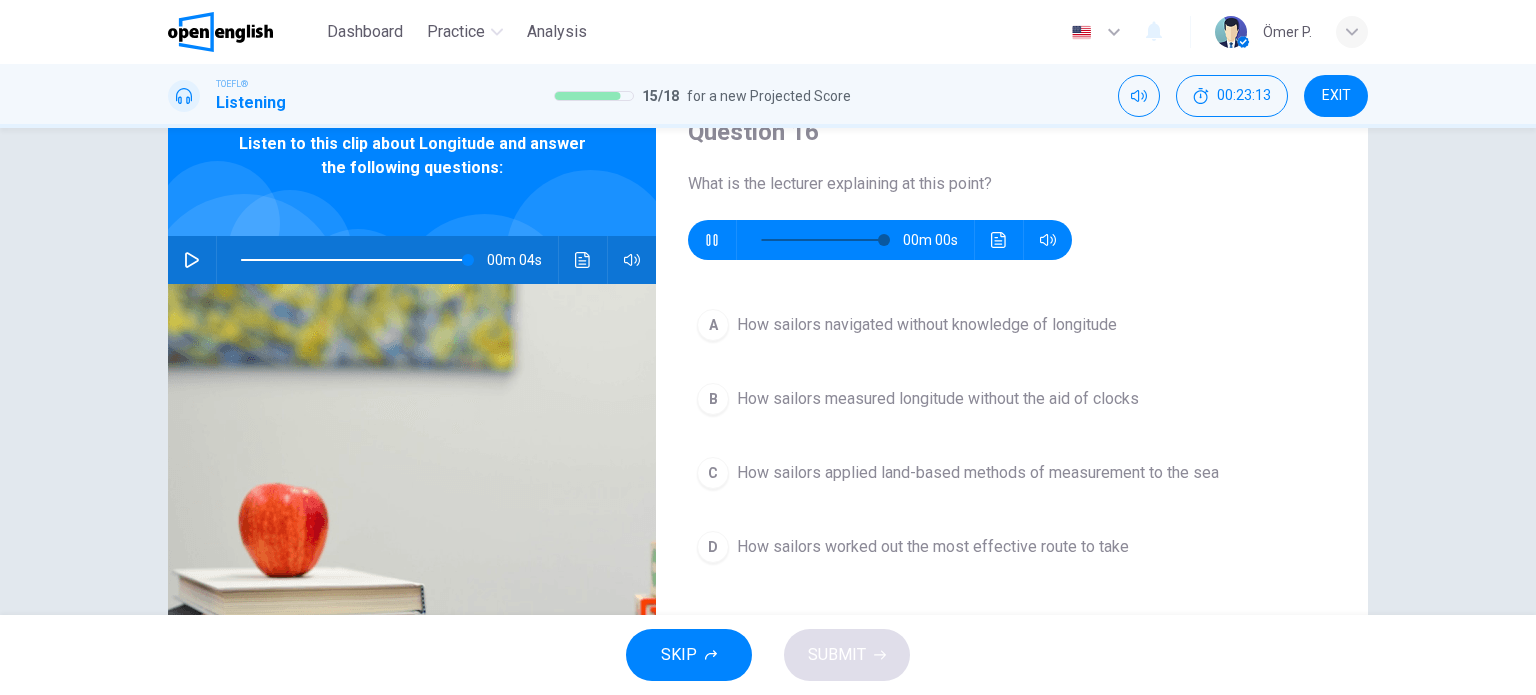 scroll, scrollTop: 100, scrollLeft: 0, axis: vertical 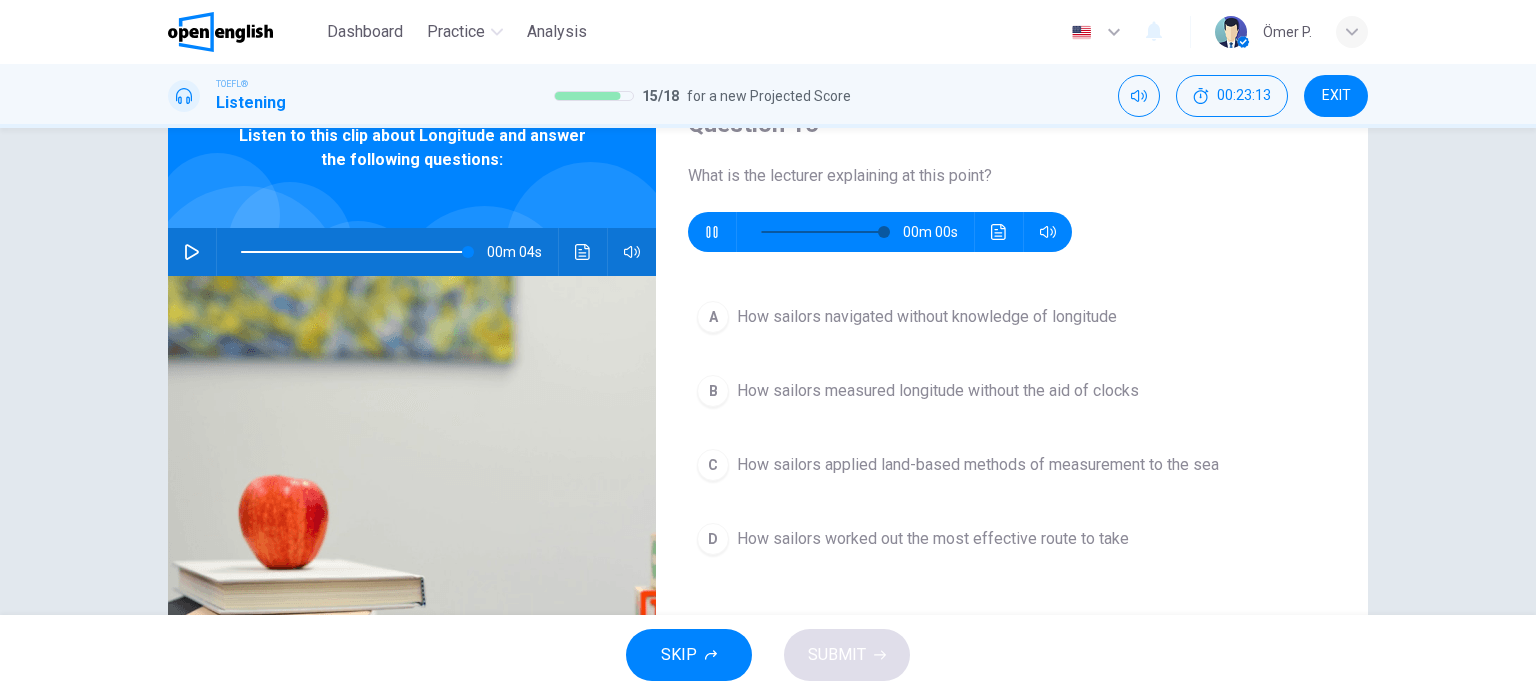 type on "*" 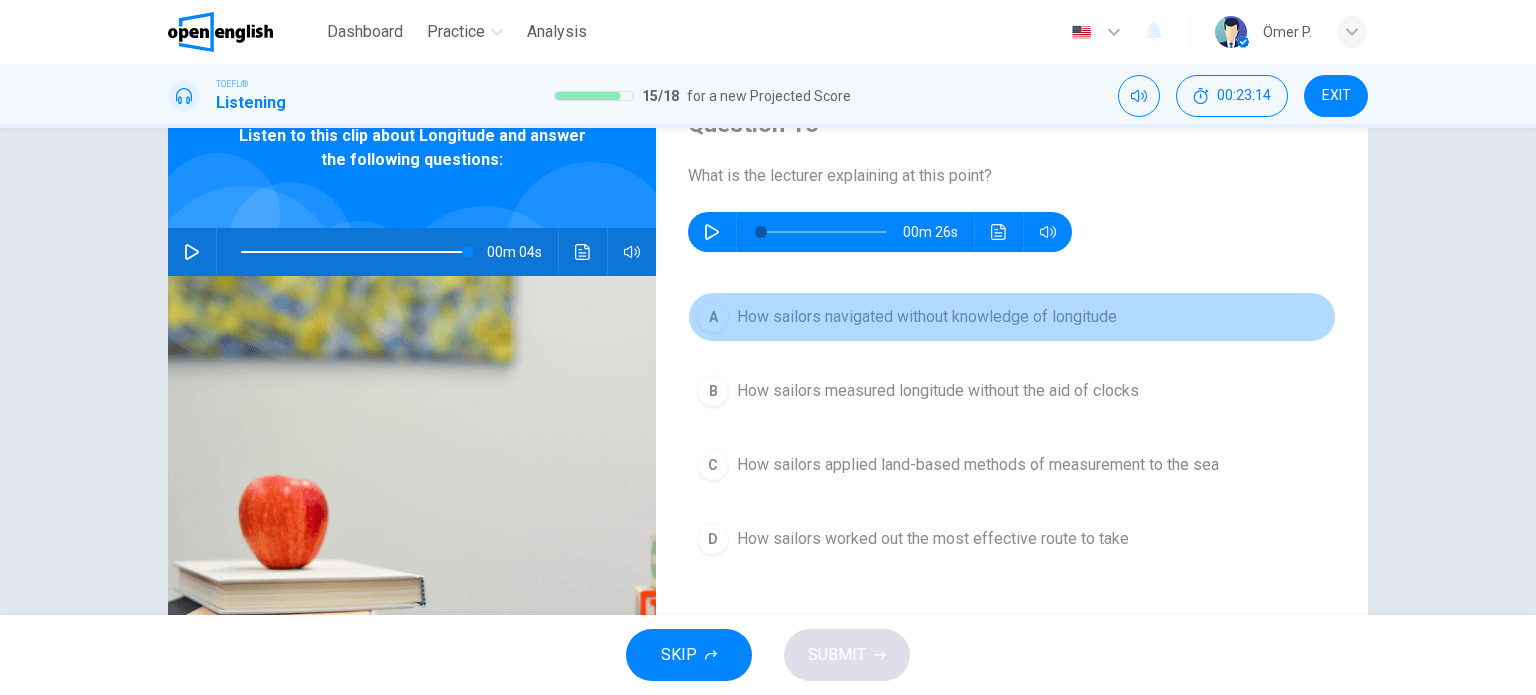 click on "How sailors navigated without knowledge of longitude" at bounding box center [927, 317] 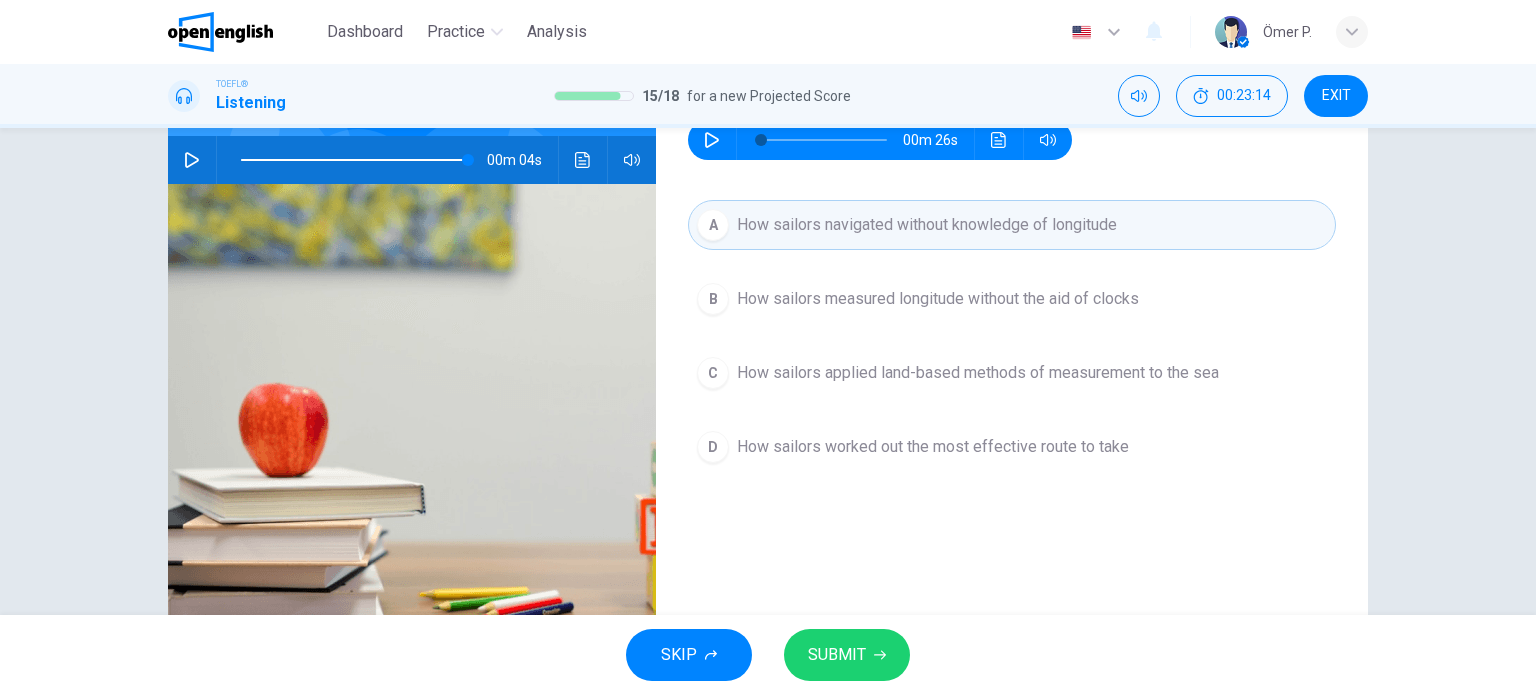 scroll, scrollTop: 200, scrollLeft: 0, axis: vertical 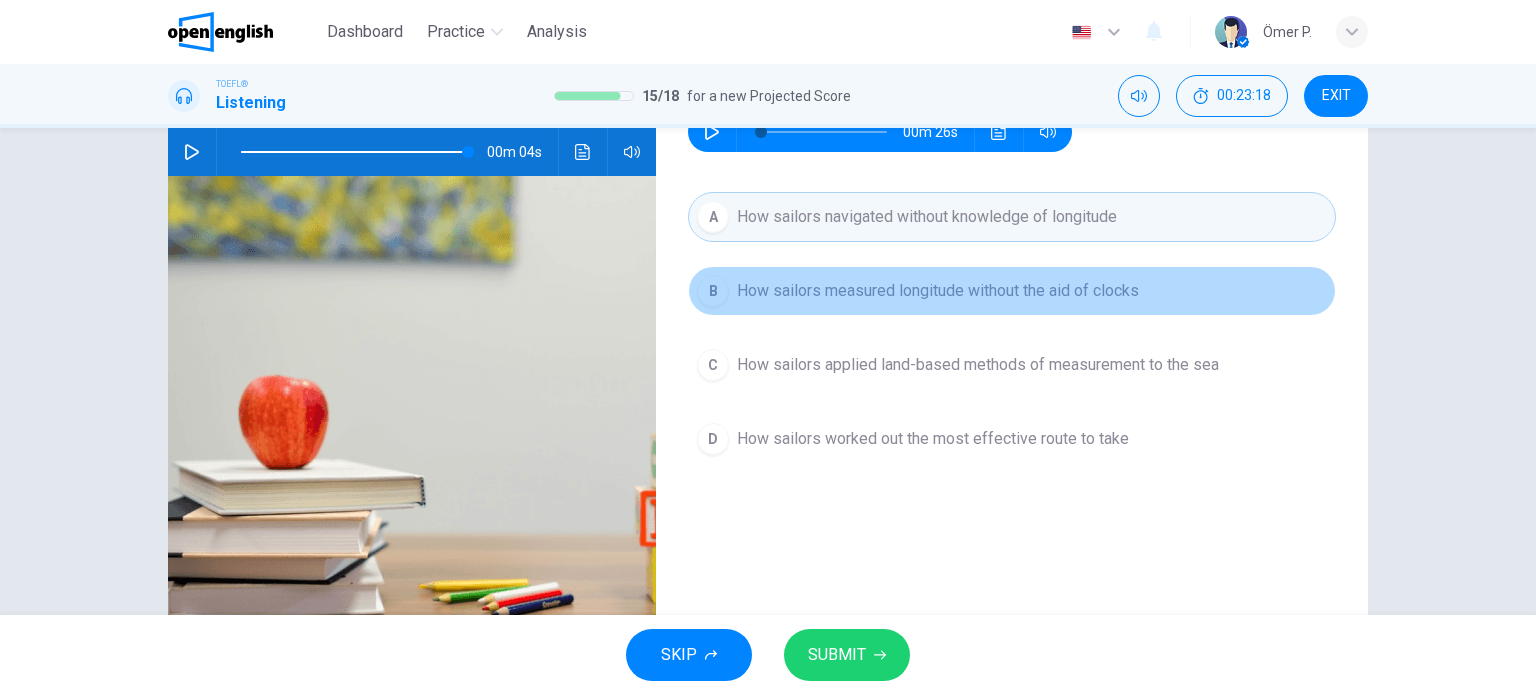 click on "B How sailors measured longitude without the aid of clocks" at bounding box center [1012, 291] 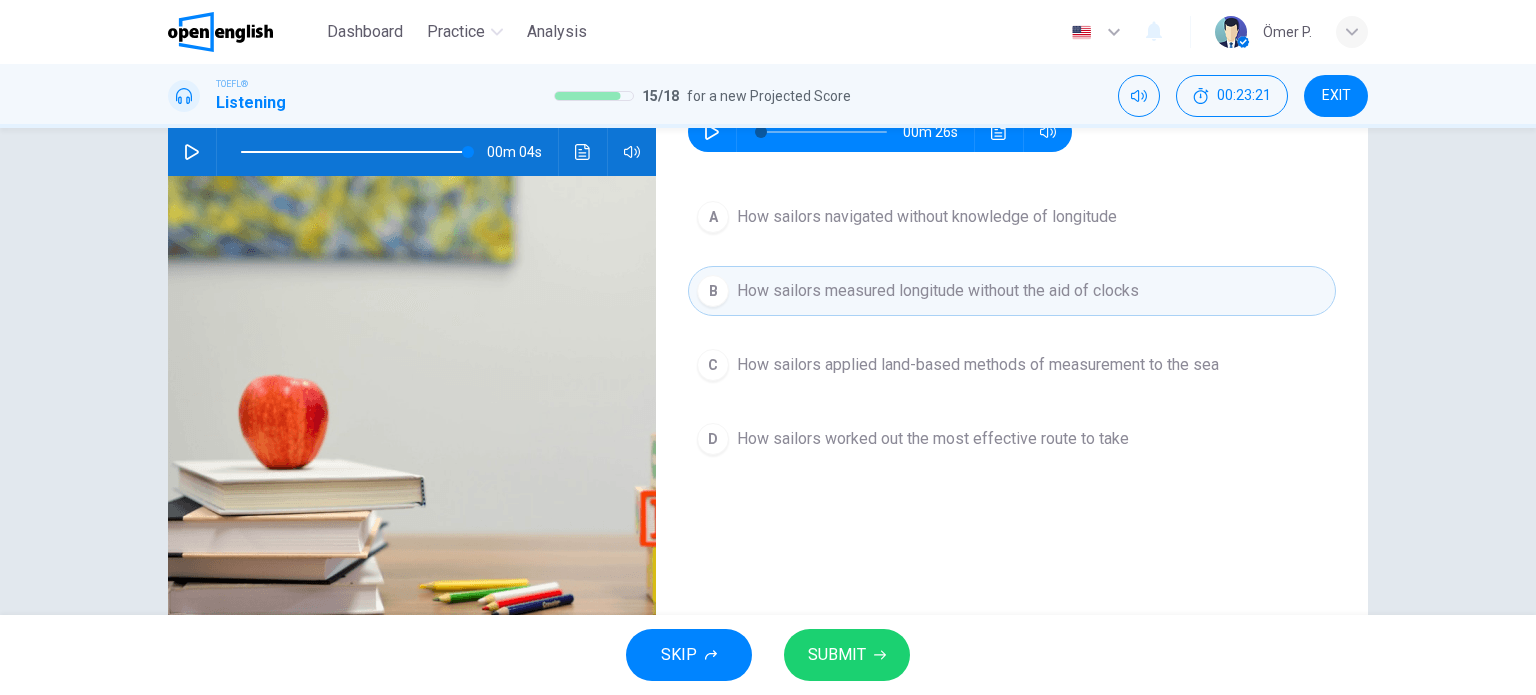 click on "C How sailors applied land-based methods of measurement to the sea" at bounding box center [1012, 365] 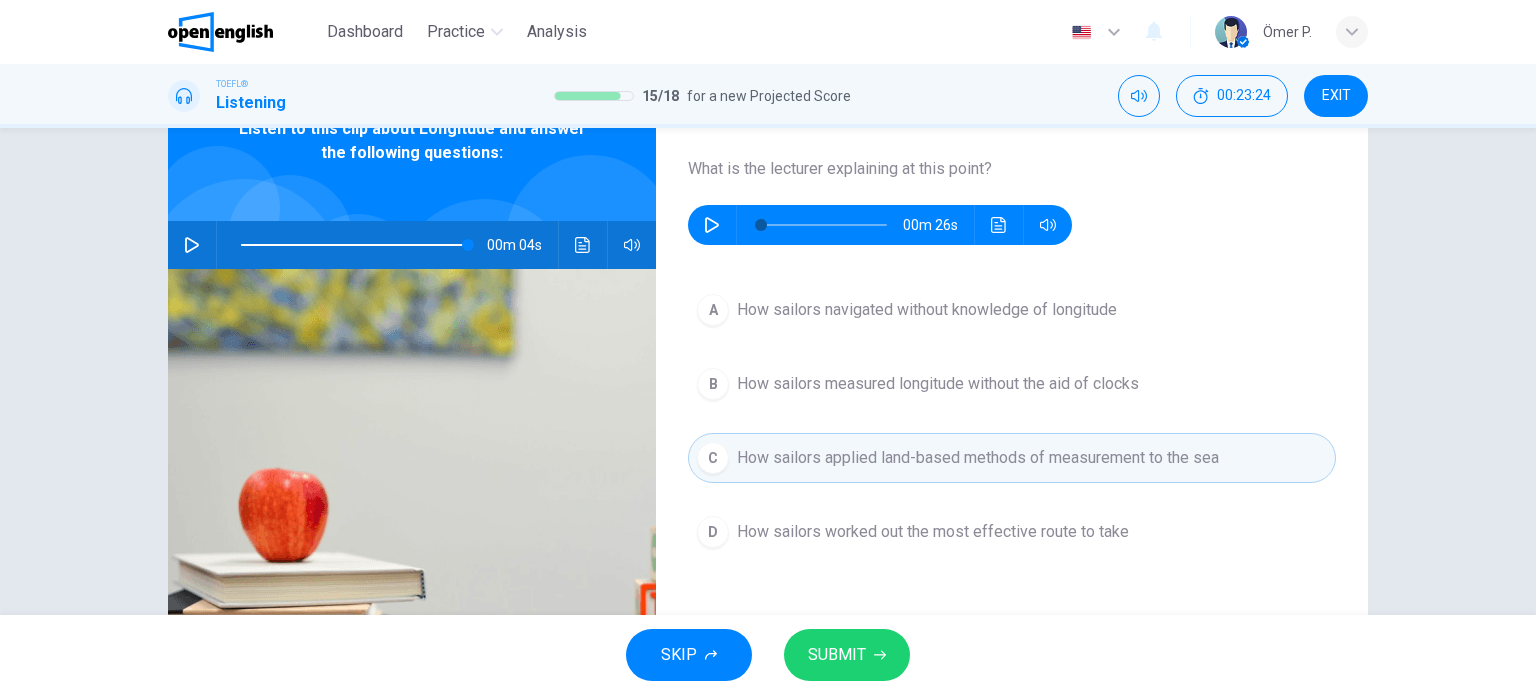 scroll, scrollTop: 100, scrollLeft: 0, axis: vertical 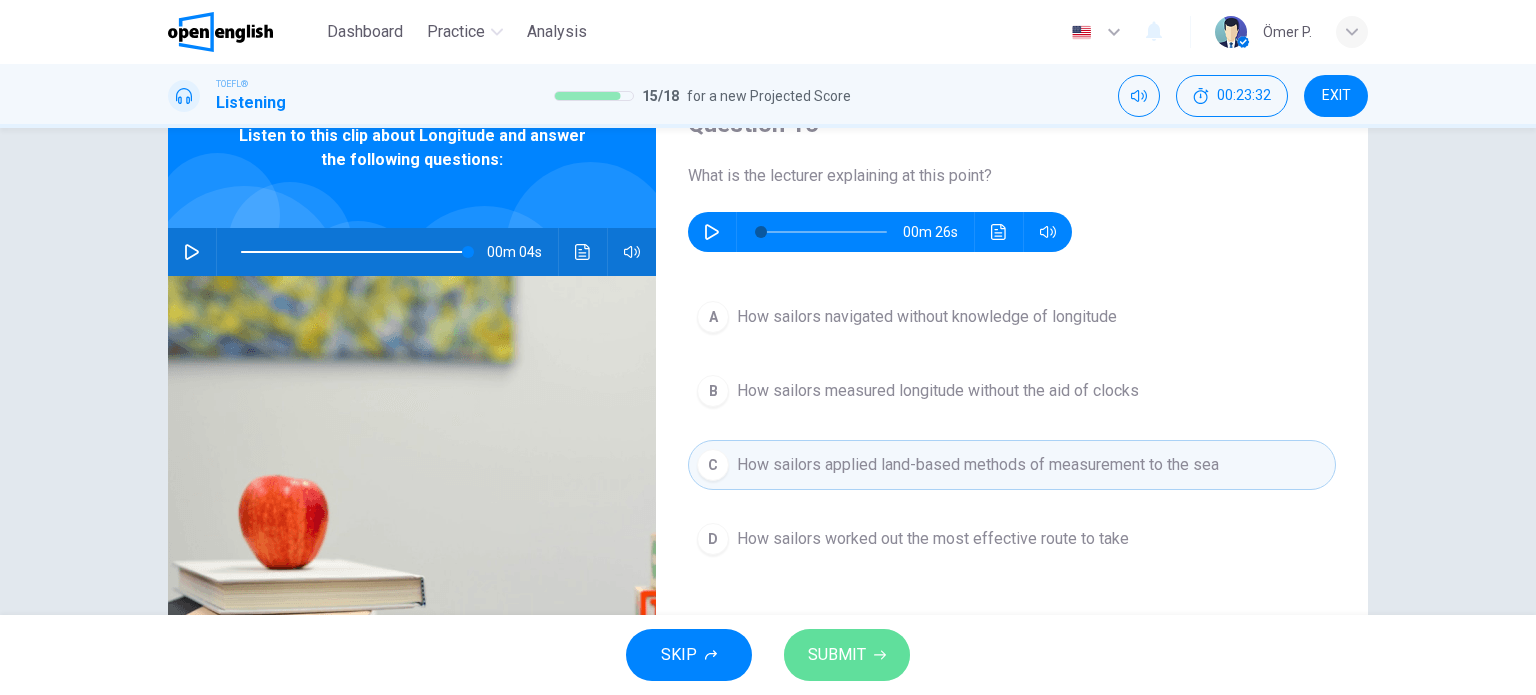 click on "SUBMIT" at bounding box center [837, 655] 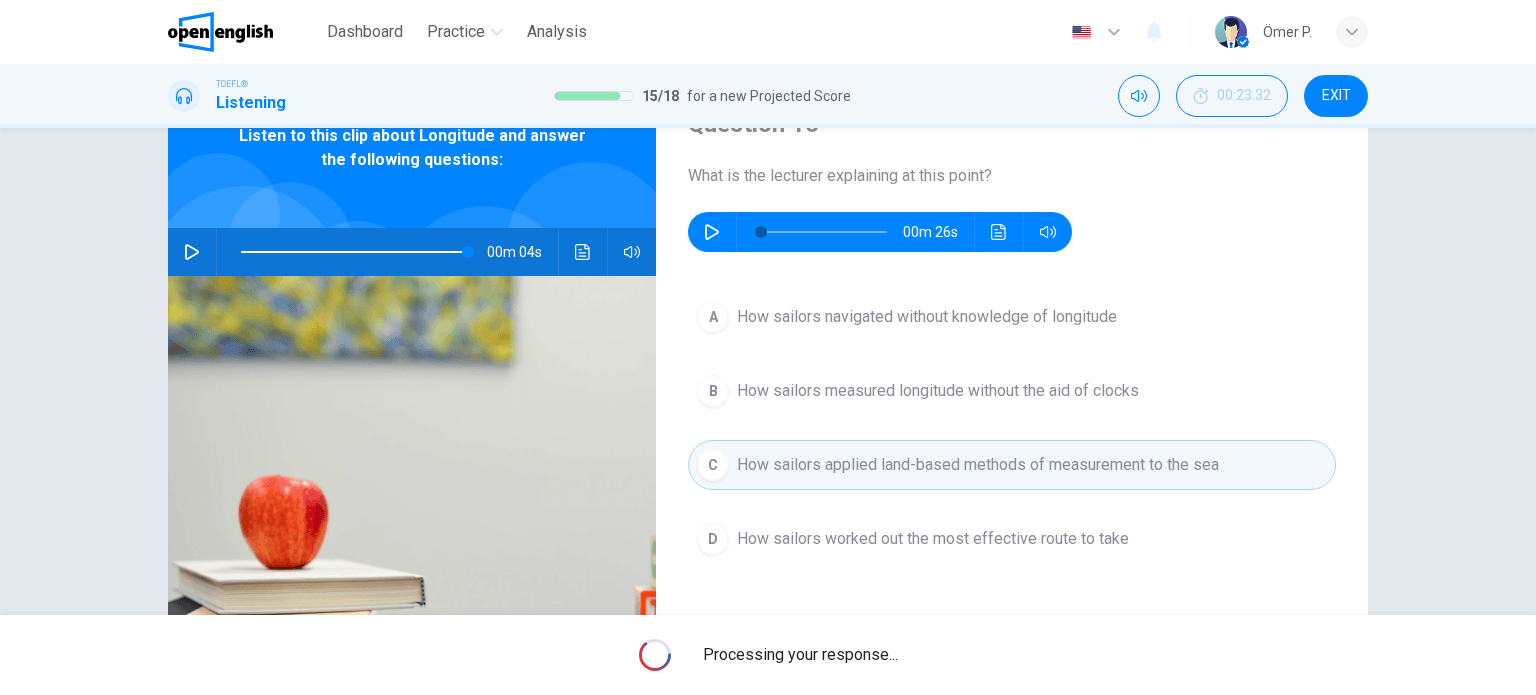 type on "**" 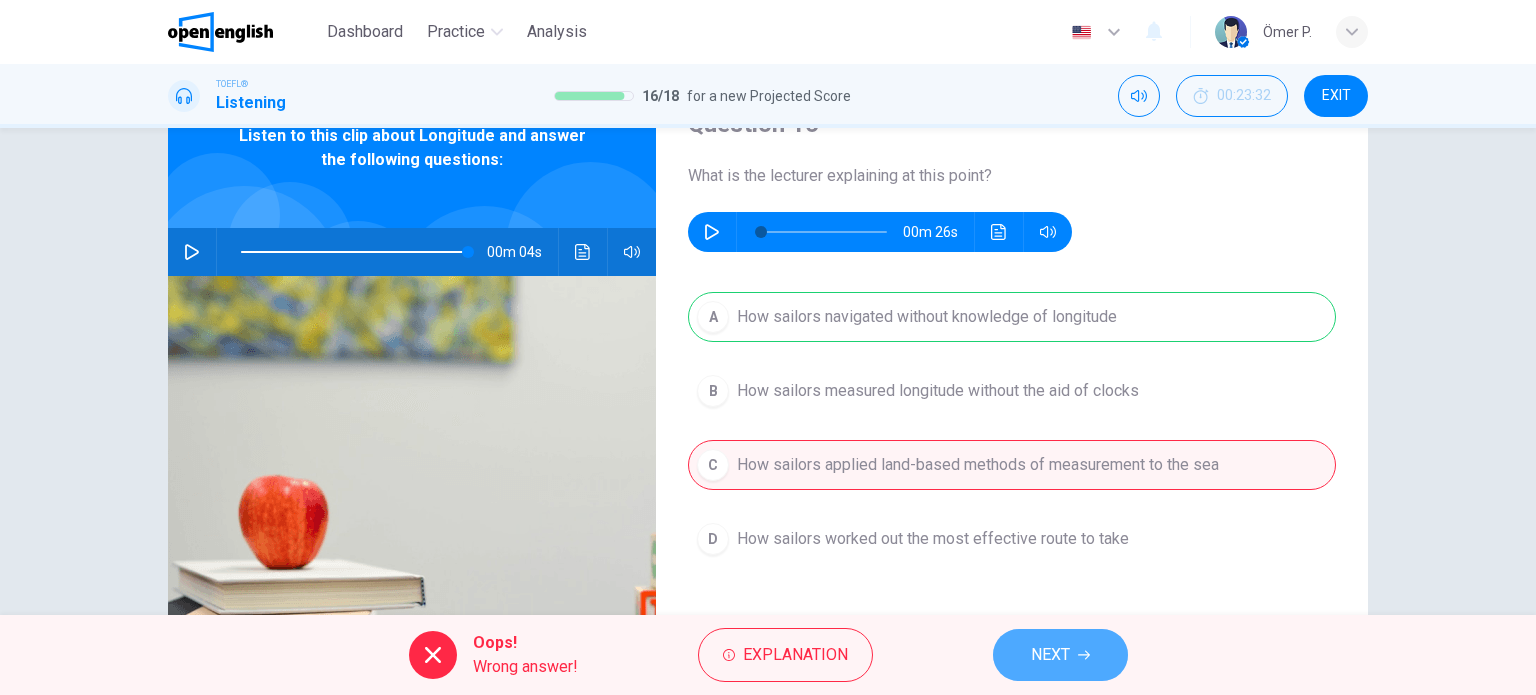 click on "NEXT" at bounding box center (1050, 655) 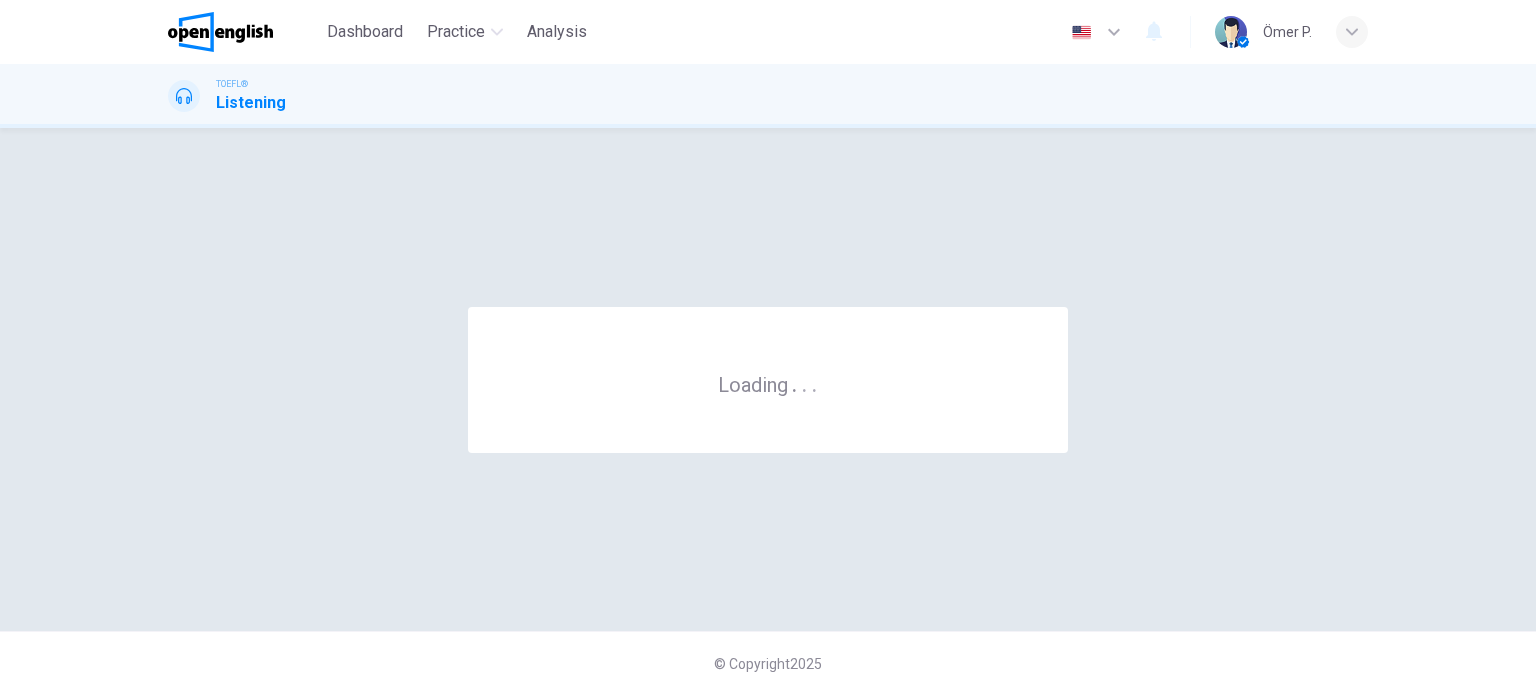 scroll, scrollTop: 0, scrollLeft: 0, axis: both 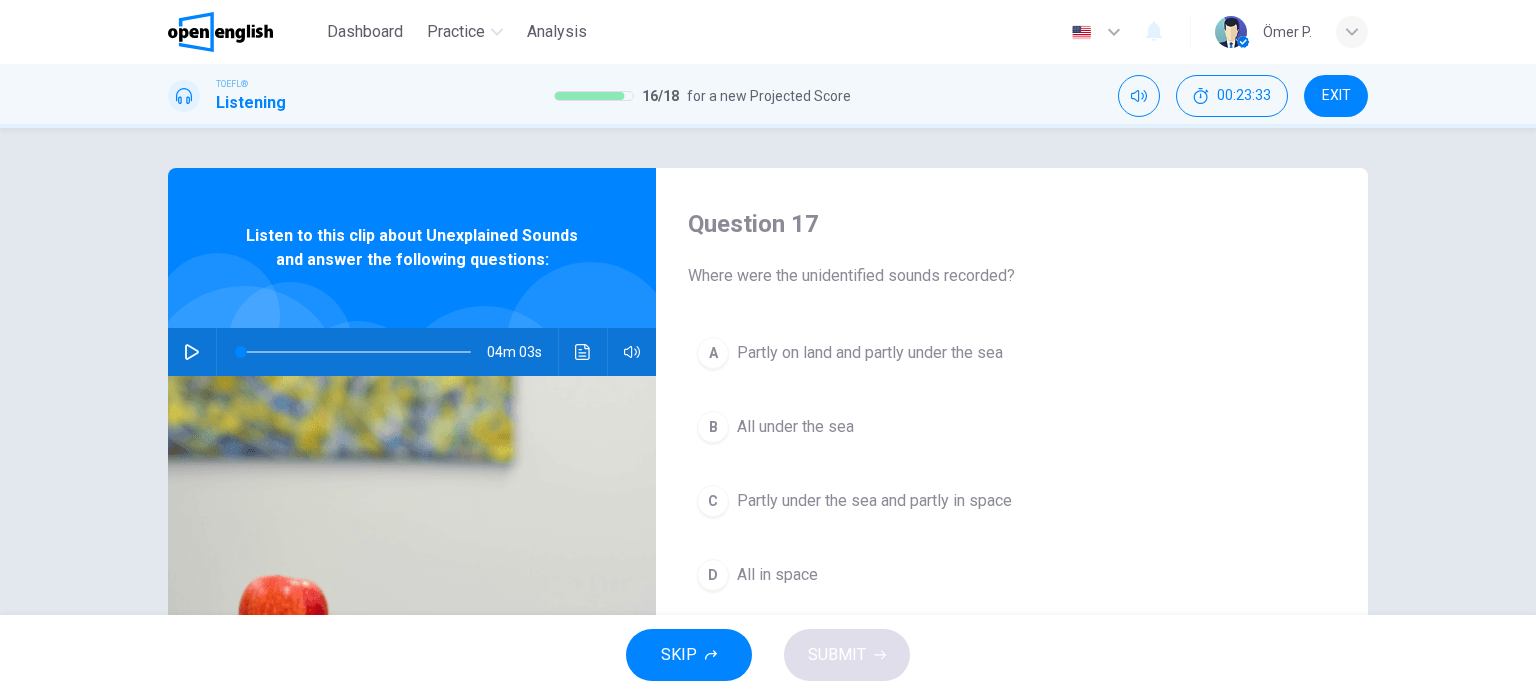 click on "04m 03s" at bounding box center [412, 352] 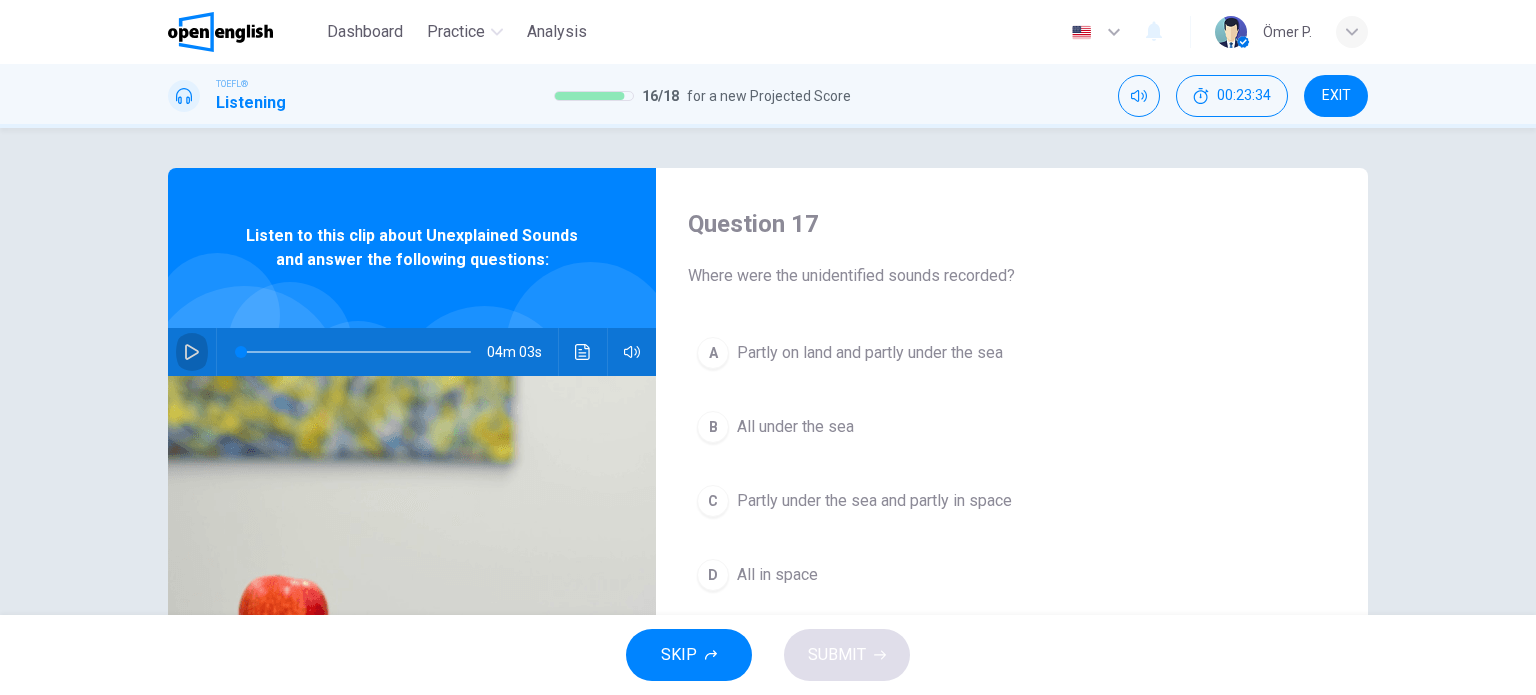 click at bounding box center (192, 352) 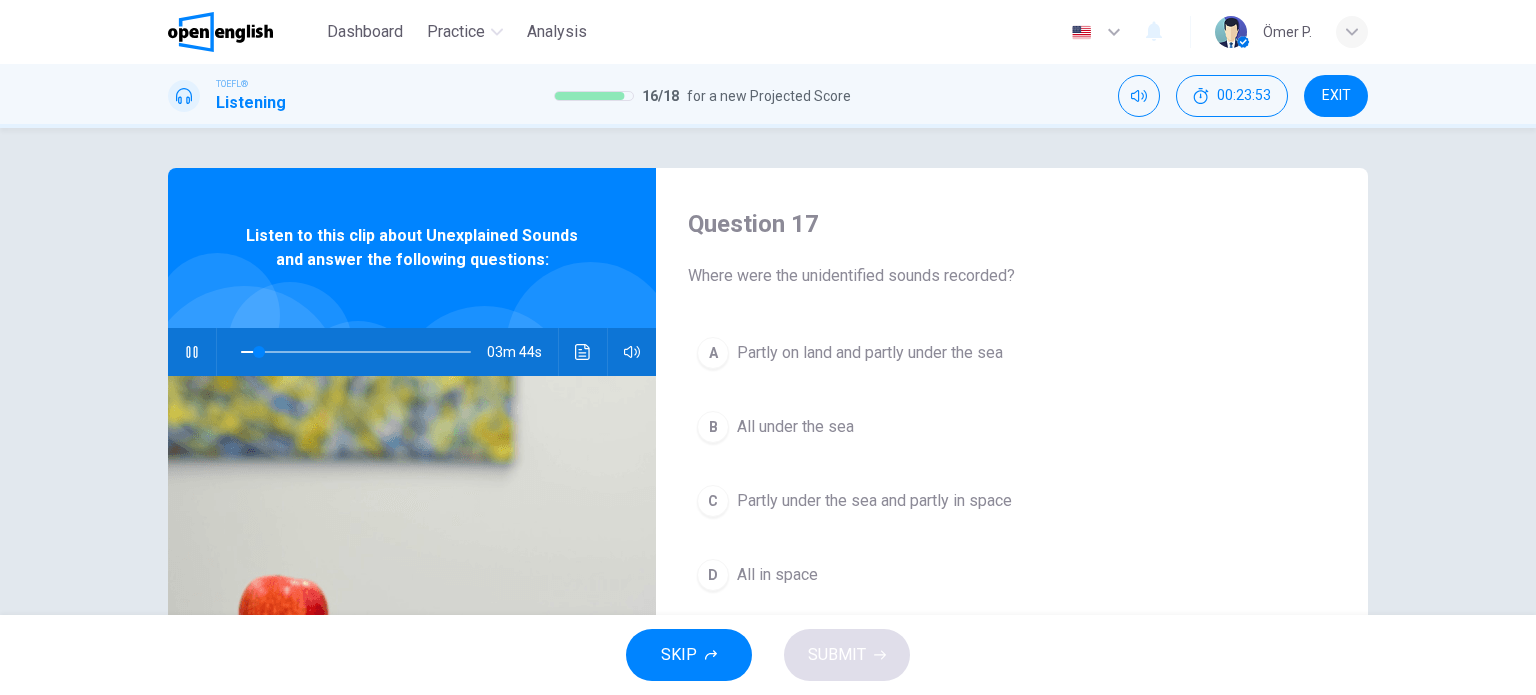 click 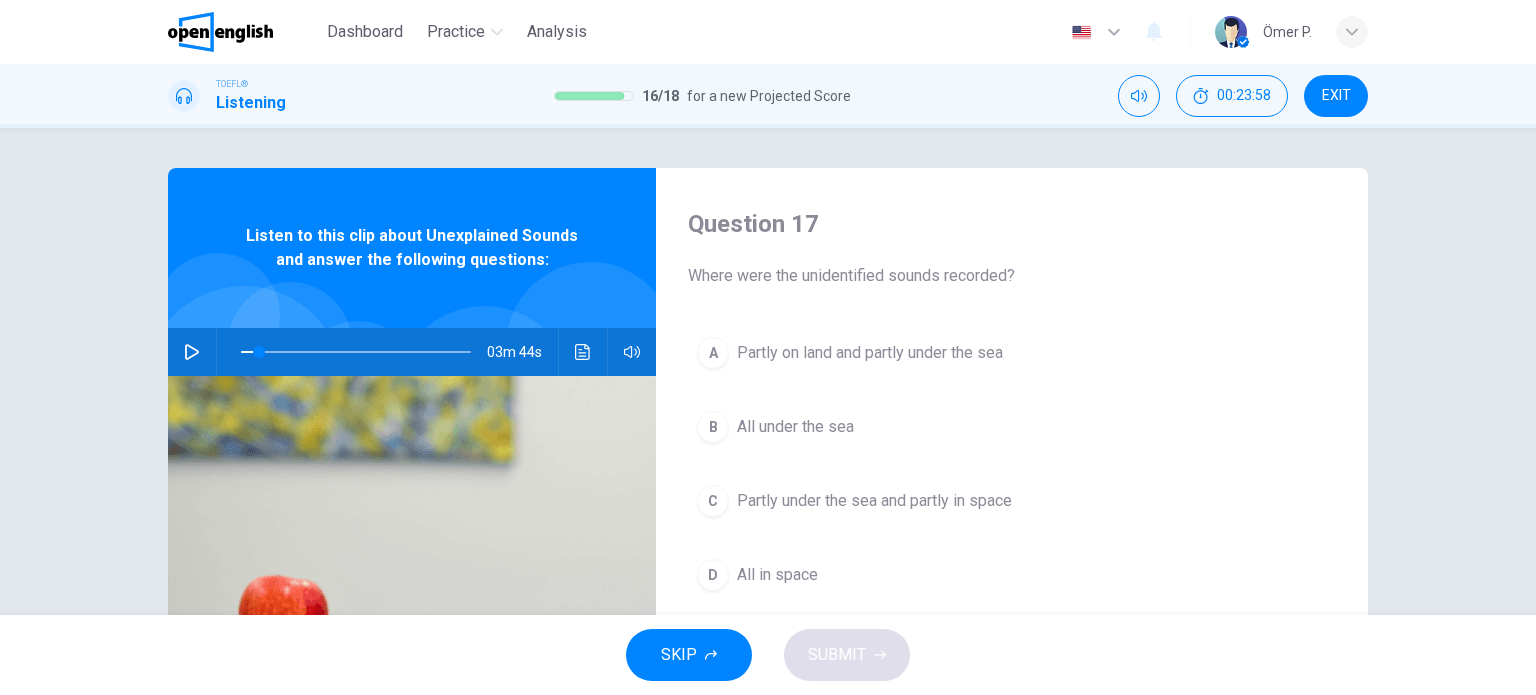 click 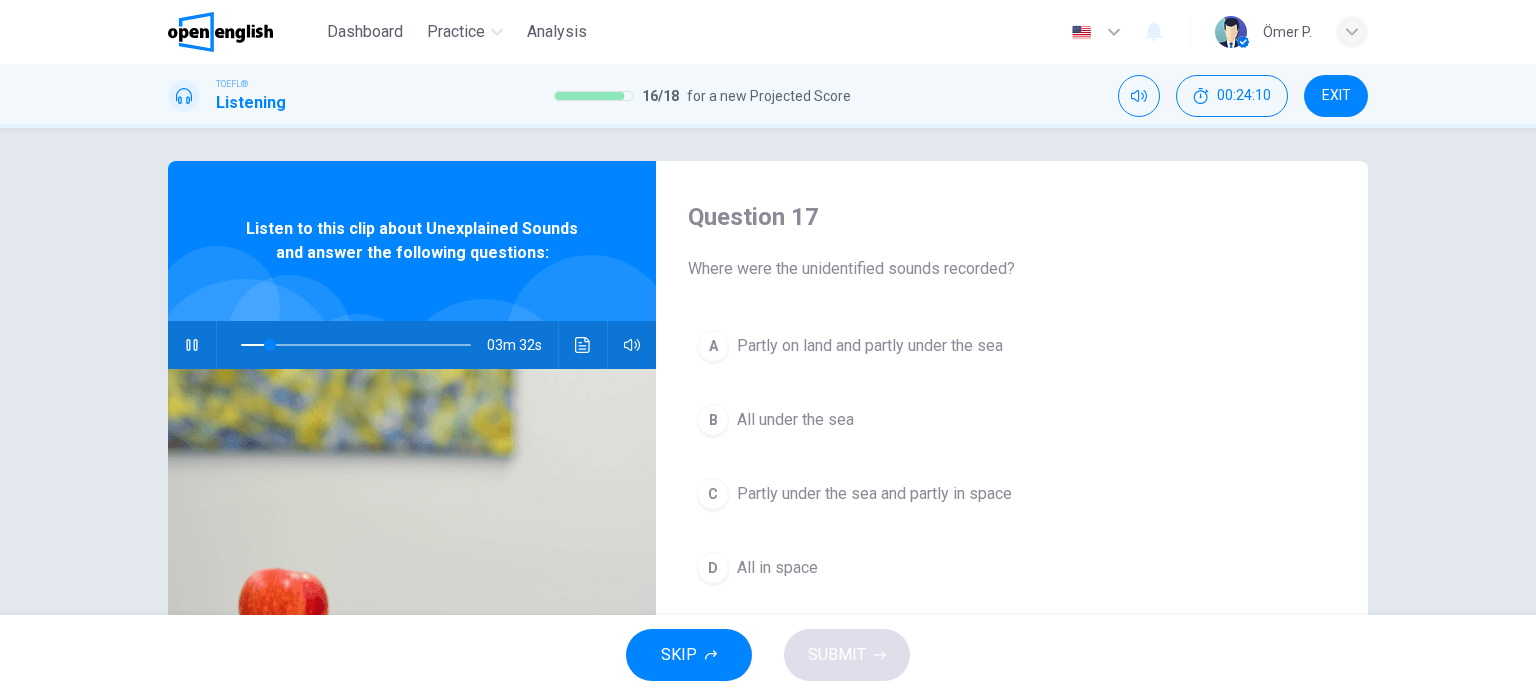 scroll, scrollTop: 0, scrollLeft: 0, axis: both 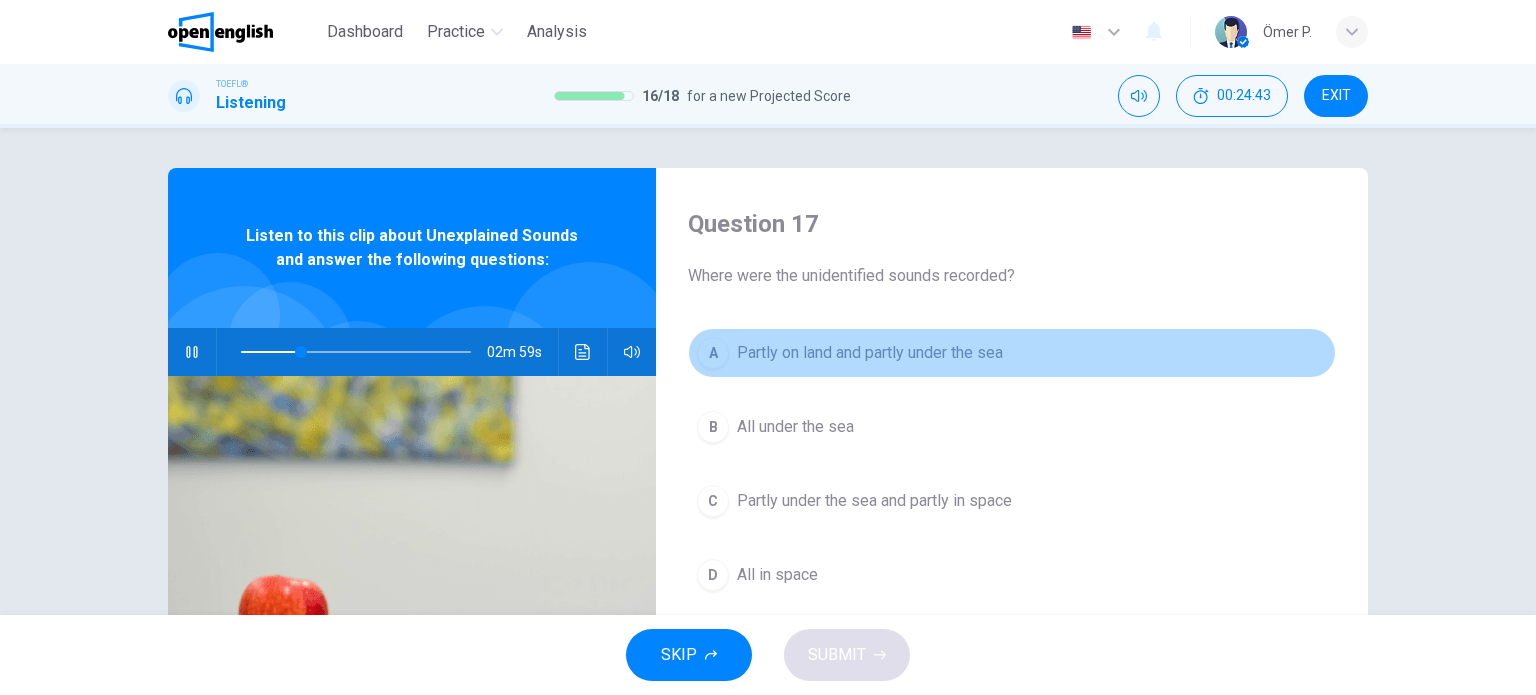 click on "Partly on land and partly under the sea" at bounding box center [870, 353] 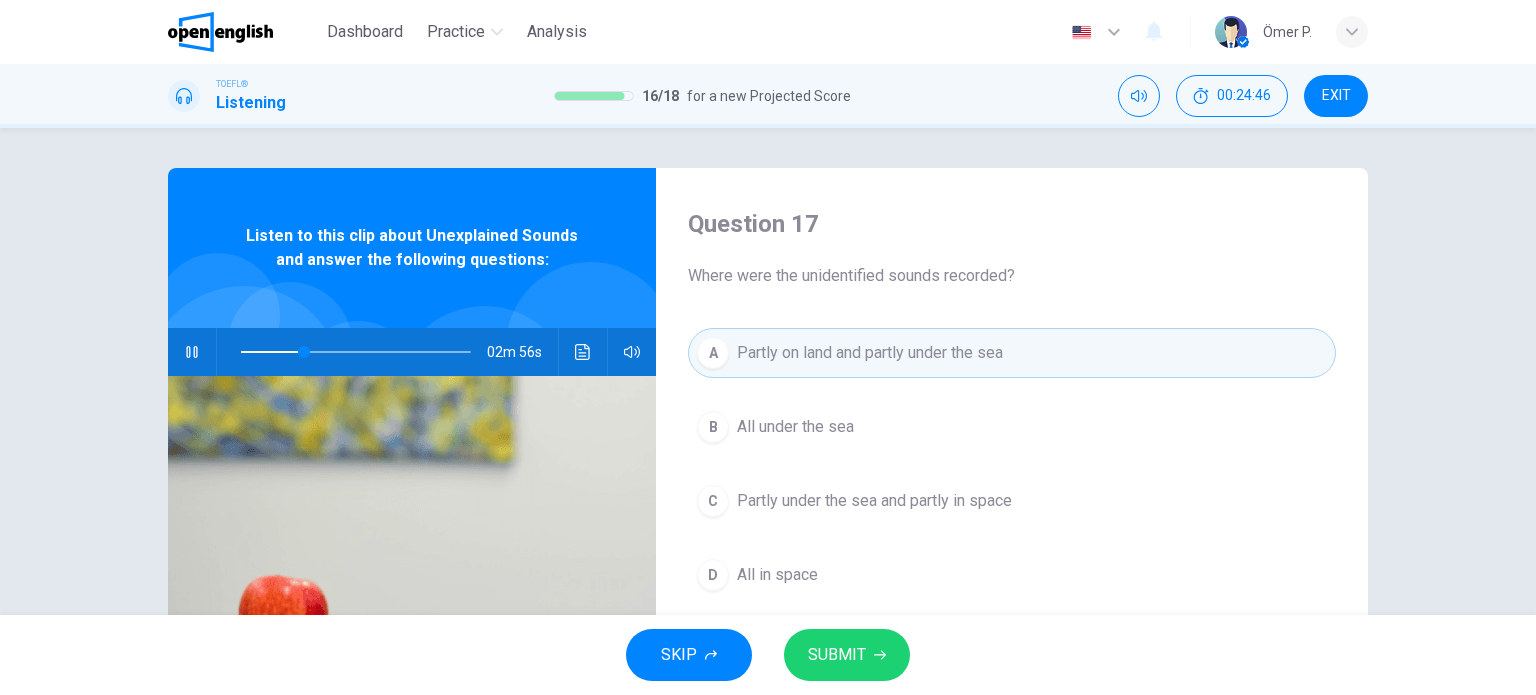 type on "**" 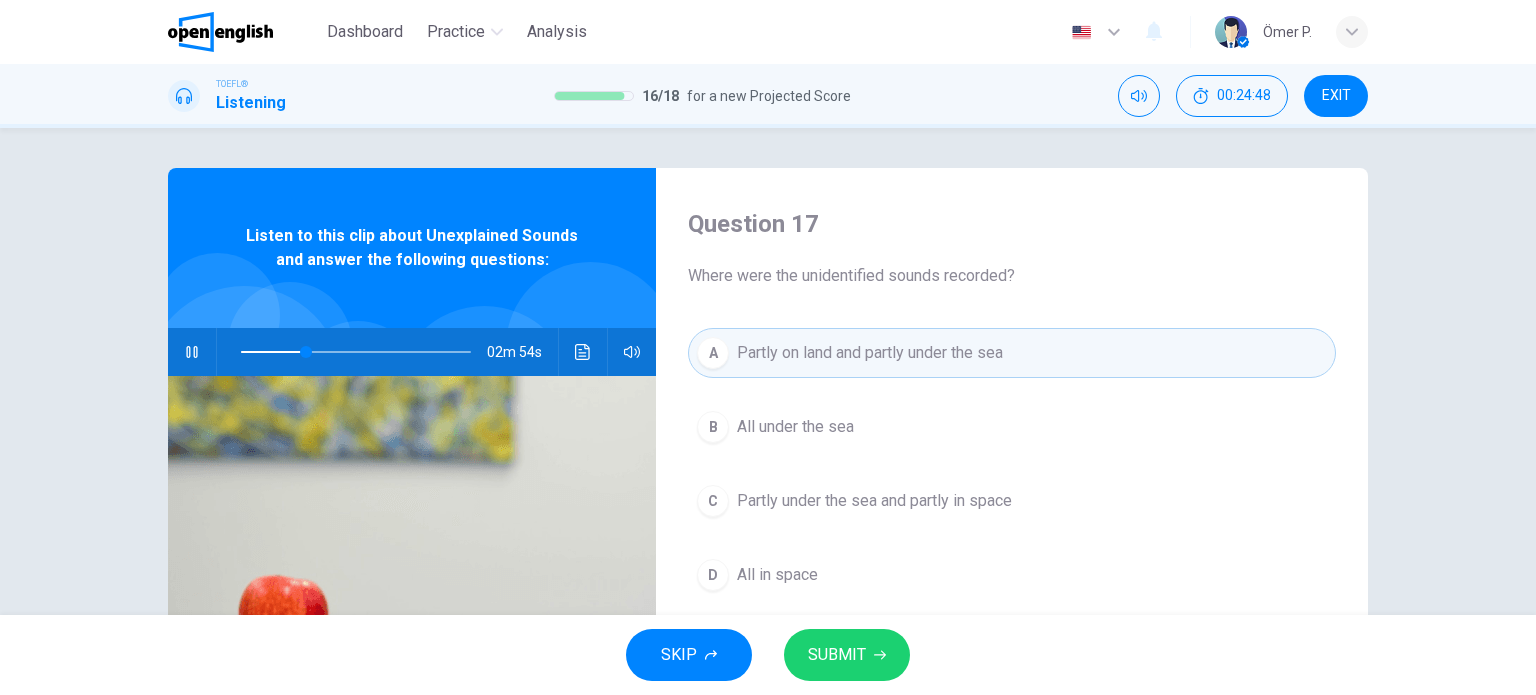 click at bounding box center [192, 352] 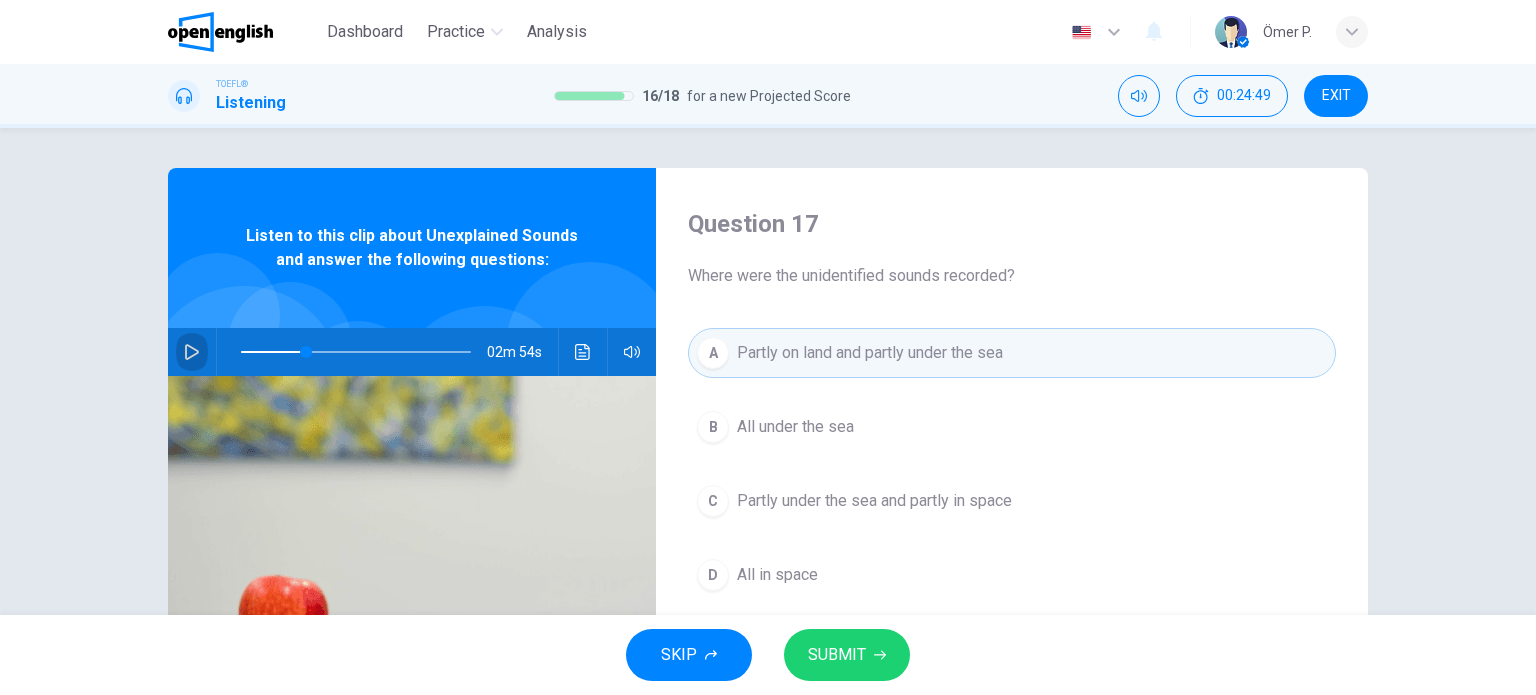 click at bounding box center (192, 352) 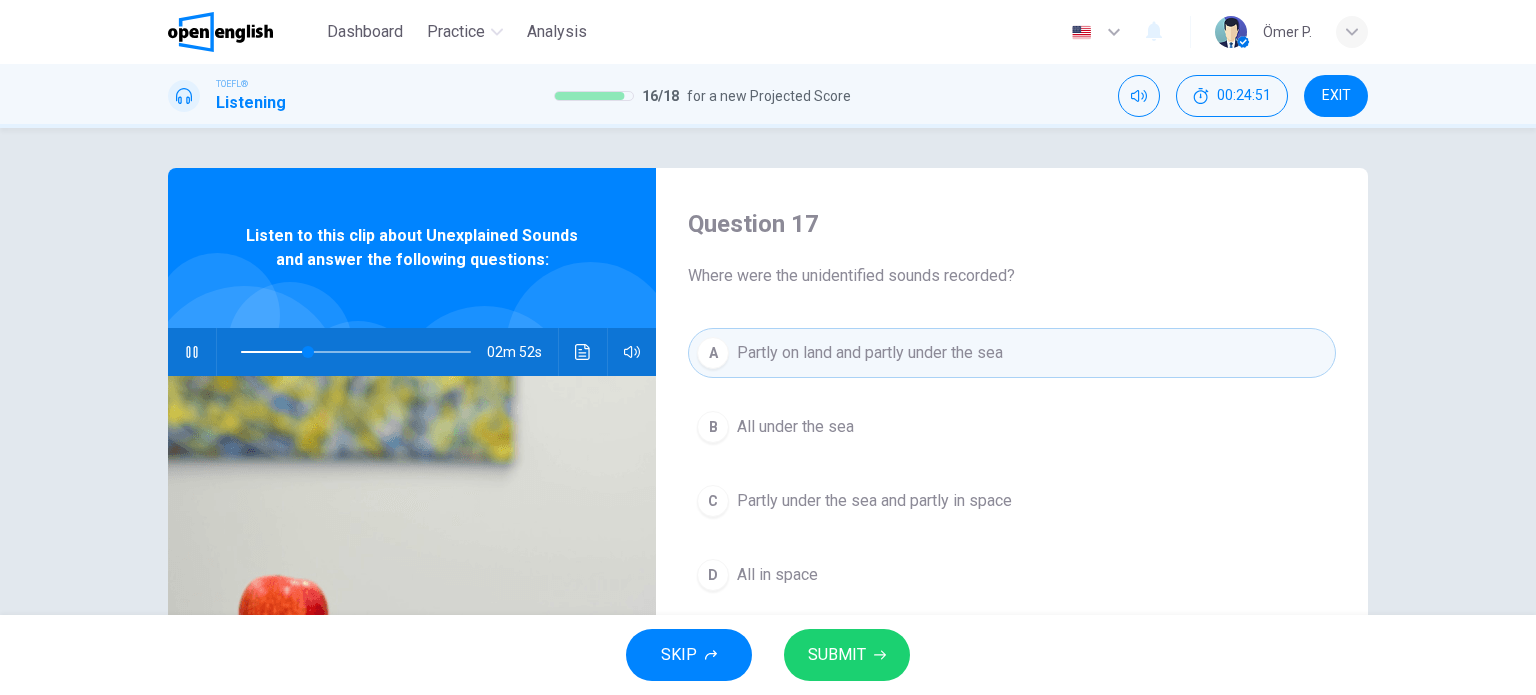 type on "**" 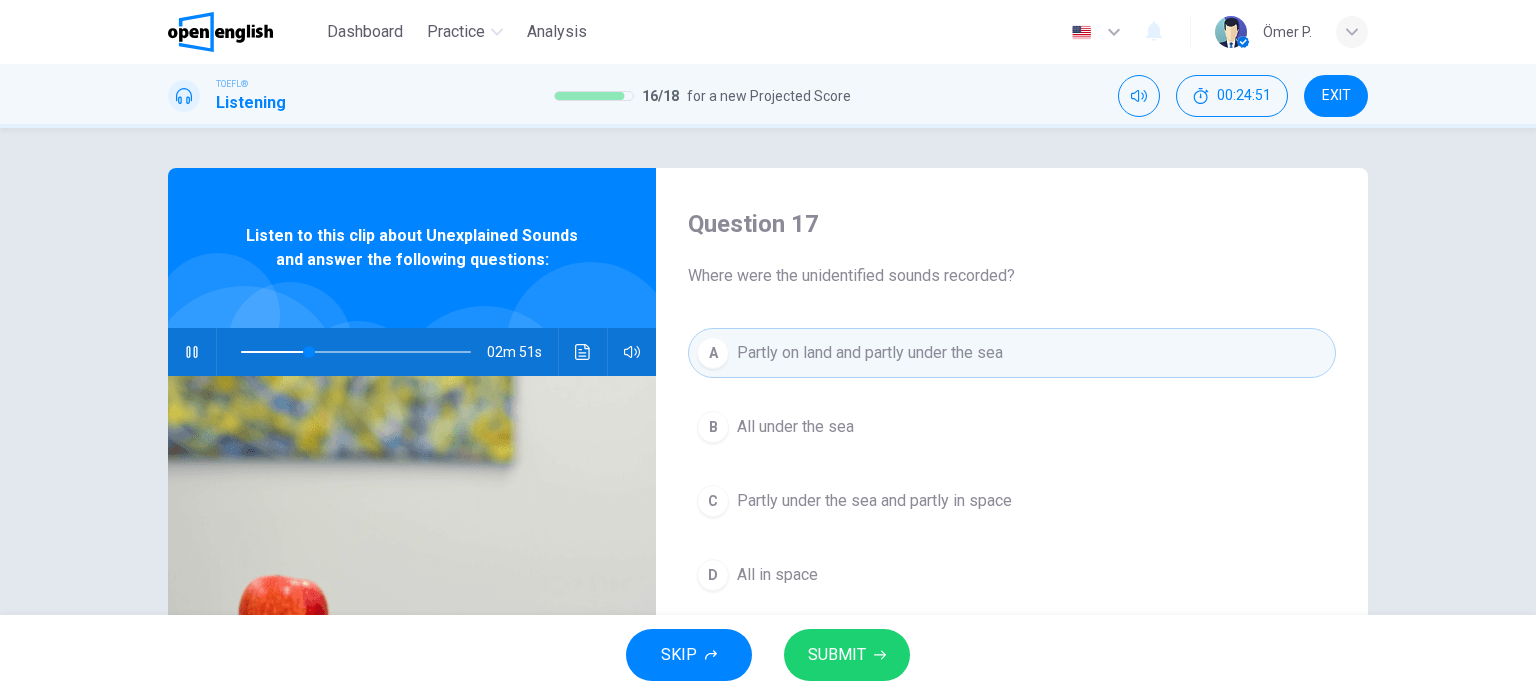 type 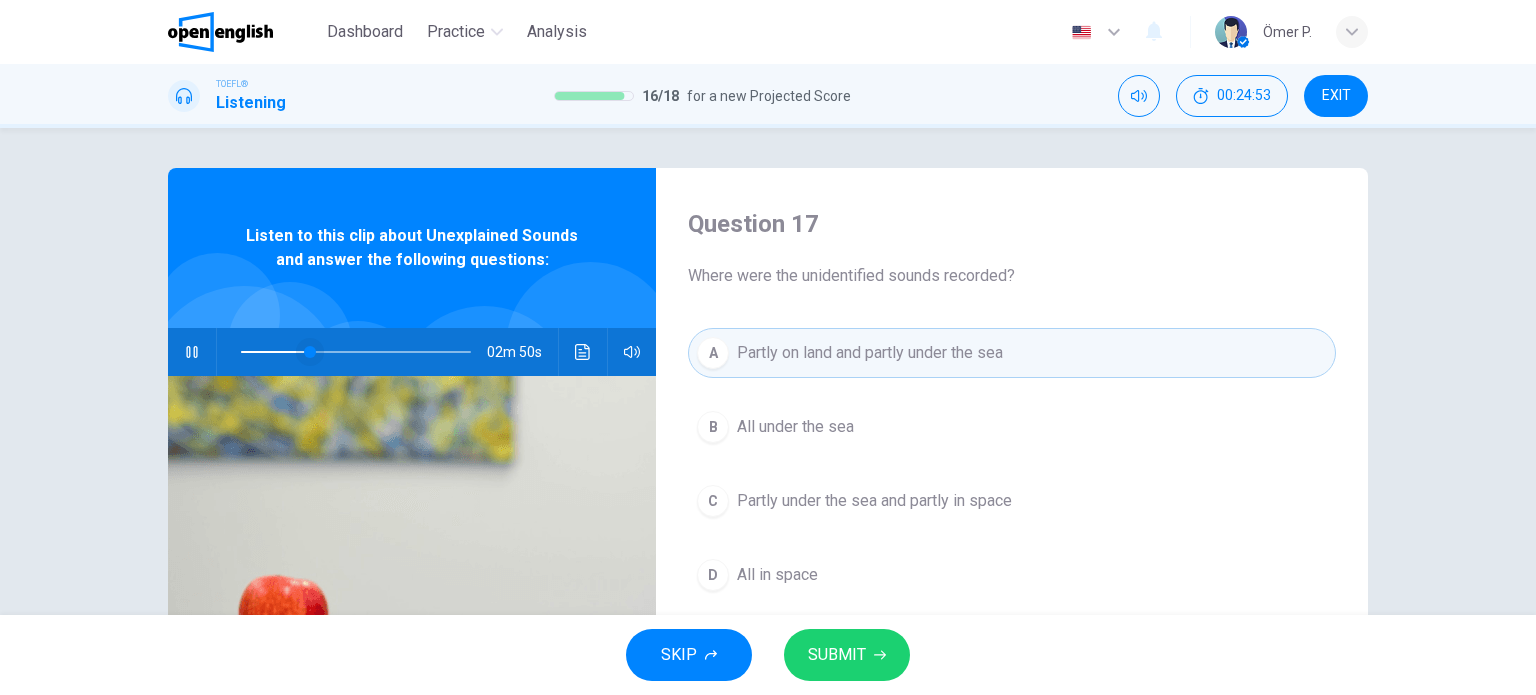 click at bounding box center (310, 352) 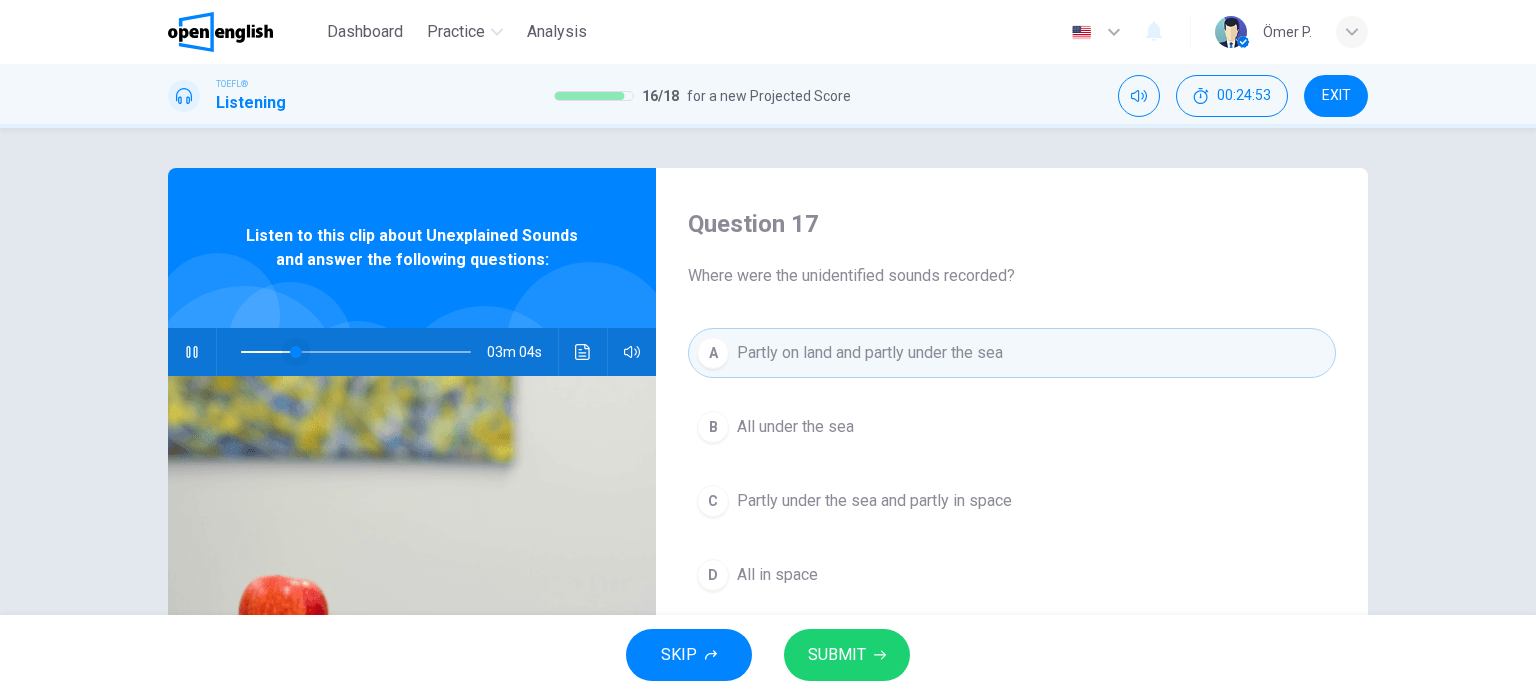 click at bounding box center (296, 352) 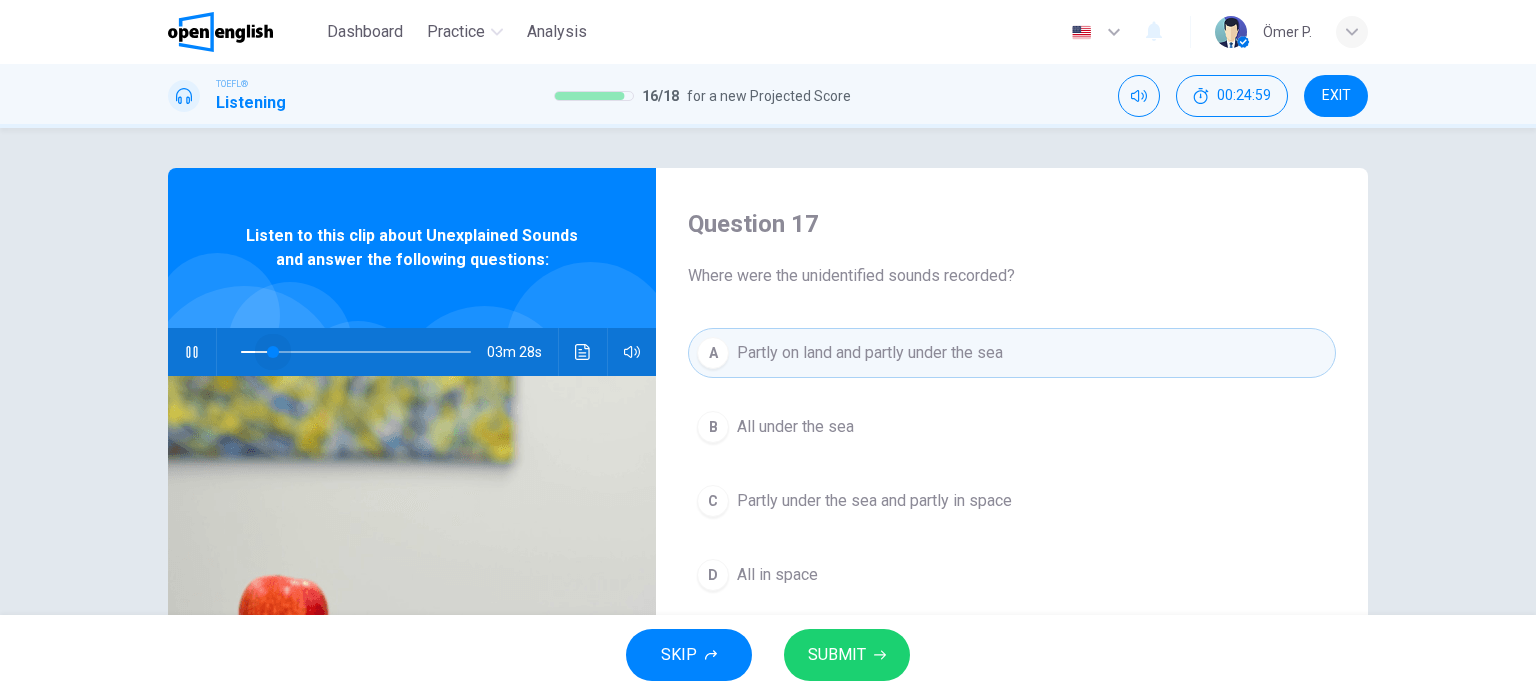 click at bounding box center (273, 352) 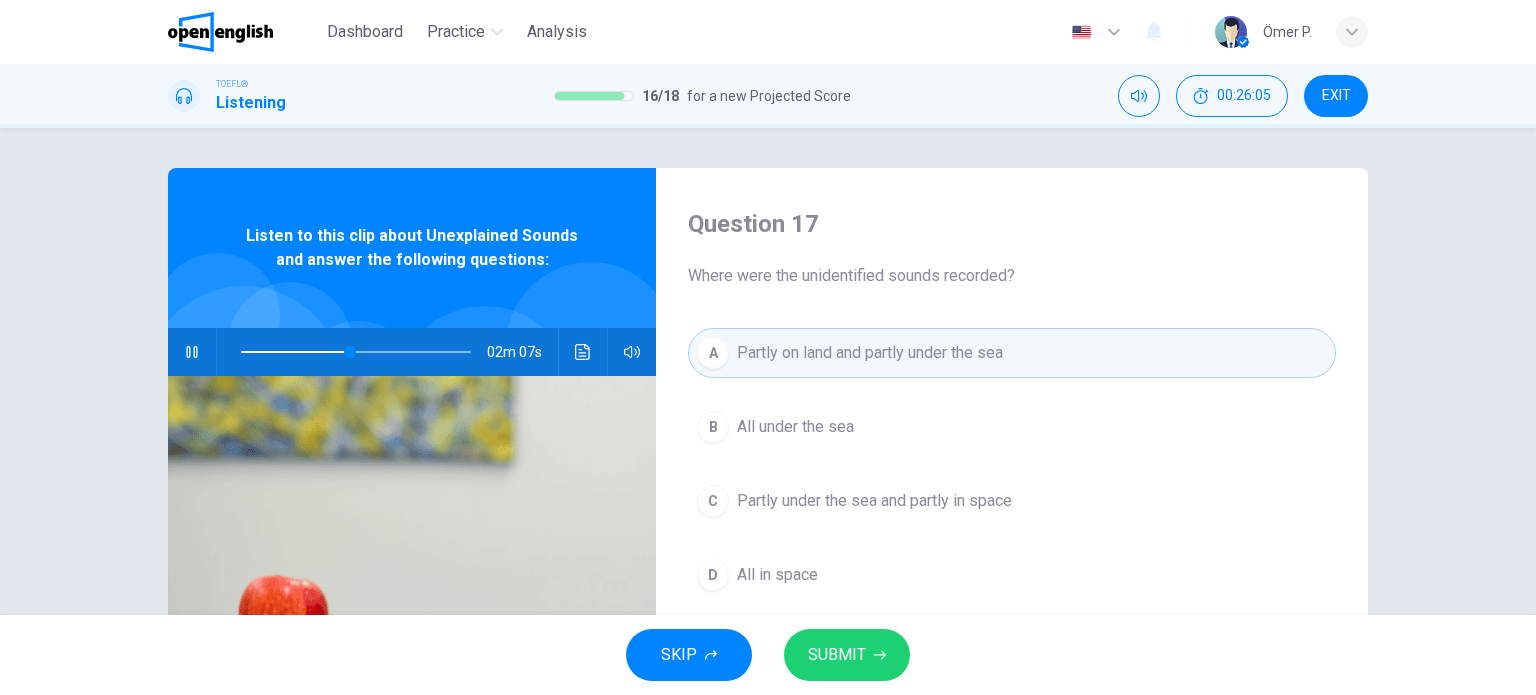click on "B All under the sea" at bounding box center [1012, 427] 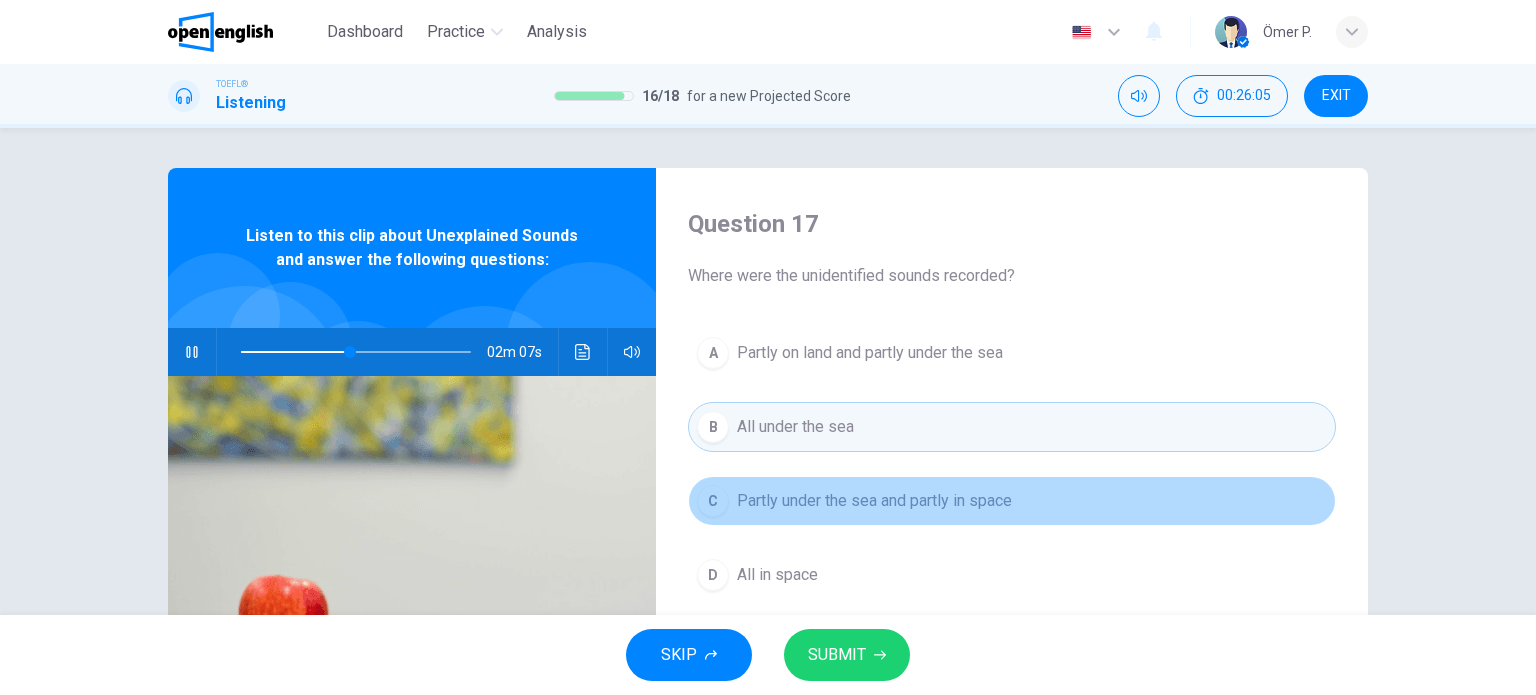 click on "C Partly under the sea and partly in space" at bounding box center [1012, 501] 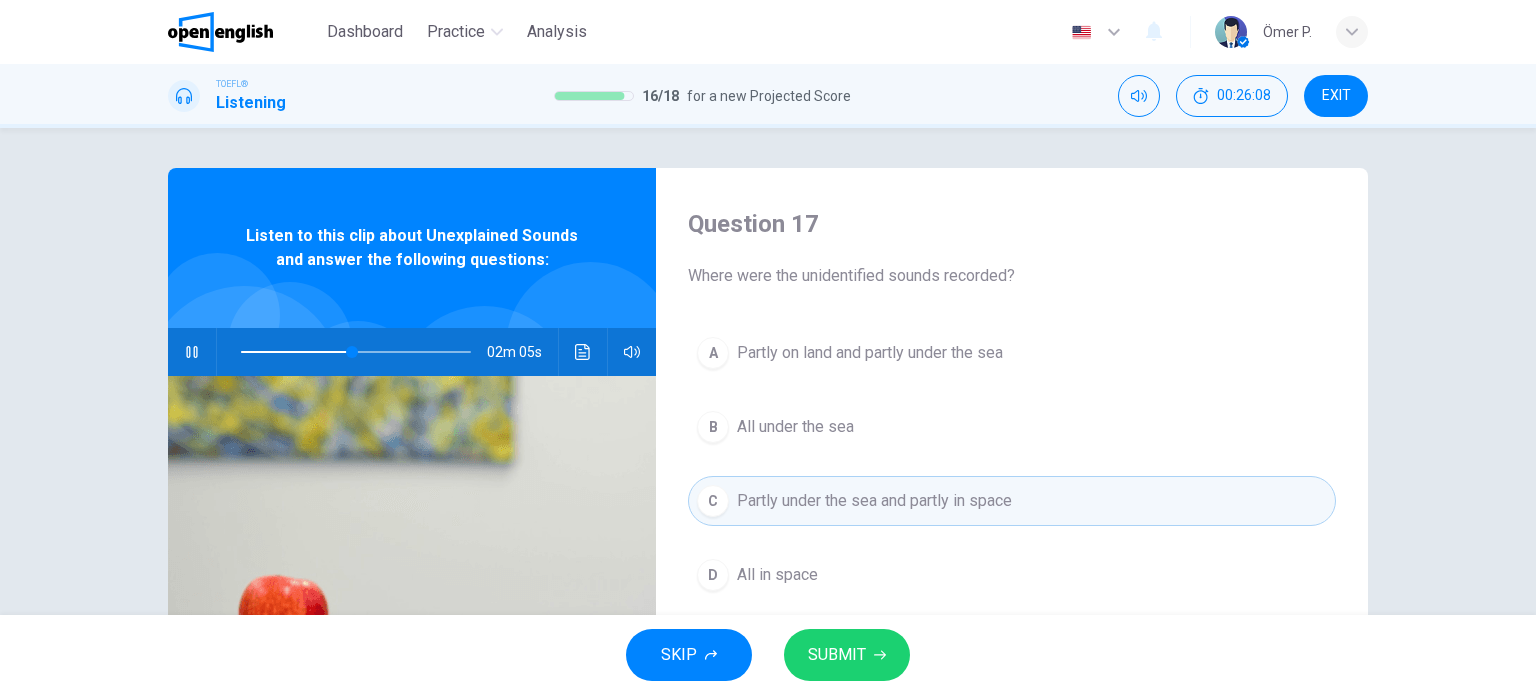 click on "Partly on land and partly under the sea" at bounding box center (870, 353) 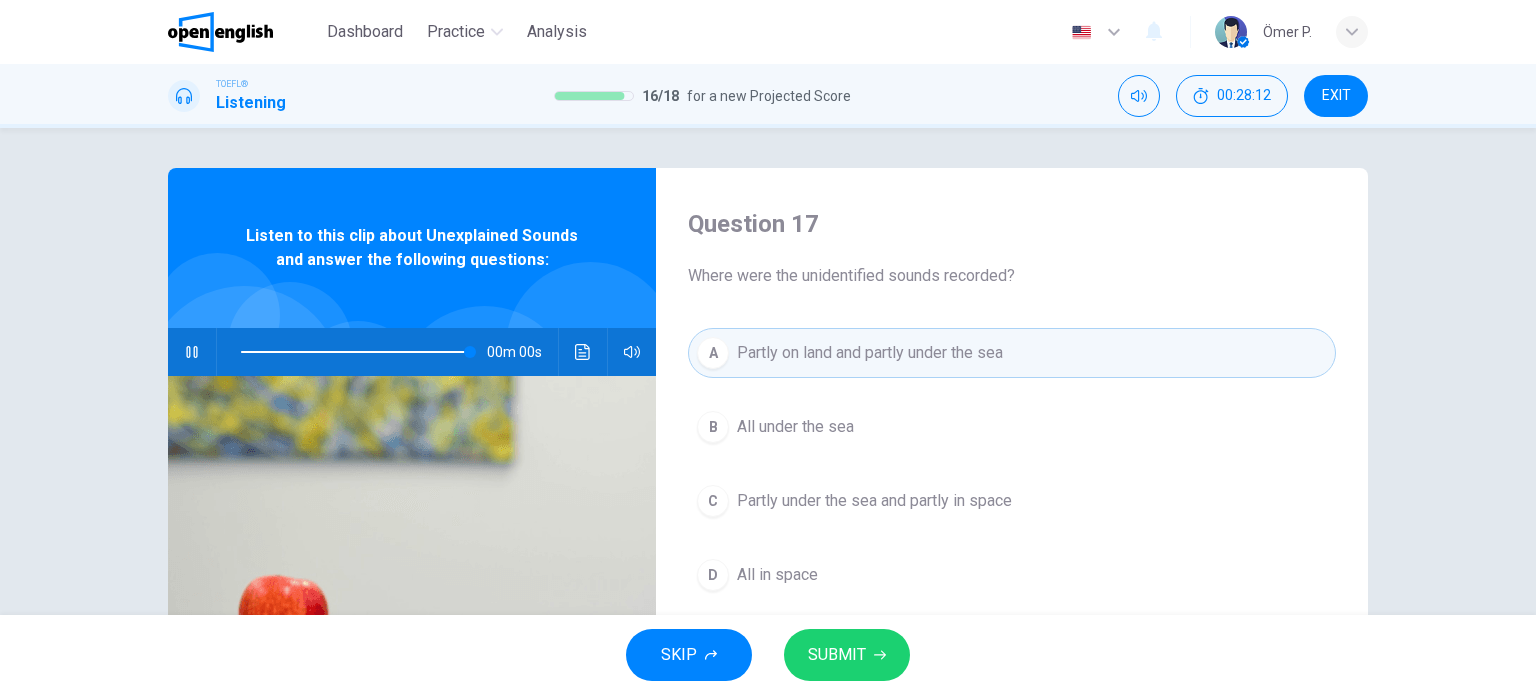 type on "*" 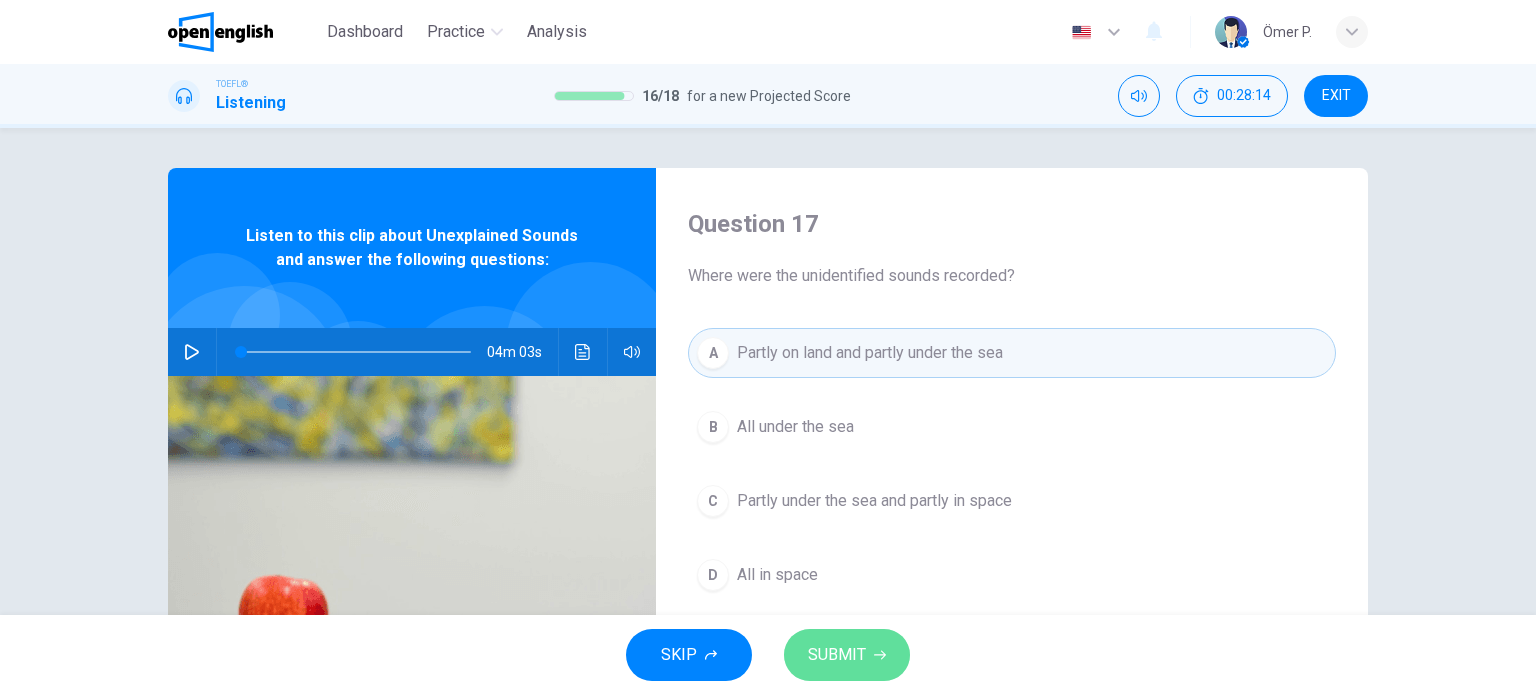 click on "SUBMIT" at bounding box center (847, 655) 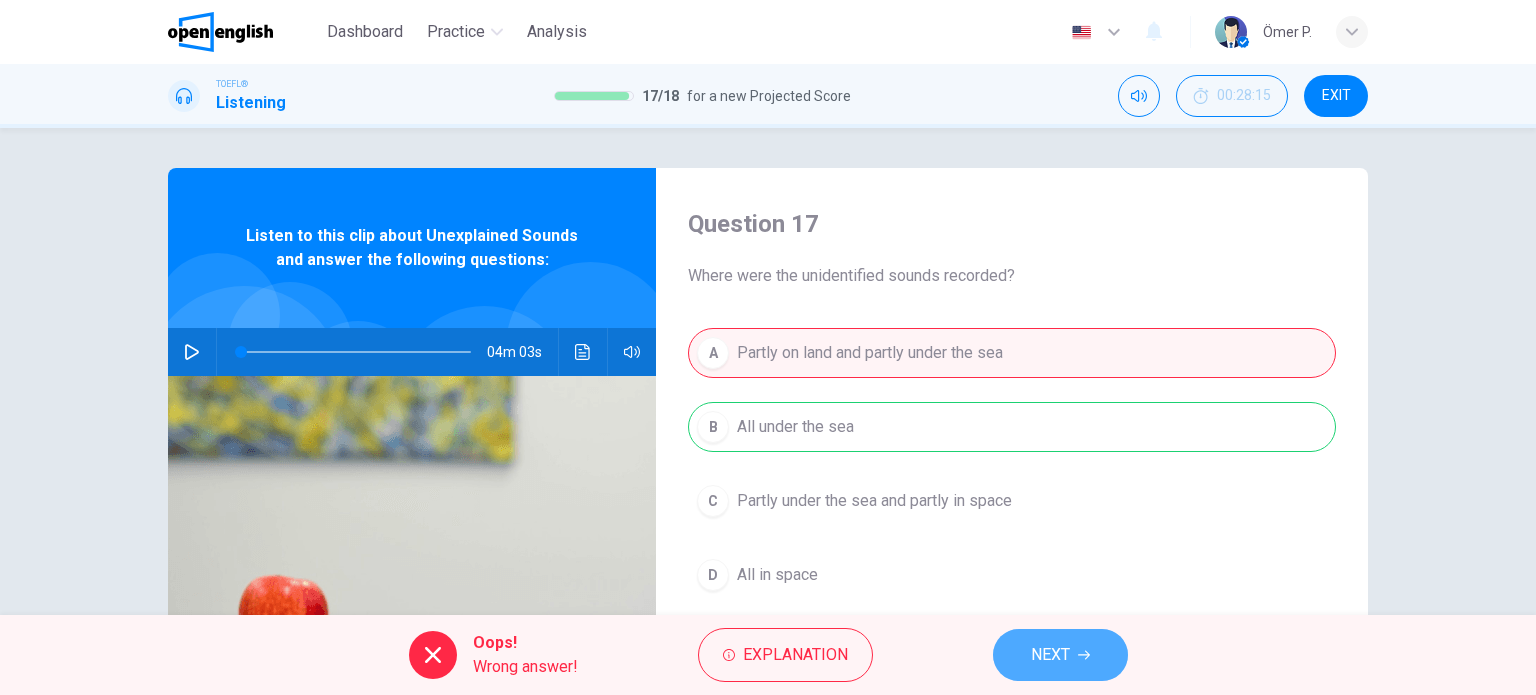 click on "NEXT" at bounding box center [1050, 655] 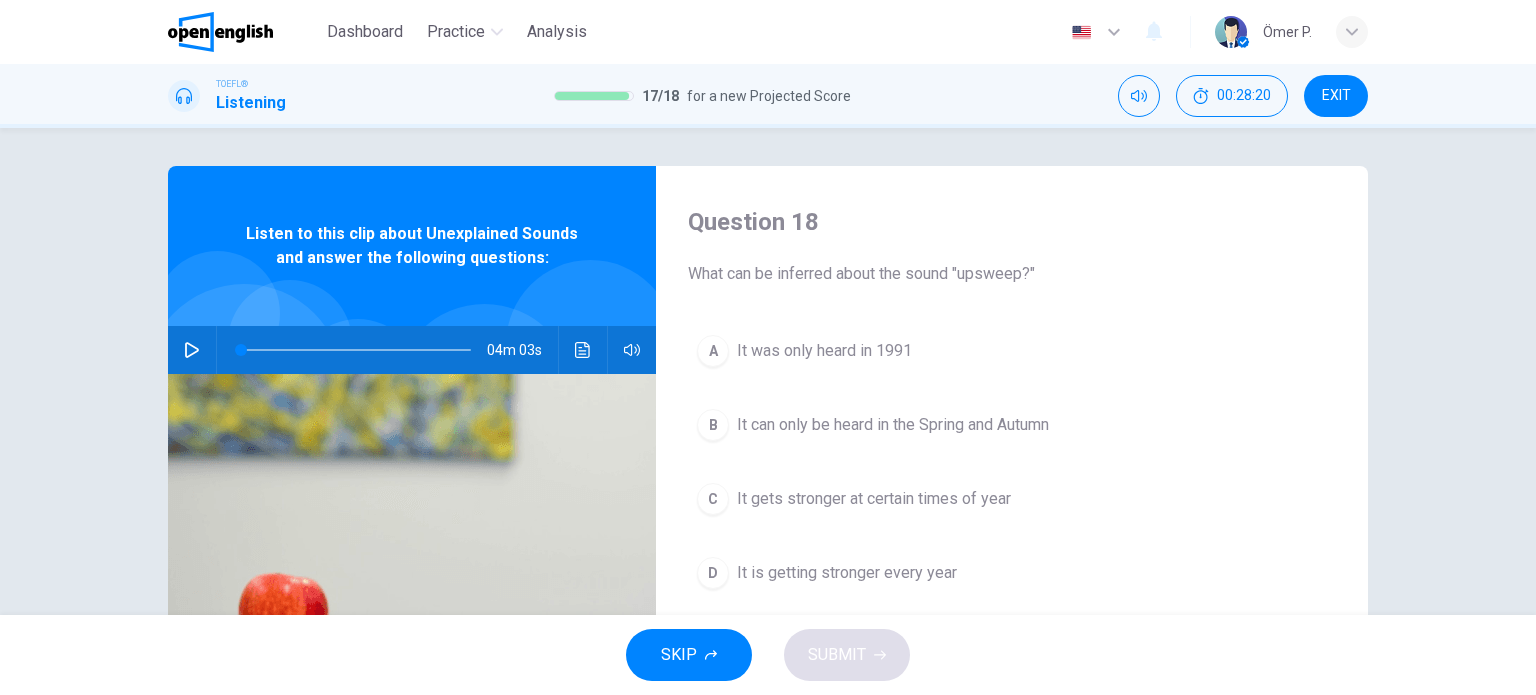 scroll, scrollTop: 0, scrollLeft: 0, axis: both 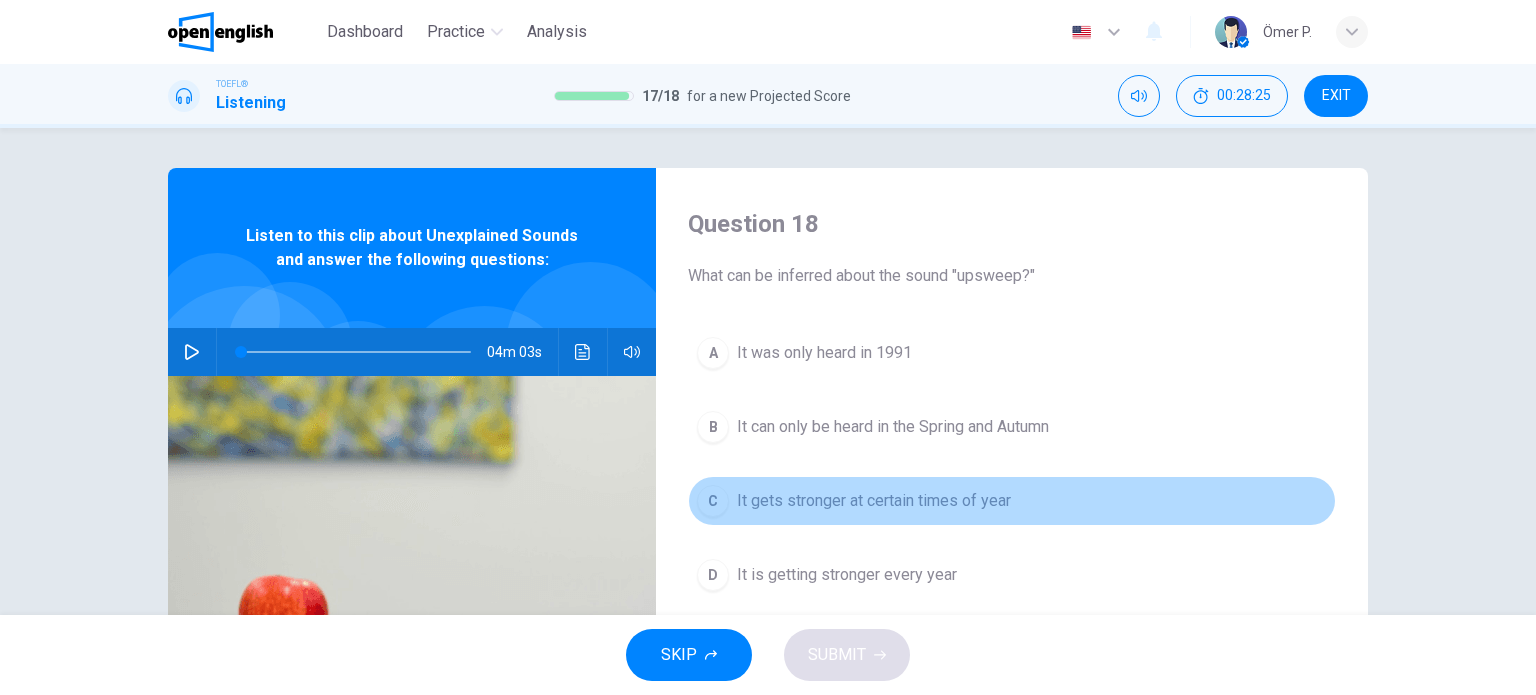 click on "It gets stronger at certain times of year" at bounding box center (874, 501) 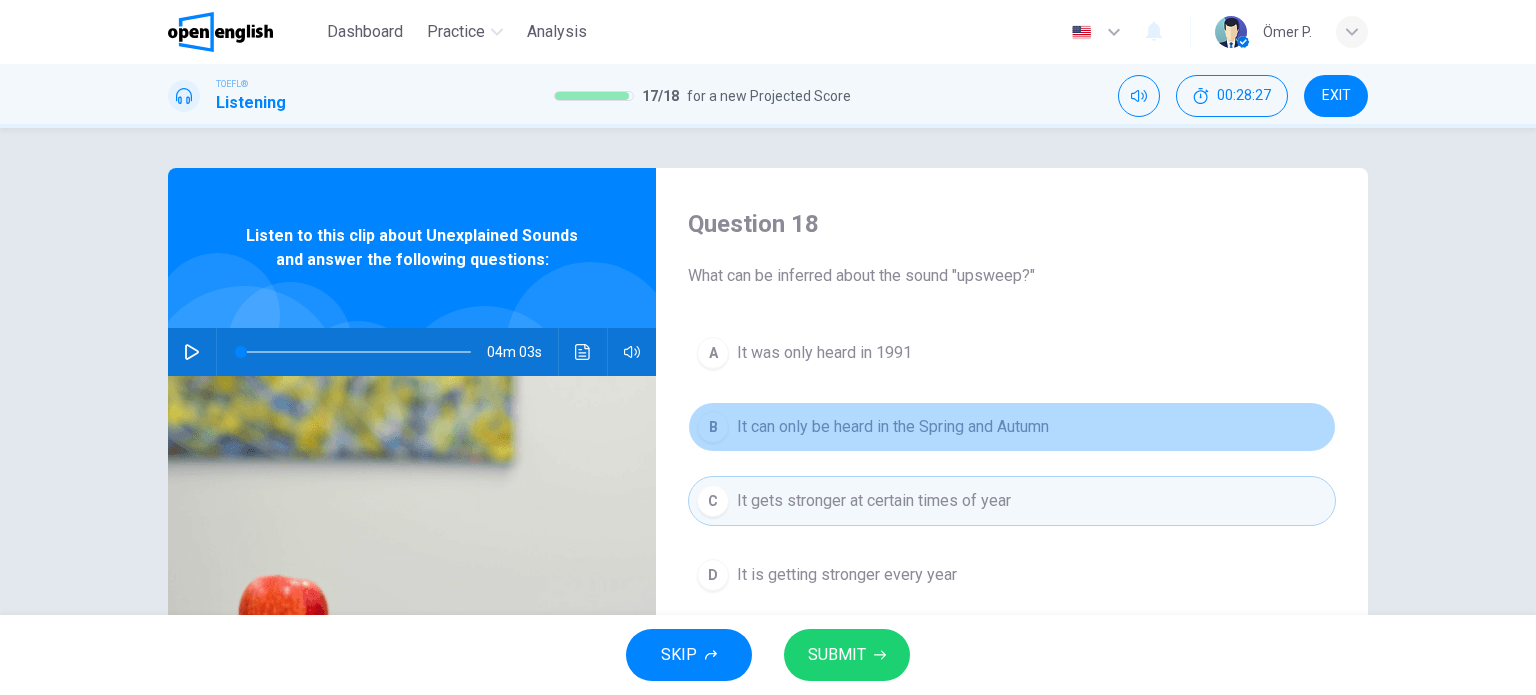 click on "B It can only be heard in the Spring and Autumn" at bounding box center [1012, 427] 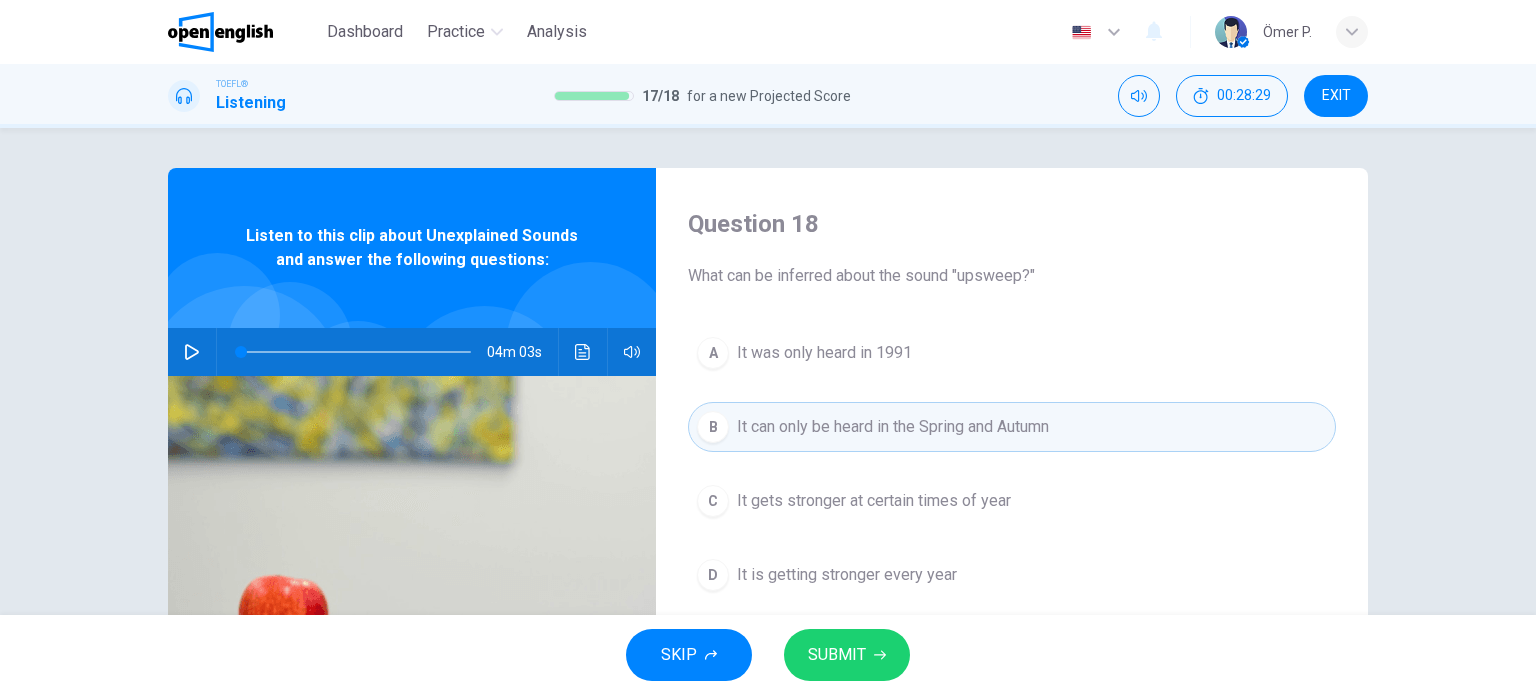 click on "It was only heard in 1991" at bounding box center [824, 353] 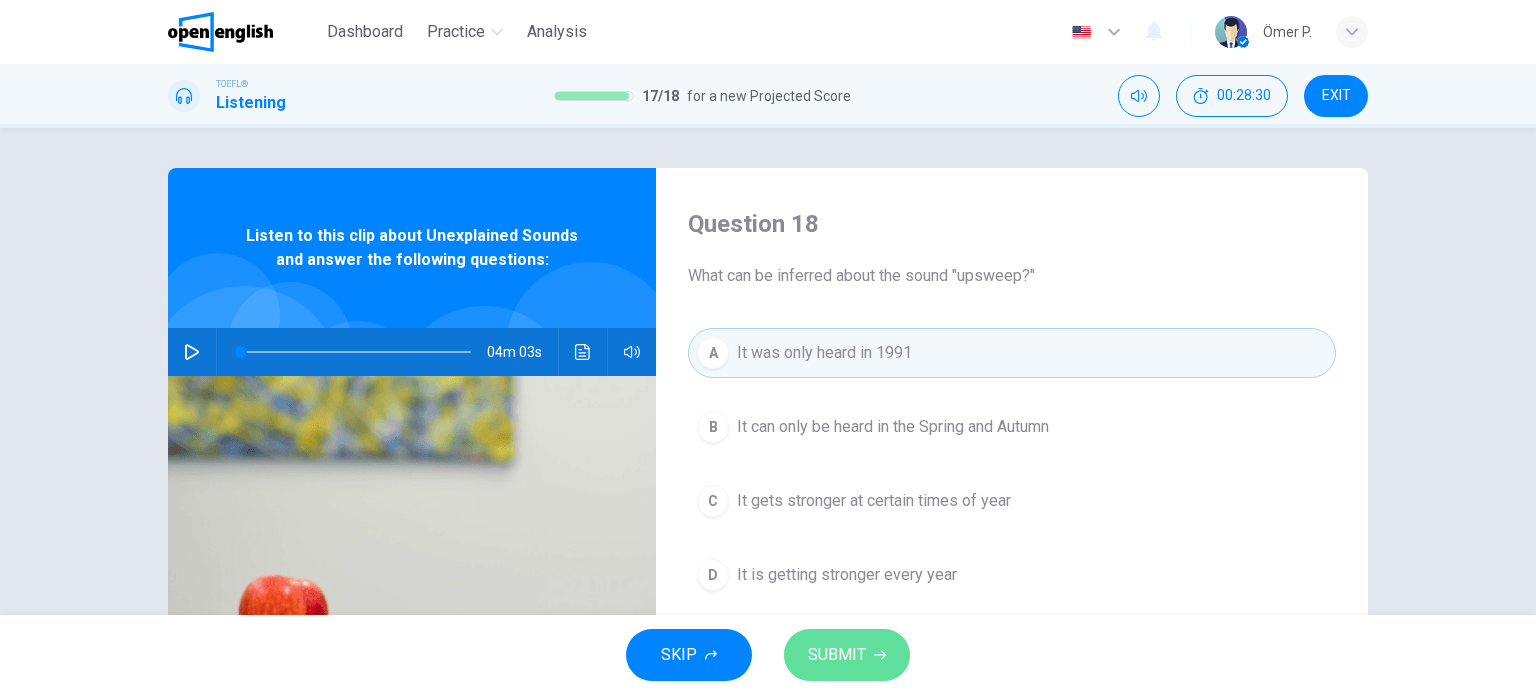 click on "SUBMIT" at bounding box center [847, 655] 